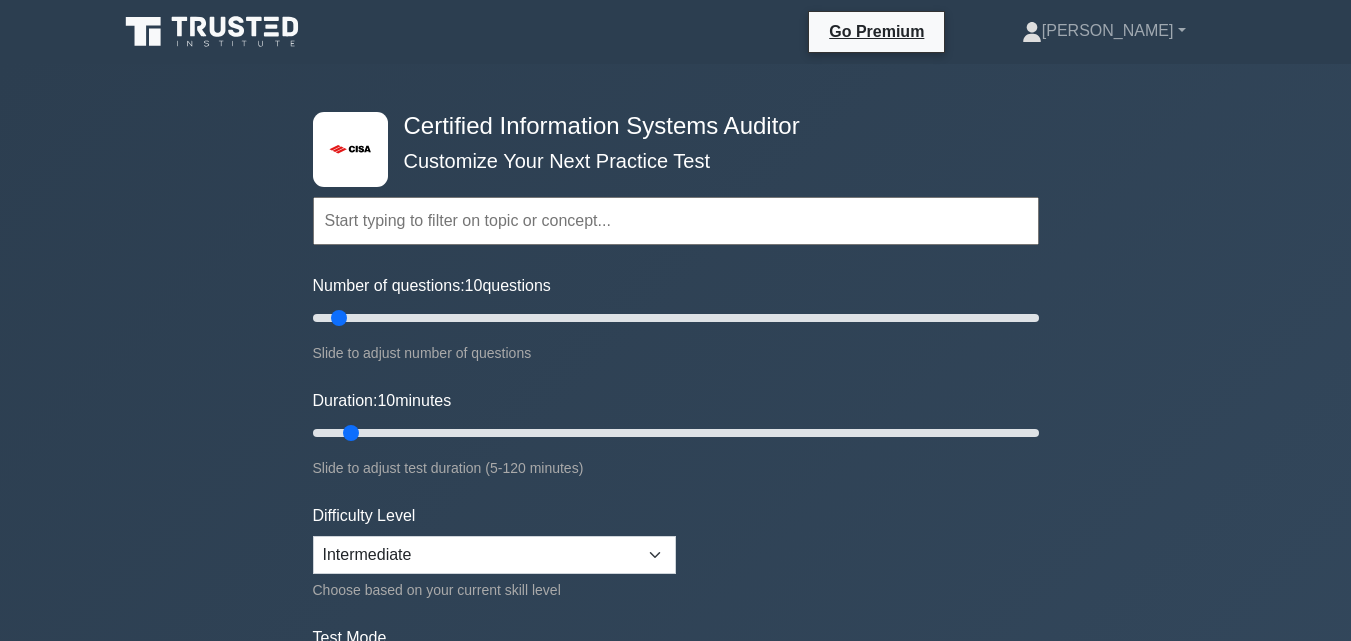 scroll, scrollTop: 864, scrollLeft: 0, axis: vertical 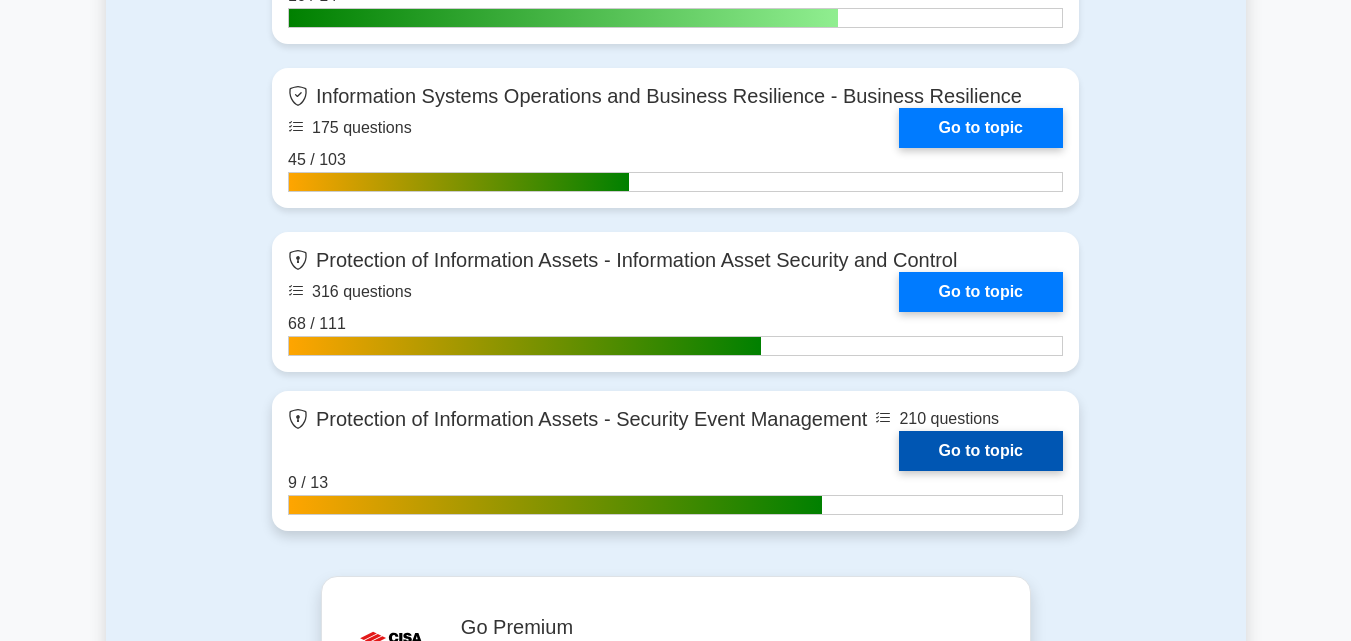 click on "Go to topic" at bounding box center (981, 451) 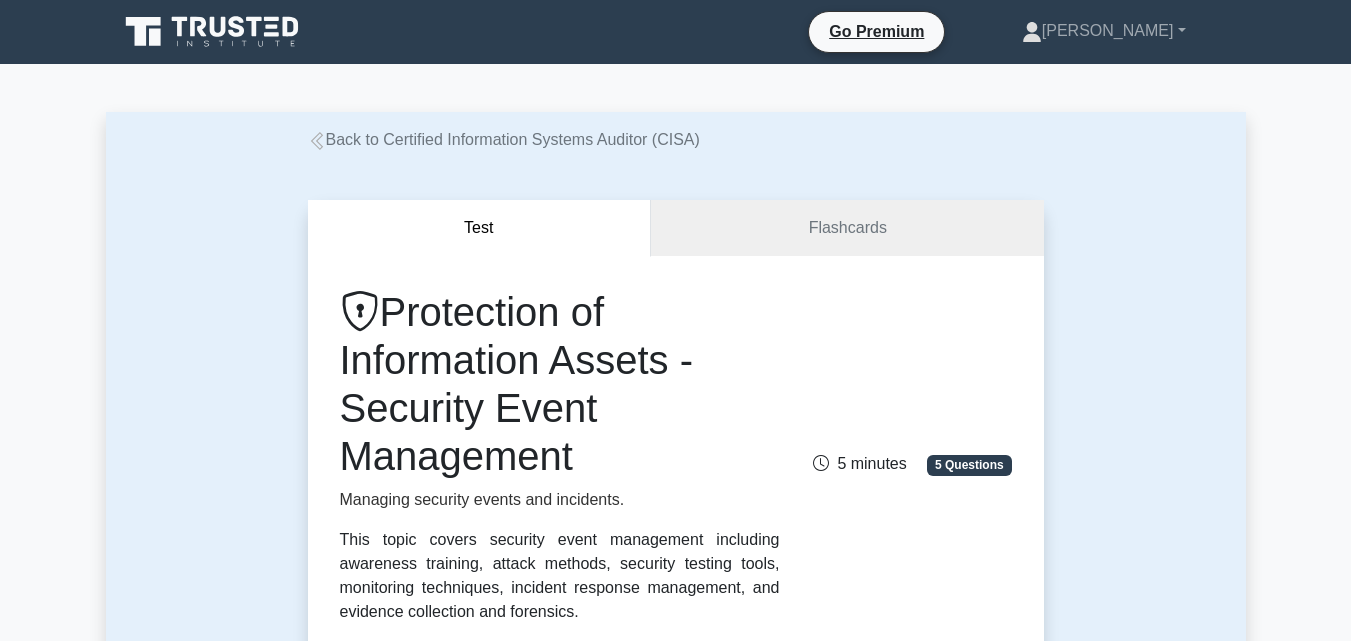 scroll, scrollTop: 0, scrollLeft: 0, axis: both 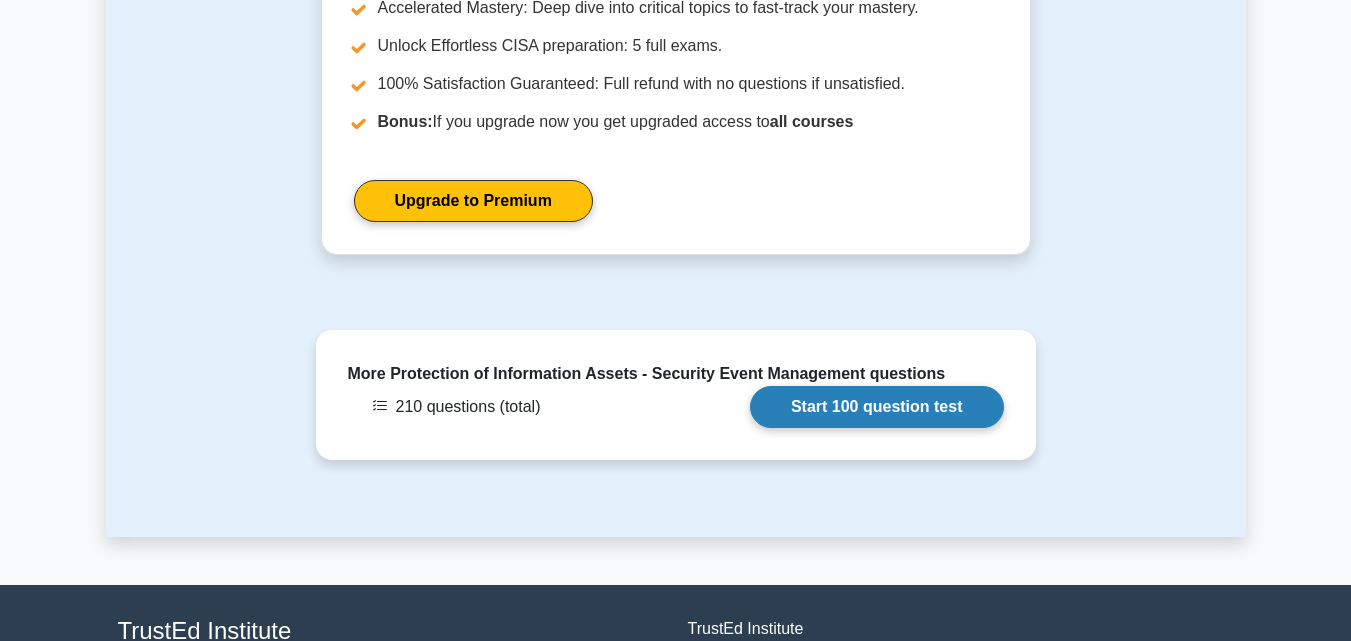 click on "Start 100 question test" at bounding box center (877, 407) 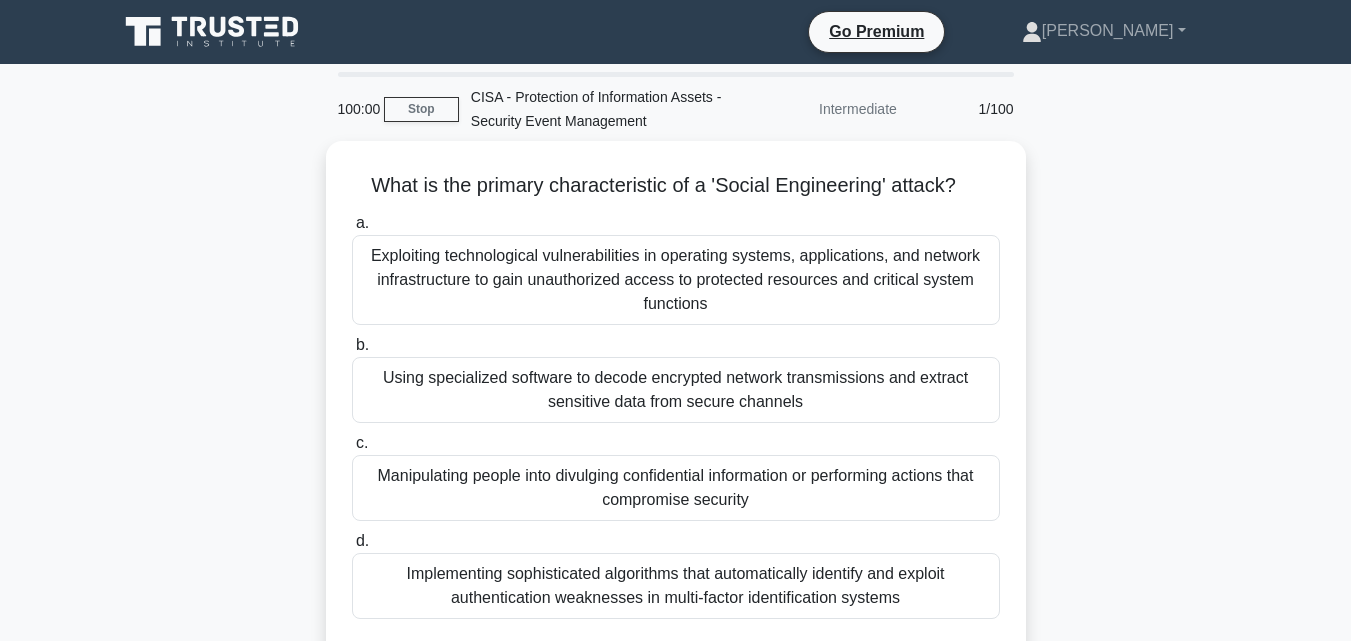 scroll, scrollTop: 0, scrollLeft: 0, axis: both 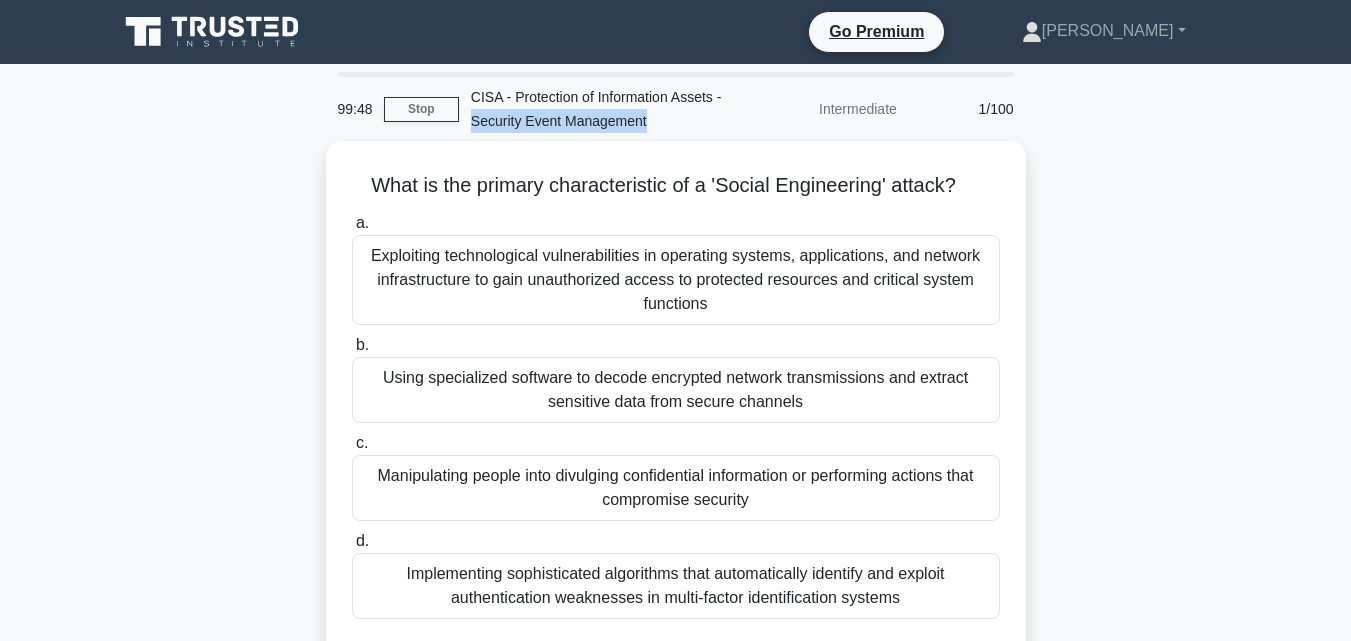 drag, startPoint x: 472, startPoint y: 118, endPoint x: 646, endPoint y: 117, distance: 174.00287 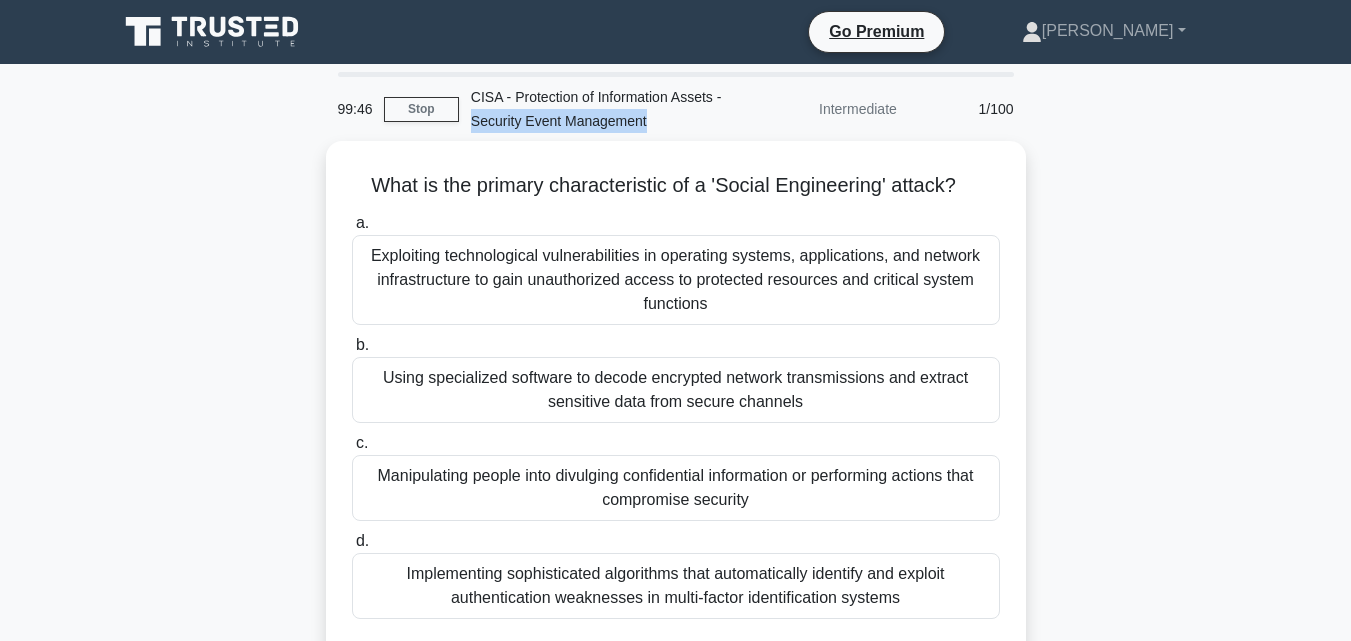 copy on "Security Event Management" 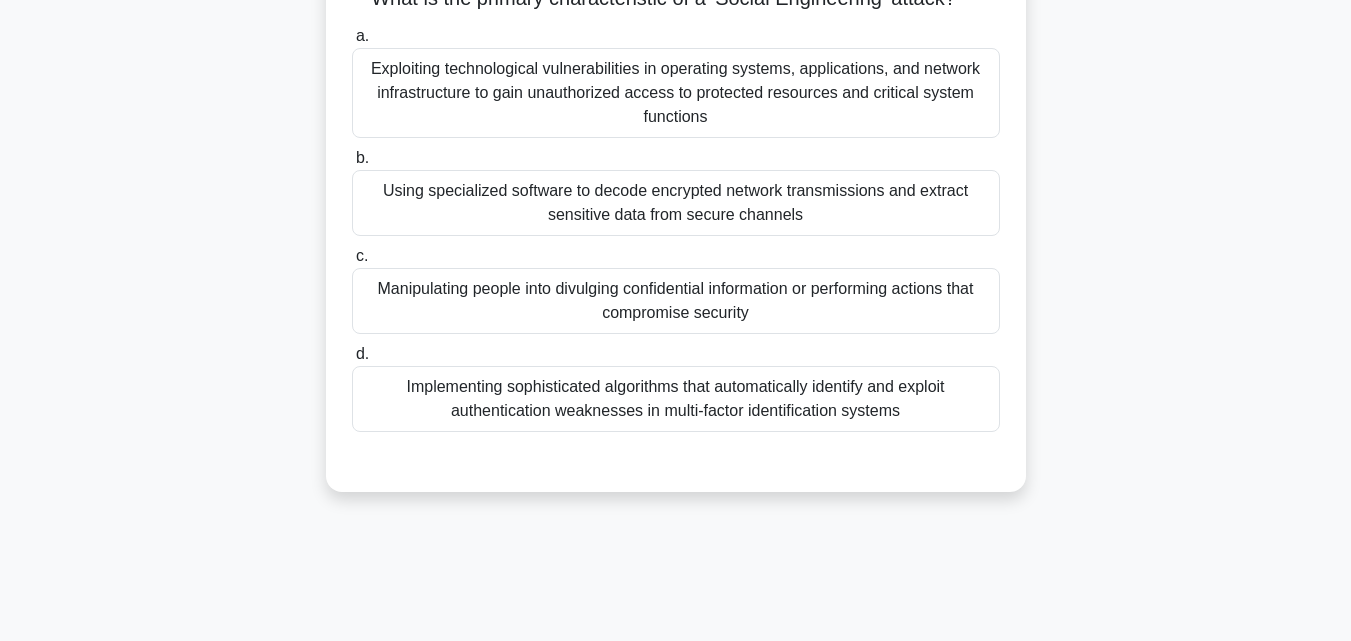 scroll, scrollTop: 200, scrollLeft: 0, axis: vertical 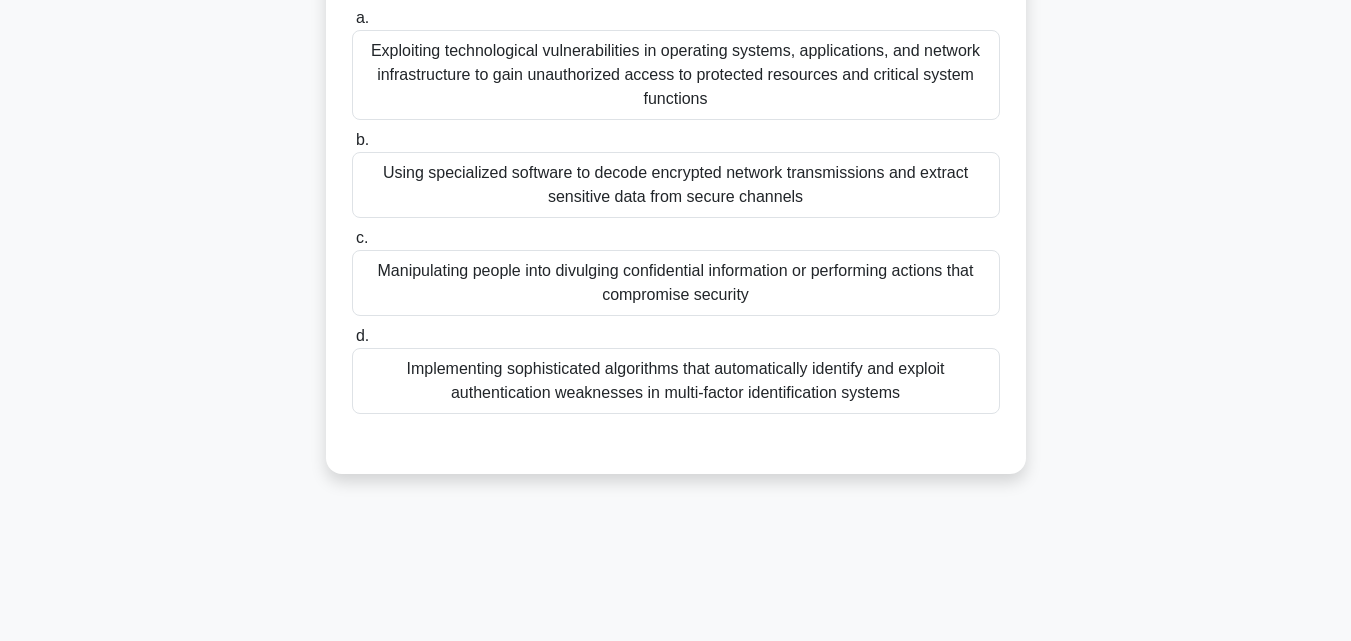 click on "Manipulating people into divulging confidential information or performing actions that compromise security" at bounding box center [676, 283] 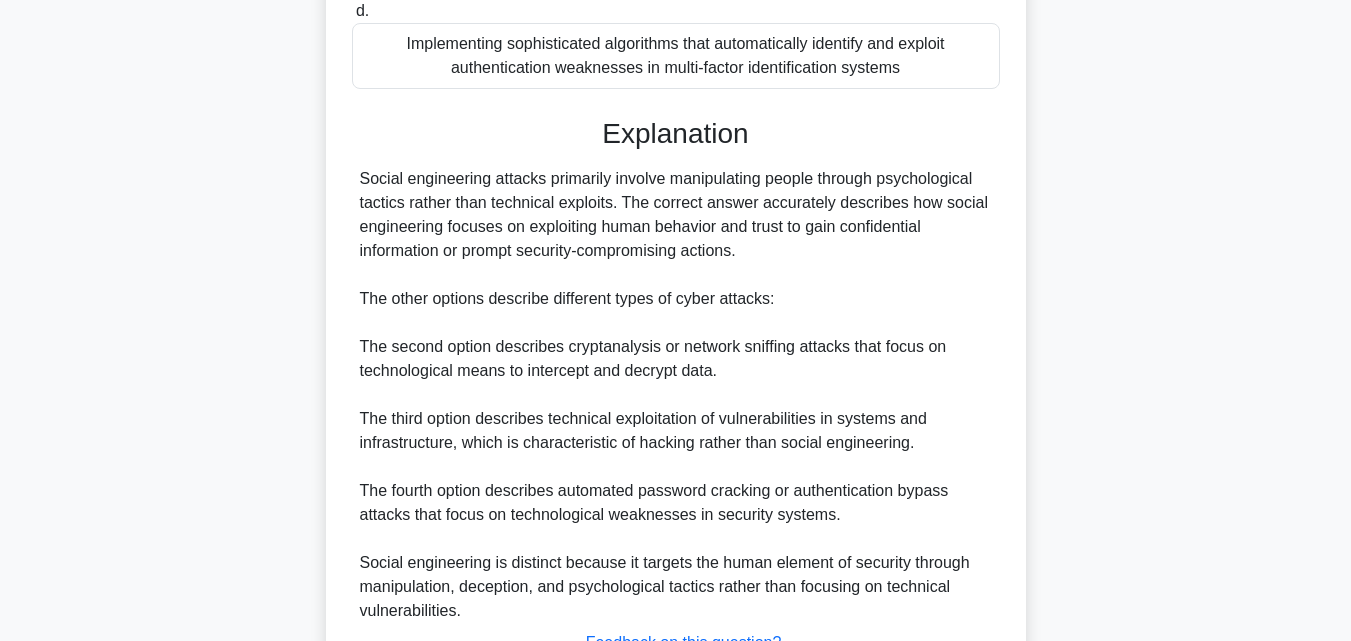 scroll, scrollTop: 689, scrollLeft: 0, axis: vertical 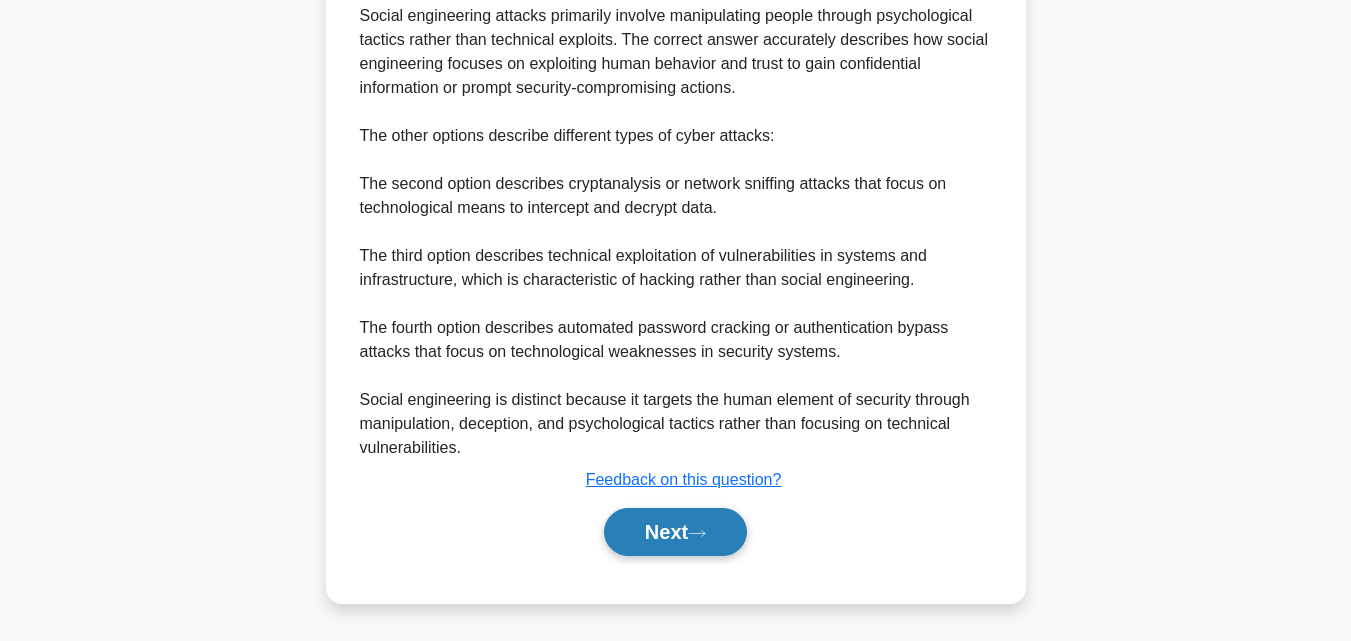 click on "Next" at bounding box center [675, 532] 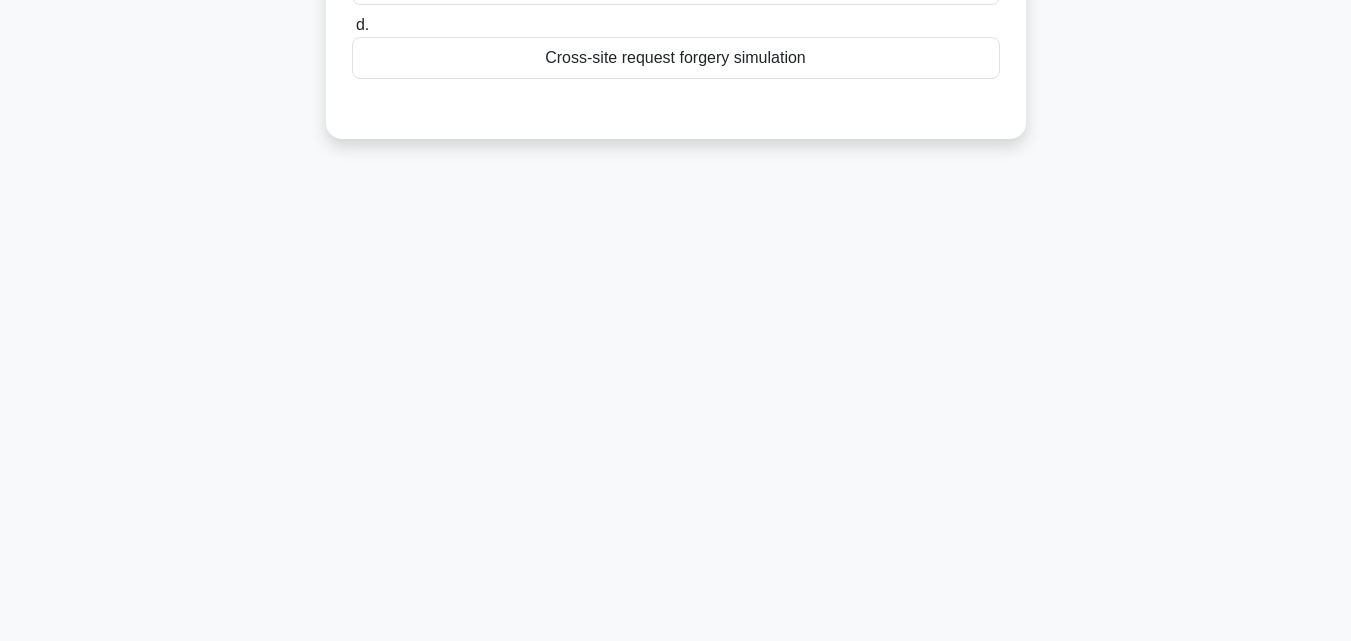 click on "Cross-site request forgery simulation" at bounding box center [676, 58] 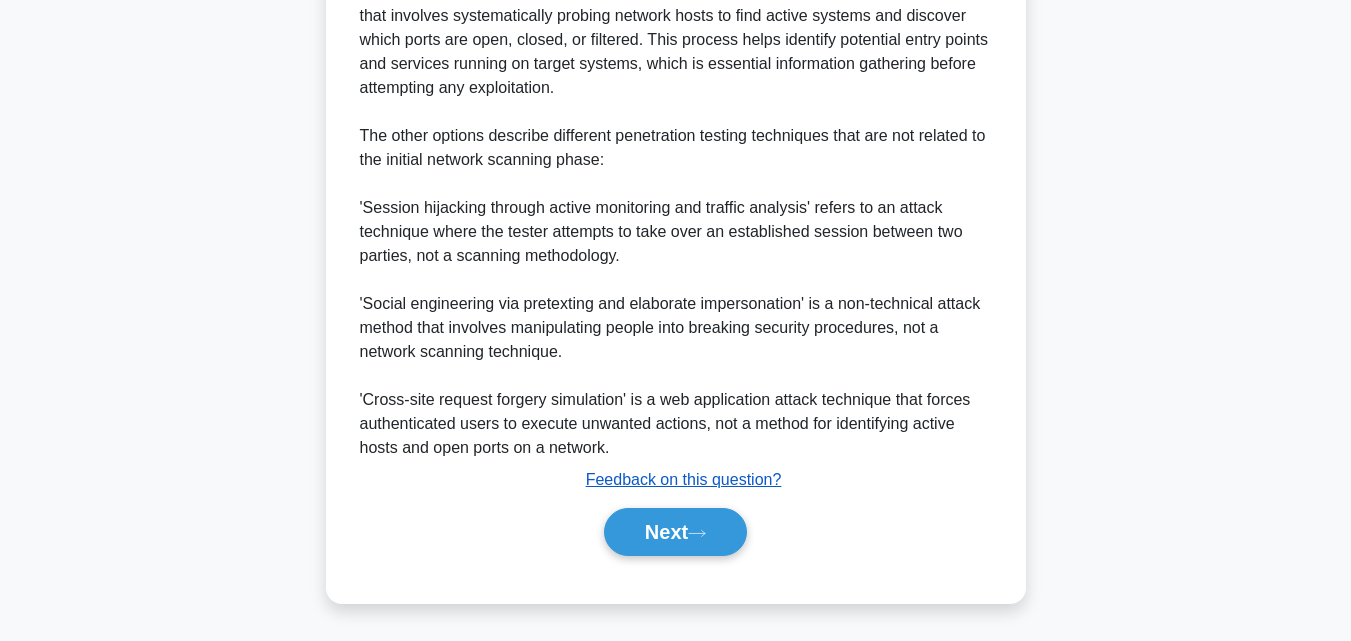 scroll, scrollTop: 667, scrollLeft: 0, axis: vertical 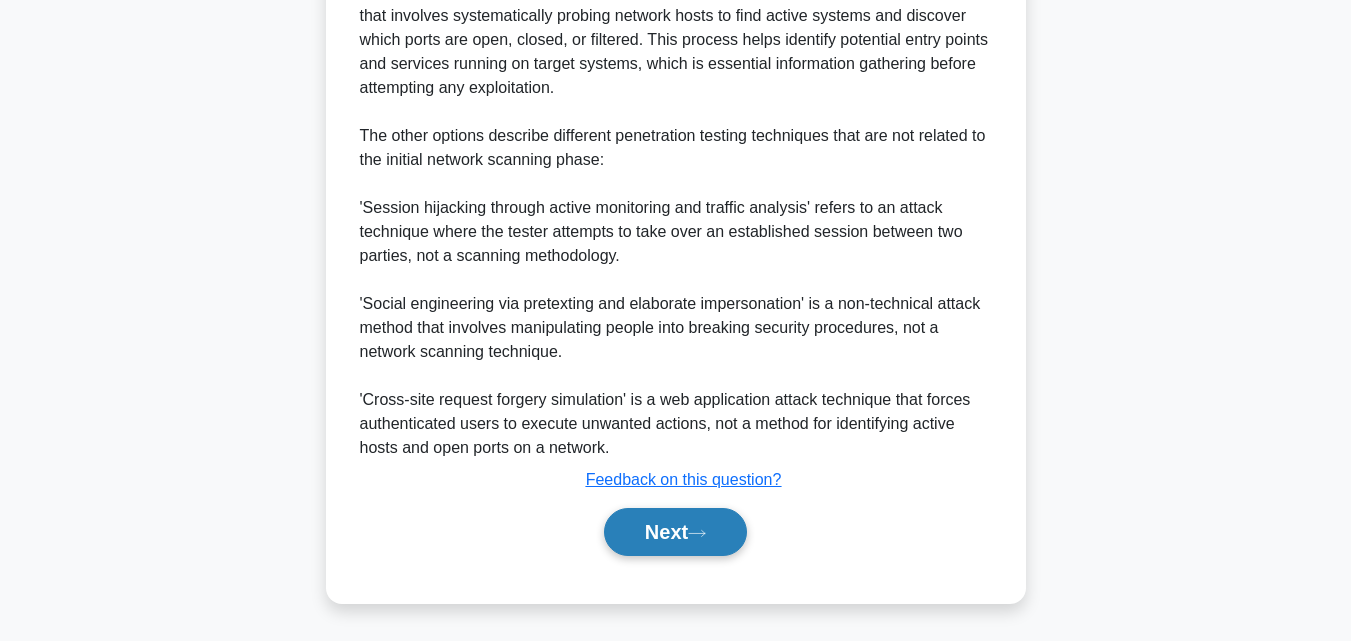 click on "Next" at bounding box center [675, 532] 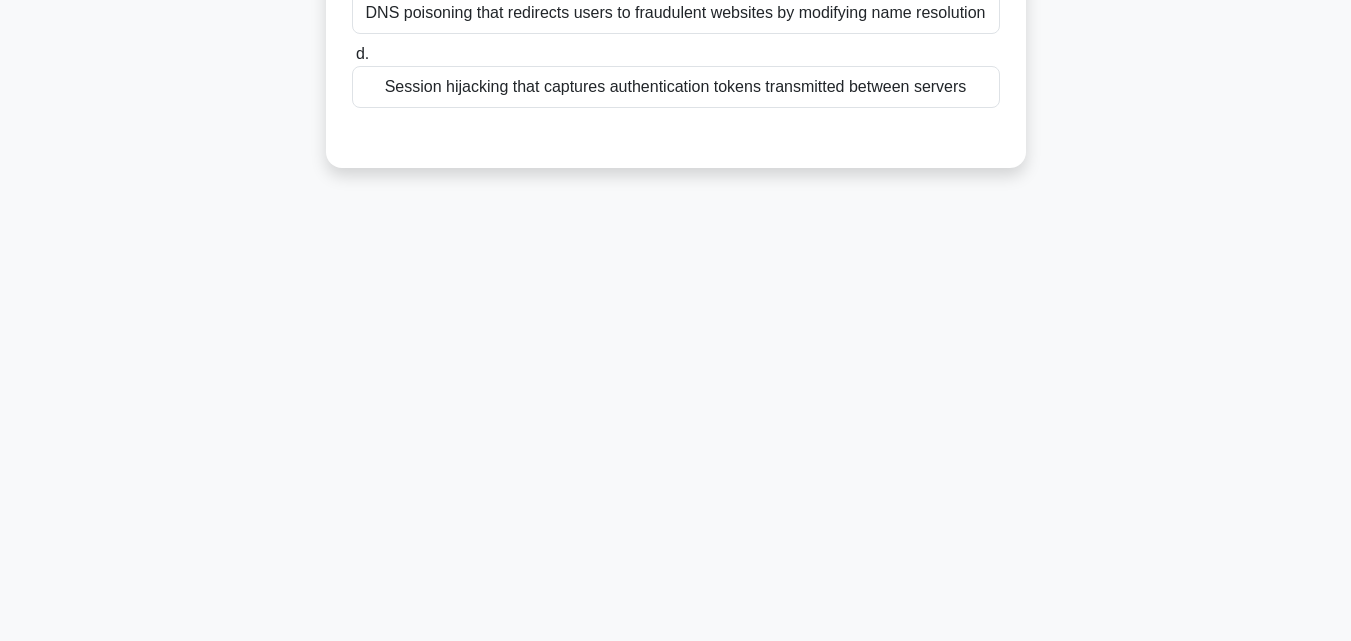 scroll, scrollTop: 439, scrollLeft: 0, axis: vertical 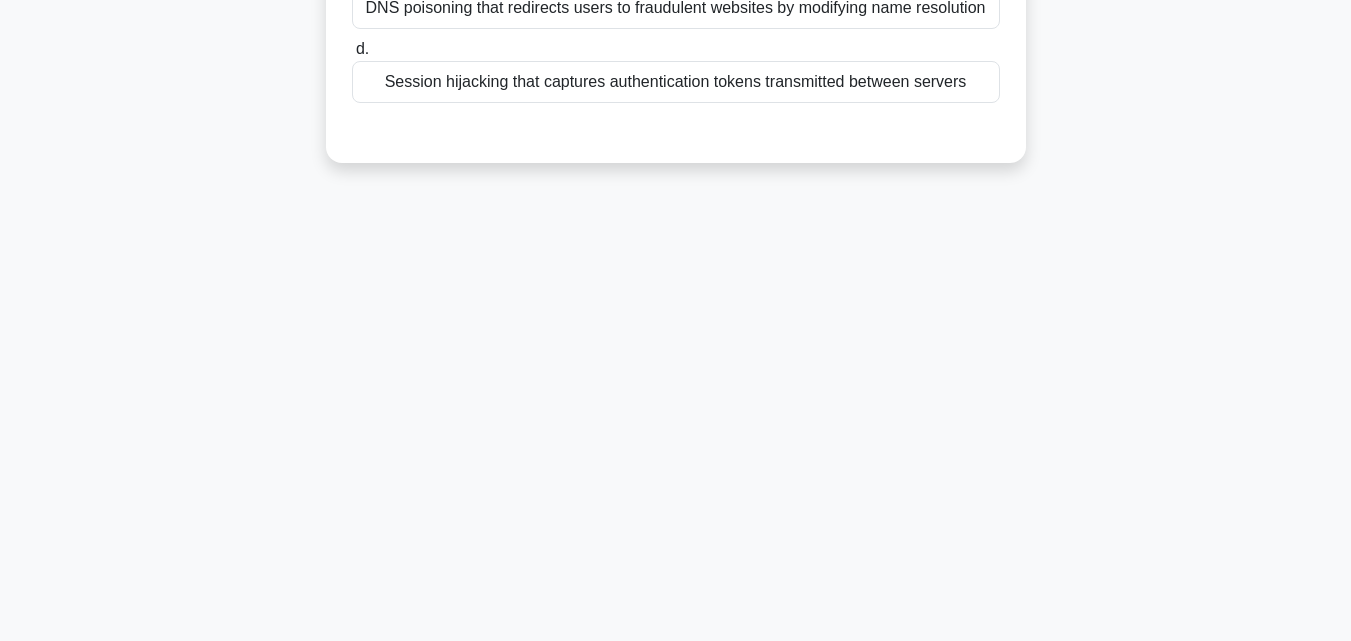 click on "Session hijacking that captures authentication tokens transmitted between servers" at bounding box center (676, 82) 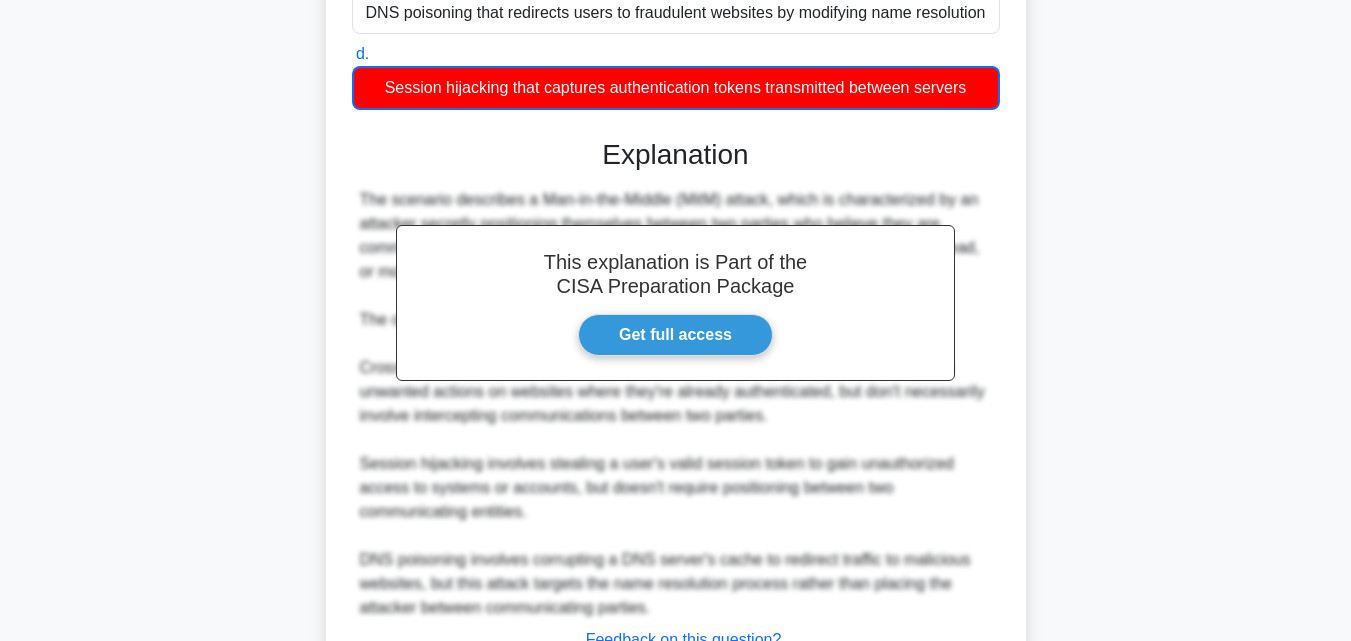 scroll, scrollTop: 619, scrollLeft: 0, axis: vertical 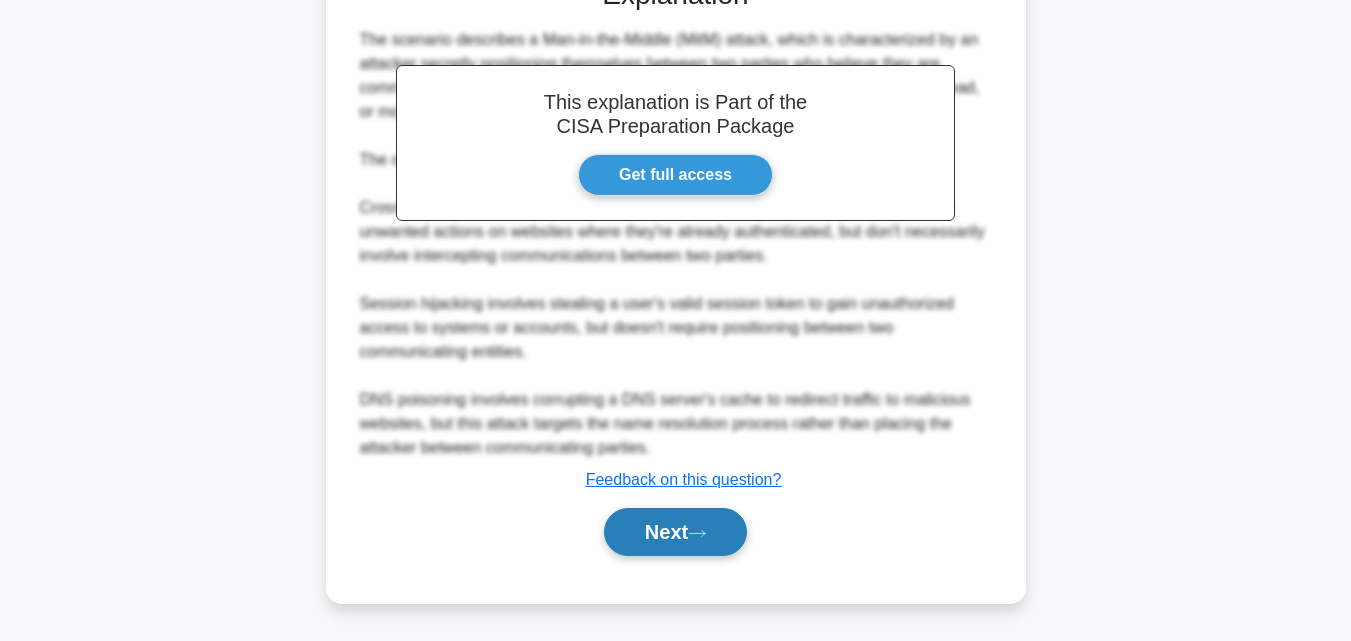 click on "Next" at bounding box center (675, 532) 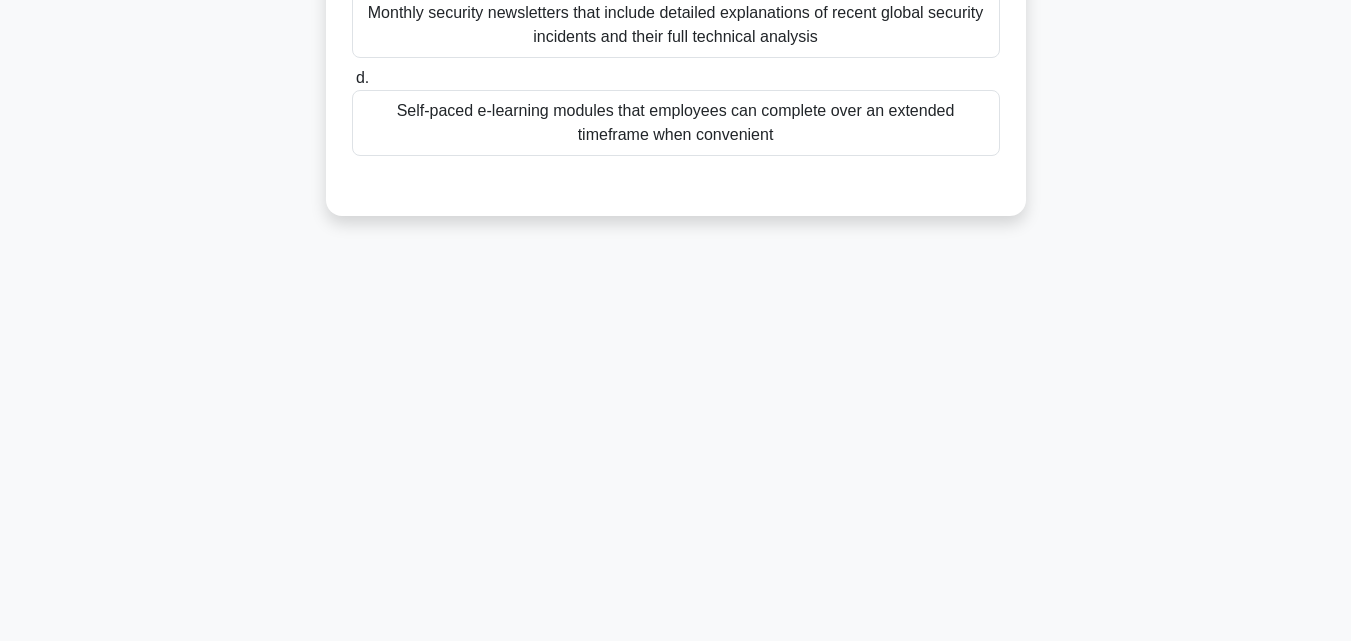 scroll, scrollTop: 439, scrollLeft: 0, axis: vertical 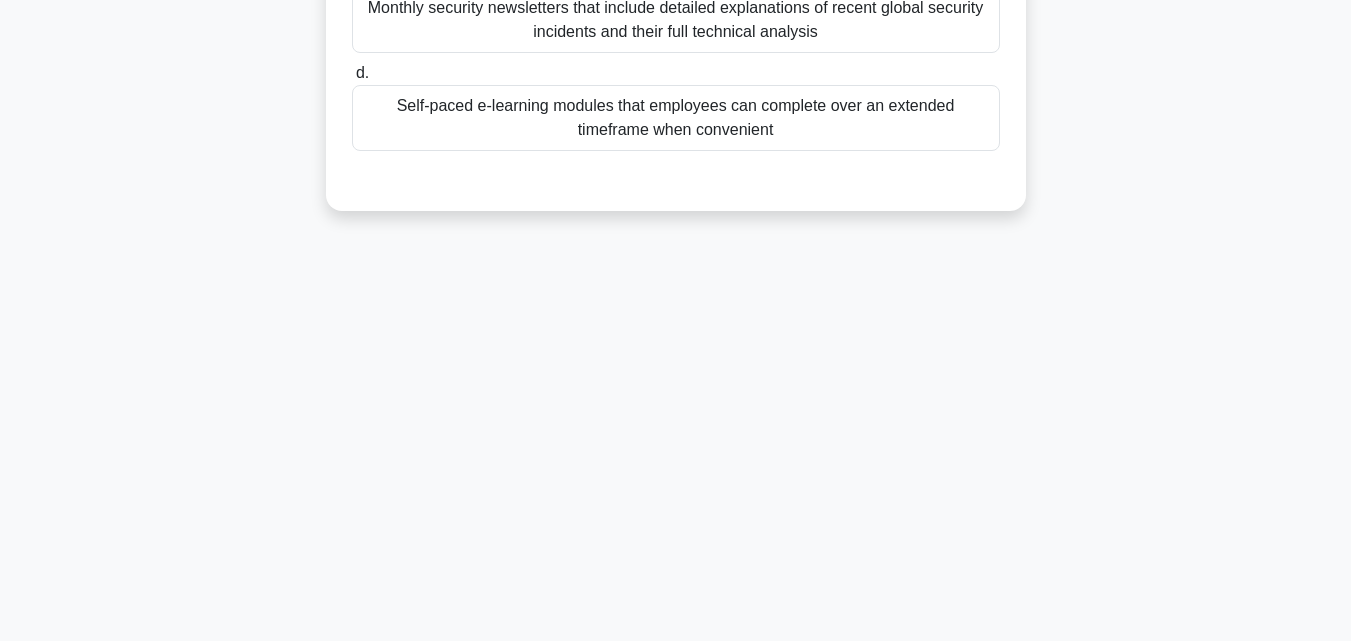 click on "Self-paced e-learning modules that employees can complete over an extended timeframe when convenient" at bounding box center [676, 118] 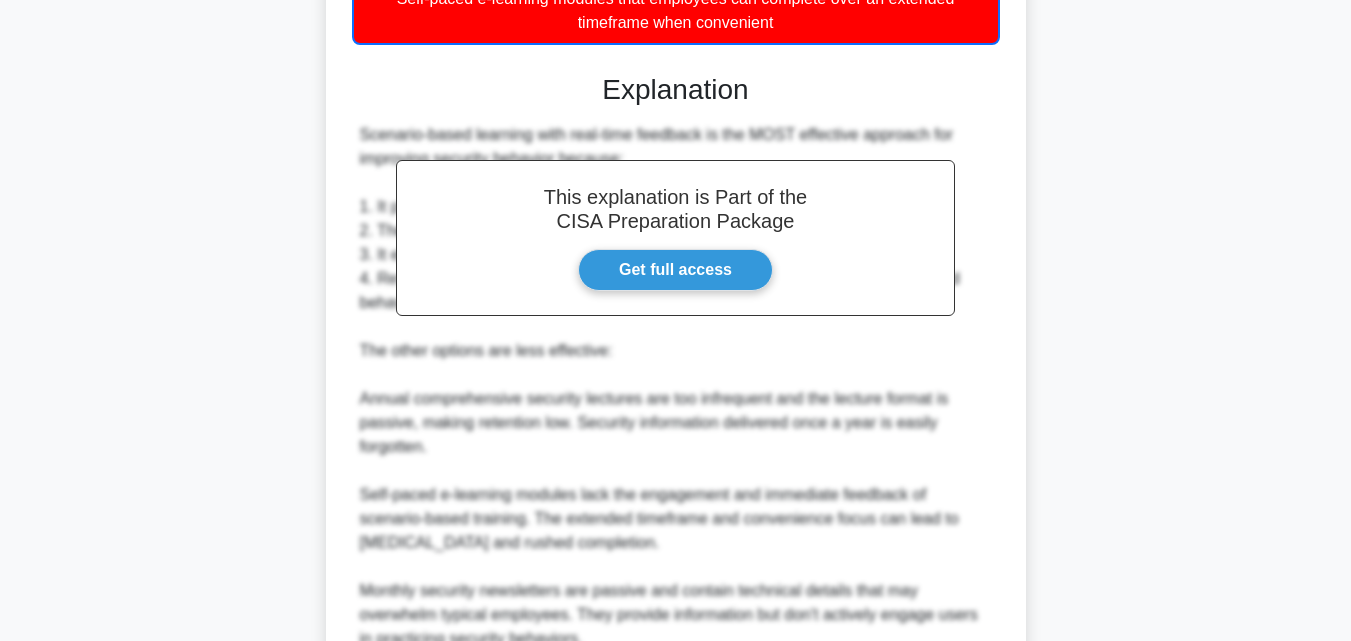 scroll, scrollTop: 739, scrollLeft: 0, axis: vertical 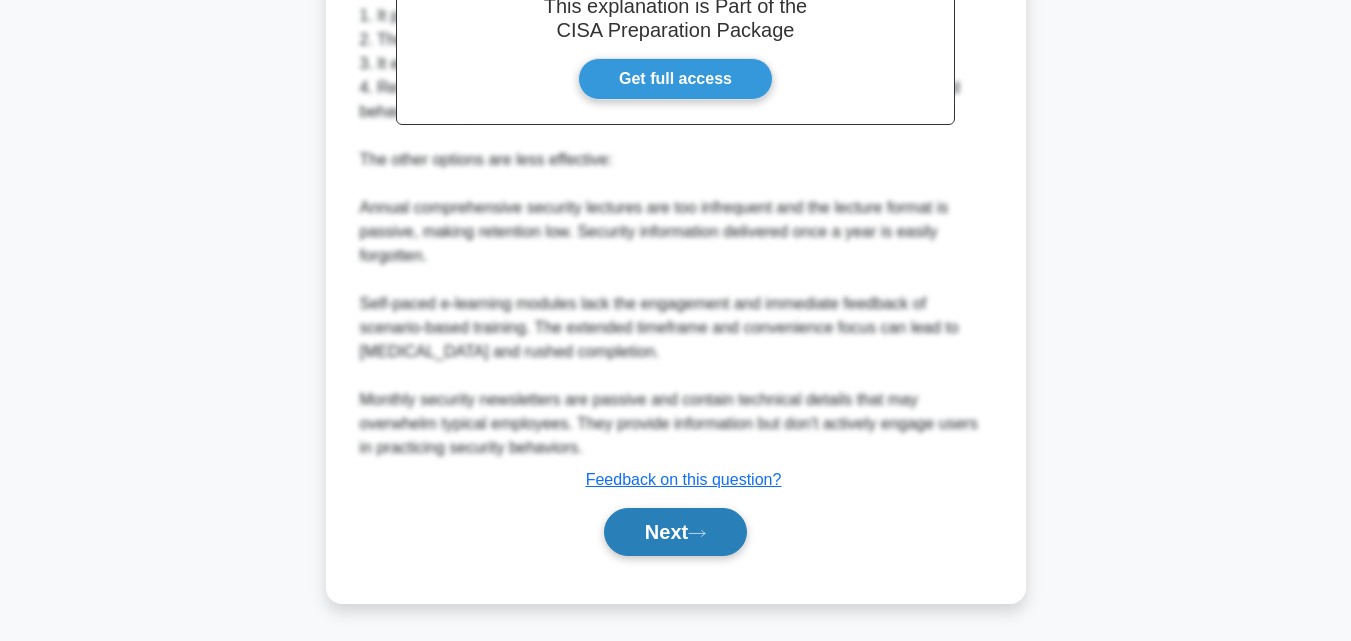 click on "Next" at bounding box center (675, 532) 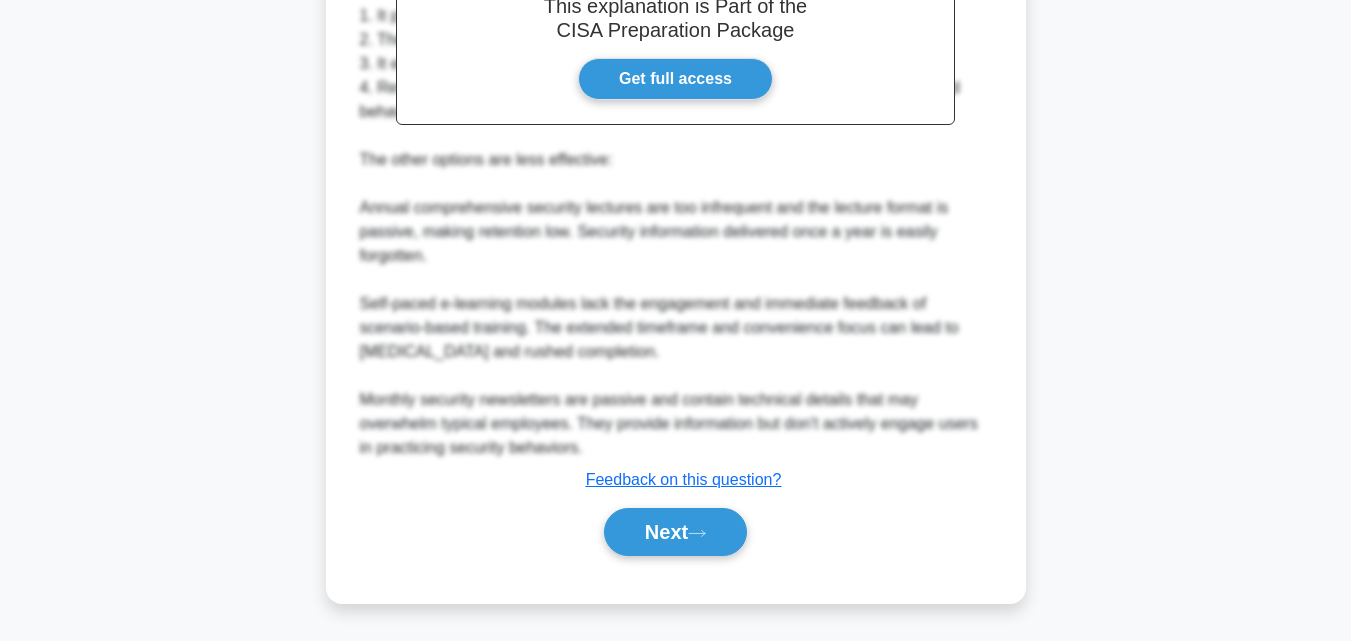 scroll, scrollTop: 439, scrollLeft: 0, axis: vertical 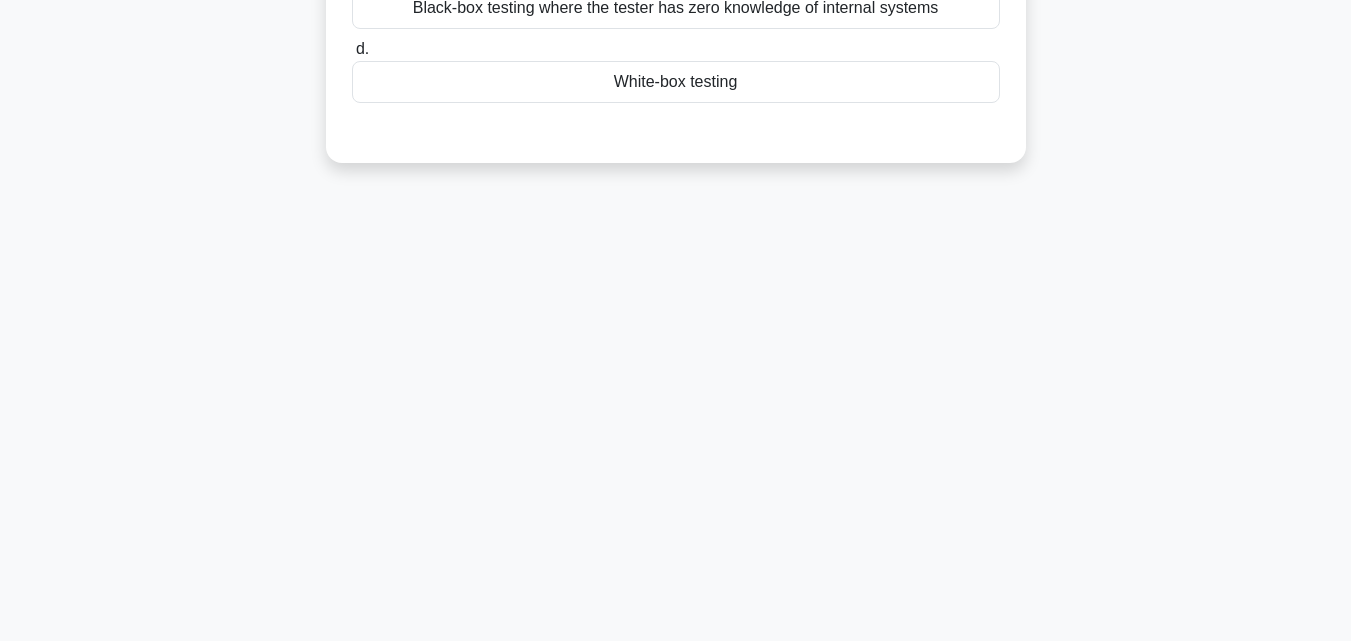click on "White-box testing" at bounding box center [676, 82] 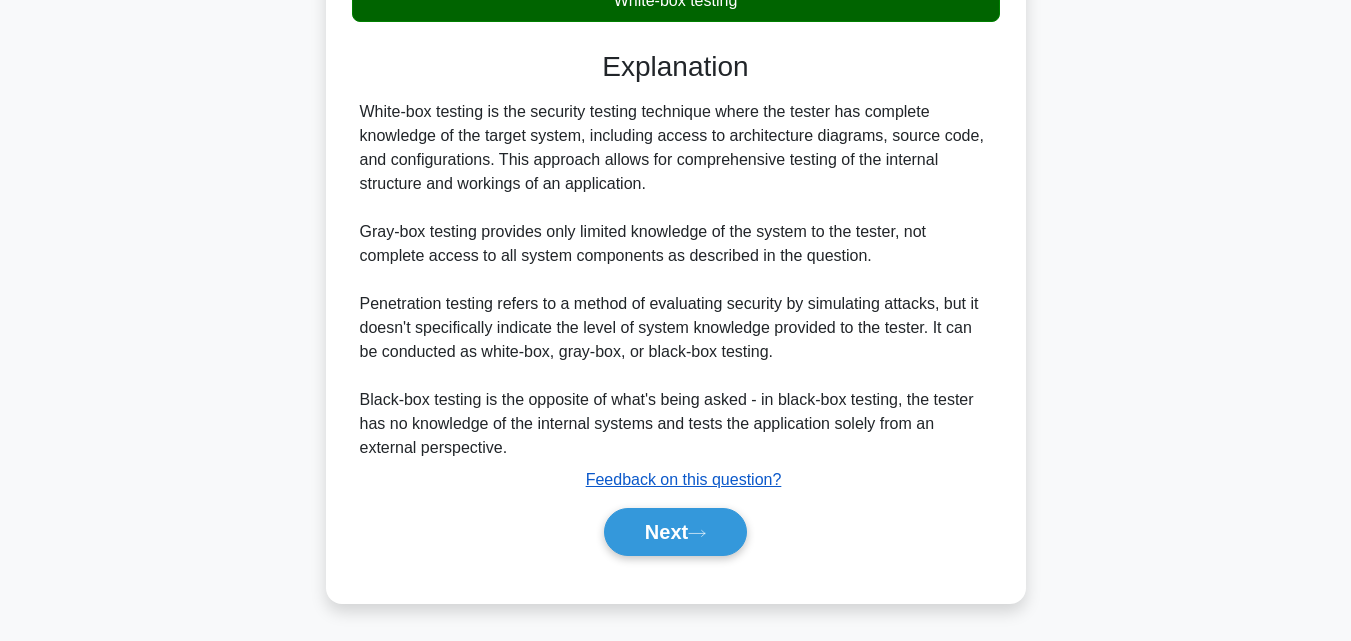 scroll, scrollTop: 545, scrollLeft: 0, axis: vertical 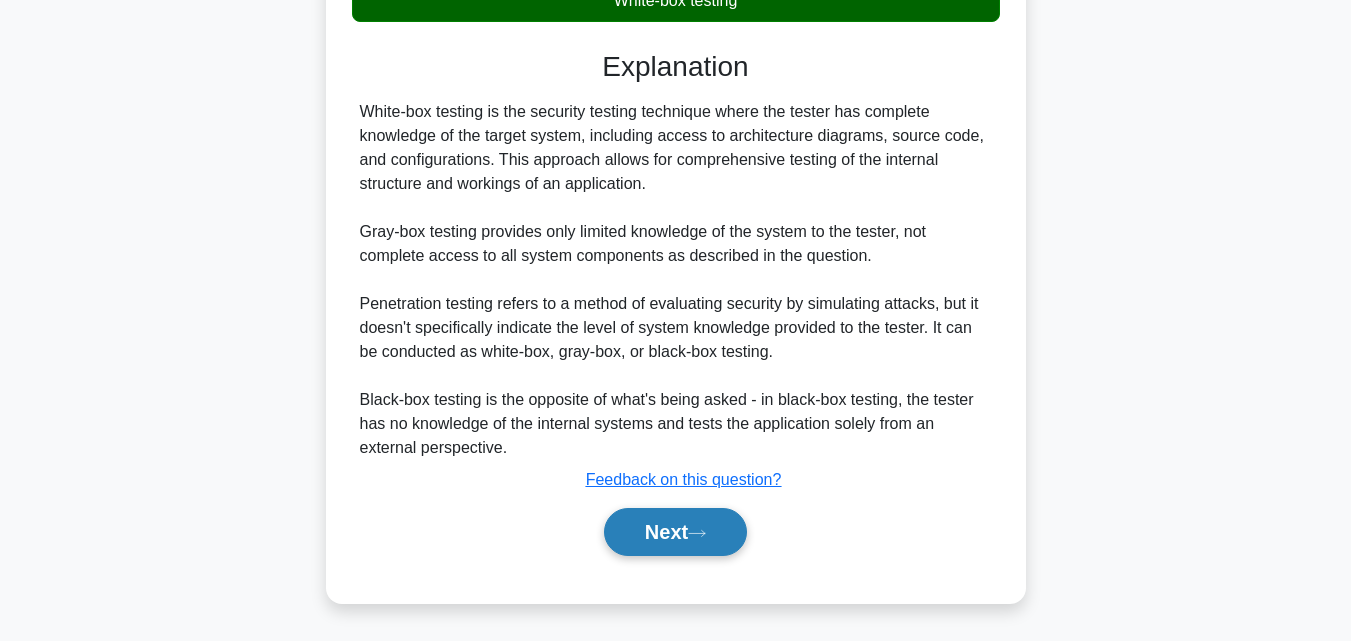 click on "Next" at bounding box center [675, 532] 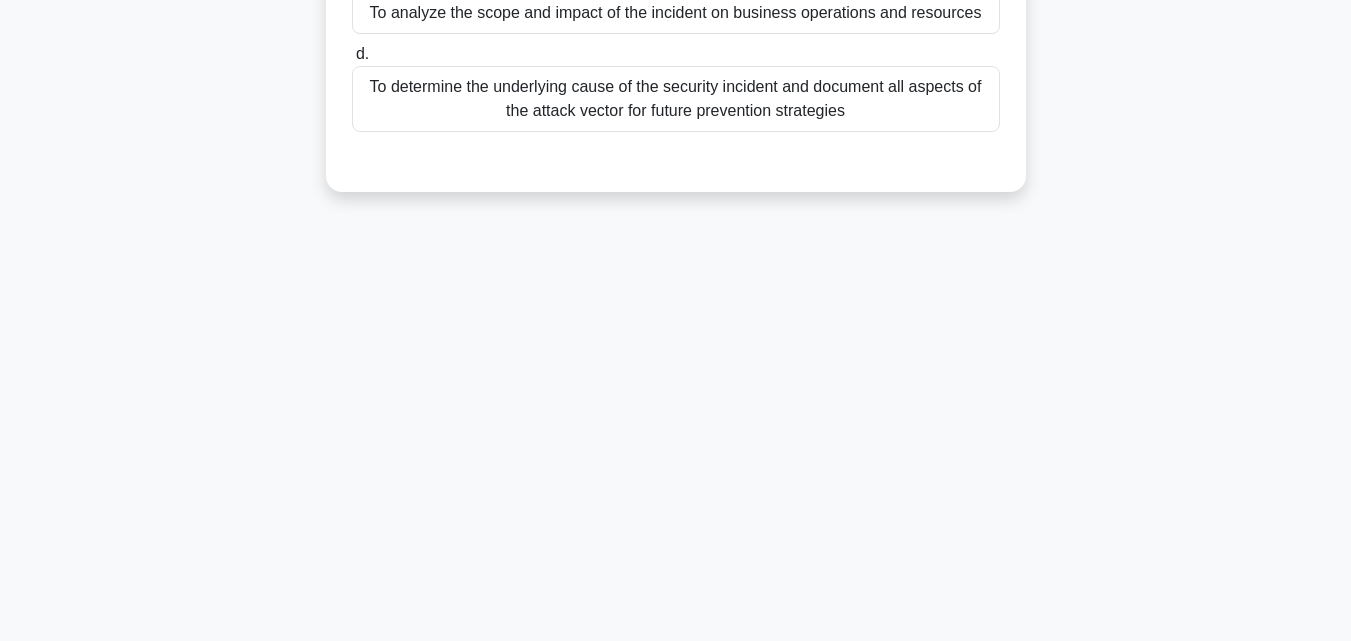 scroll, scrollTop: 439, scrollLeft: 0, axis: vertical 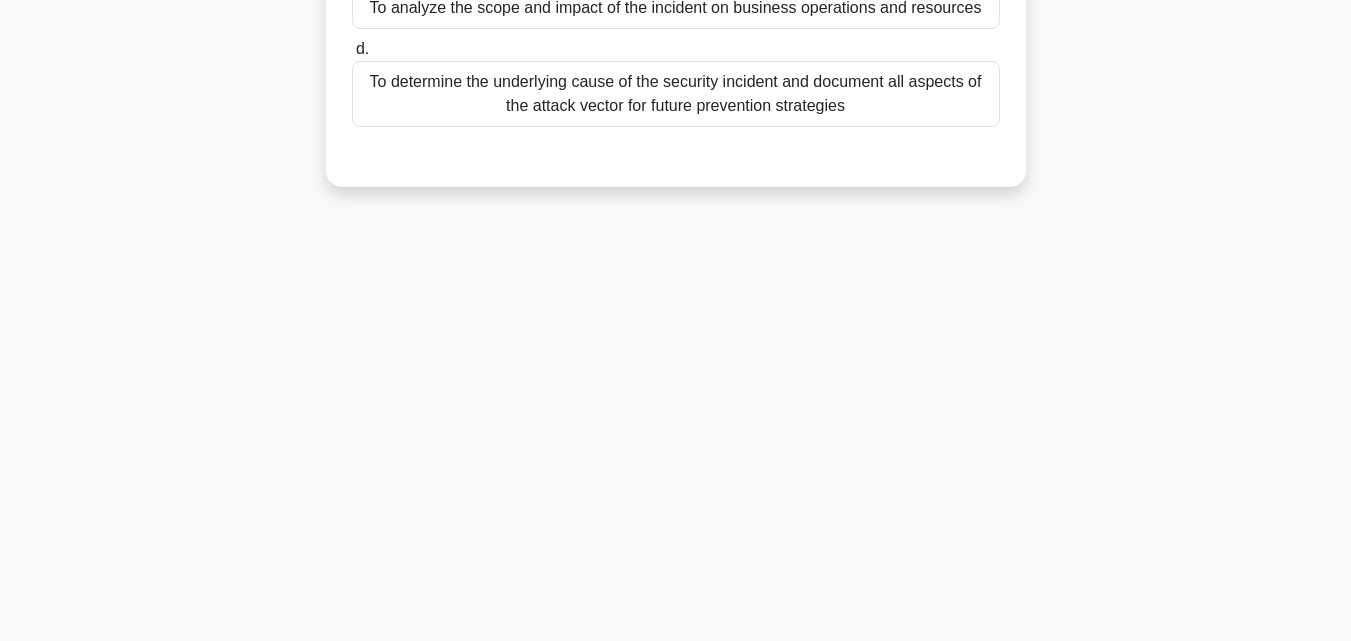click on "To determine the underlying cause of the security incident and document all aspects of the attack vector for future prevention strategies" at bounding box center (676, 94) 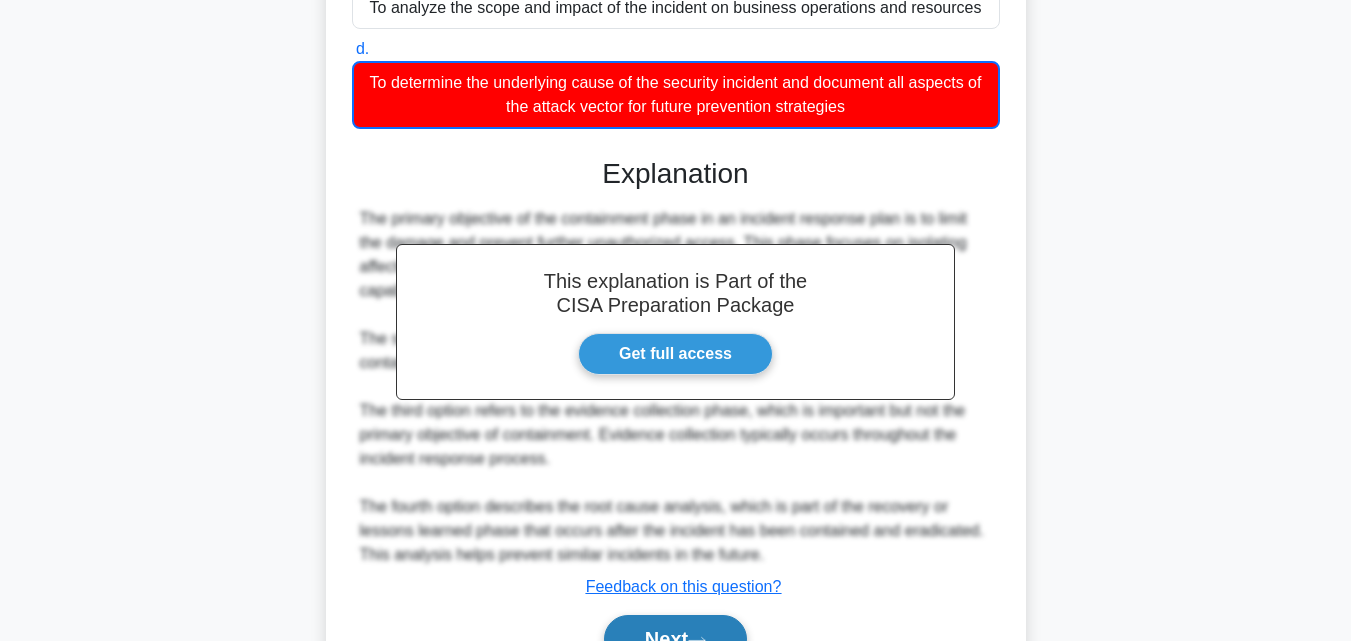 scroll, scrollTop: 547, scrollLeft: 0, axis: vertical 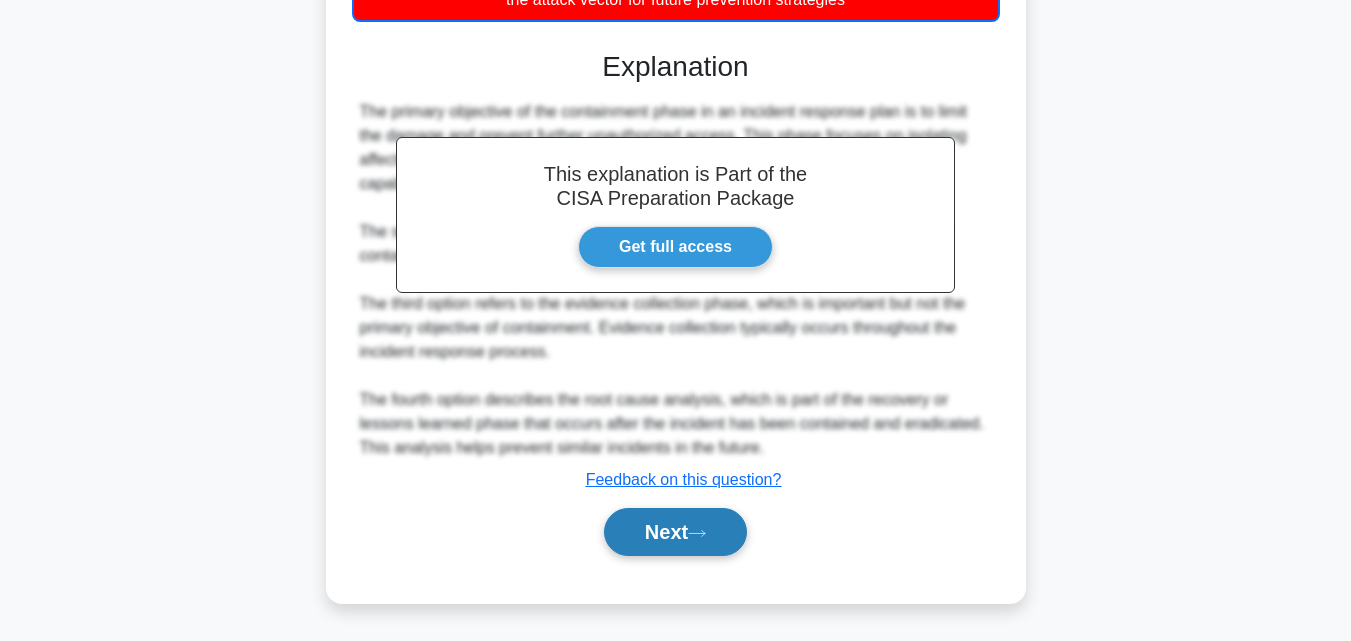 click on "Next" at bounding box center [675, 532] 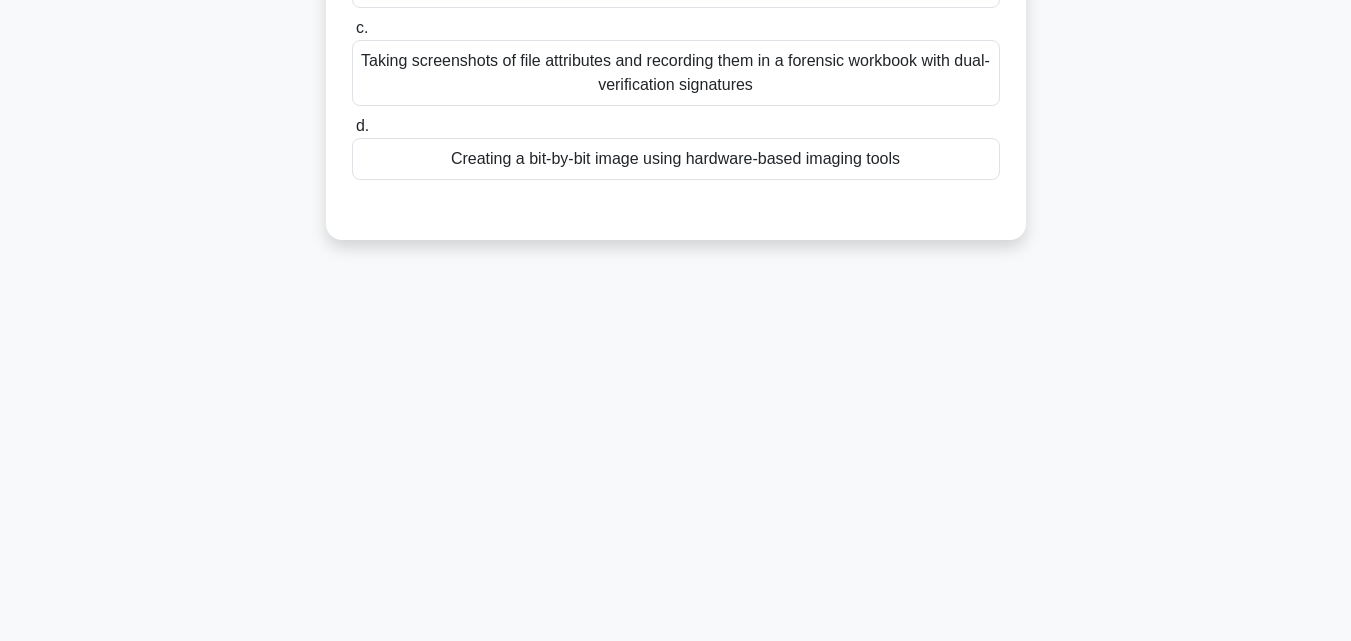 scroll, scrollTop: 439, scrollLeft: 0, axis: vertical 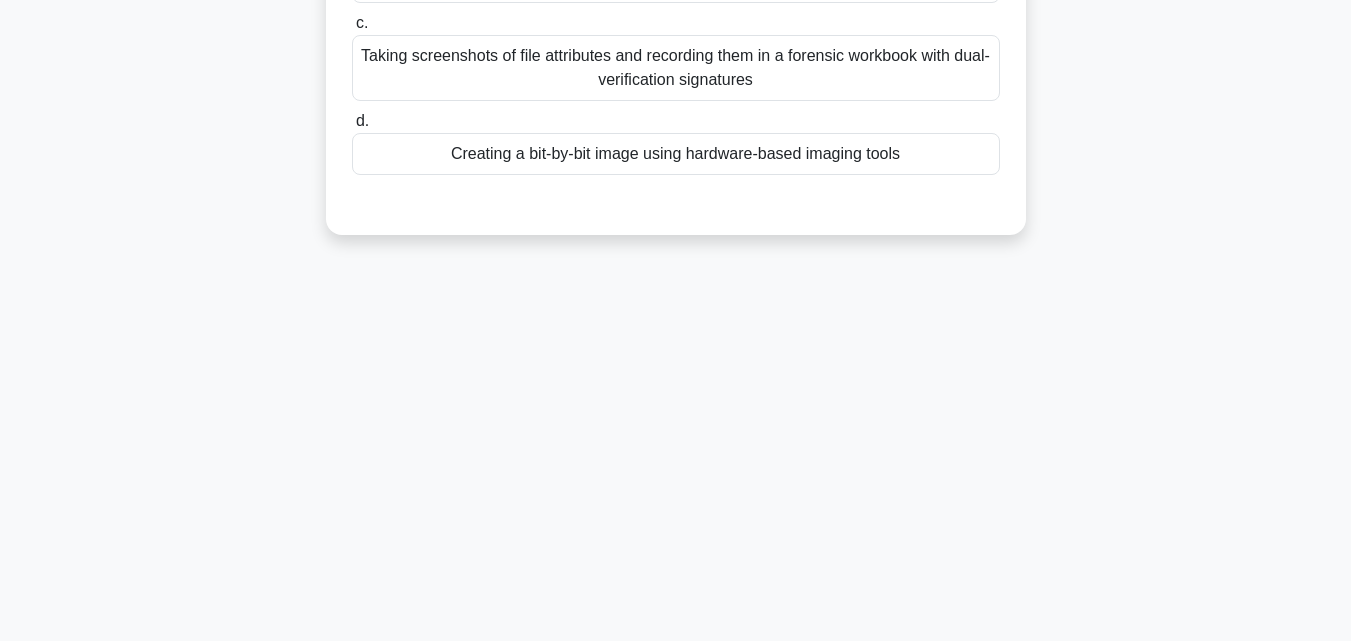 click on "Creating a bit-by-bit image using hardware-based imaging tools" at bounding box center [676, 154] 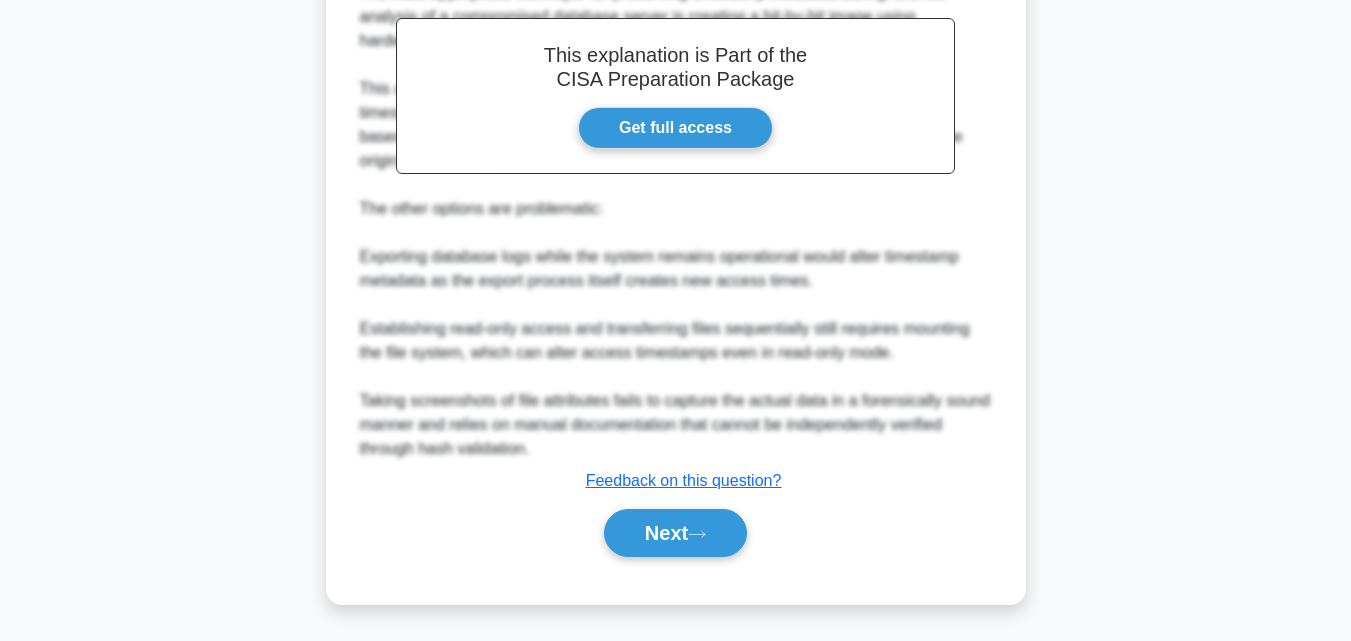 scroll, scrollTop: 713, scrollLeft: 0, axis: vertical 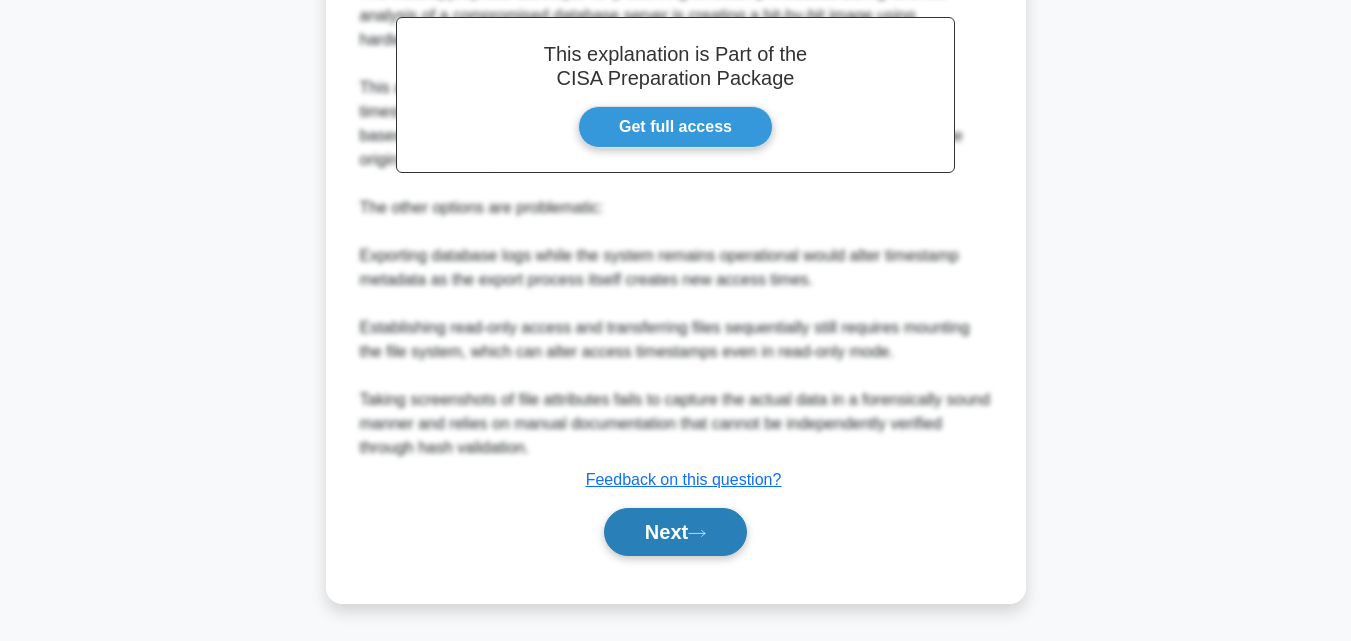 click on "Next" at bounding box center (675, 532) 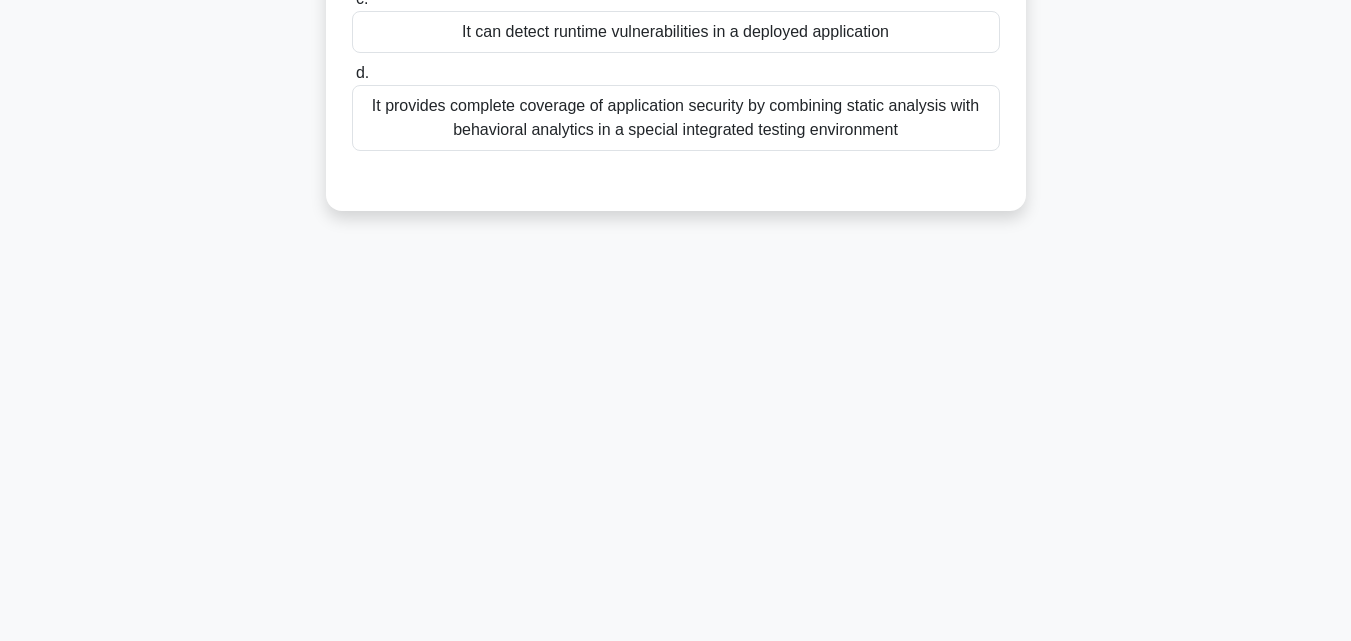 click on "It can detect runtime vulnerabilities in a deployed application" at bounding box center (676, 32) 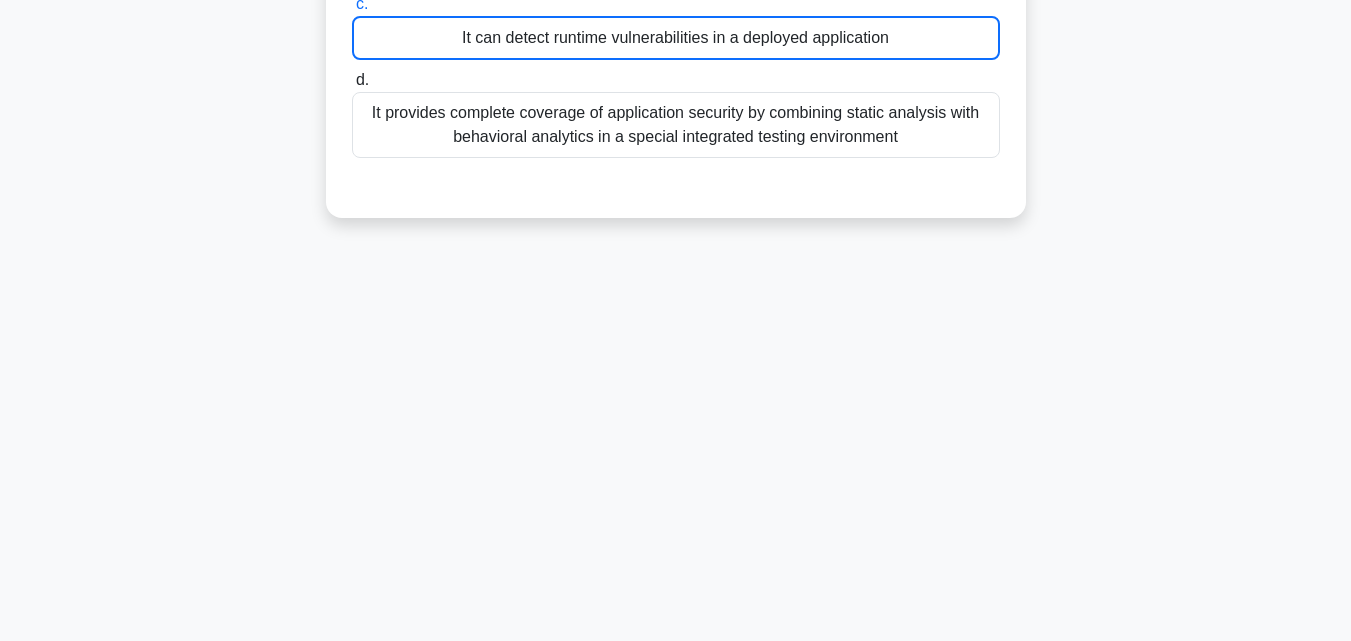 scroll, scrollTop: 435, scrollLeft: 0, axis: vertical 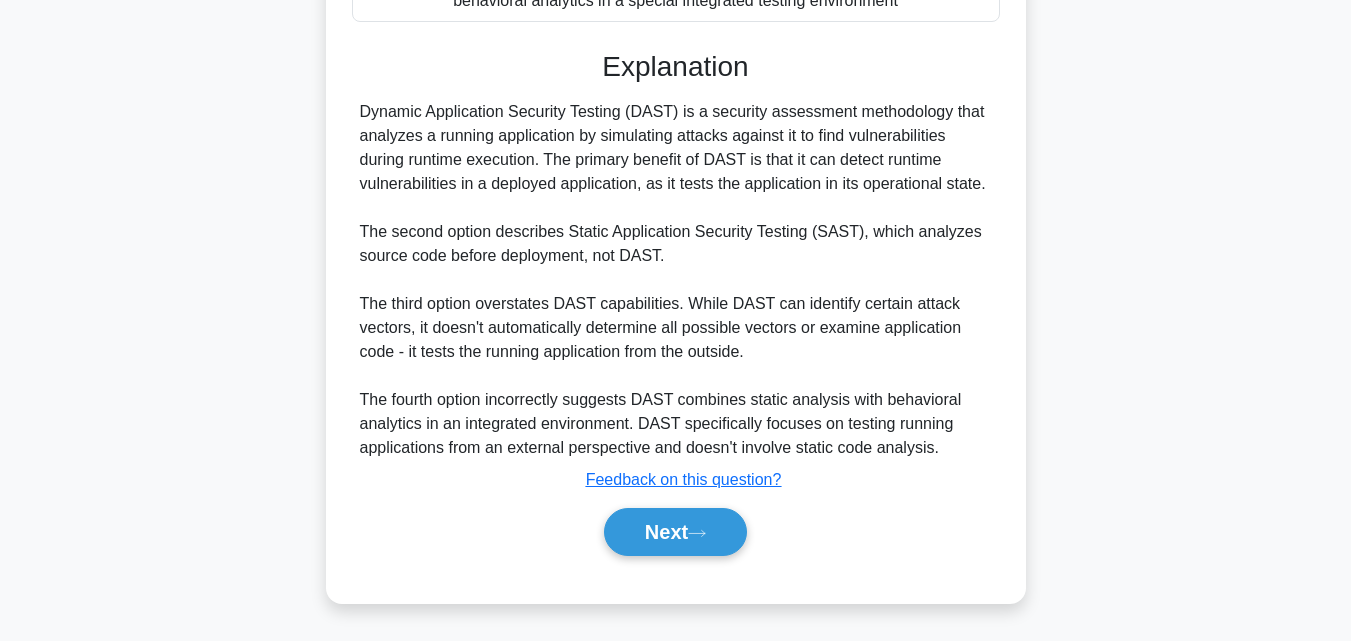 click 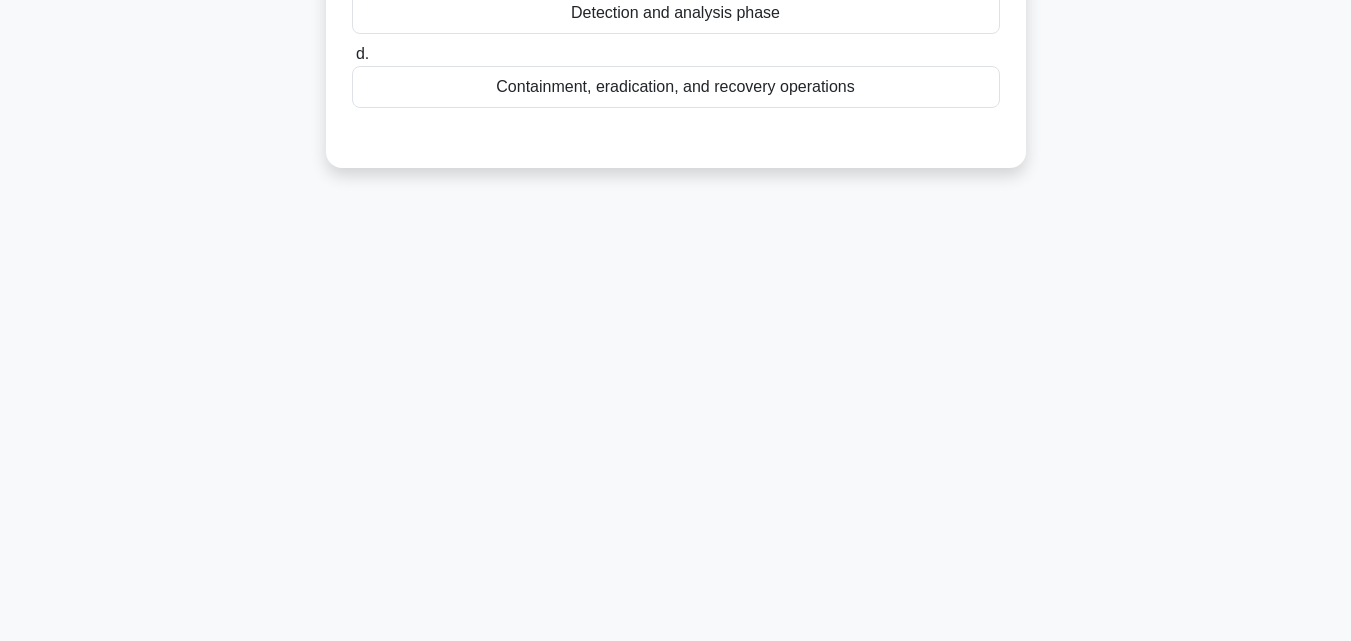 scroll, scrollTop: 439, scrollLeft: 0, axis: vertical 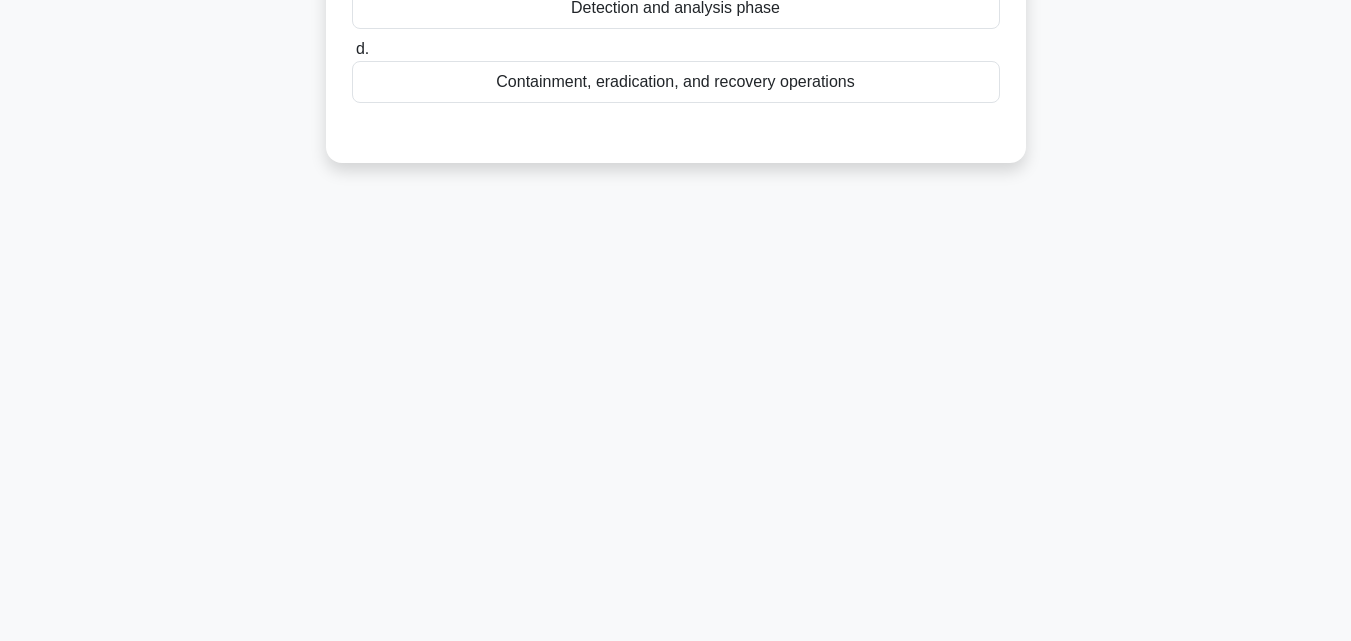 click on "Detection and analysis phase" at bounding box center (676, 8) 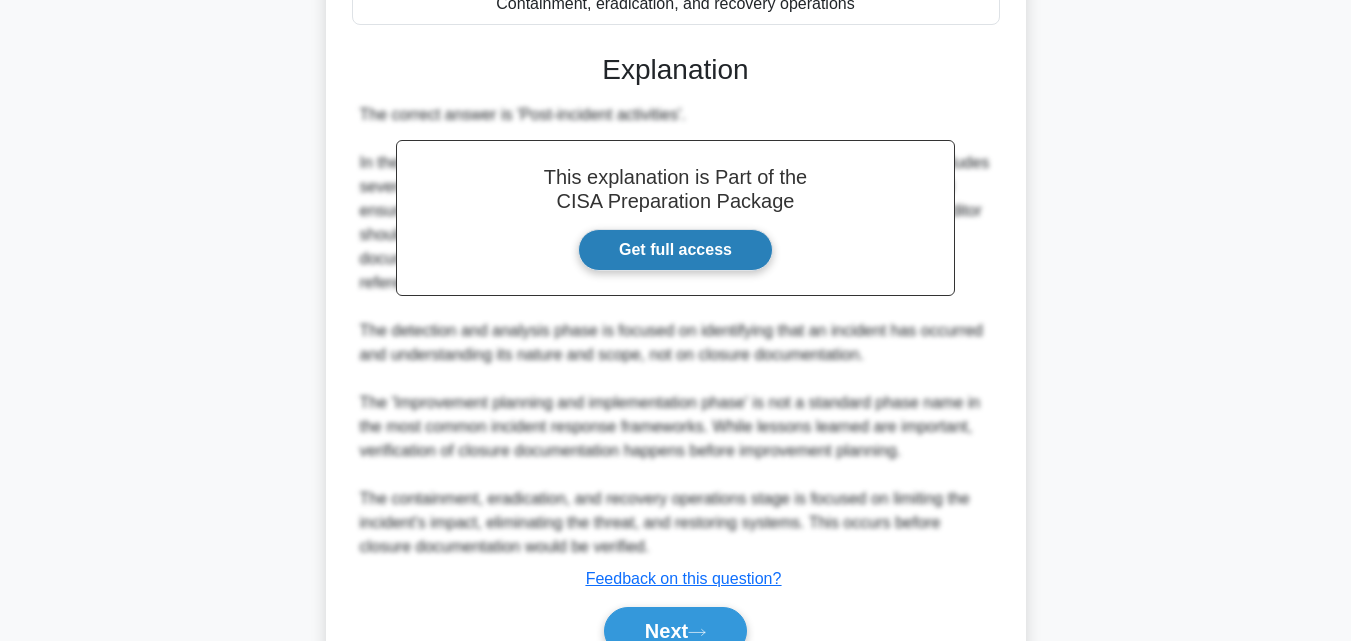scroll, scrollTop: 597, scrollLeft: 0, axis: vertical 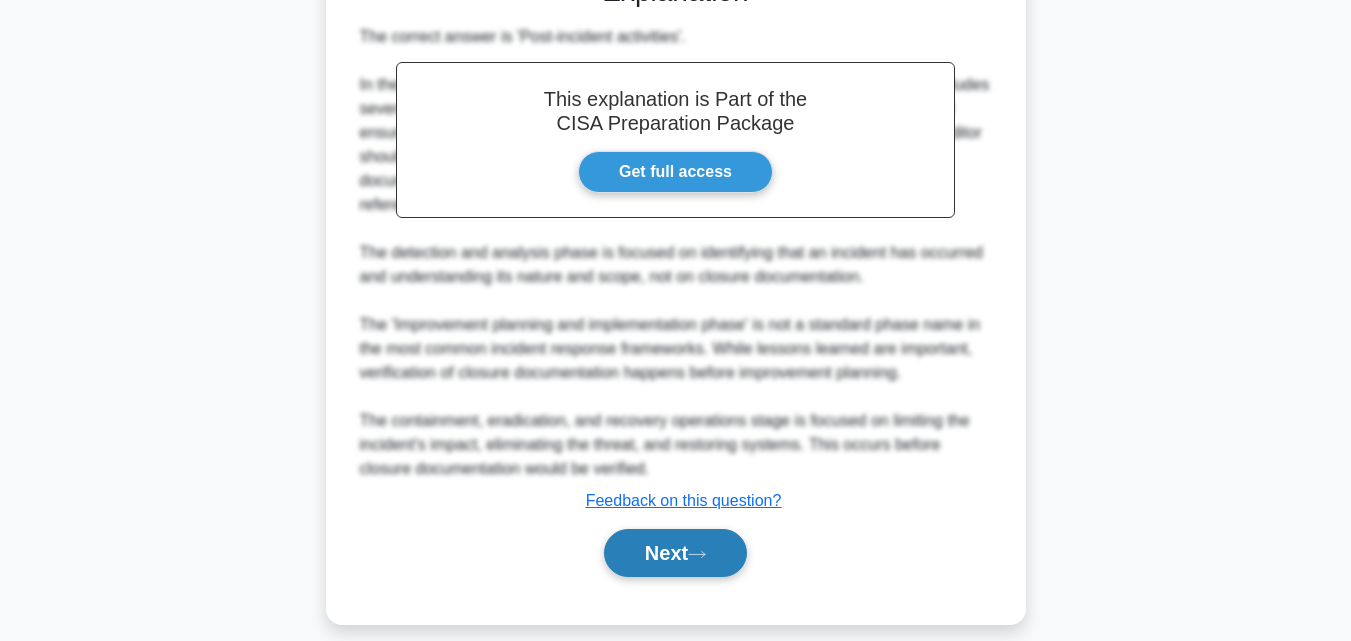 click on "Next" at bounding box center [675, 553] 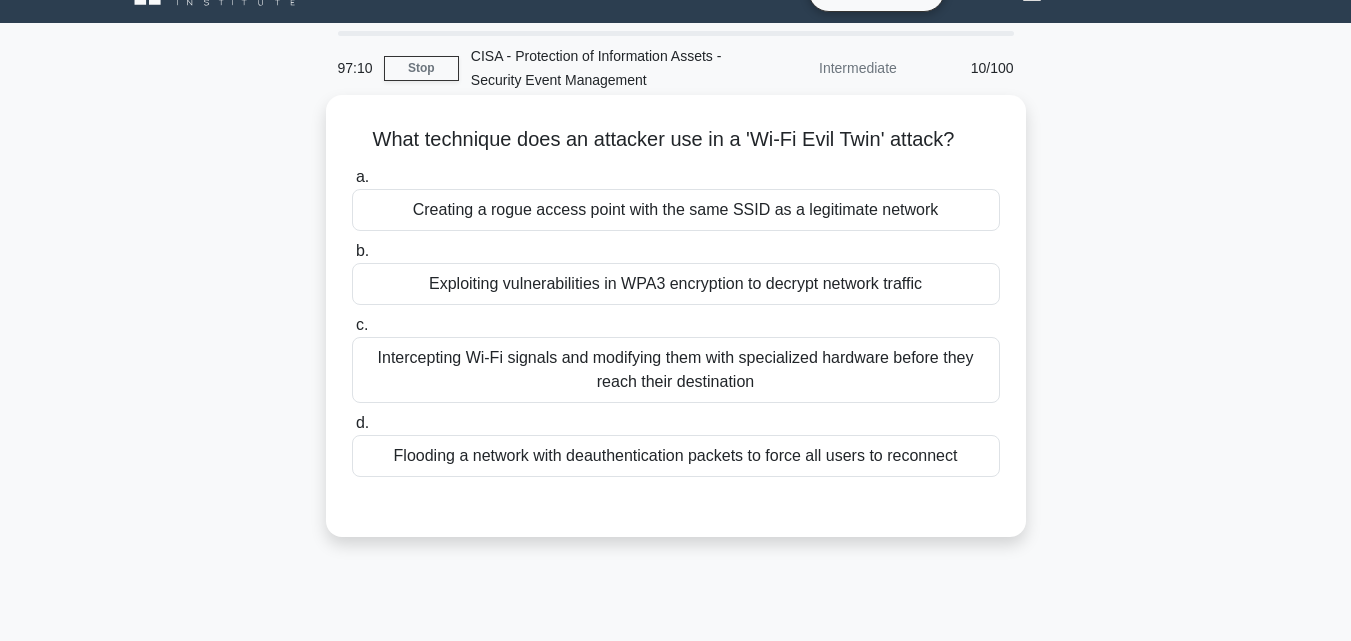 scroll, scrollTop: 39, scrollLeft: 0, axis: vertical 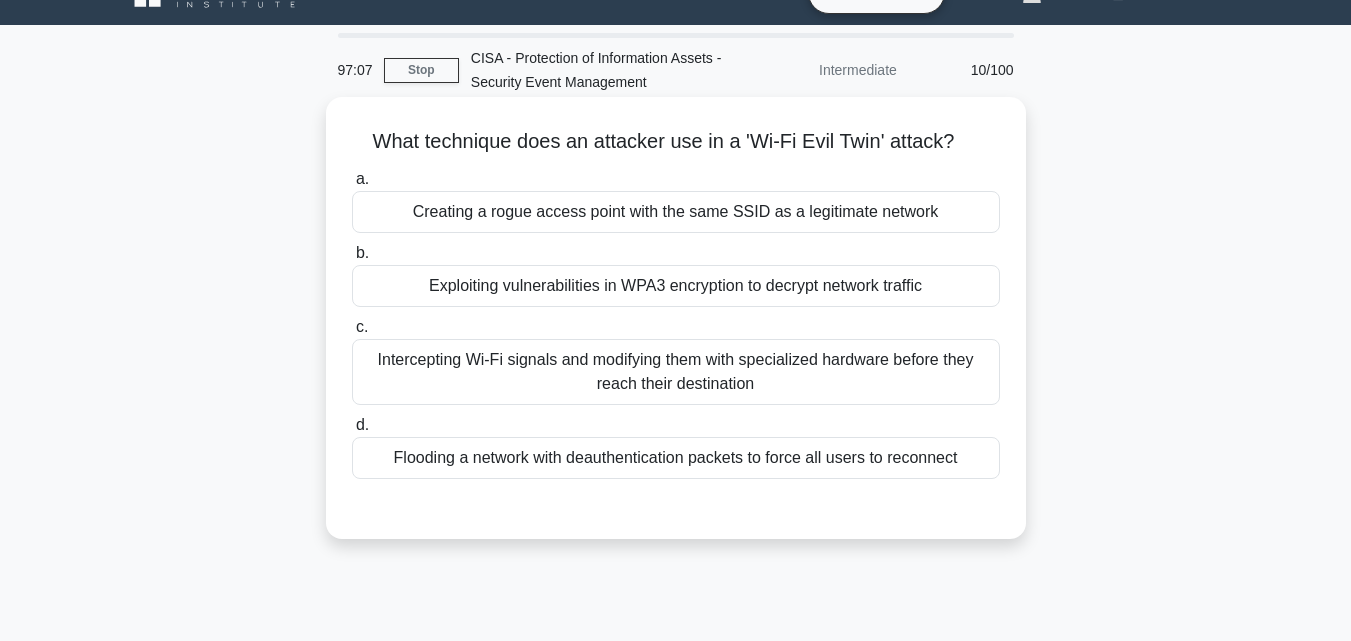 click on "Flooding a network with deauthentication packets to force all users to reconnect" at bounding box center [676, 458] 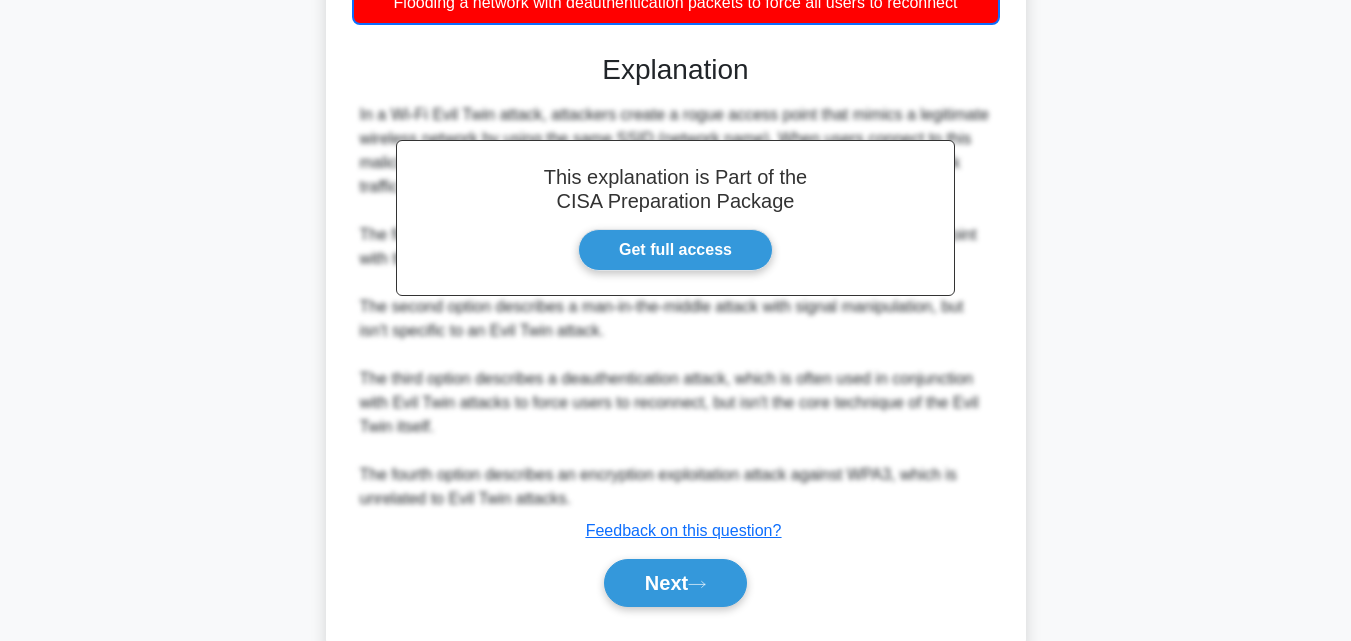 scroll, scrollTop: 547, scrollLeft: 0, axis: vertical 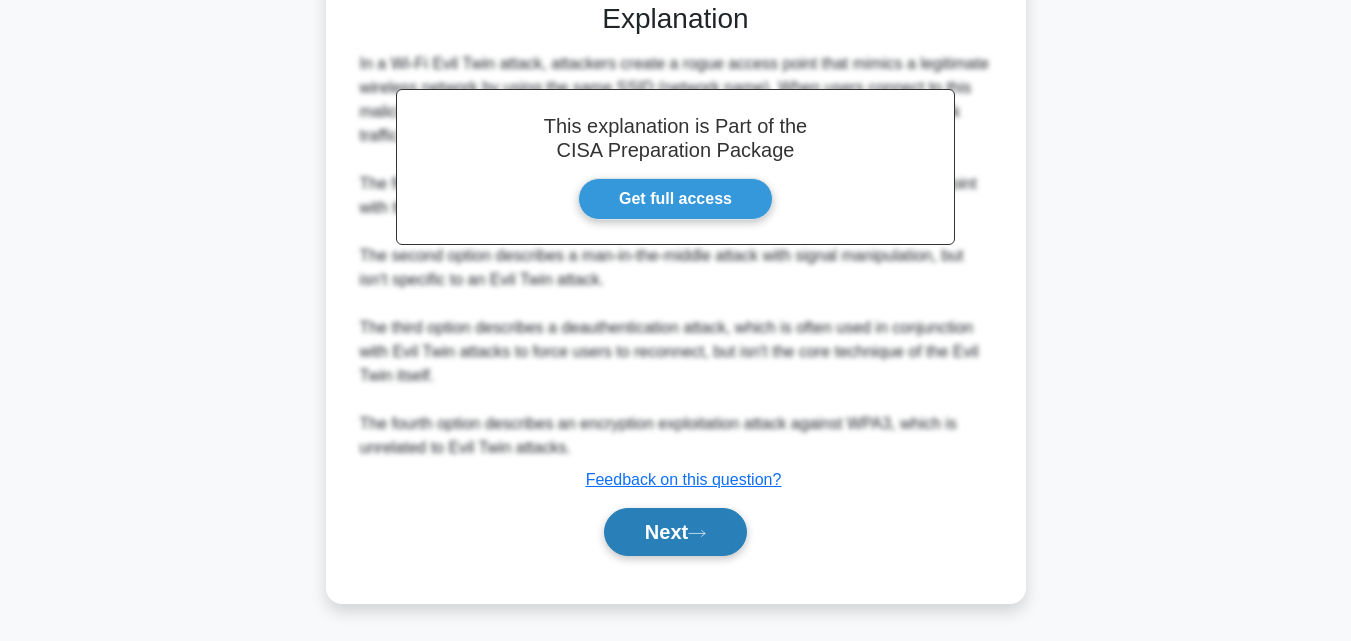 click on "Next" at bounding box center [675, 532] 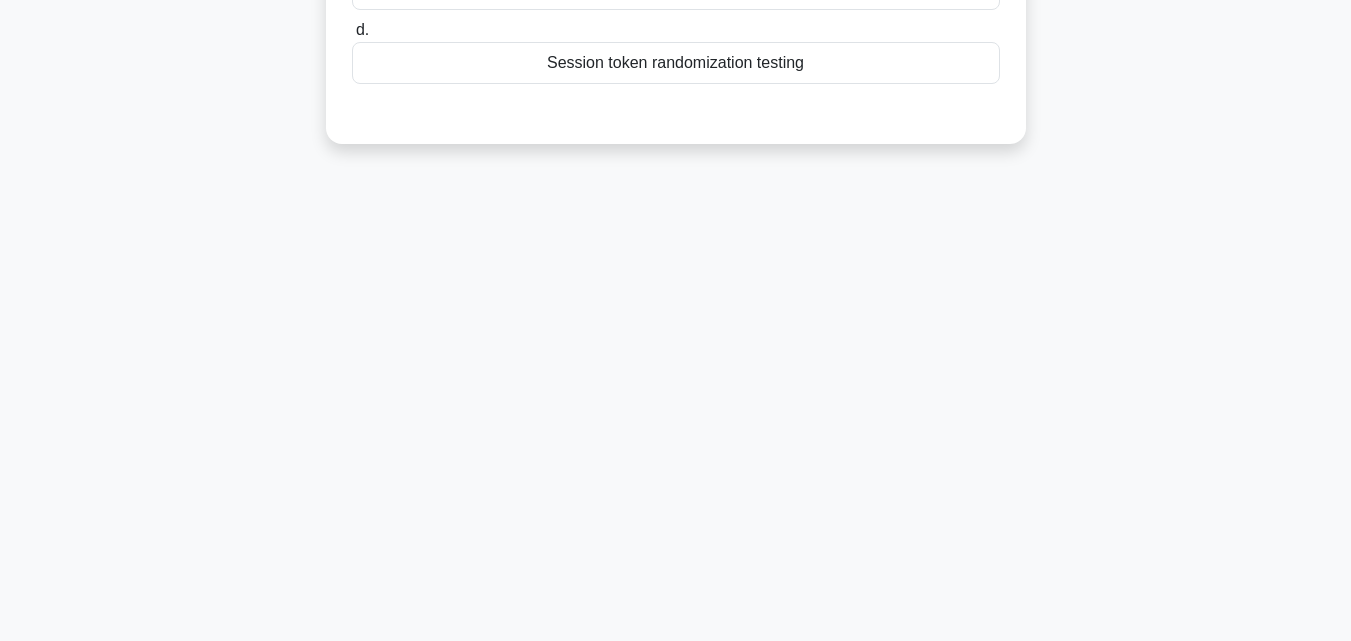 scroll, scrollTop: 439, scrollLeft: 0, axis: vertical 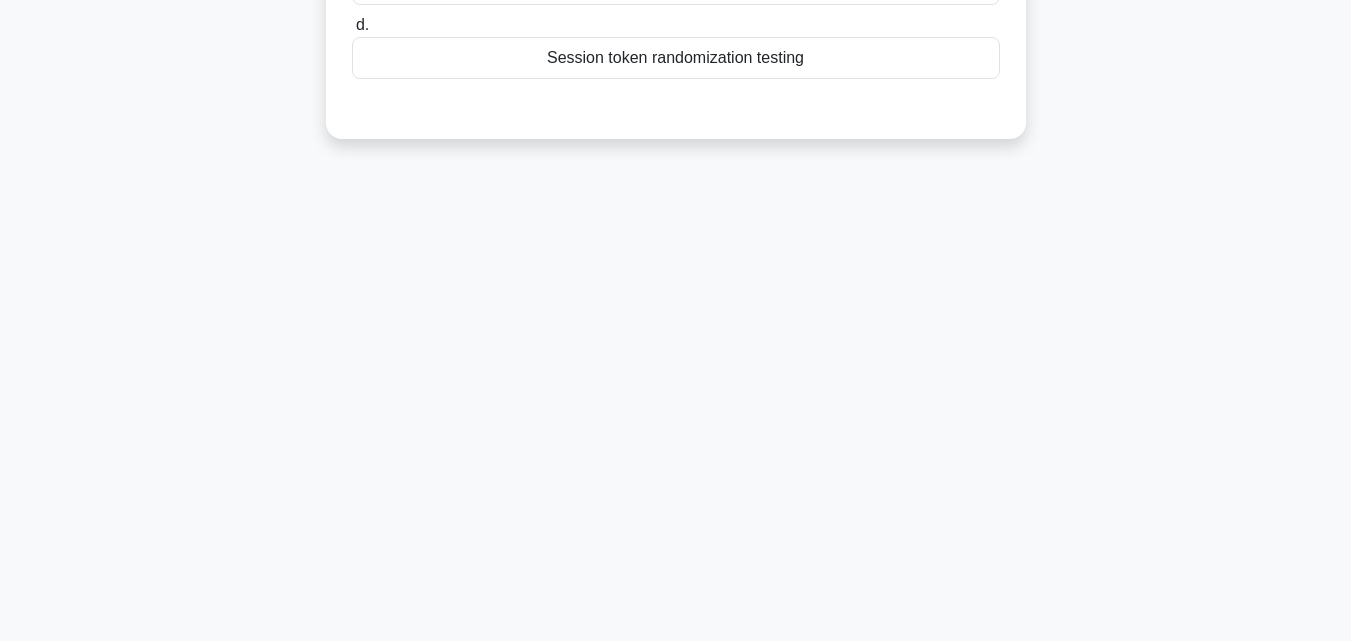 click on "Session token randomization testing" at bounding box center (676, 58) 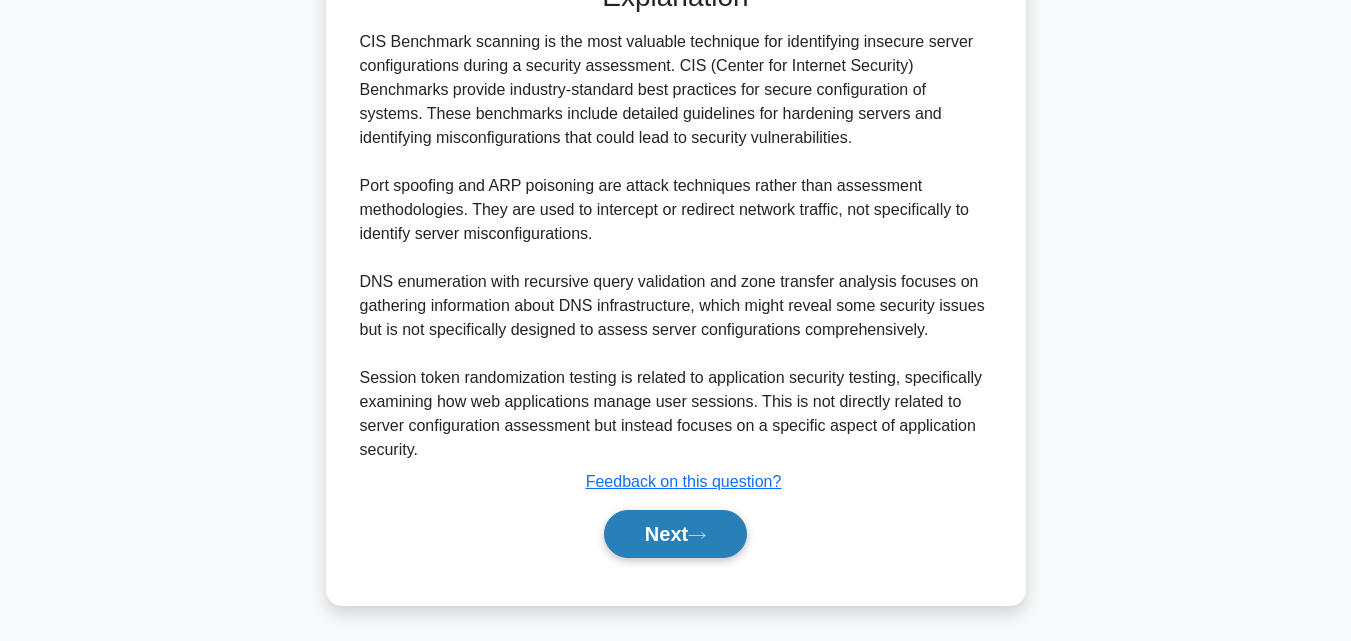 scroll, scrollTop: 571, scrollLeft: 0, axis: vertical 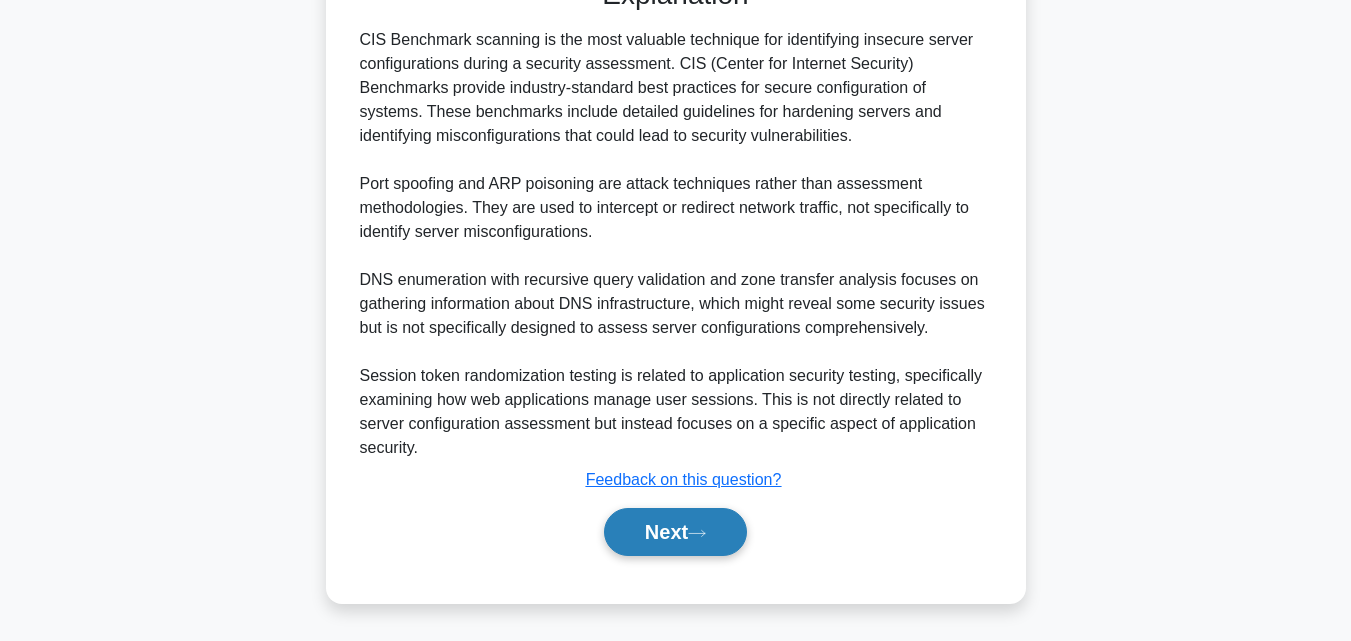 click 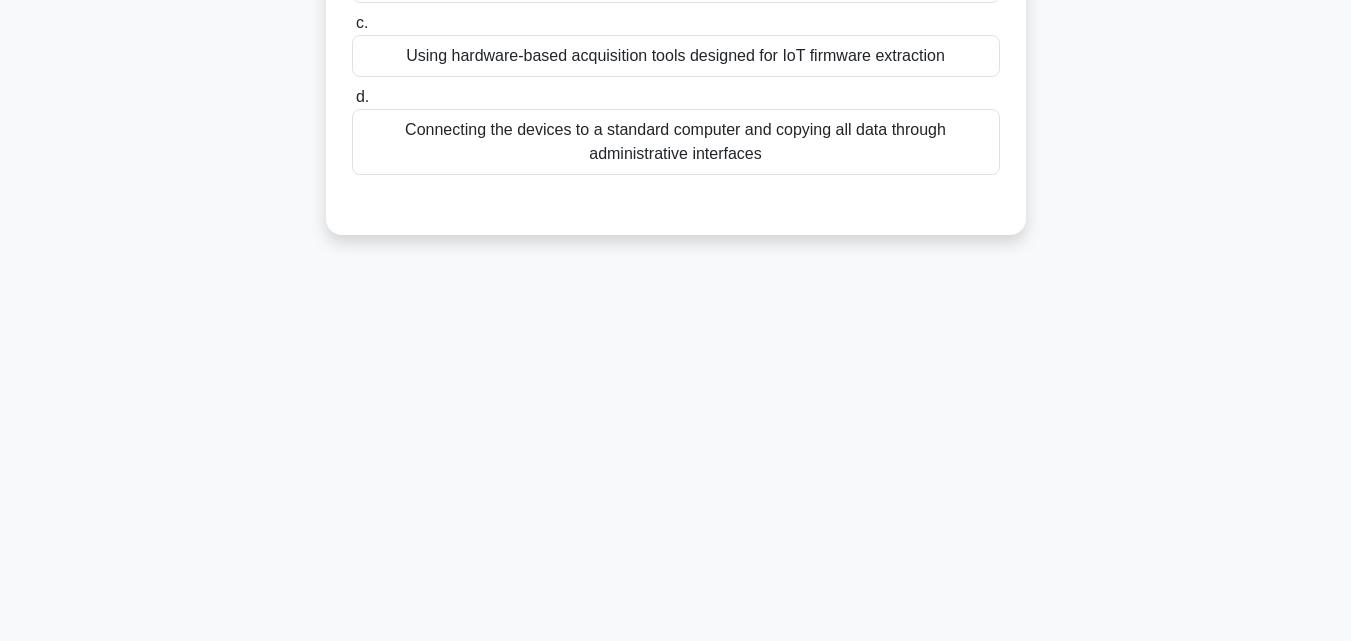 click on "Using hardware-based acquisition tools designed for IoT firmware extraction" at bounding box center [676, 56] 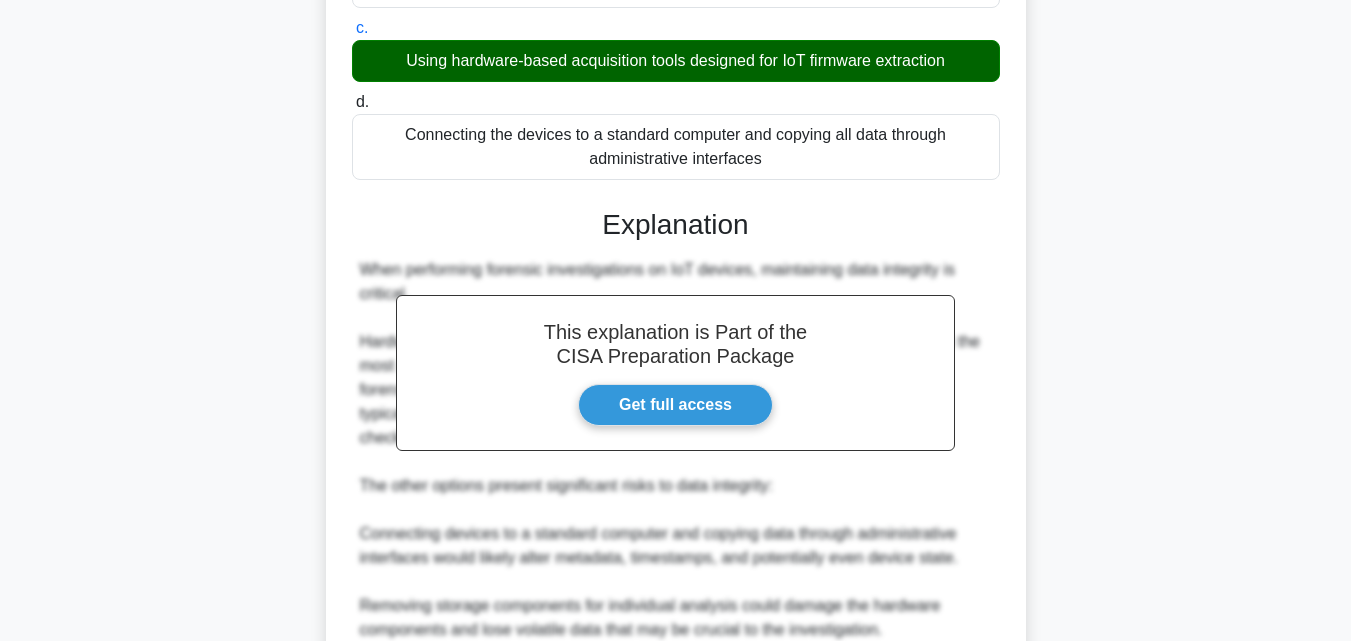 scroll, scrollTop: 713, scrollLeft: 0, axis: vertical 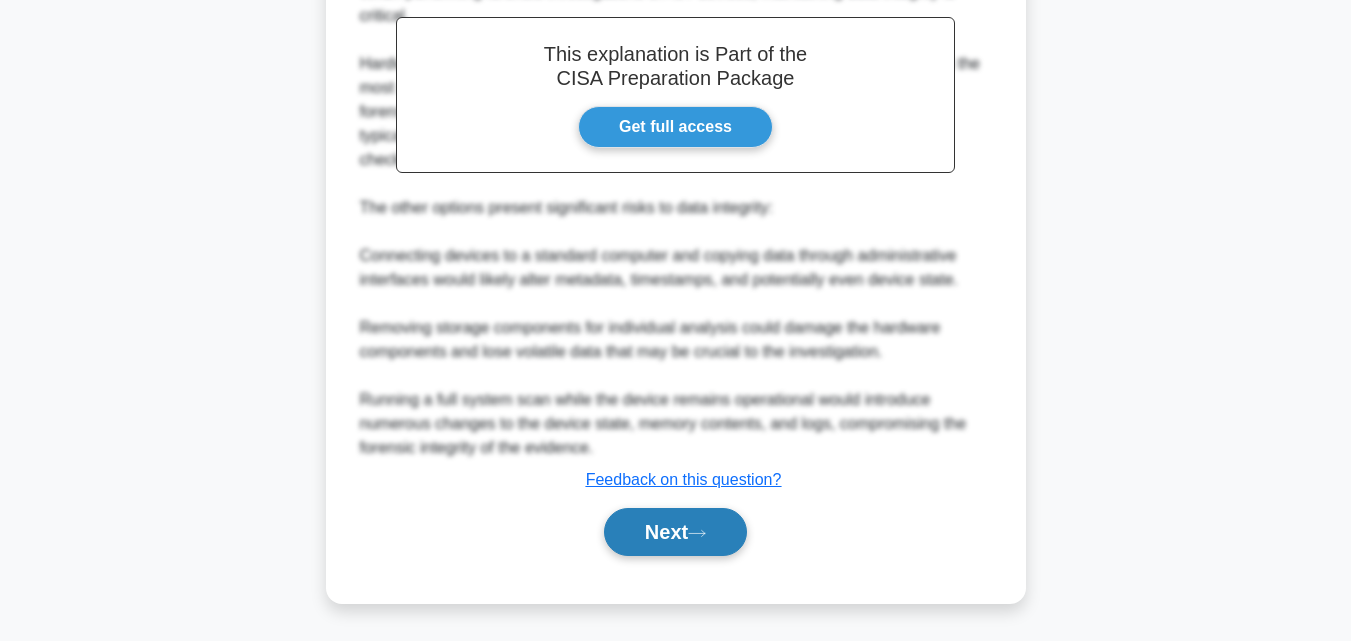 click on "Next" at bounding box center (675, 532) 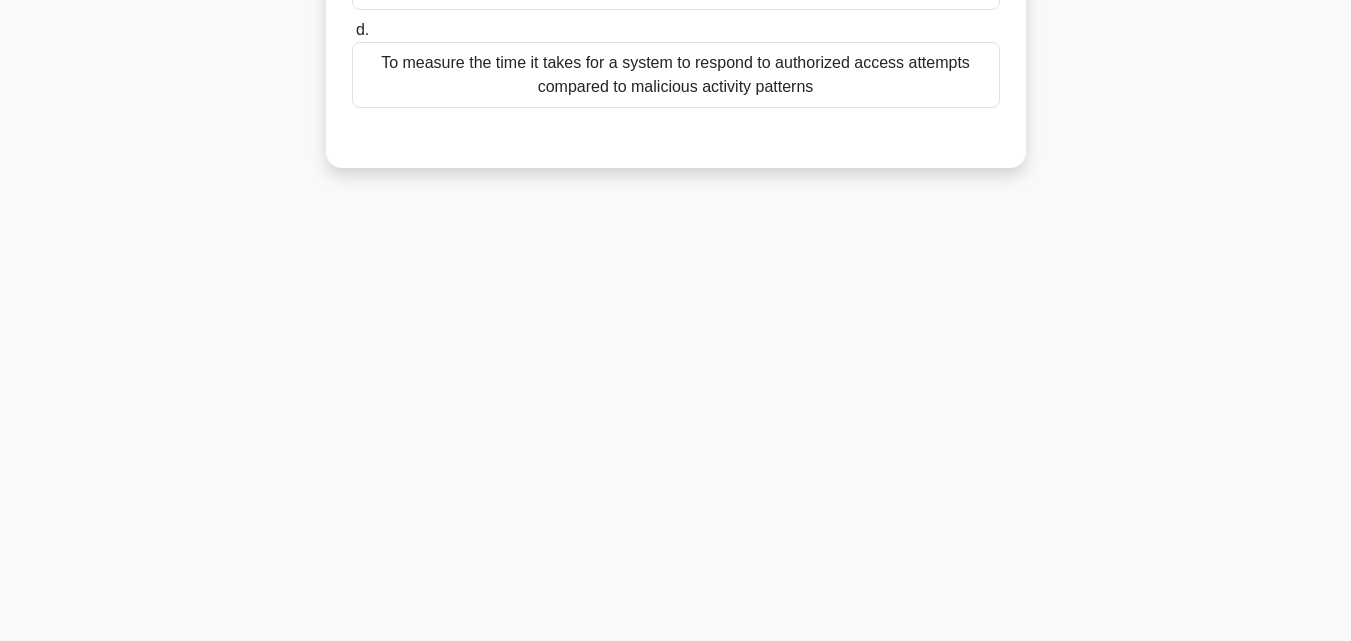 scroll, scrollTop: 439, scrollLeft: 0, axis: vertical 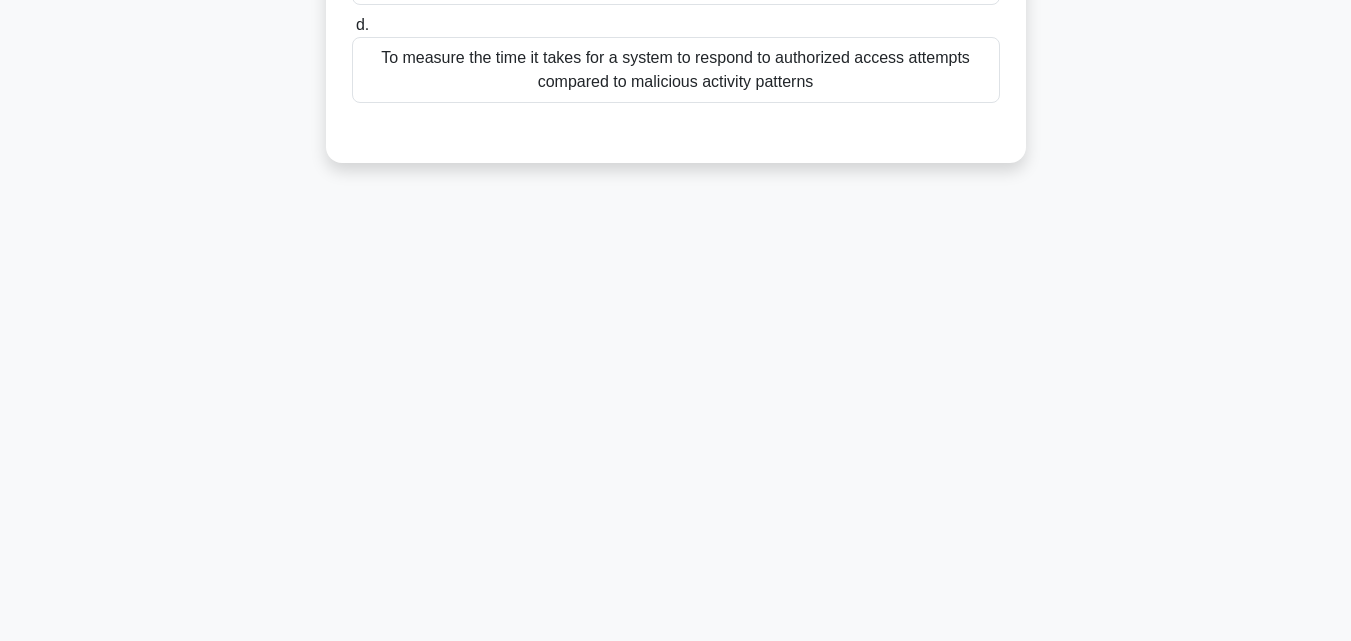 click on "To measure the time it takes for a system to respond to authorized access attempts compared to malicious activity patterns" at bounding box center (676, 70) 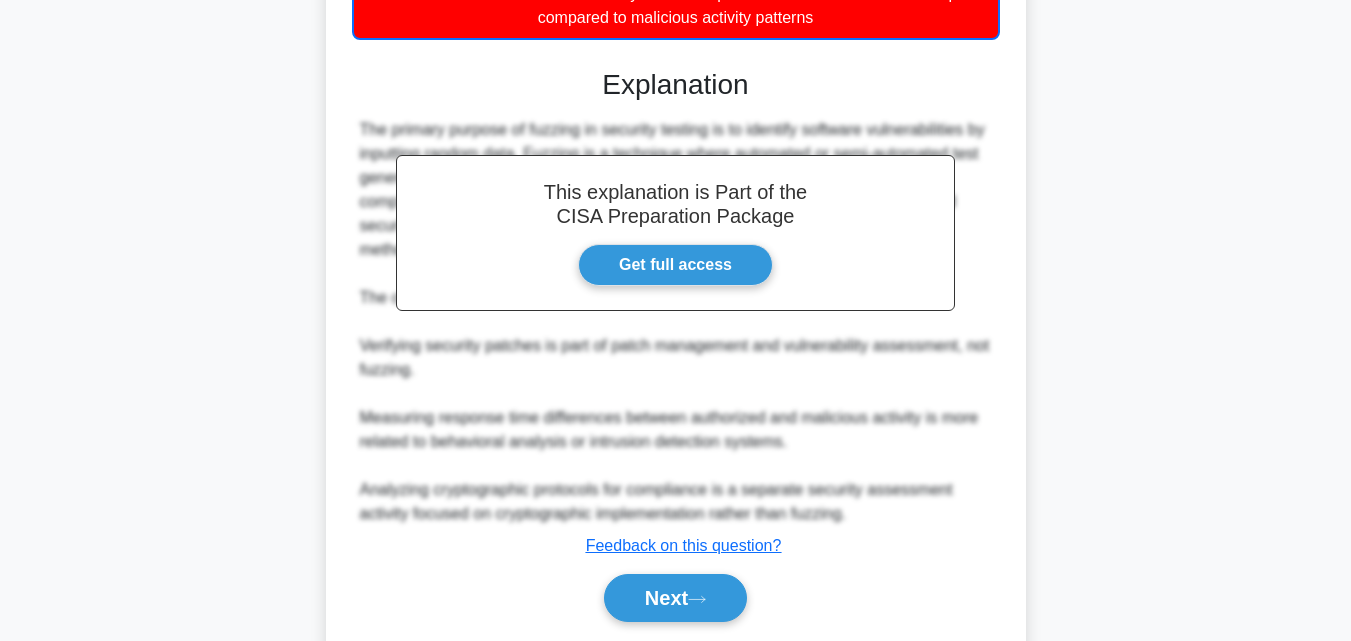 scroll, scrollTop: 571, scrollLeft: 0, axis: vertical 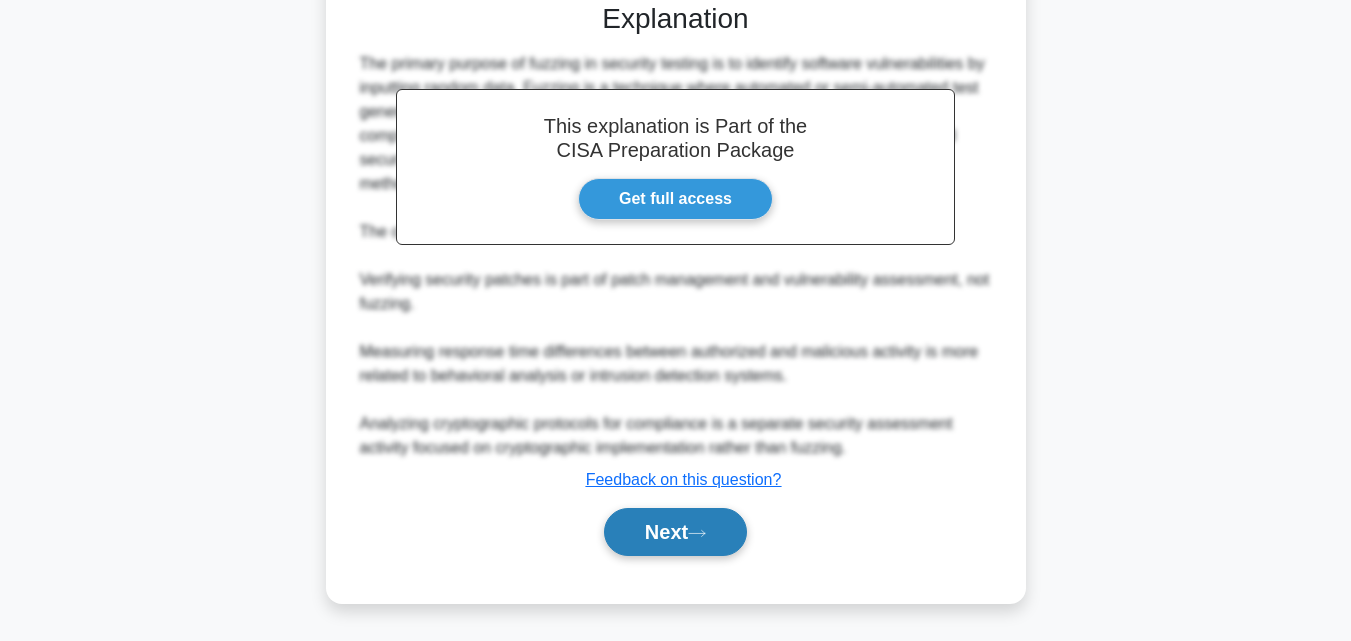 click on "Next" at bounding box center (675, 532) 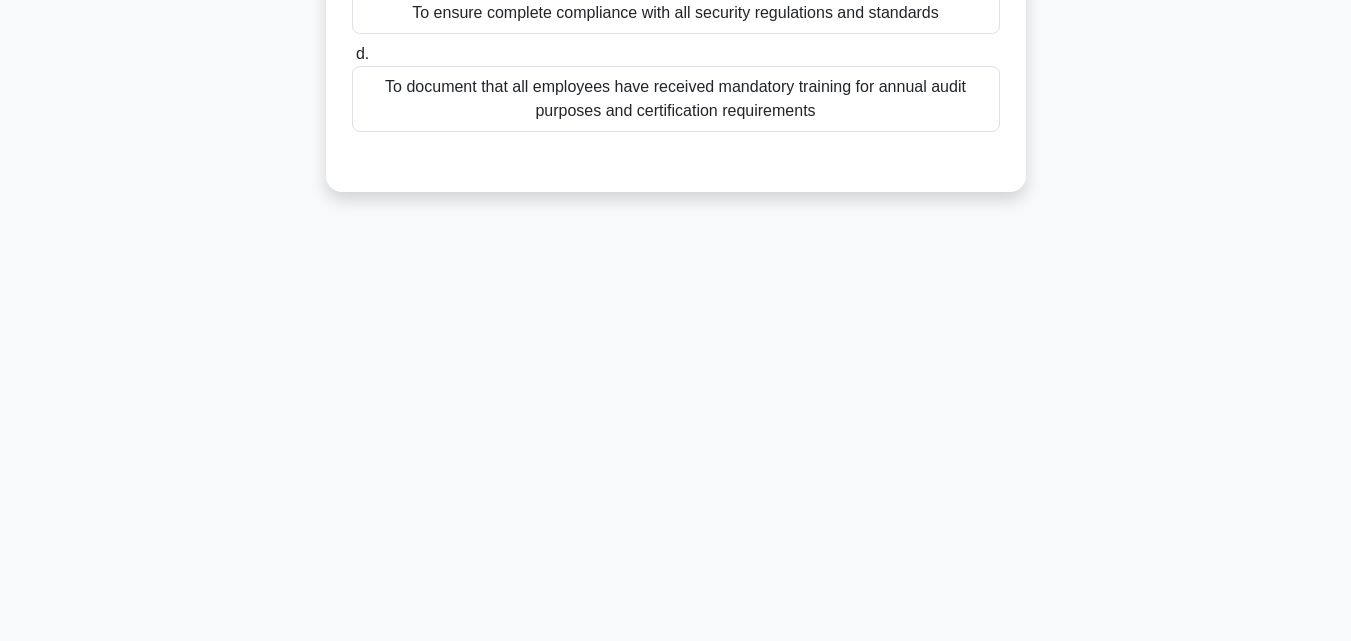 scroll, scrollTop: 439, scrollLeft: 0, axis: vertical 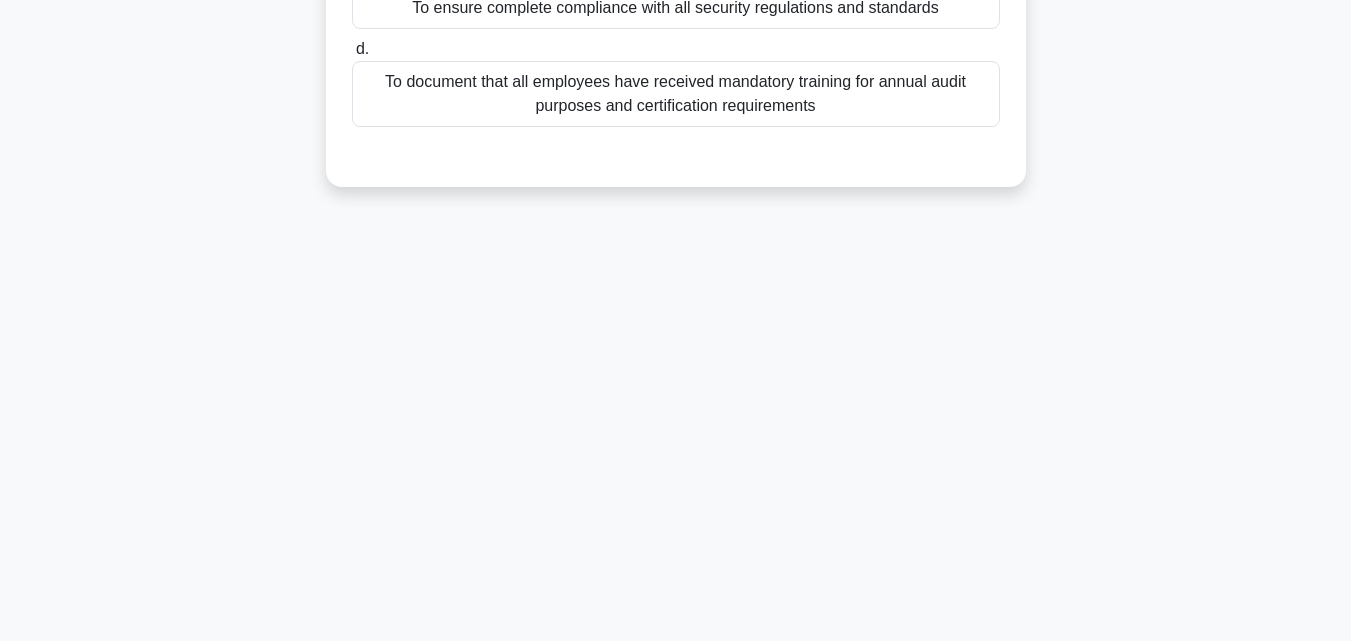 click on "To document that all employees have received mandatory training for annual audit purposes and certification requirements" at bounding box center [676, 94] 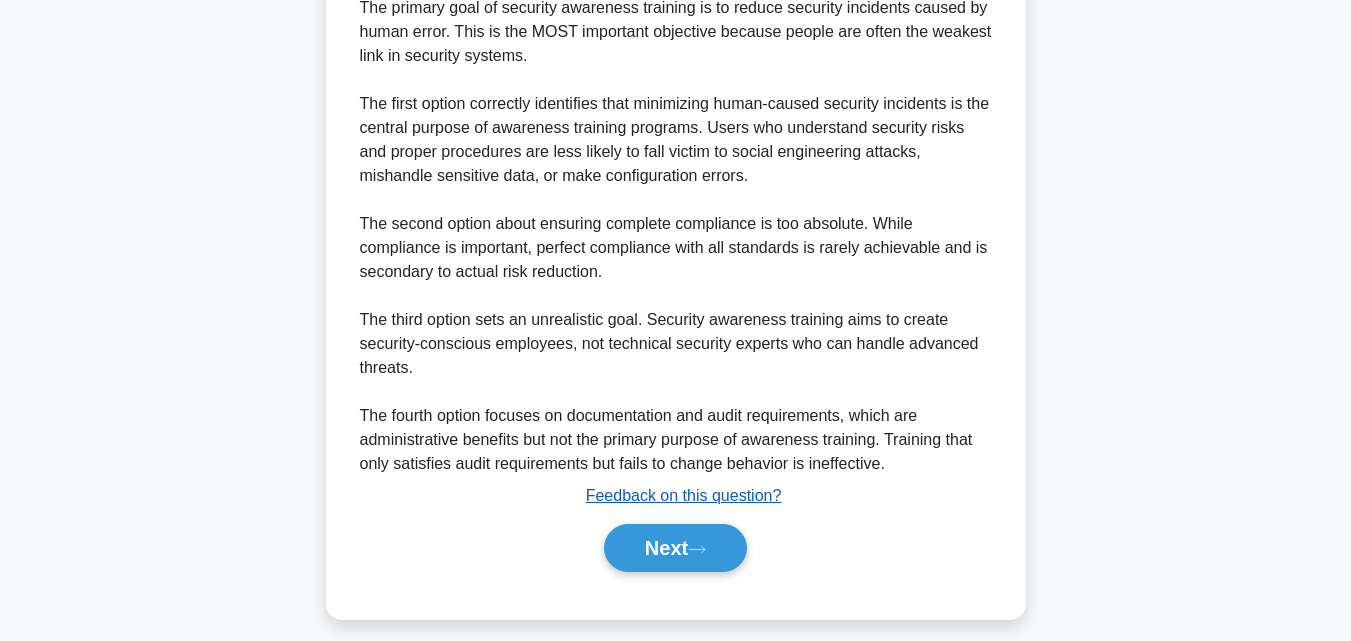 scroll, scrollTop: 667, scrollLeft: 0, axis: vertical 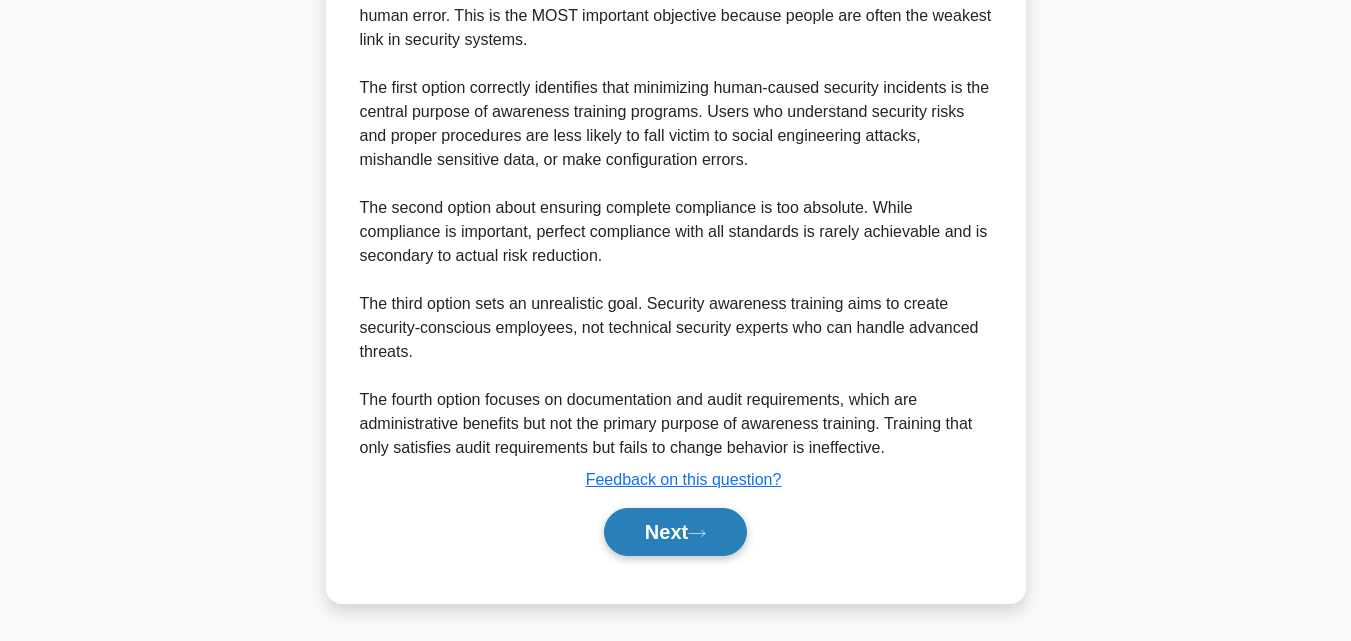 click on "Next" at bounding box center (675, 532) 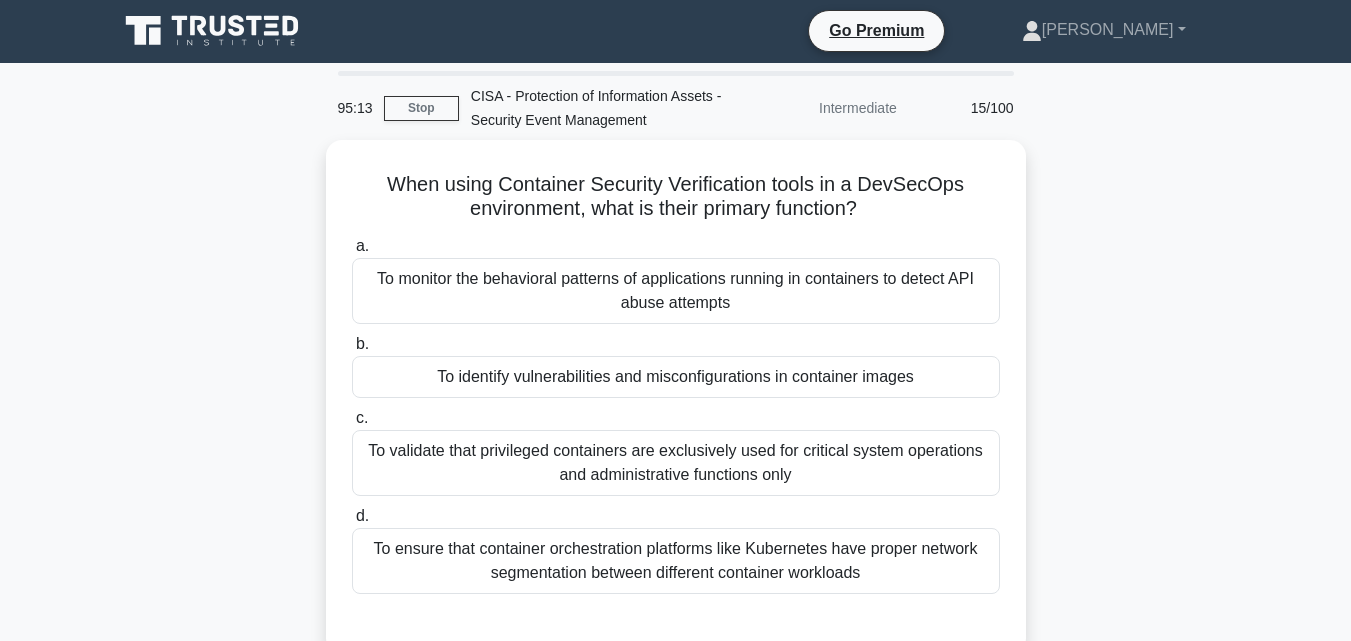 scroll, scrollTop: 0, scrollLeft: 0, axis: both 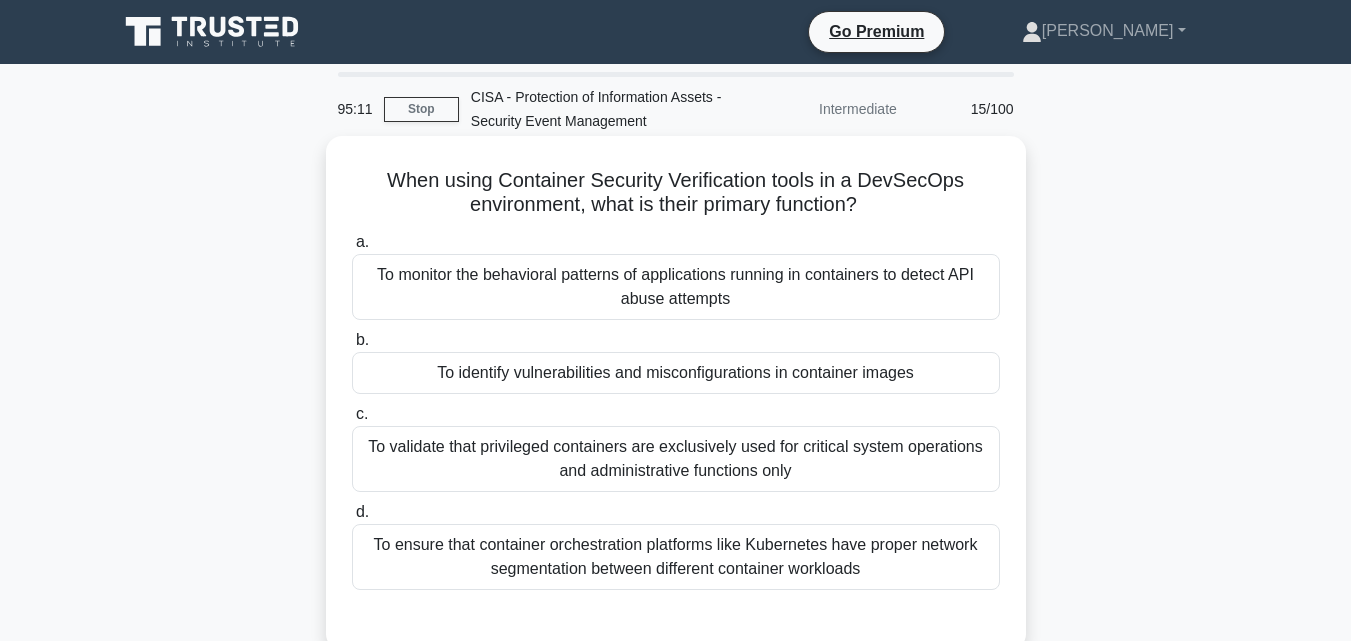 click on "To identify vulnerabilities and misconfigurations in container images" at bounding box center (676, 373) 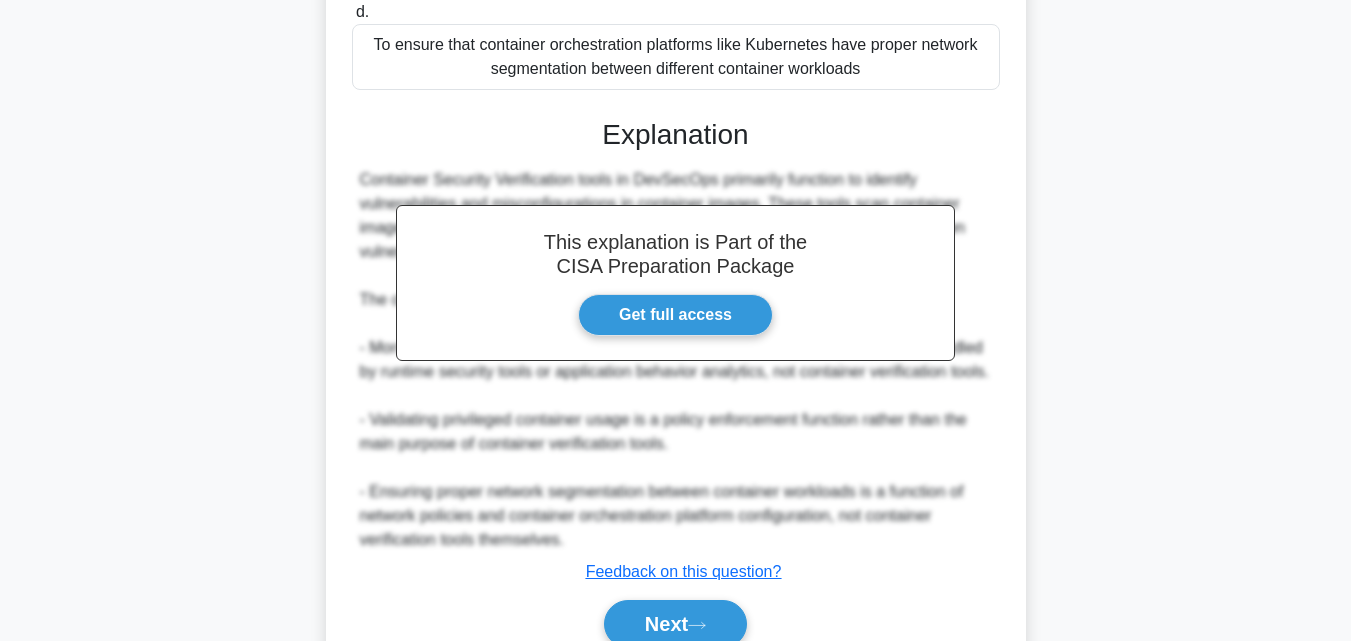 scroll, scrollTop: 617, scrollLeft: 0, axis: vertical 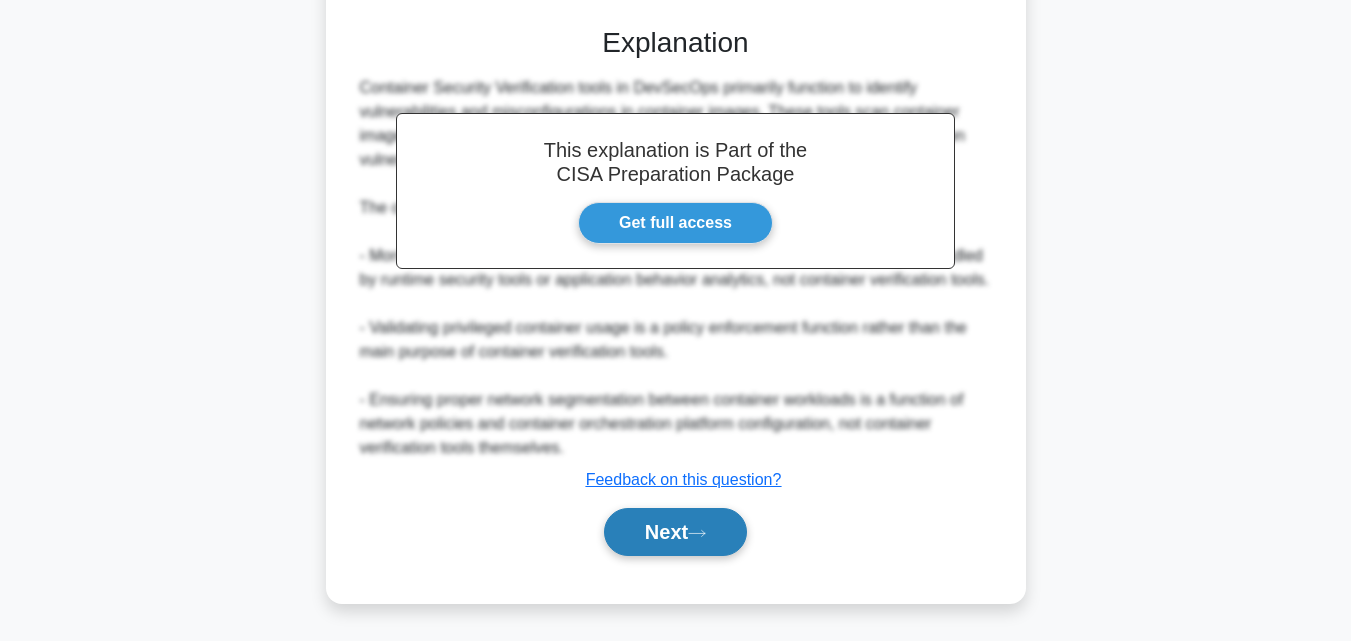 click on "Next" at bounding box center (675, 532) 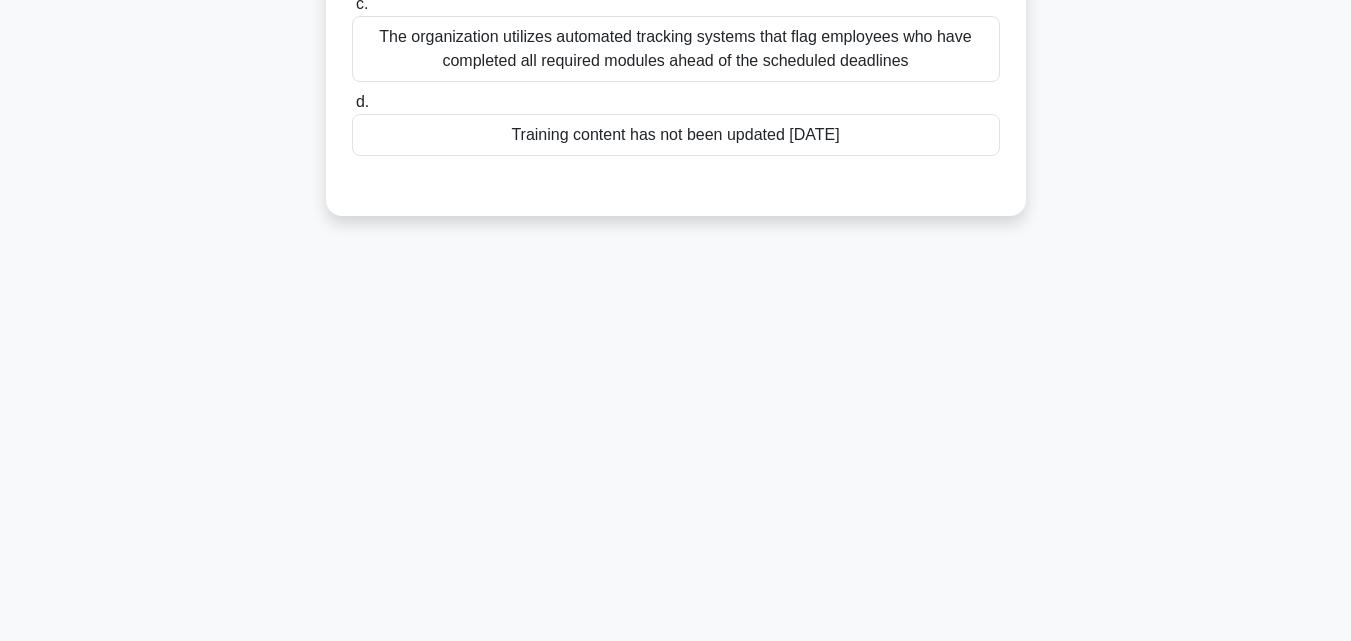 scroll, scrollTop: 439, scrollLeft: 0, axis: vertical 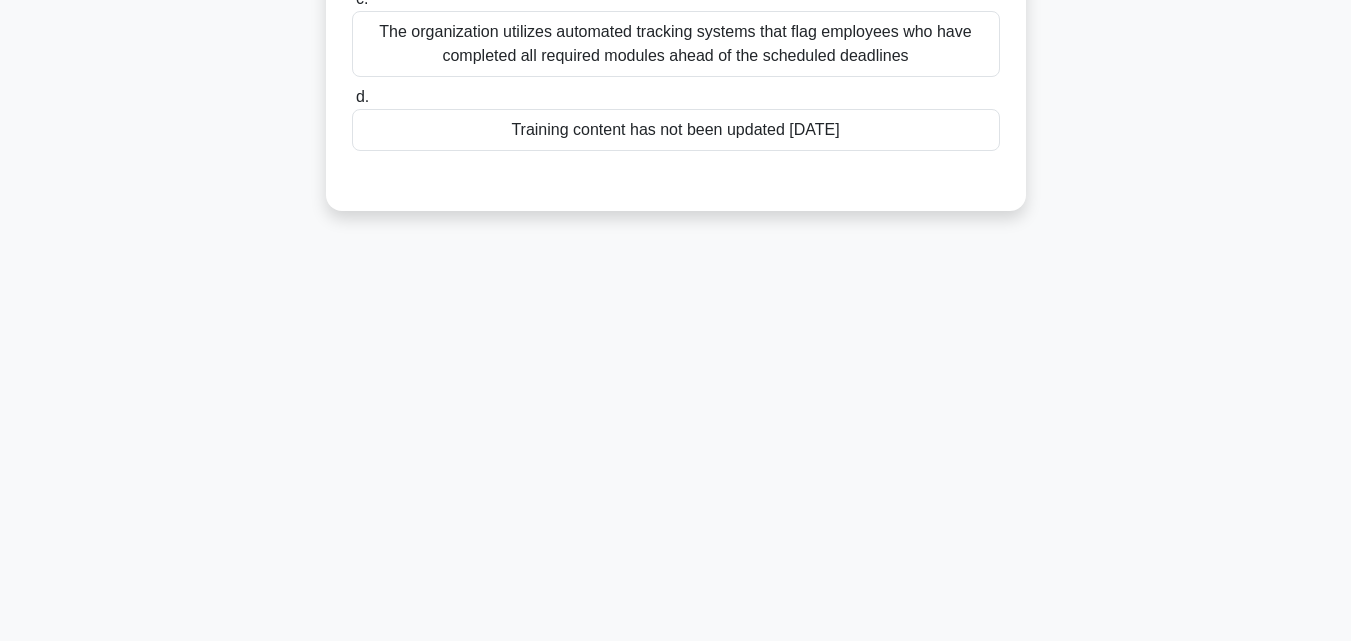 click on "Training content has not been updated [DATE]" at bounding box center (676, 130) 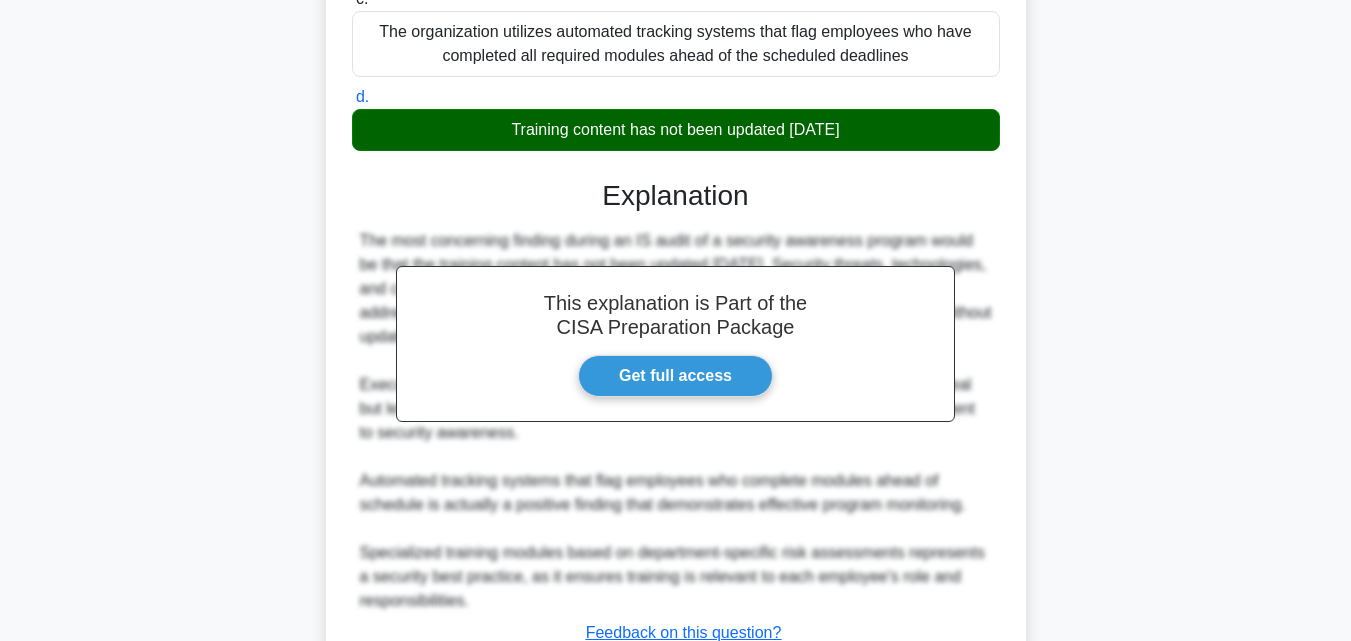 scroll, scrollTop: 593, scrollLeft: 0, axis: vertical 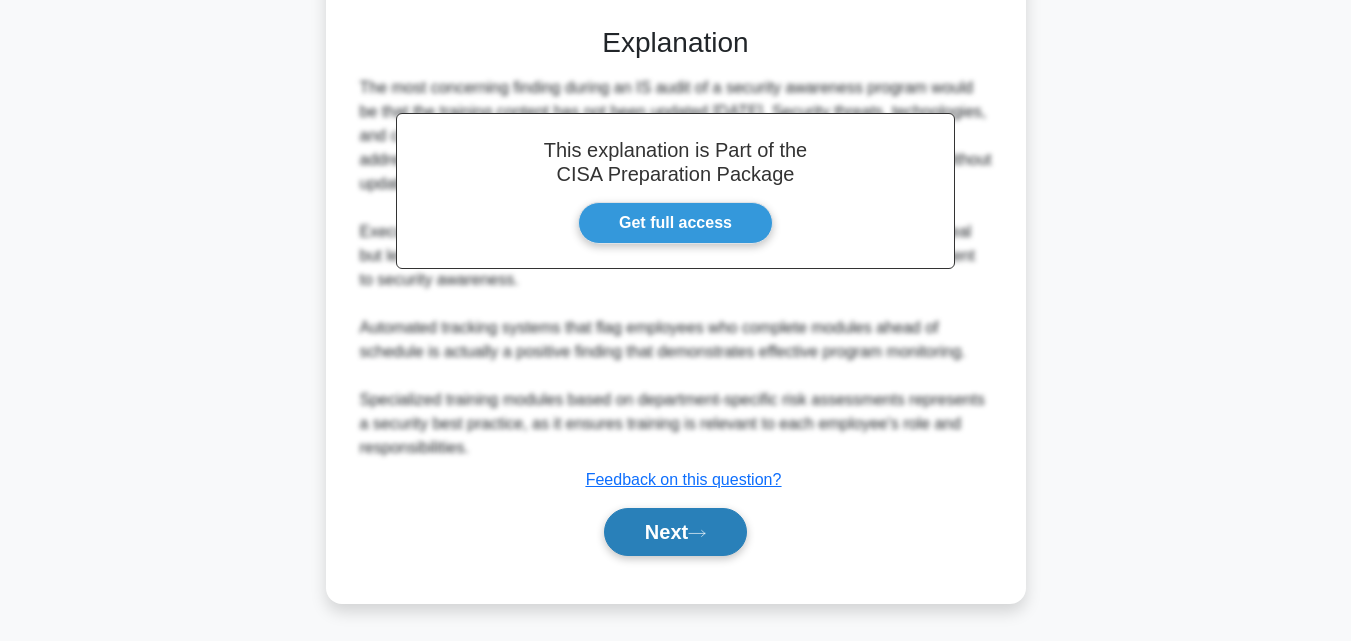 click on "Next" at bounding box center [675, 532] 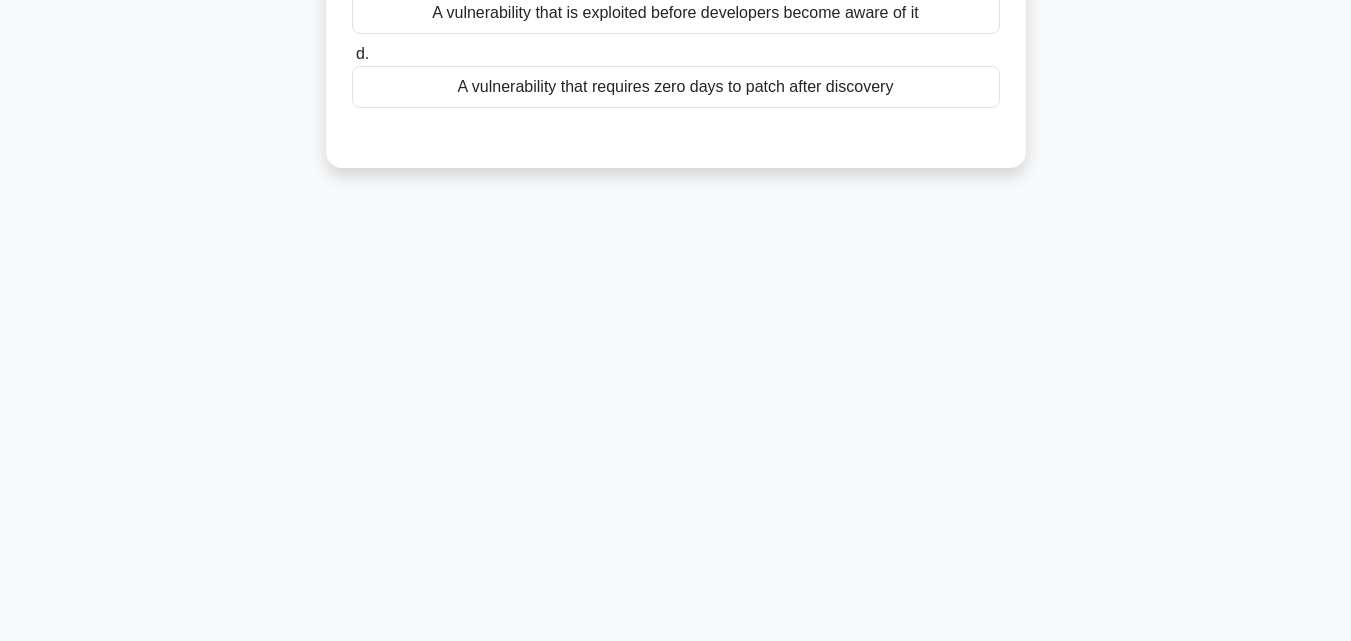 scroll, scrollTop: 439, scrollLeft: 0, axis: vertical 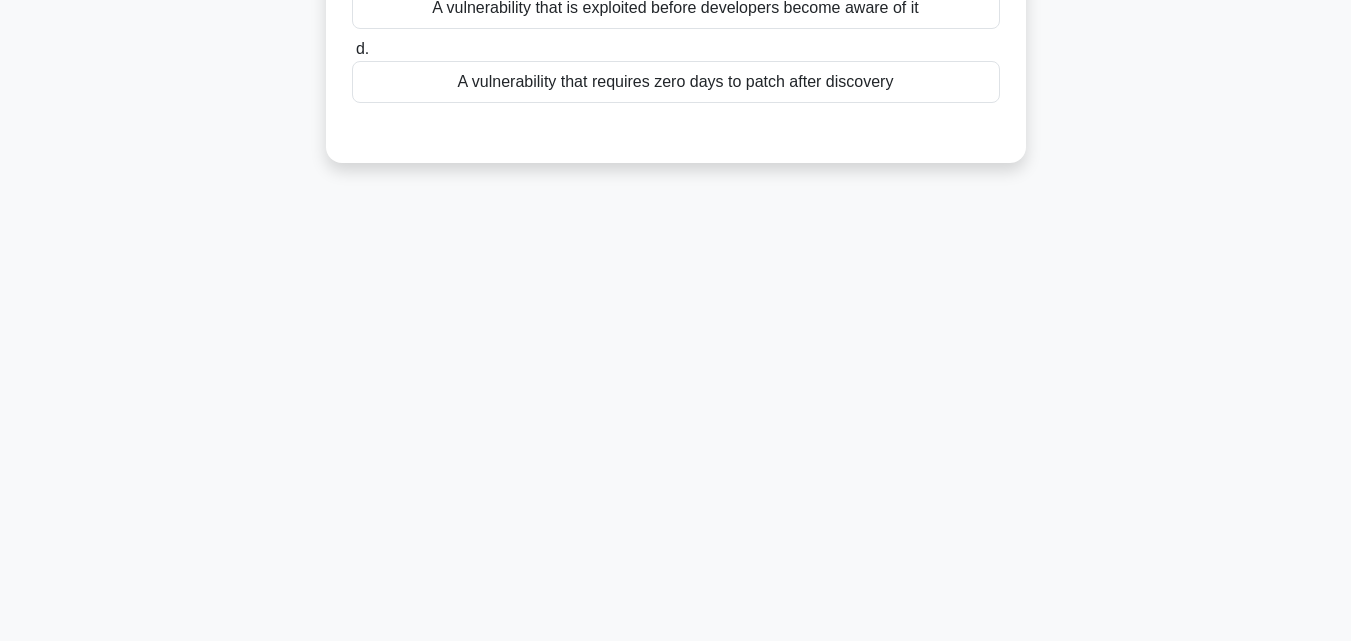 click on "A vulnerability that requires zero days to patch after discovery" at bounding box center (676, 82) 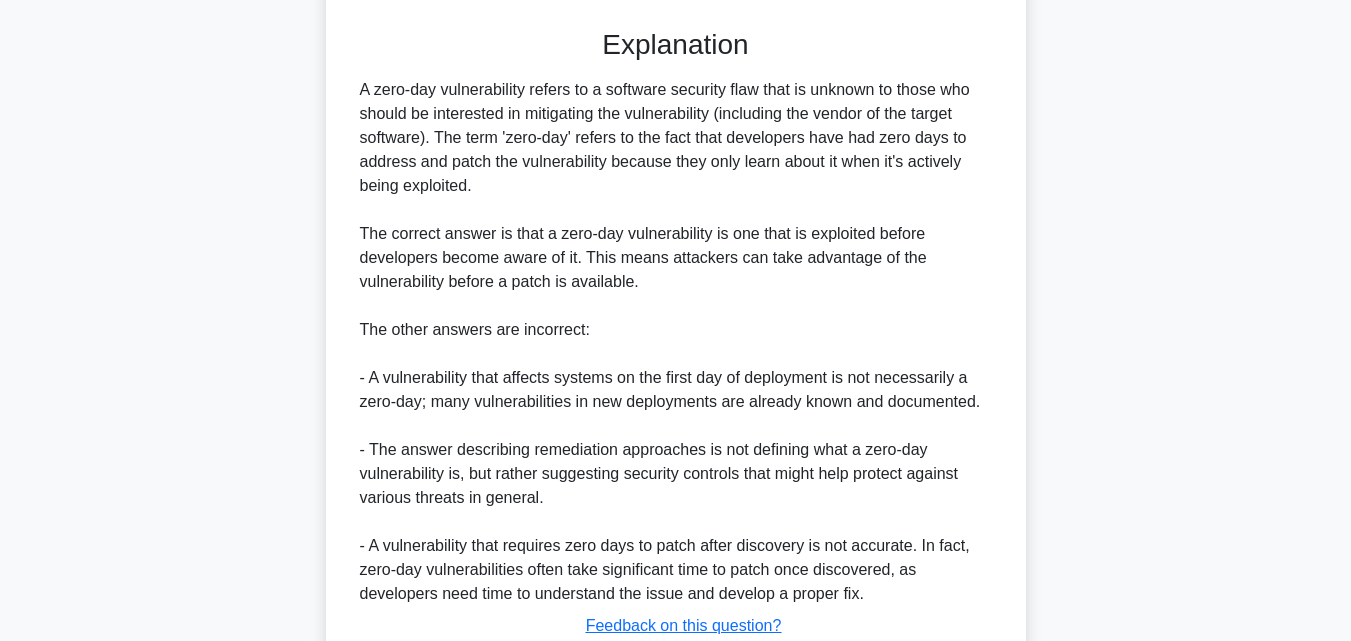 scroll, scrollTop: 691, scrollLeft: 0, axis: vertical 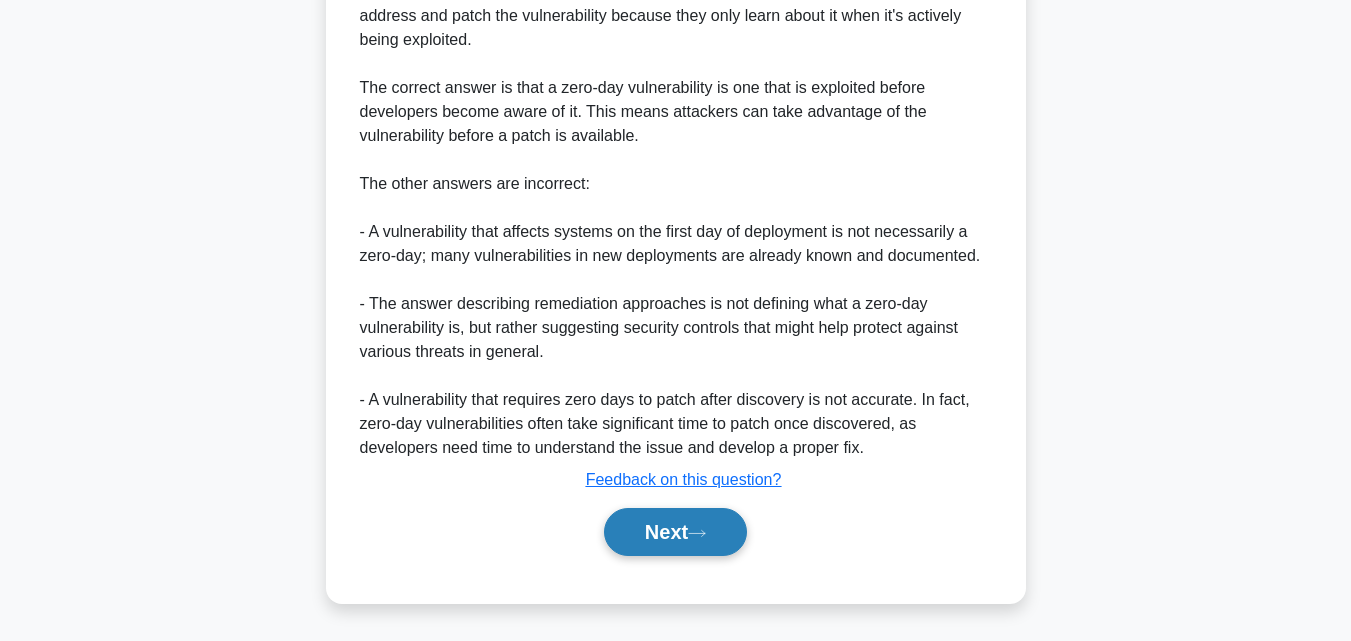 click on "Next" at bounding box center [675, 532] 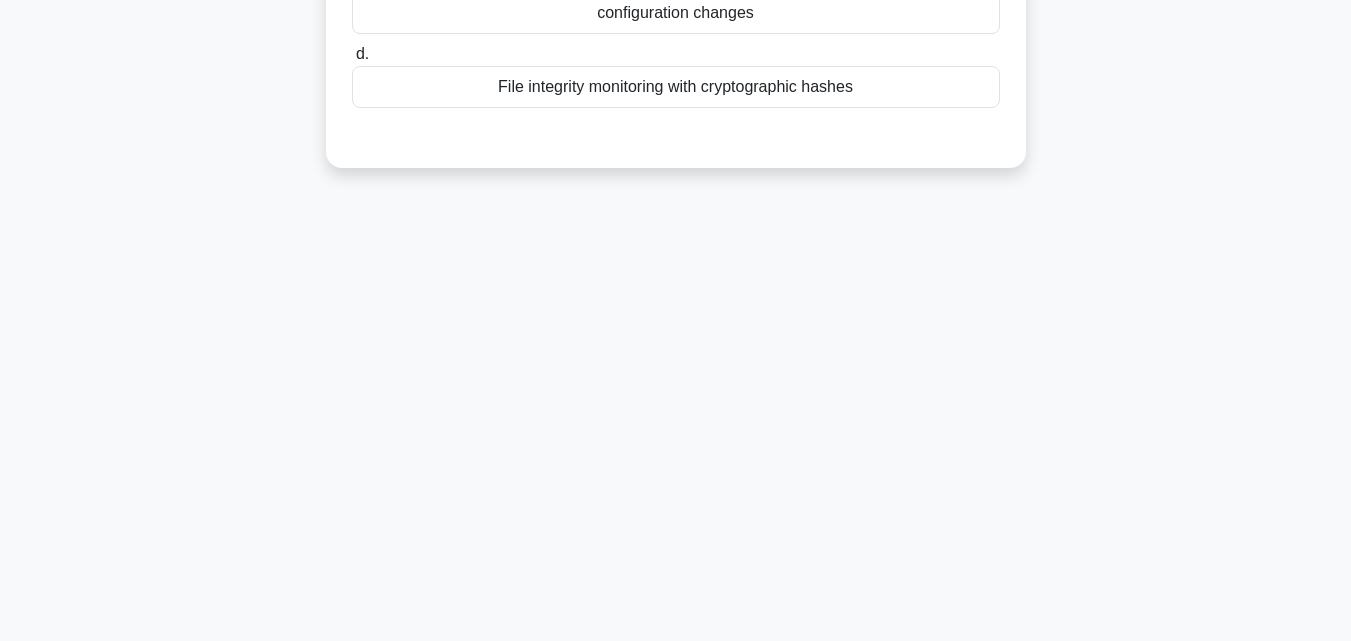 scroll, scrollTop: 439, scrollLeft: 0, axis: vertical 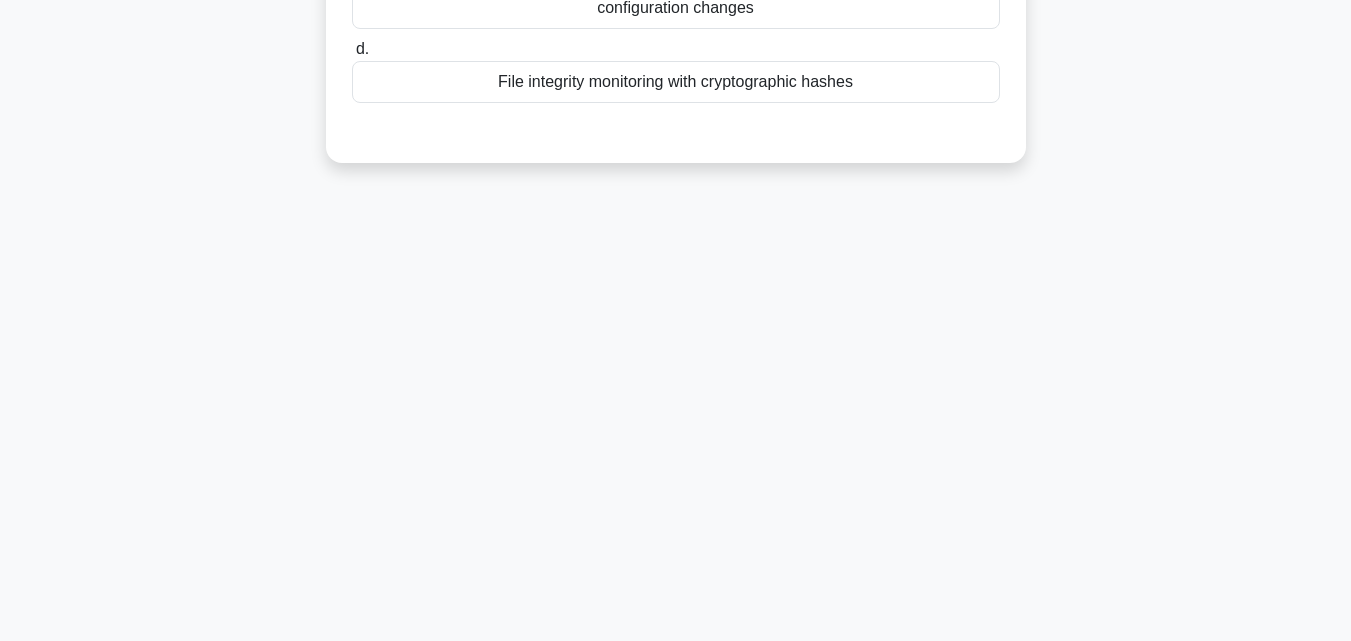 click on "Implementation of dual control access with mandatory approval workflows for configuration changes" at bounding box center [676, -4] 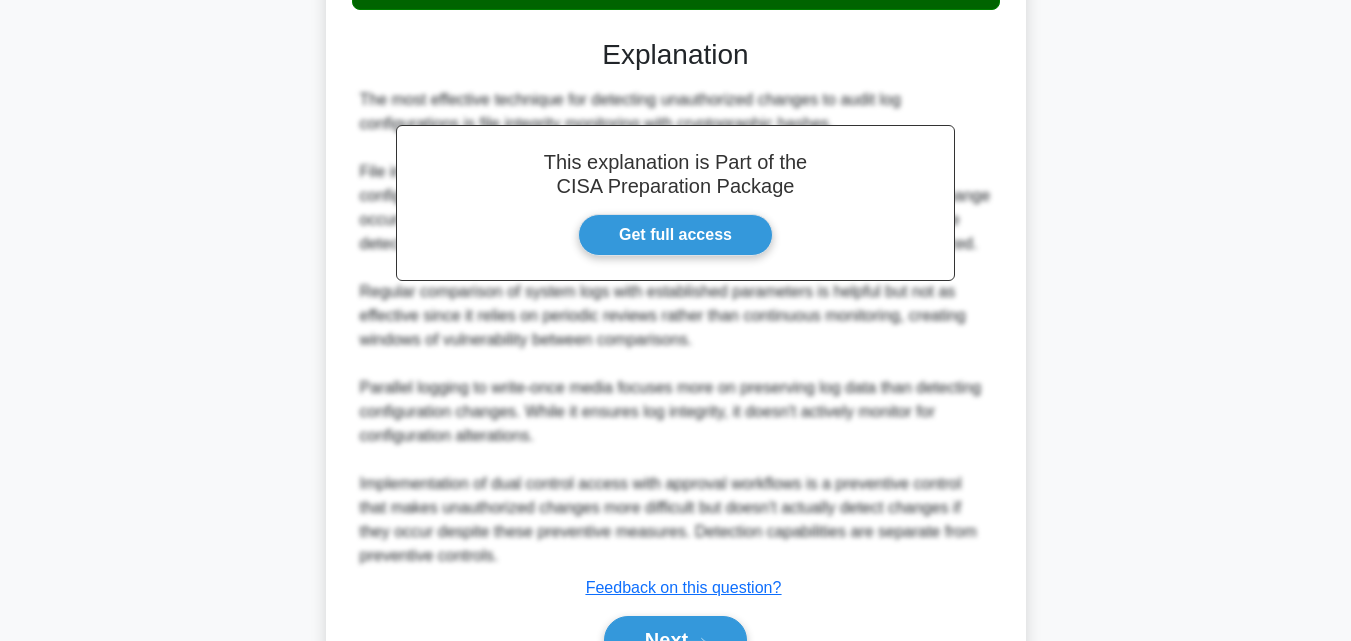 scroll, scrollTop: 643, scrollLeft: 0, axis: vertical 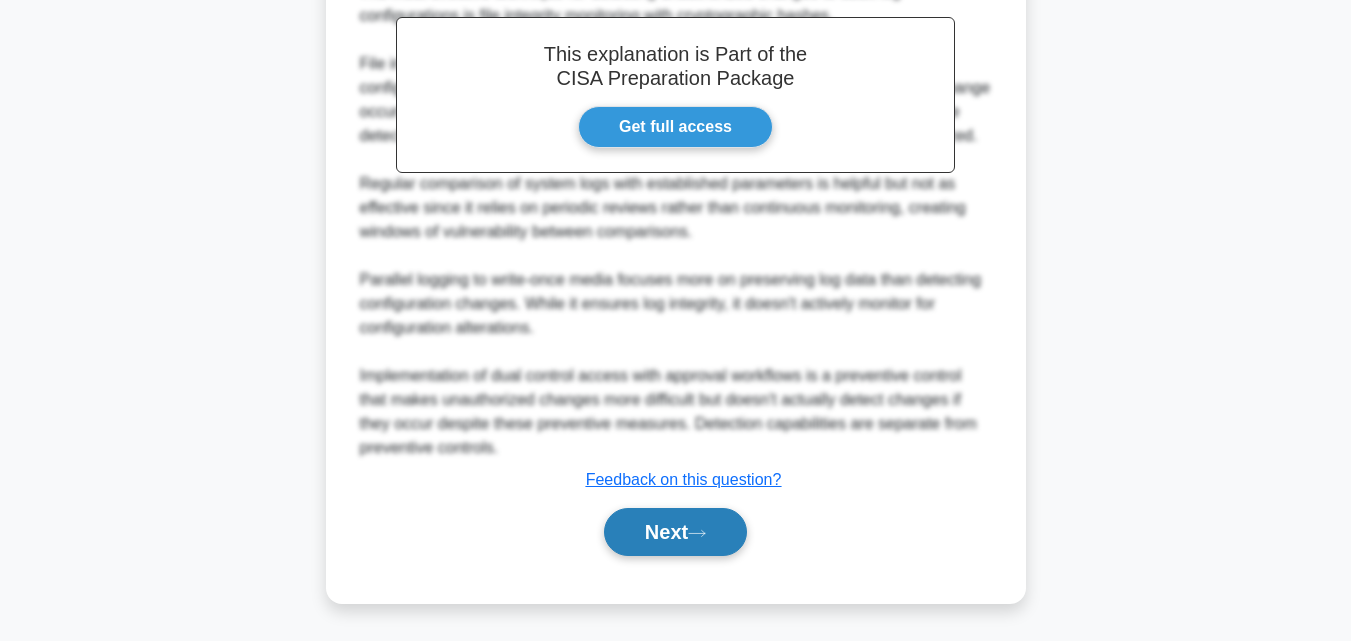 click on "Next" at bounding box center (675, 532) 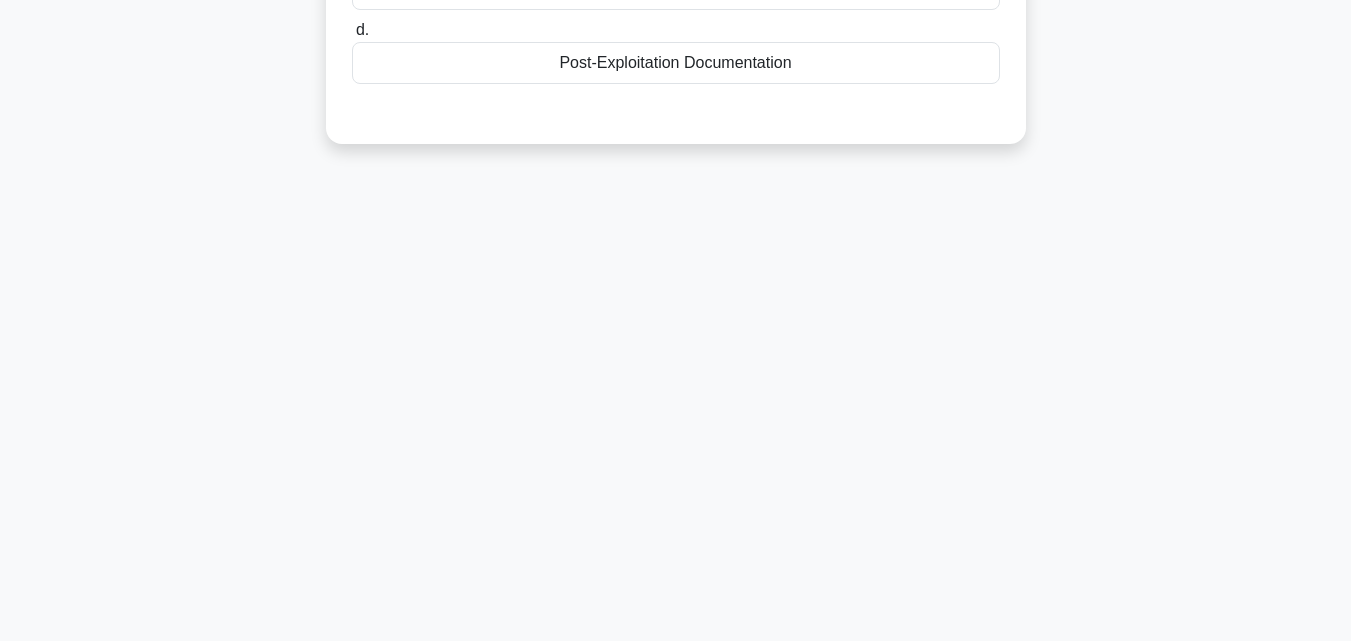scroll, scrollTop: 439, scrollLeft: 0, axis: vertical 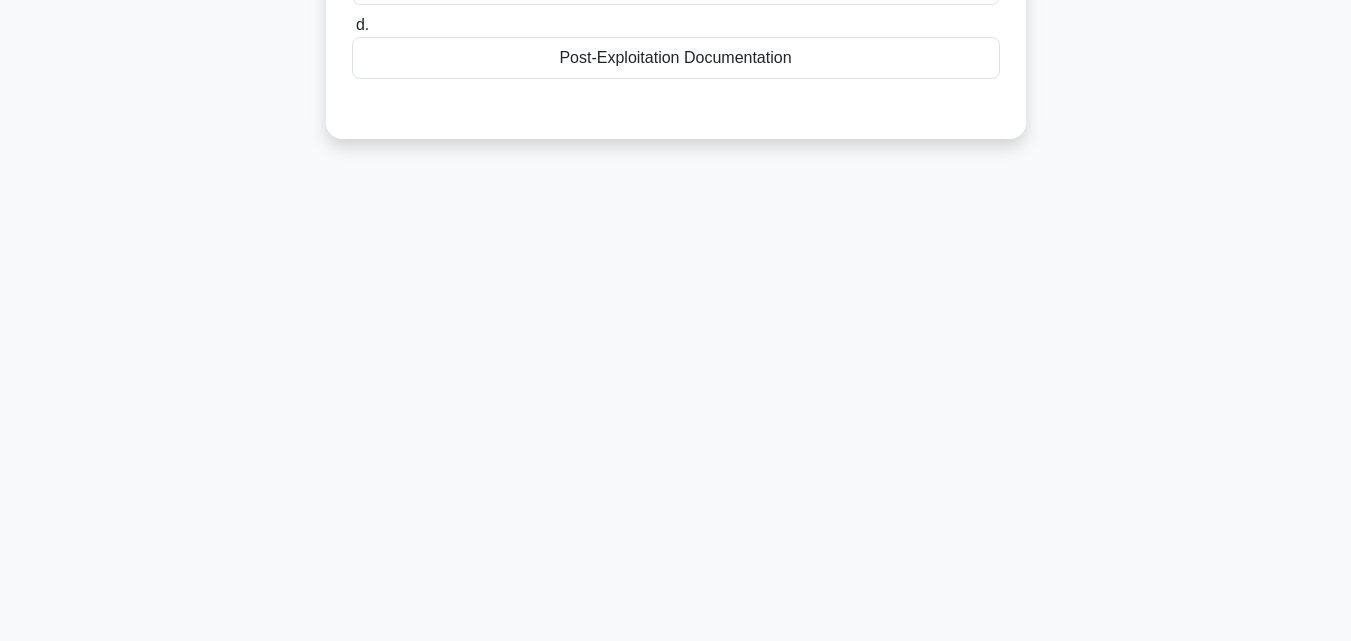 click on "Post-Exploitation Documentation" at bounding box center (676, 58) 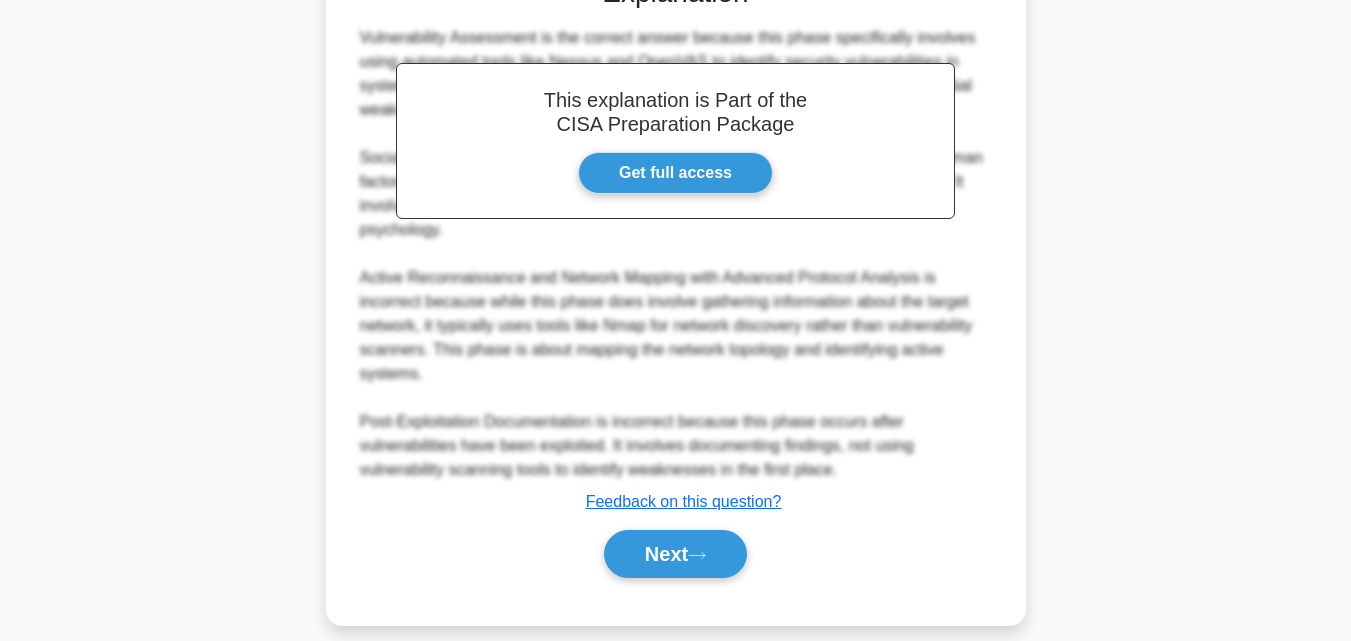scroll, scrollTop: 595, scrollLeft: 0, axis: vertical 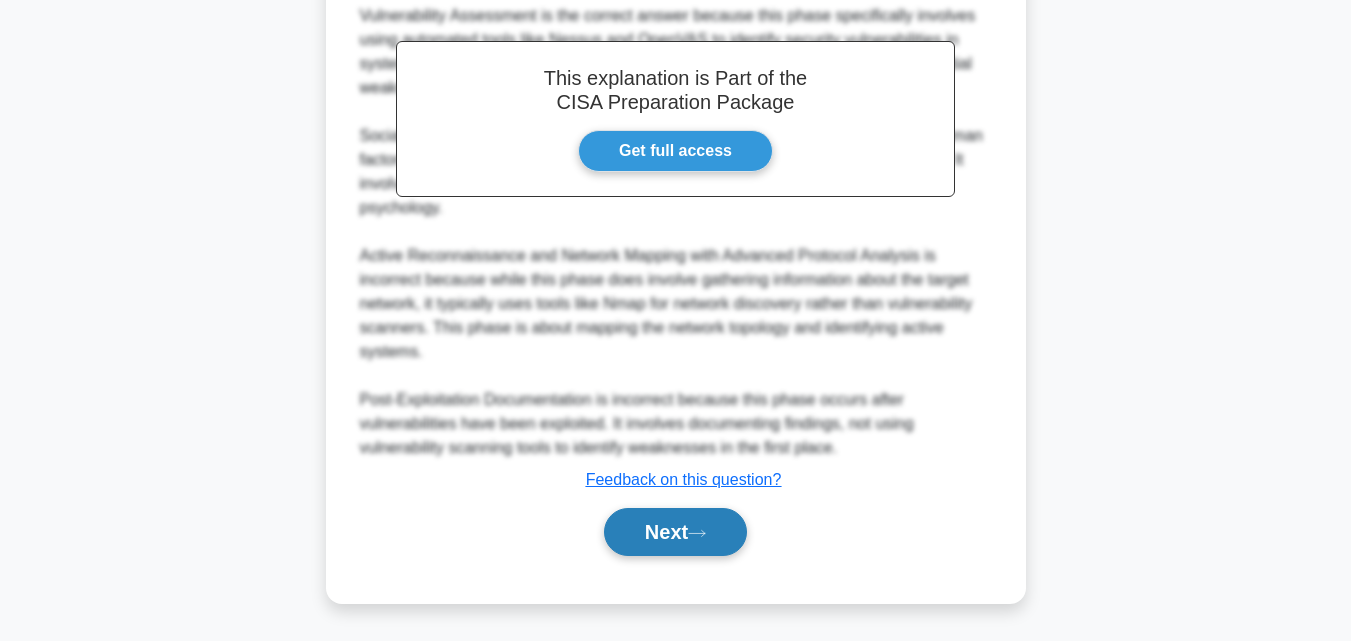 click on "Next" at bounding box center [675, 532] 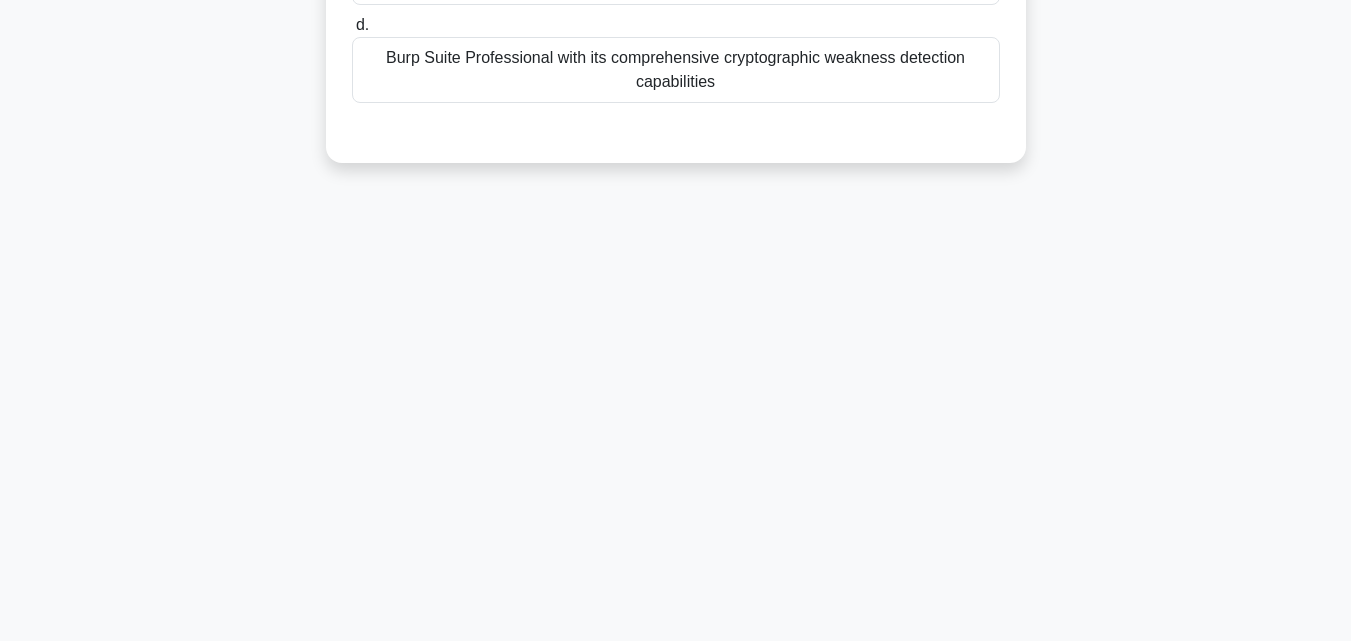 click on "Burp Suite Professional with its comprehensive cryptographic weakness detection capabilities" at bounding box center (676, 70) 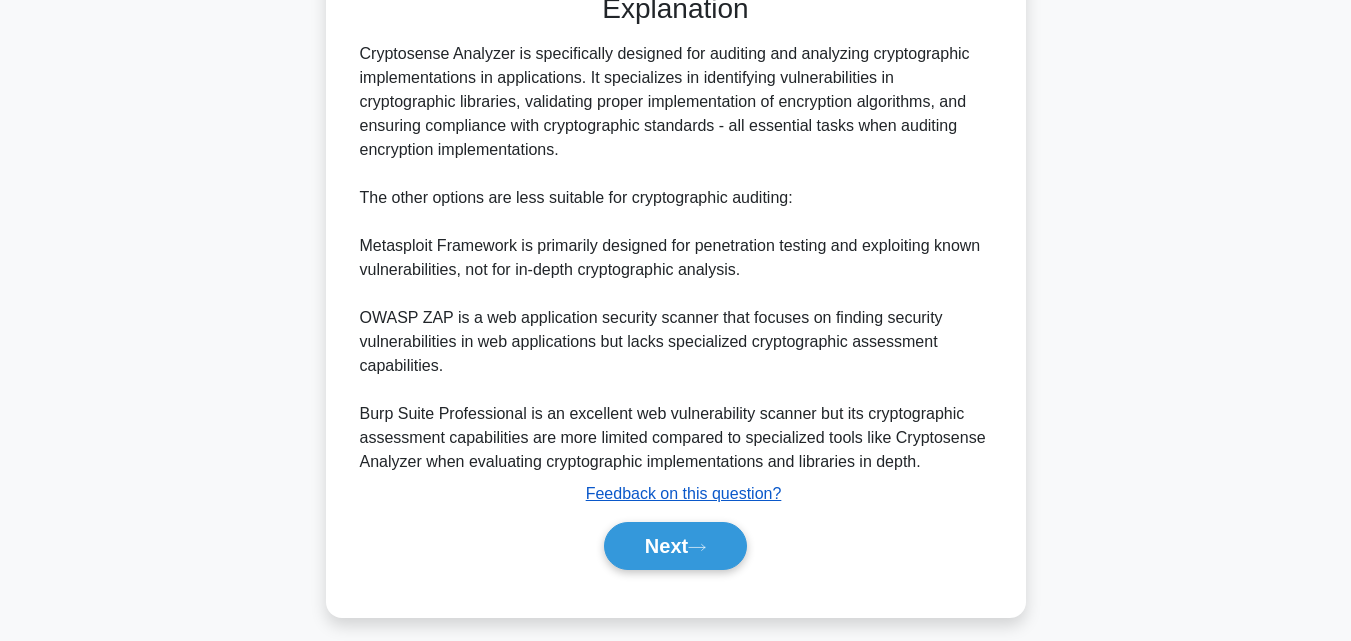 scroll, scrollTop: 595, scrollLeft: 0, axis: vertical 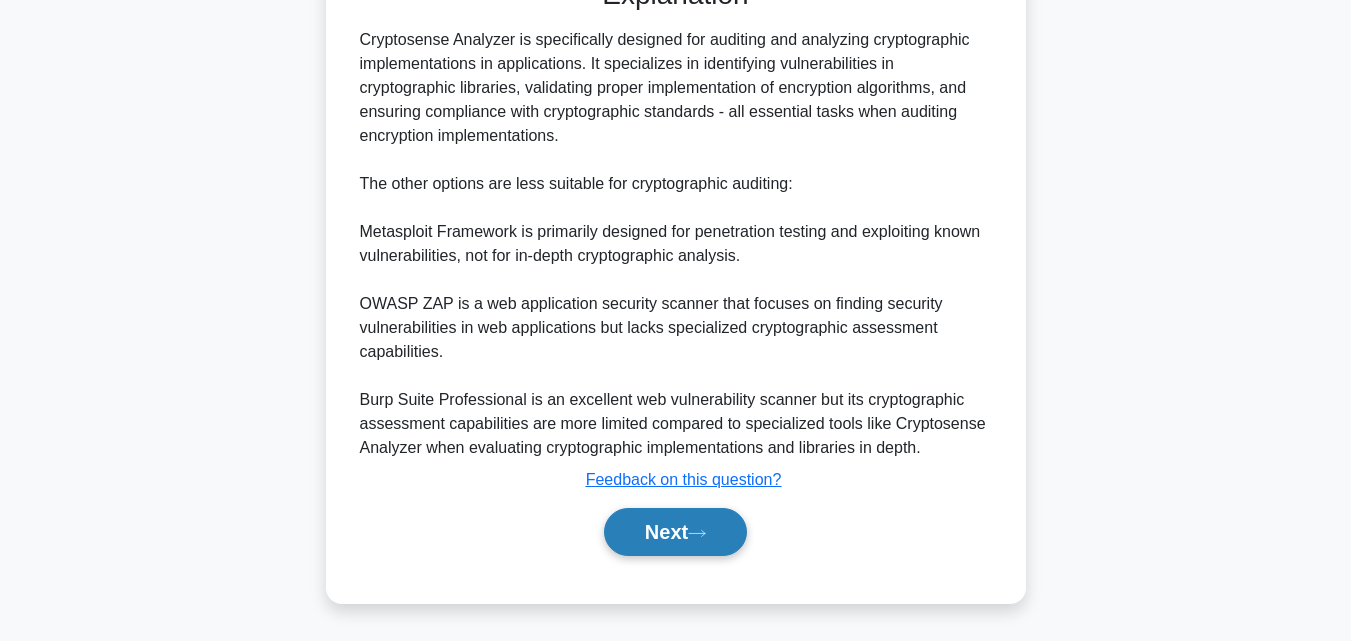 click on "Next" at bounding box center (675, 532) 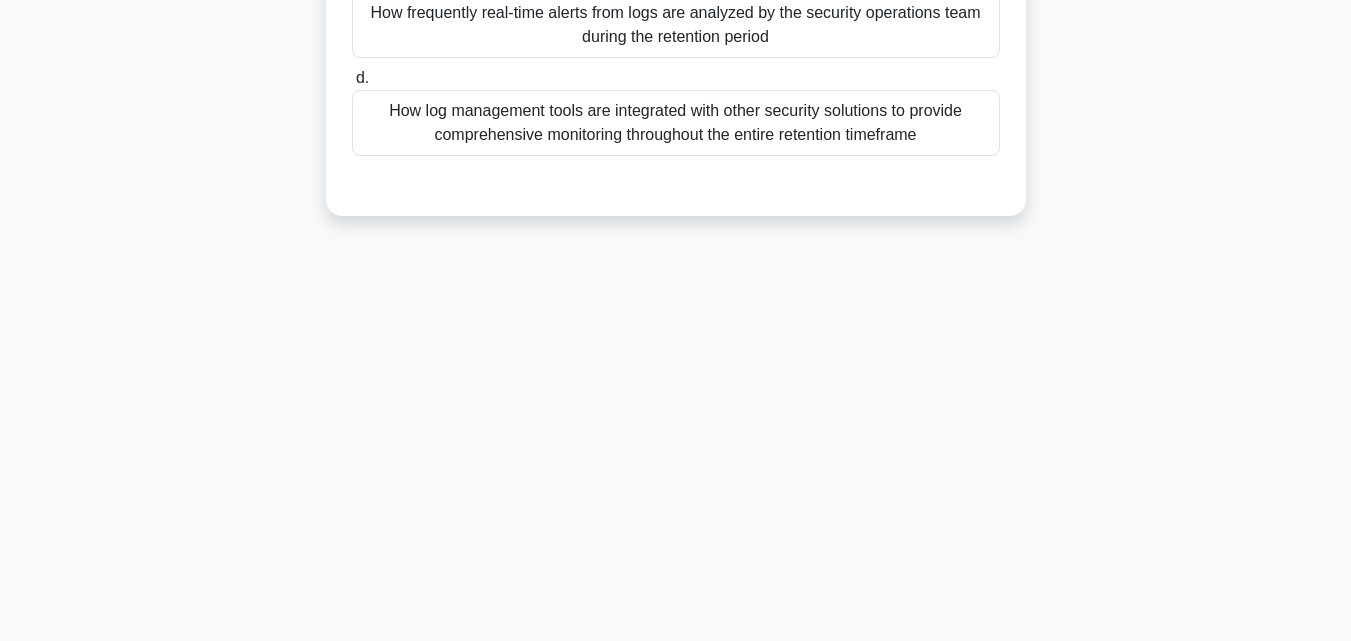 scroll, scrollTop: 439, scrollLeft: 0, axis: vertical 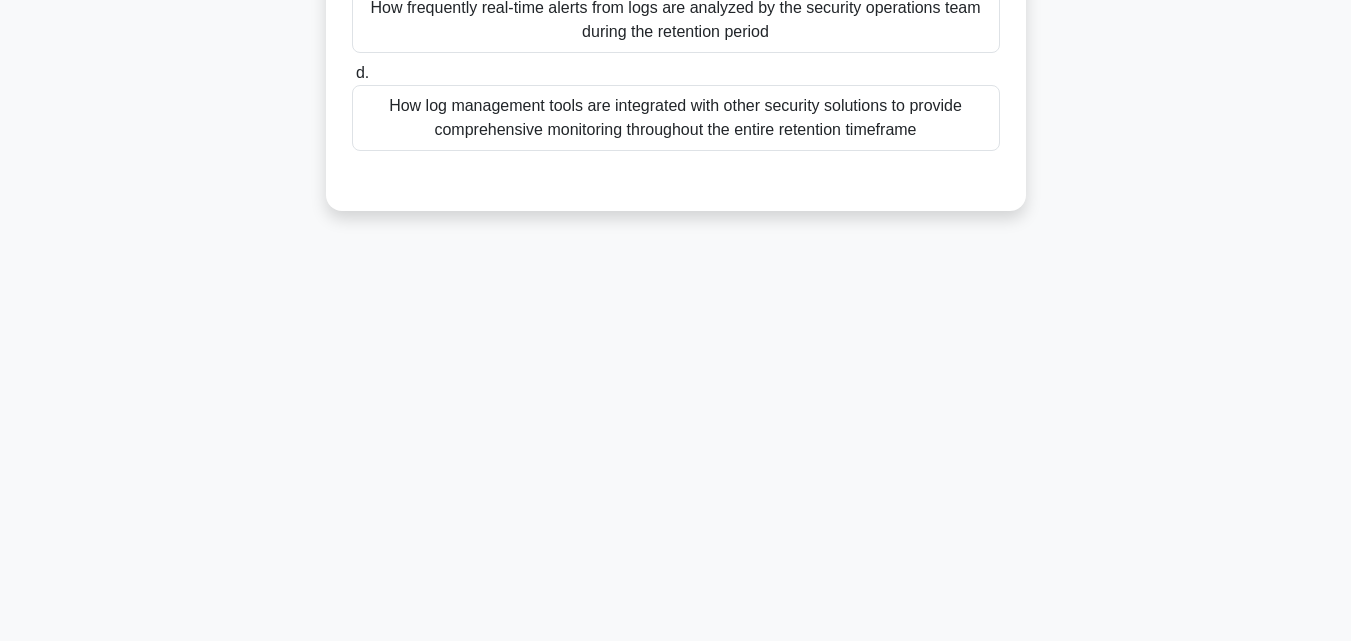 click on "How log management tools are integrated with other security solutions to provide comprehensive monitoring throughout the entire retention timeframe" at bounding box center (676, 118) 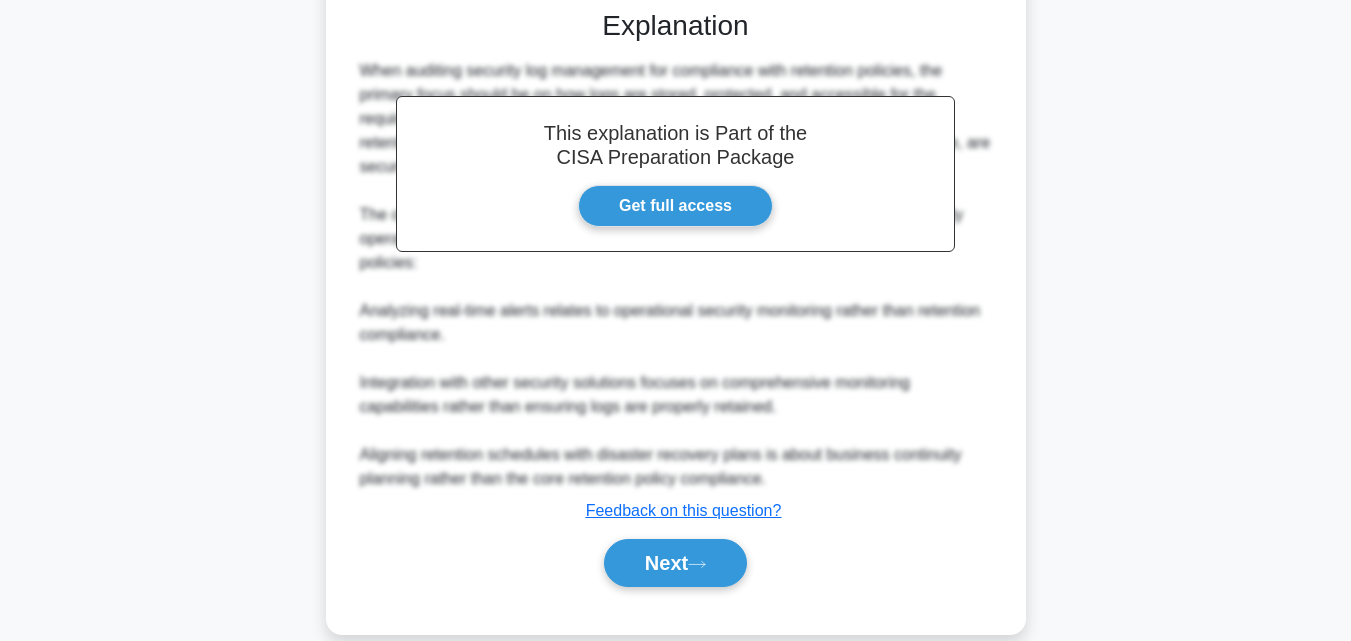 scroll, scrollTop: 643, scrollLeft: 0, axis: vertical 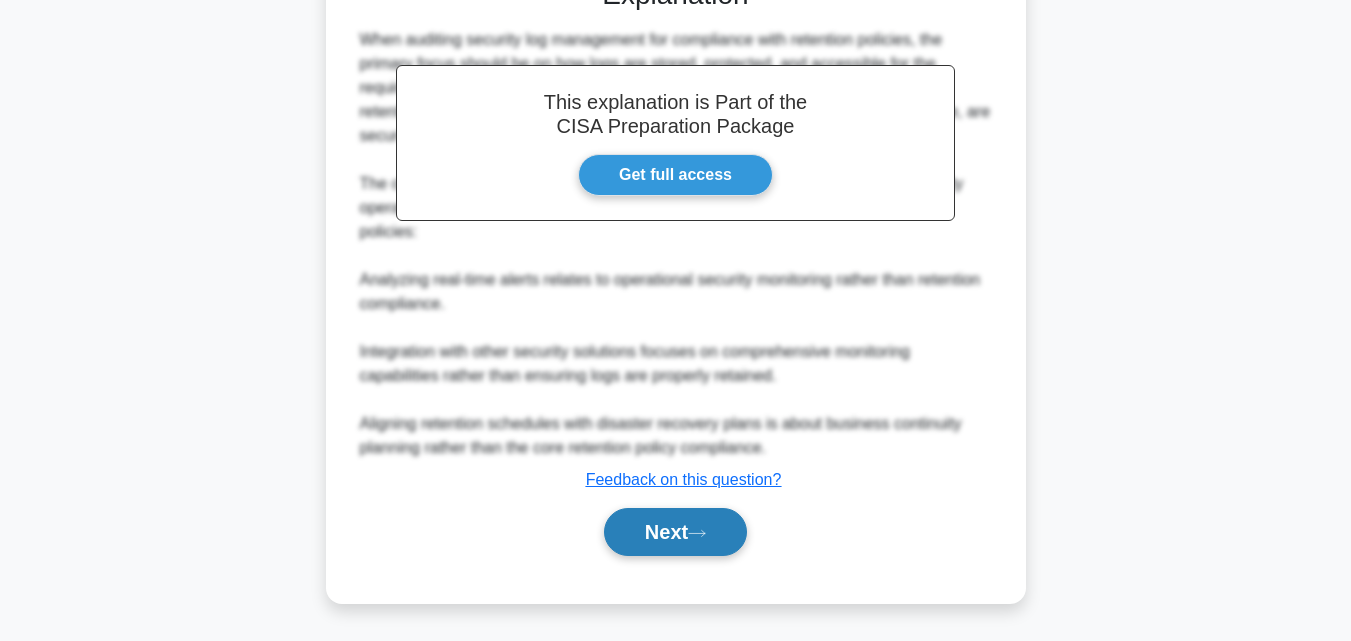 click on "Next" at bounding box center [675, 532] 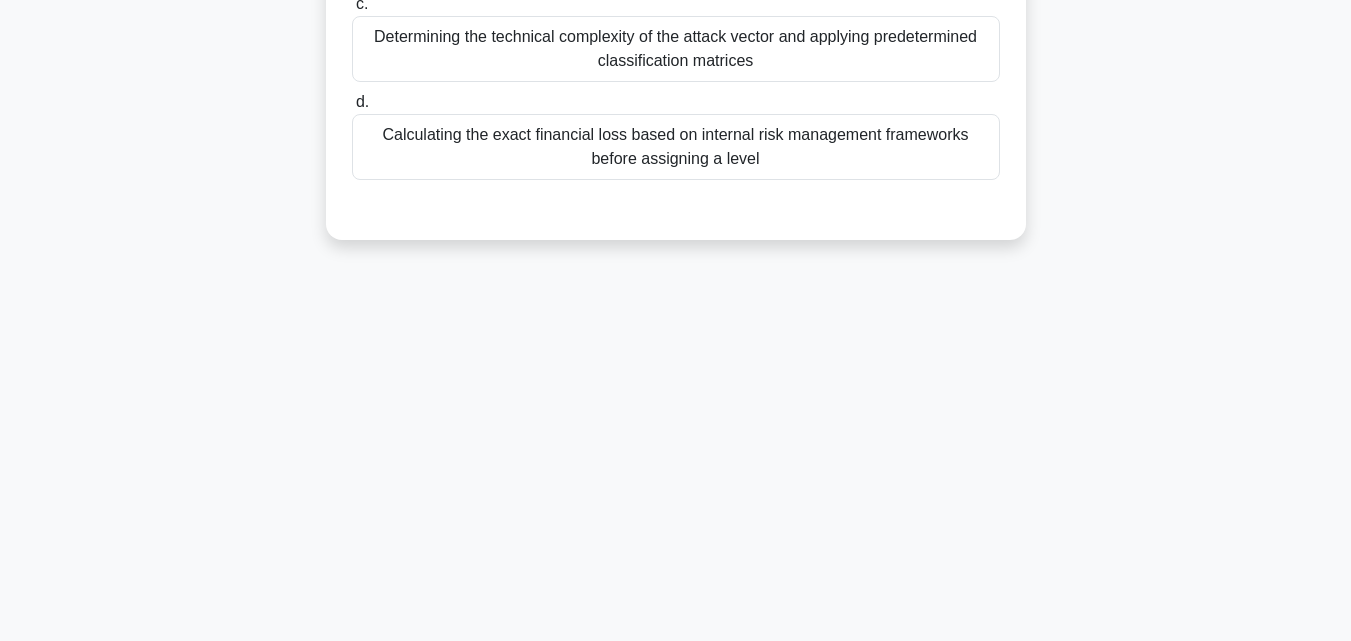 scroll, scrollTop: 439, scrollLeft: 0, axis: vertical 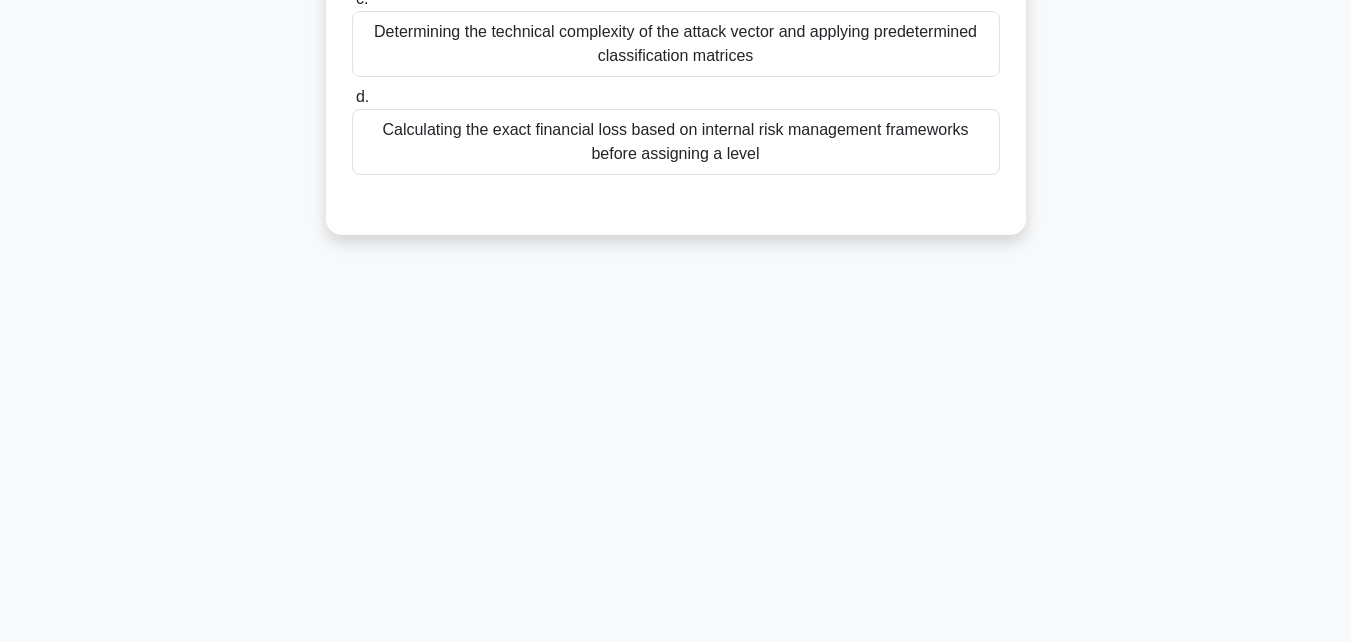 click on "Calculating the exact financial loss based on internal risk management frameworks before assigning a level" at bounding box center [676, 142] 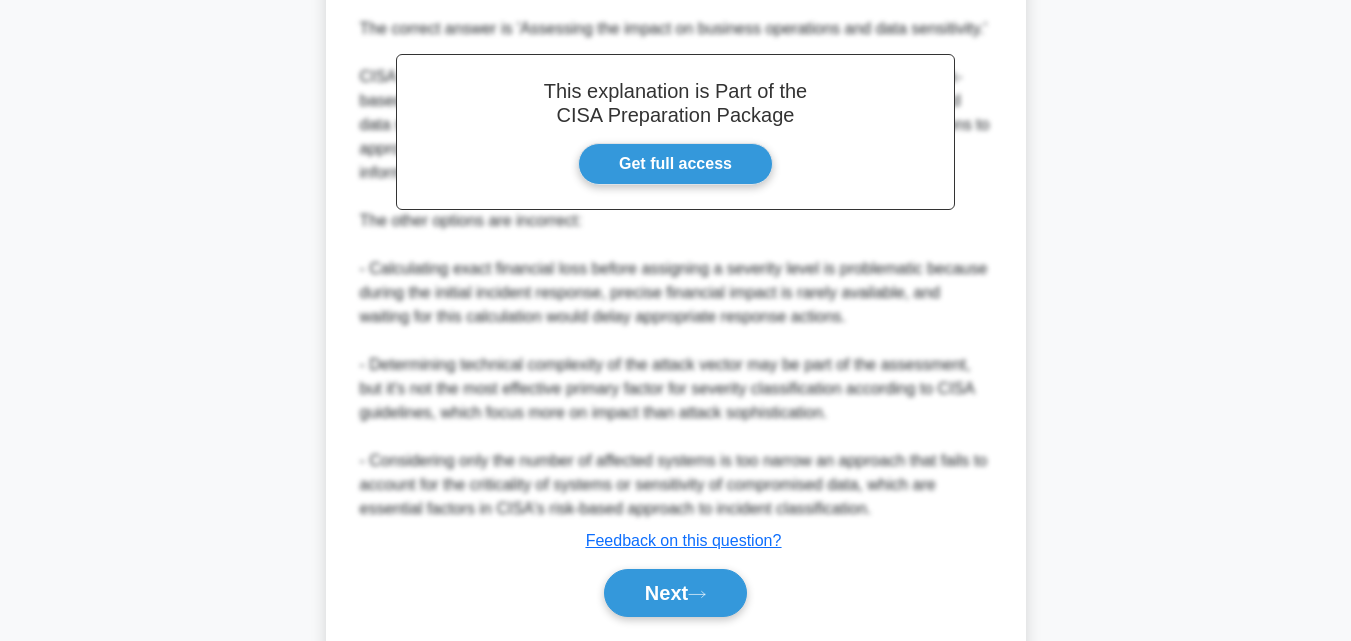 scroll, scrollTop: 739, scrollLeft: 0, axis: vertical 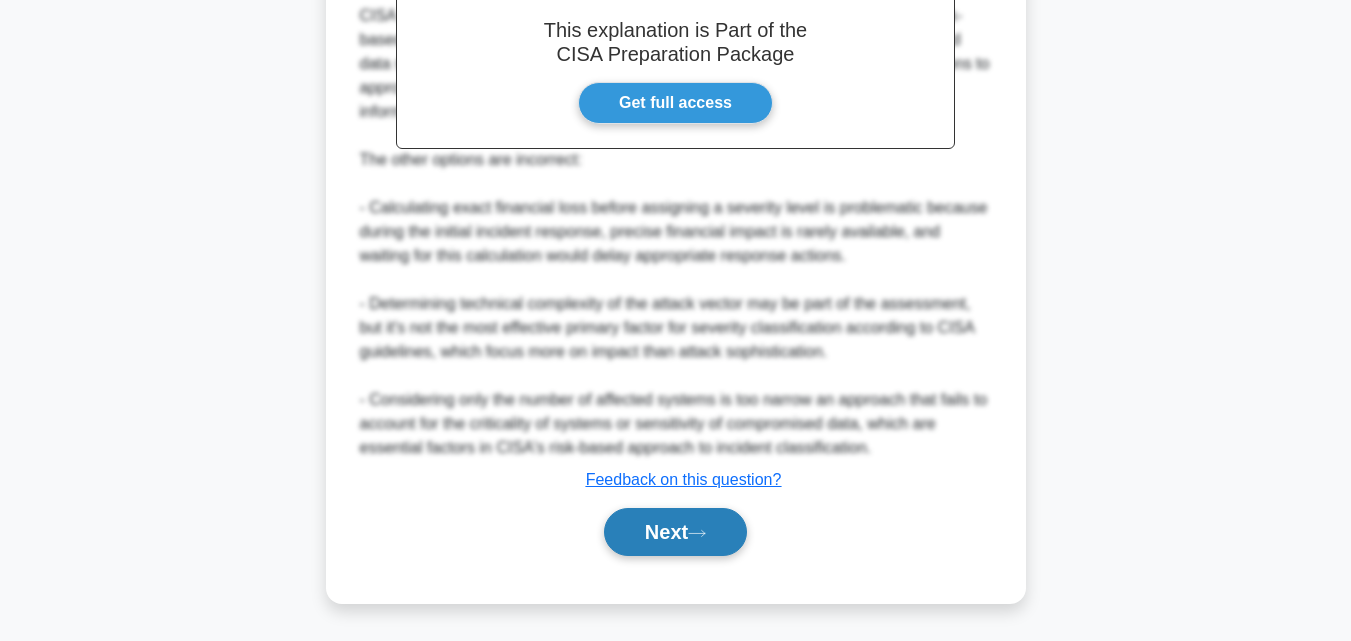 click on "Next" at bounding box center (675, 532) 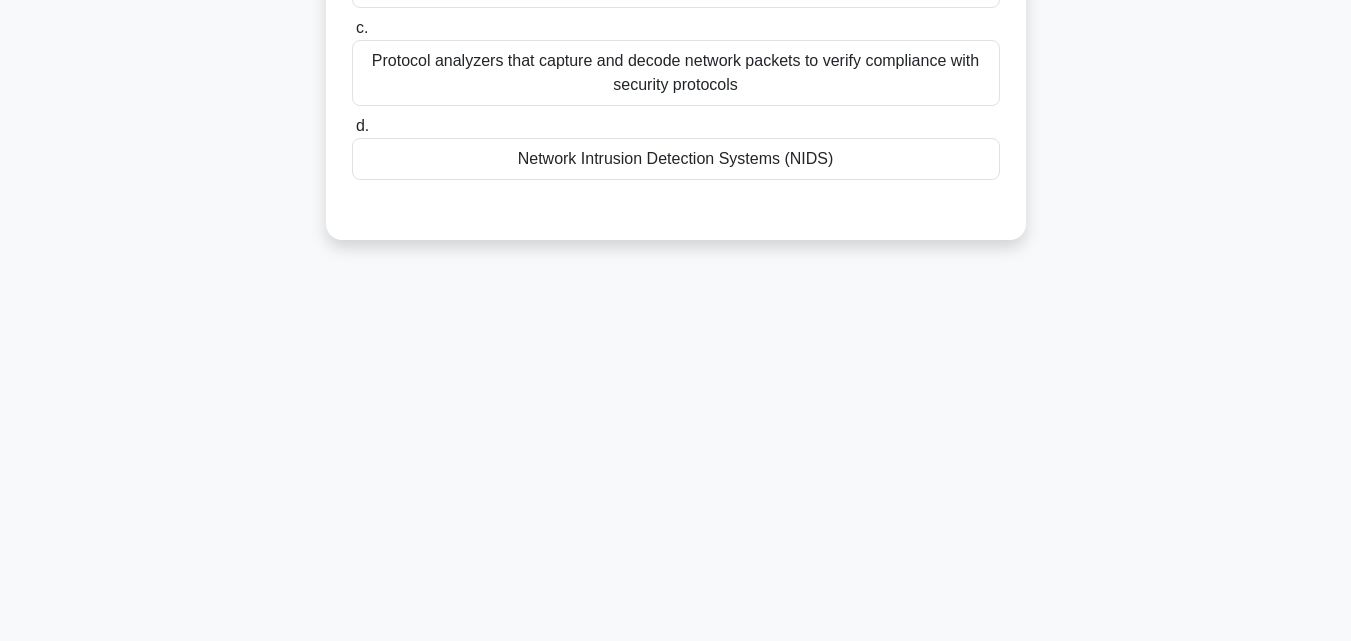 scroll, scrollTop: 439, scrollLeft: 0, axis: vertical 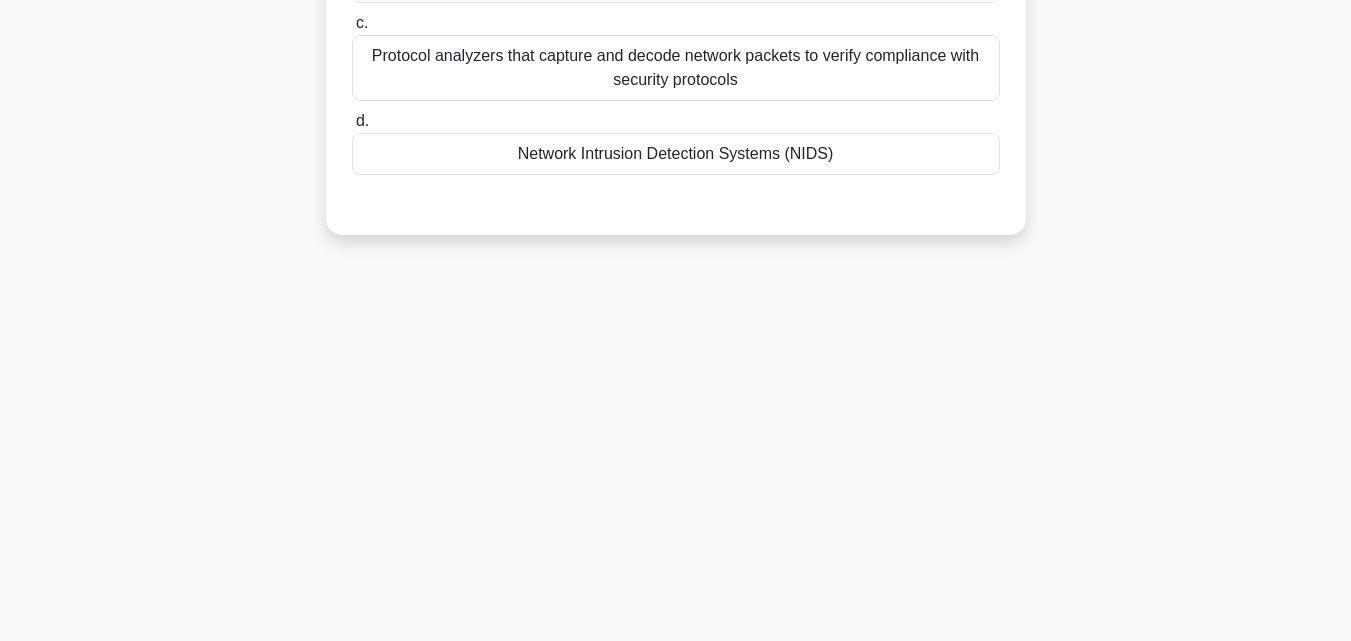 click on "Network Intrusion Detection Systems (NIDS)" at bounding box center (676, 154) 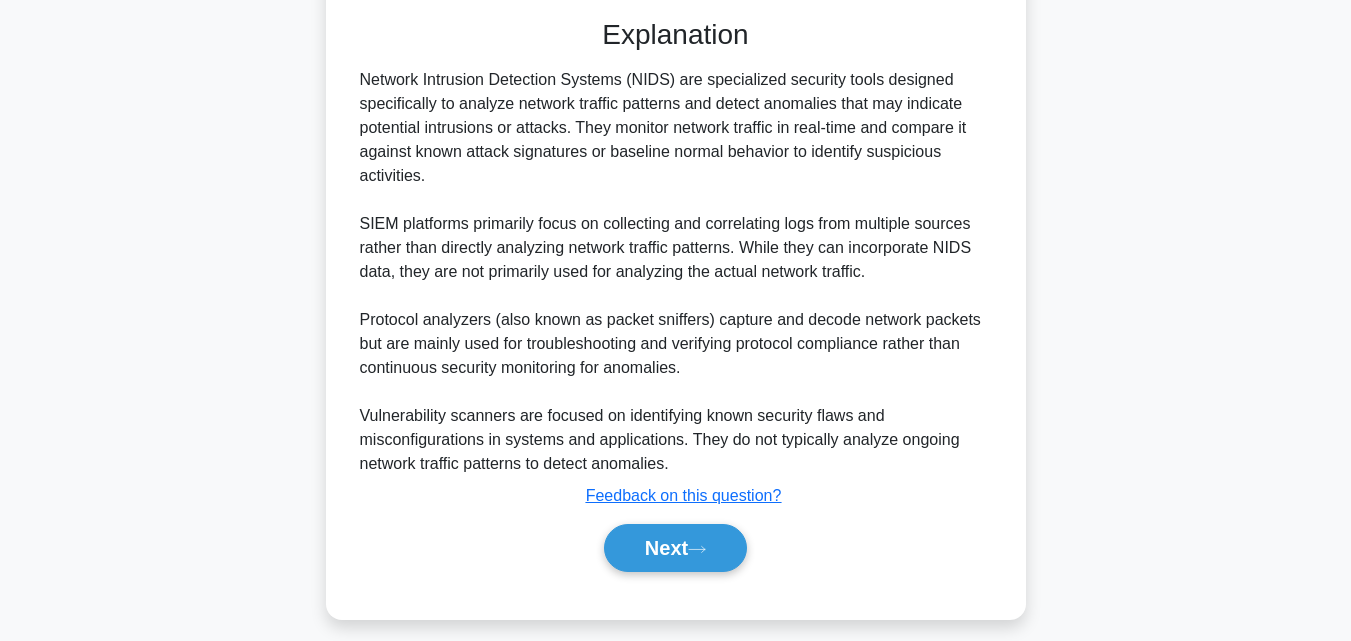 scroll, scrollTop: 641, scrollLeft: 0, axis: vertical 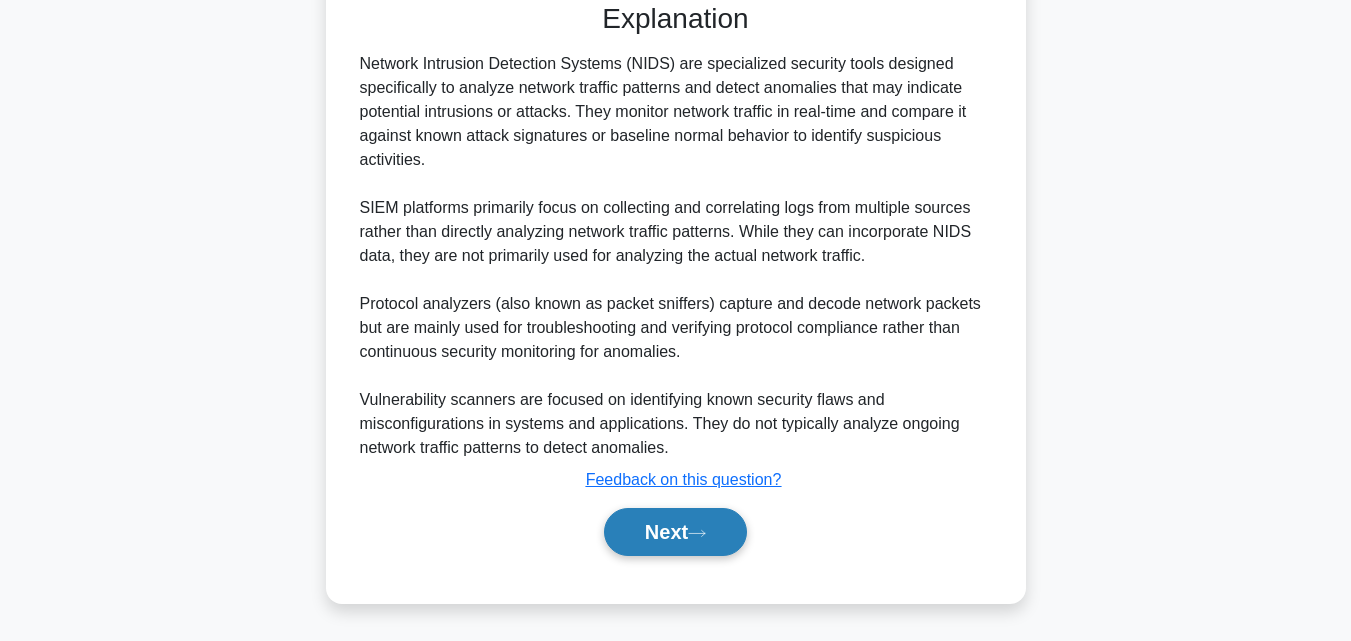click on "Next" at bounding box center [675, 532] 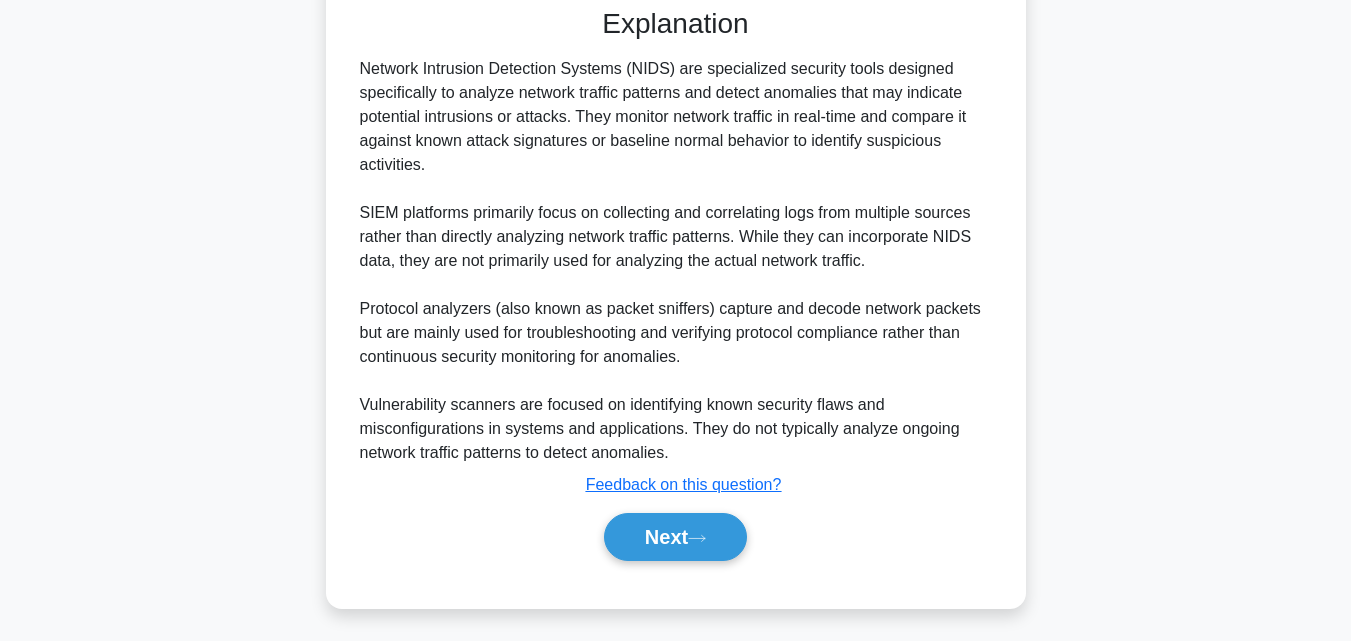 scroll, scrollTop: 439, scrollLeft: 0, axis: vertical 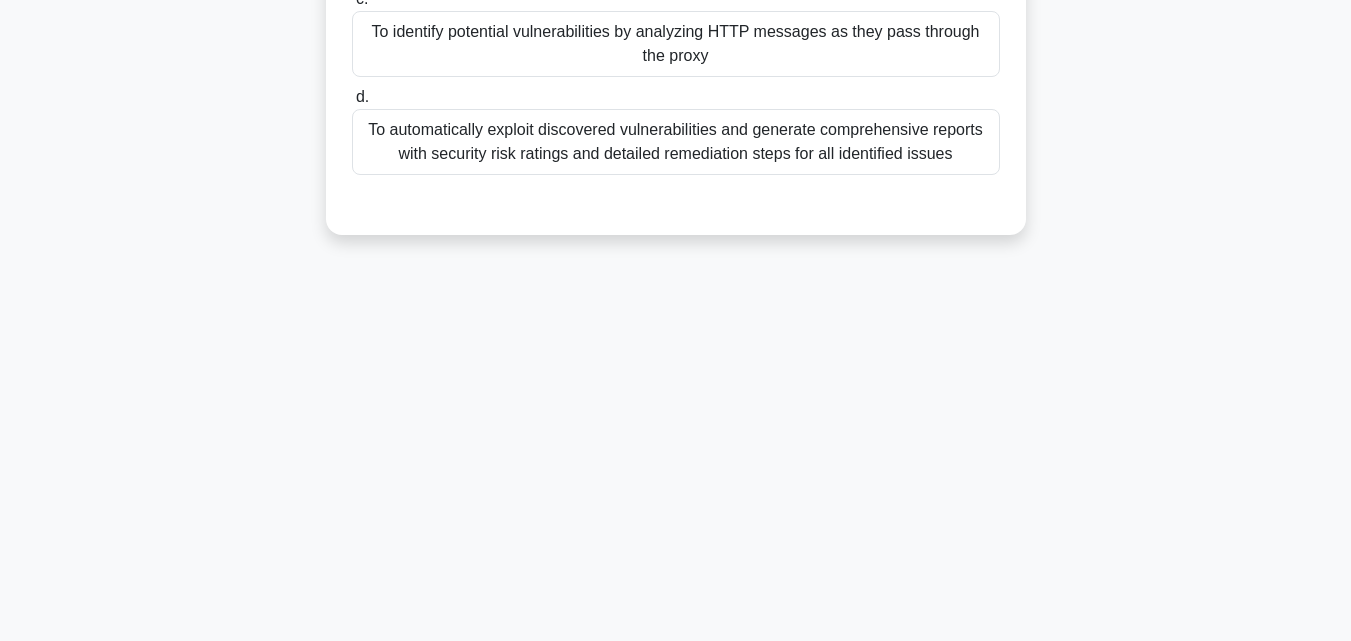 click on "To identify potential vulnerabilities by analyzing HTTP messages as they pass through the proxy" at bounding box center [676, 44] 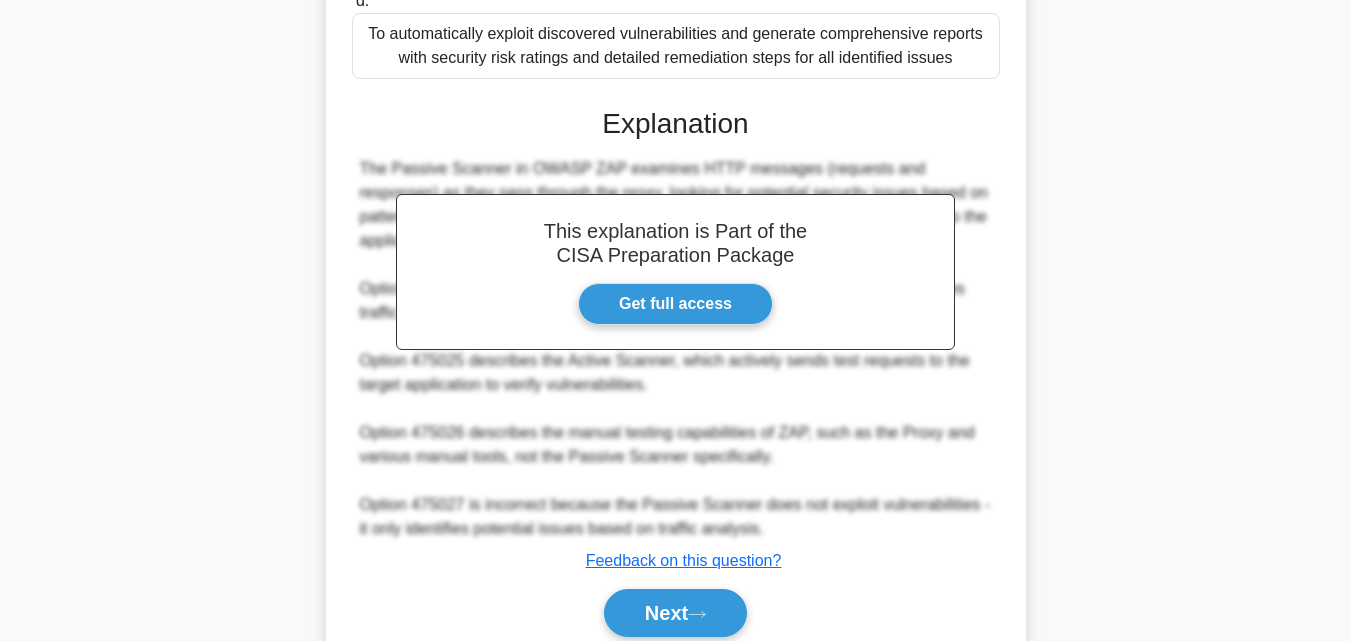 scroll, scrollTop: 617, scrollLeft: 0, axis: vertical 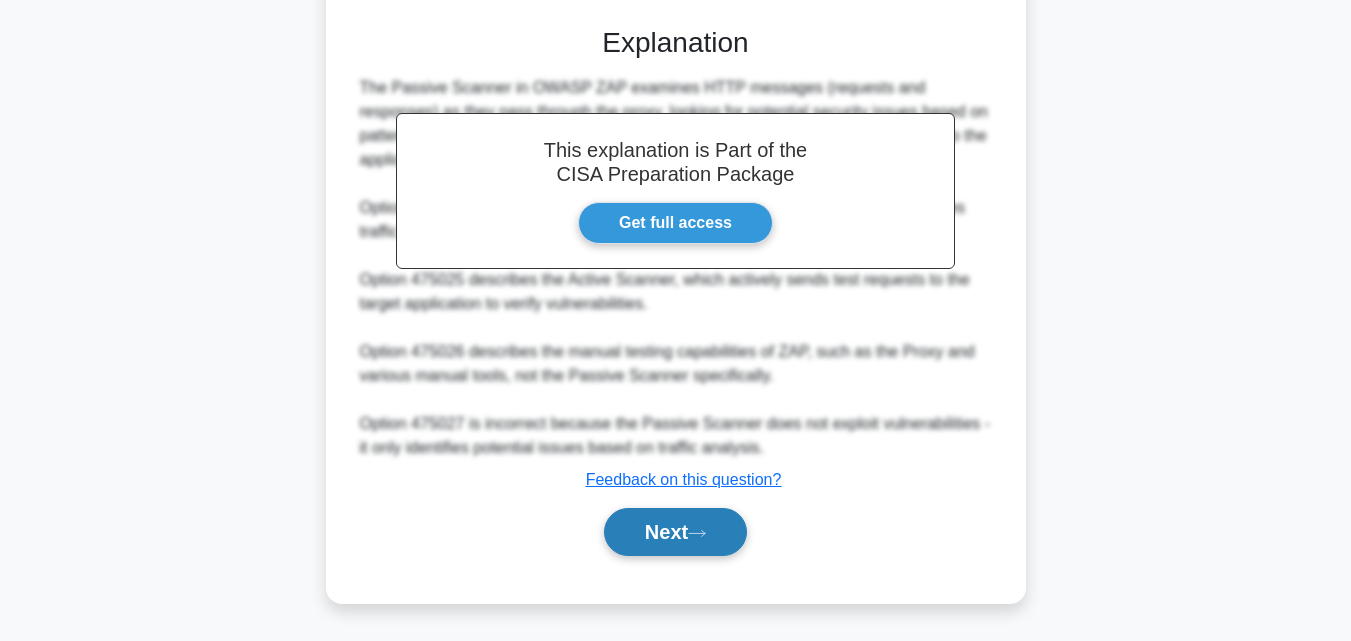 click on "Next" at bounding box center (675, 532) 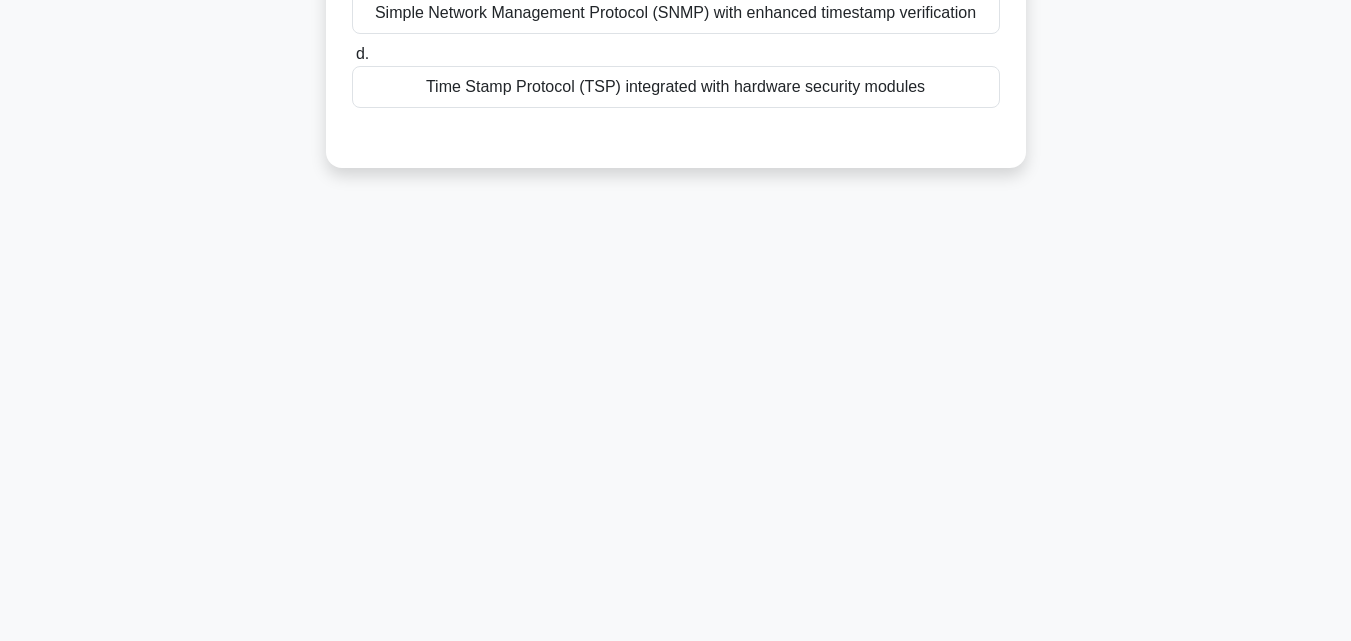 scroll, scrollTop: 439, scrollLeft: 0, axis: vertical 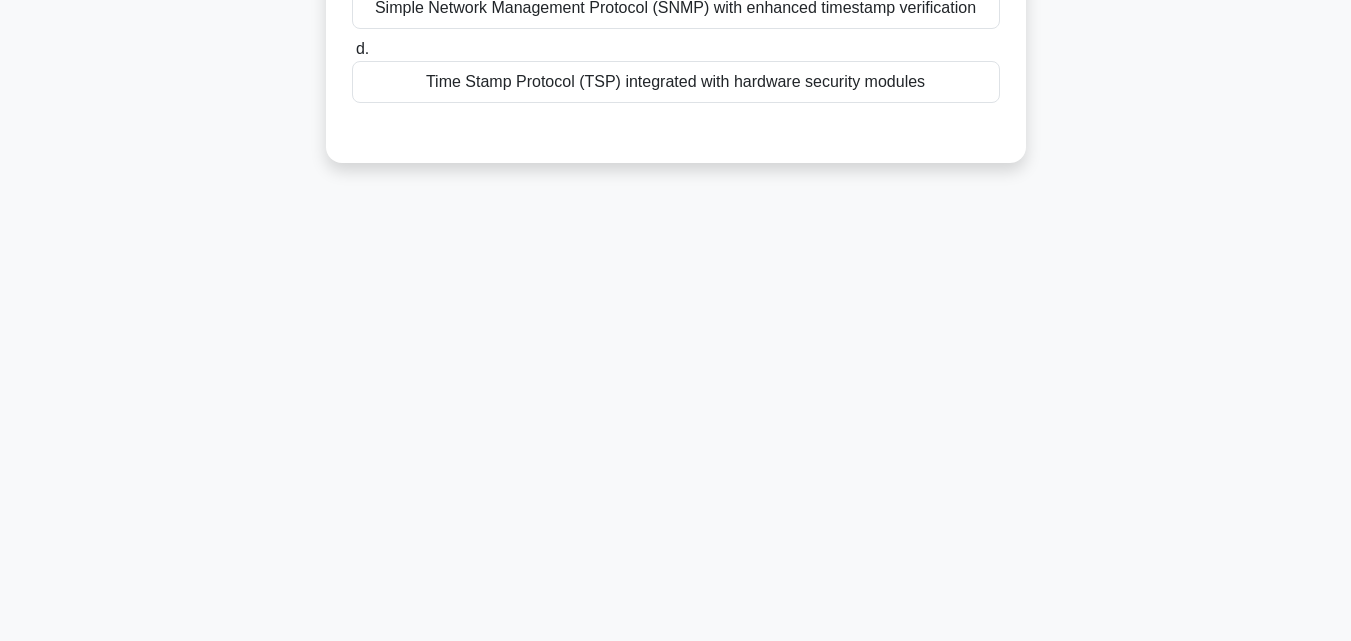 click on "Time Stamp Protocol (TSP) integrated with hardware security modules" at bounding box center (676, 82) 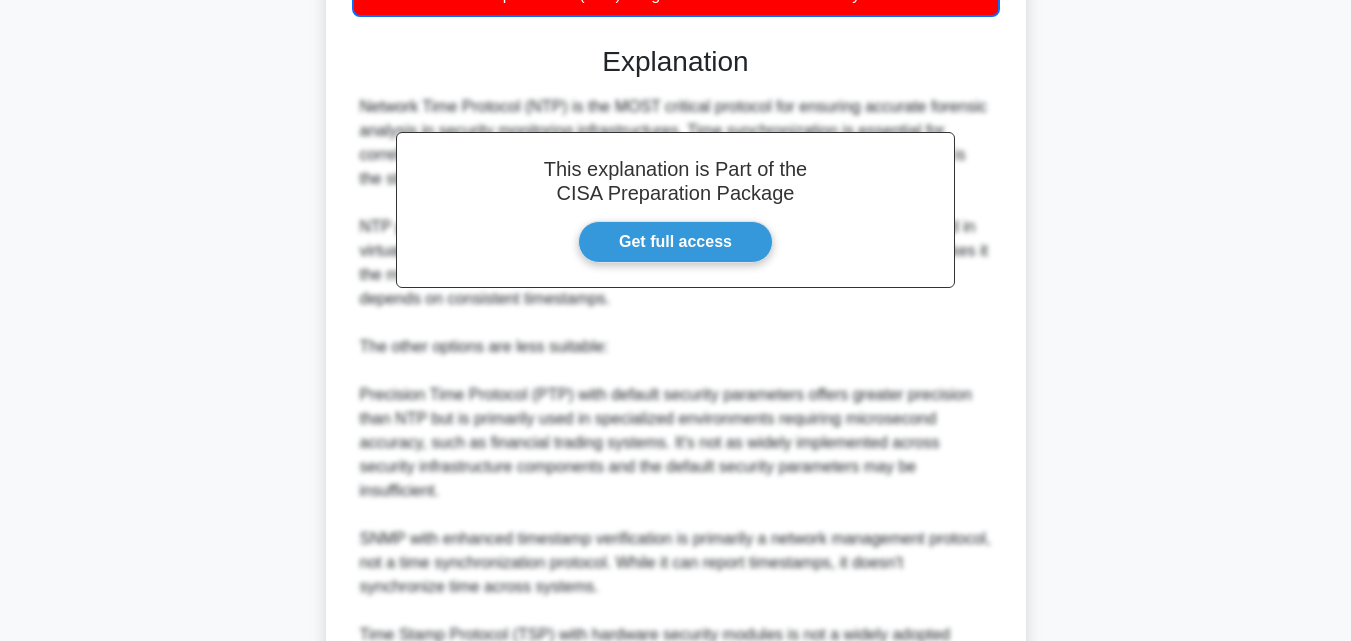 scroll, scrollTop: 763, scrollLeft: 0, axis: vertical 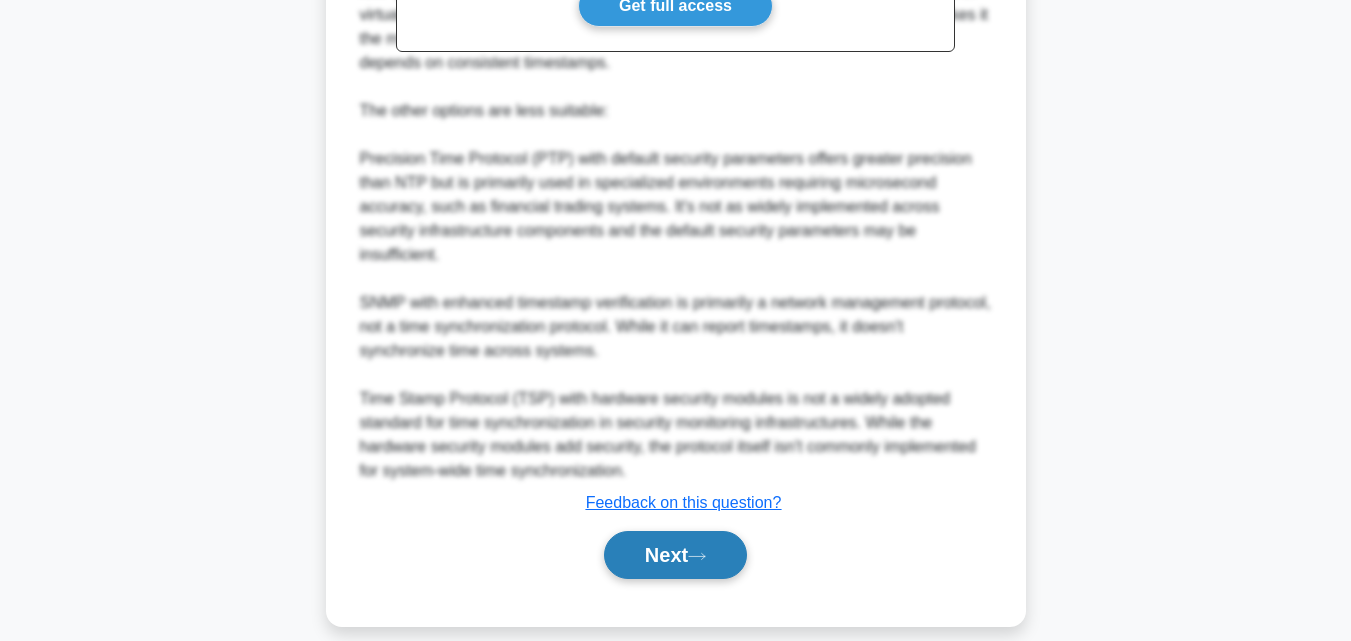 click on "Next" at bounding box center [675, 555] 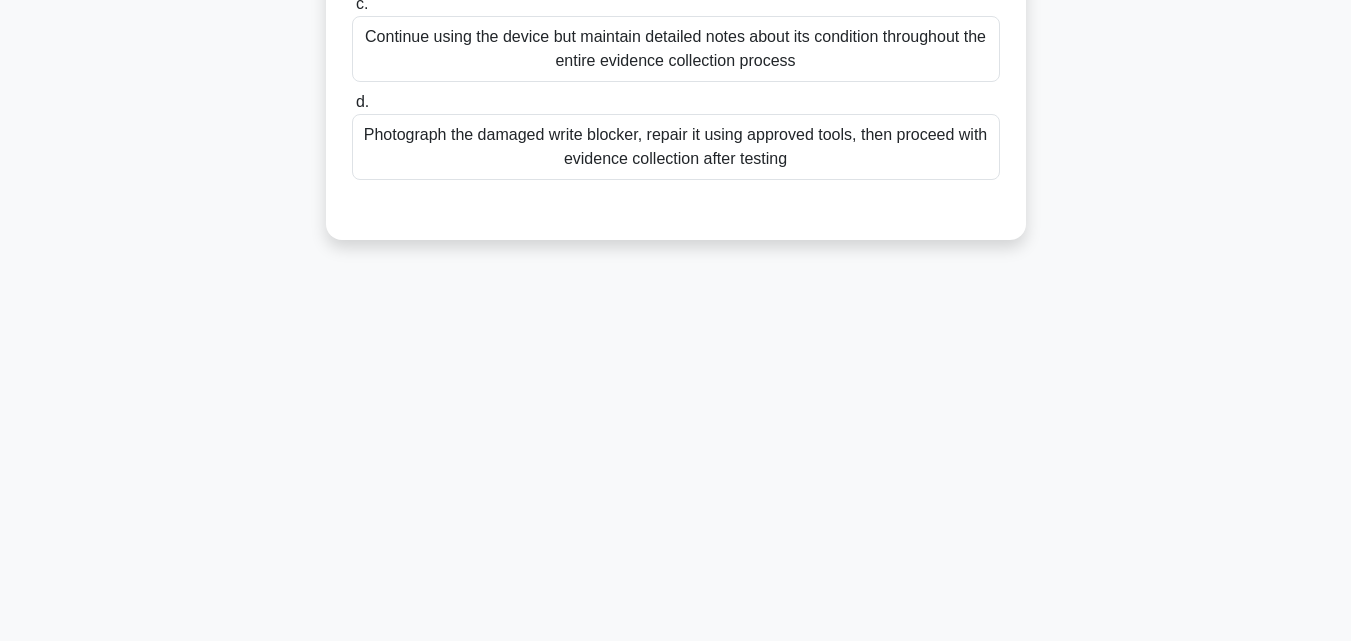 scroll, scrollTop: 439, scrollLeft: 0, axis: vertical 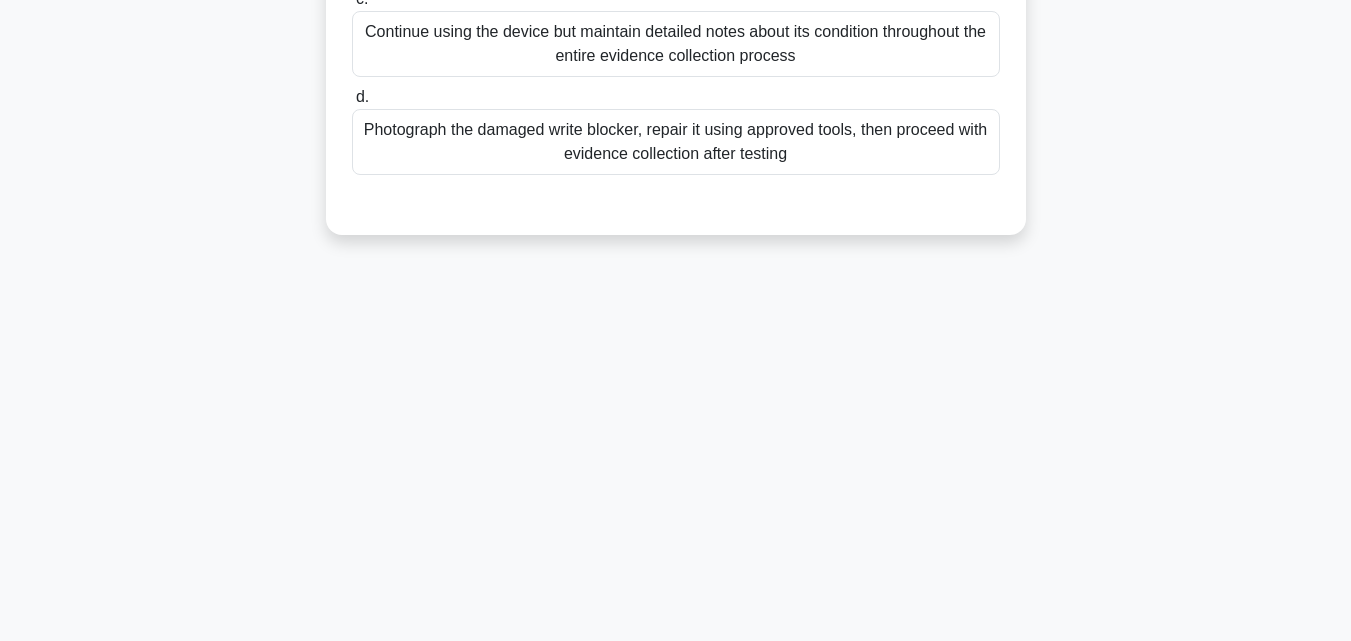 click on "Photograph the damaged write blocker, repair it using approved tools, then proceed with evidence collection after testing" at bounding box center [676, 142] 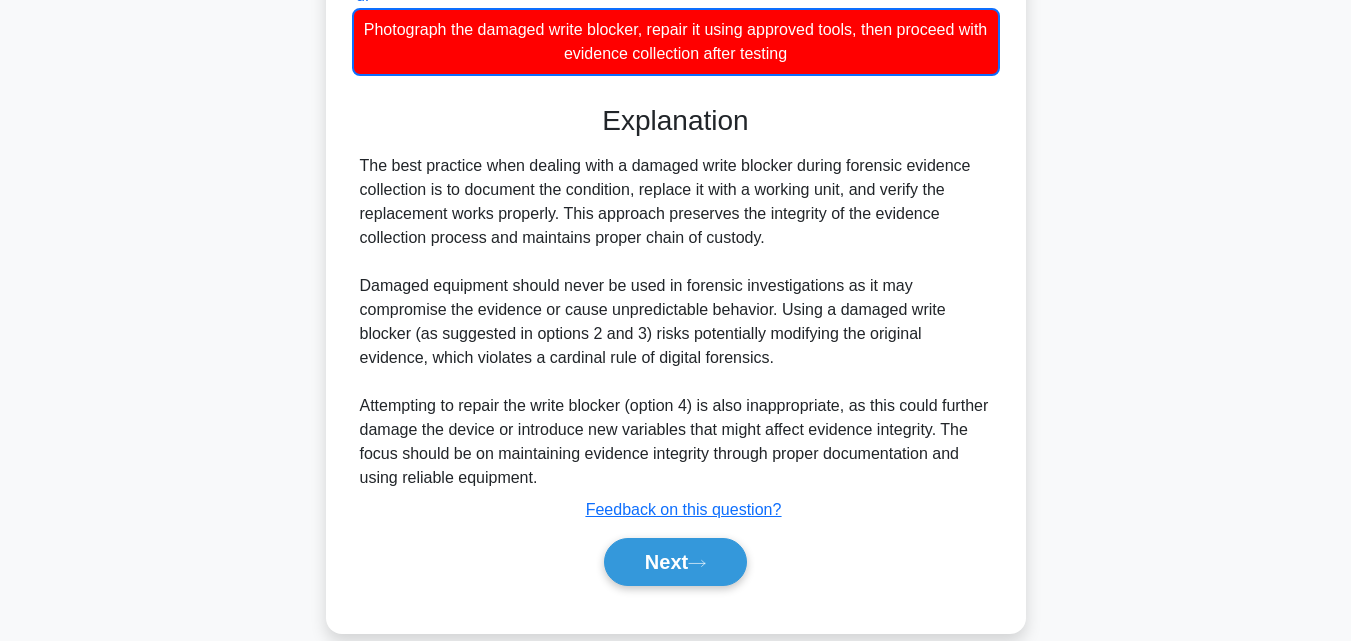 scroll, scrollTop: 571, scrollLeft: 0, axis: vertical 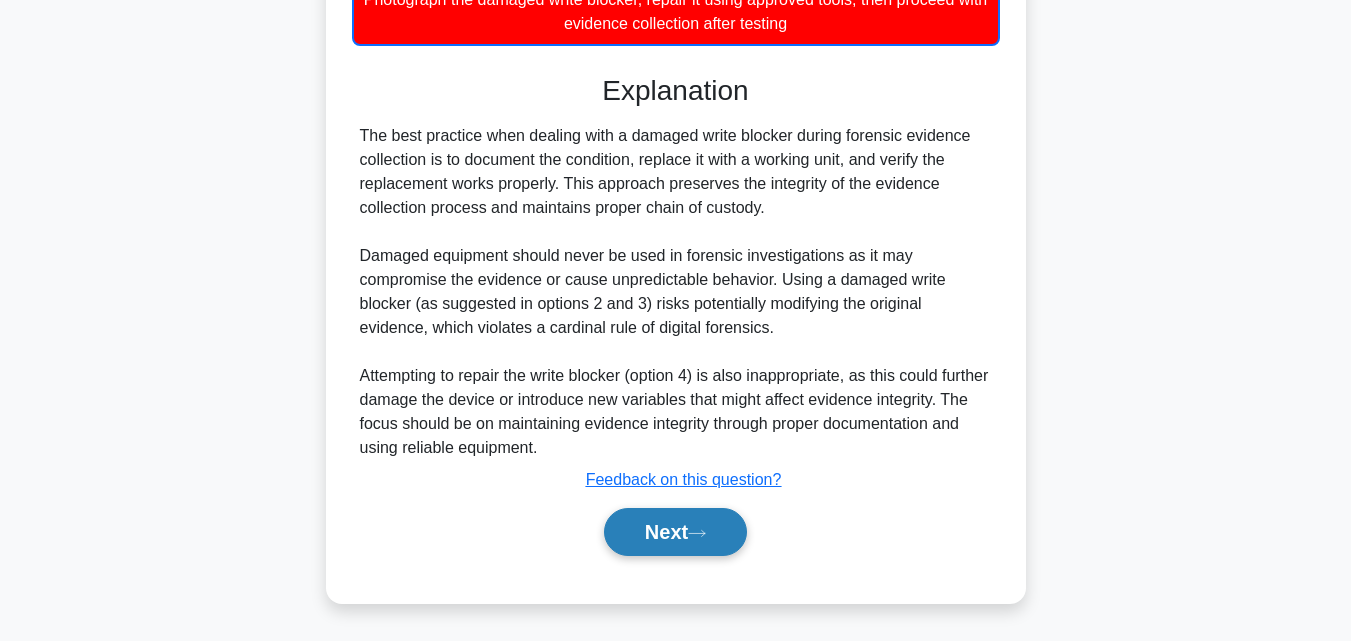 click on "Next" at bounding box center [675, 532] 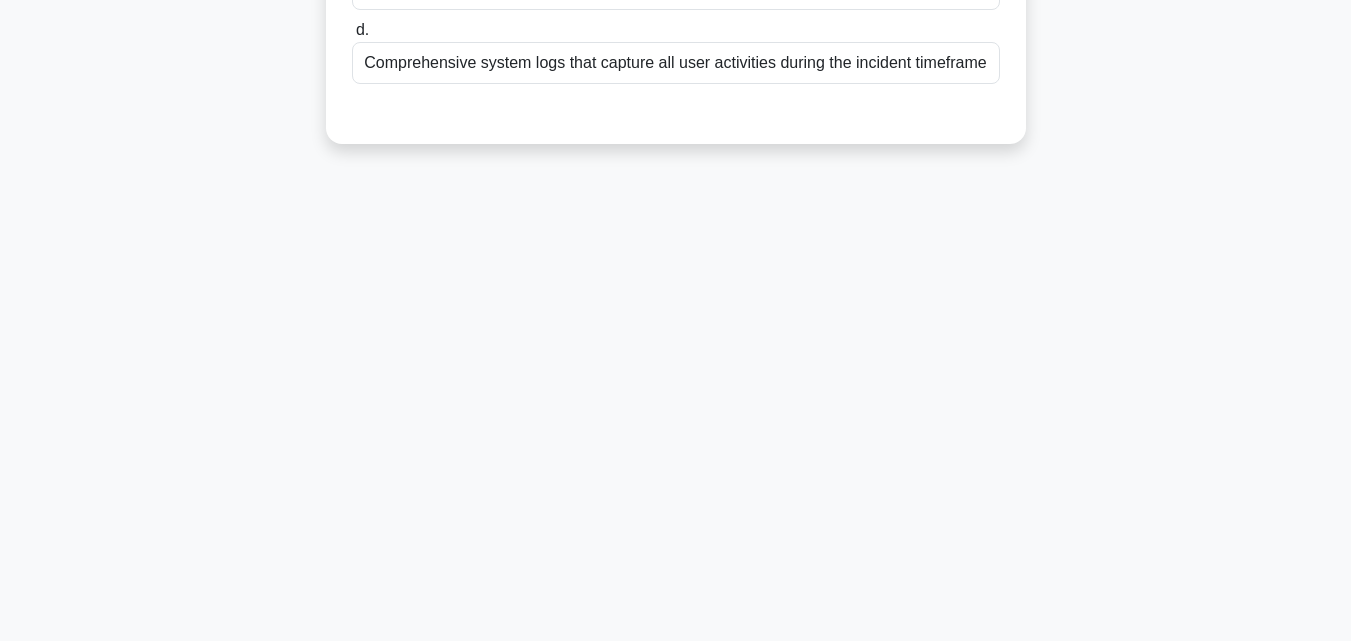 scroll, scrollTop: 439, scrollLeft: 0, axis: vertical 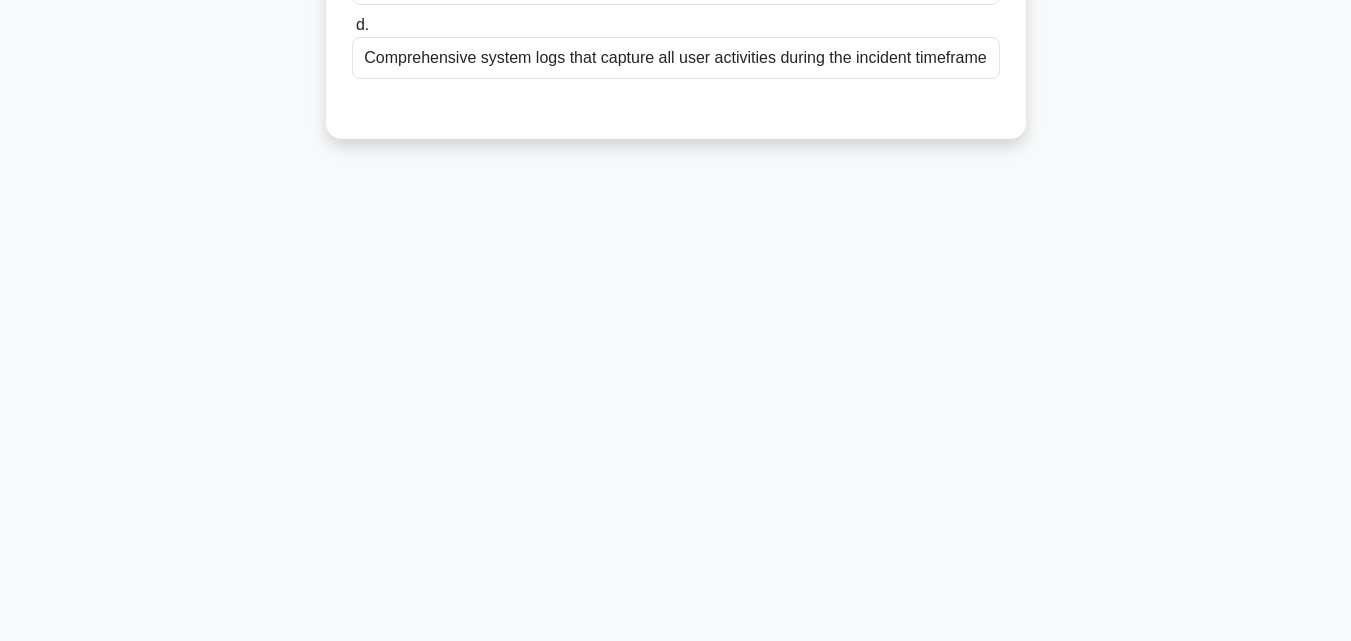 click on "Comprehensive system logs that capture all user activities during the incident timeframe" at bounding box center (676, 58) 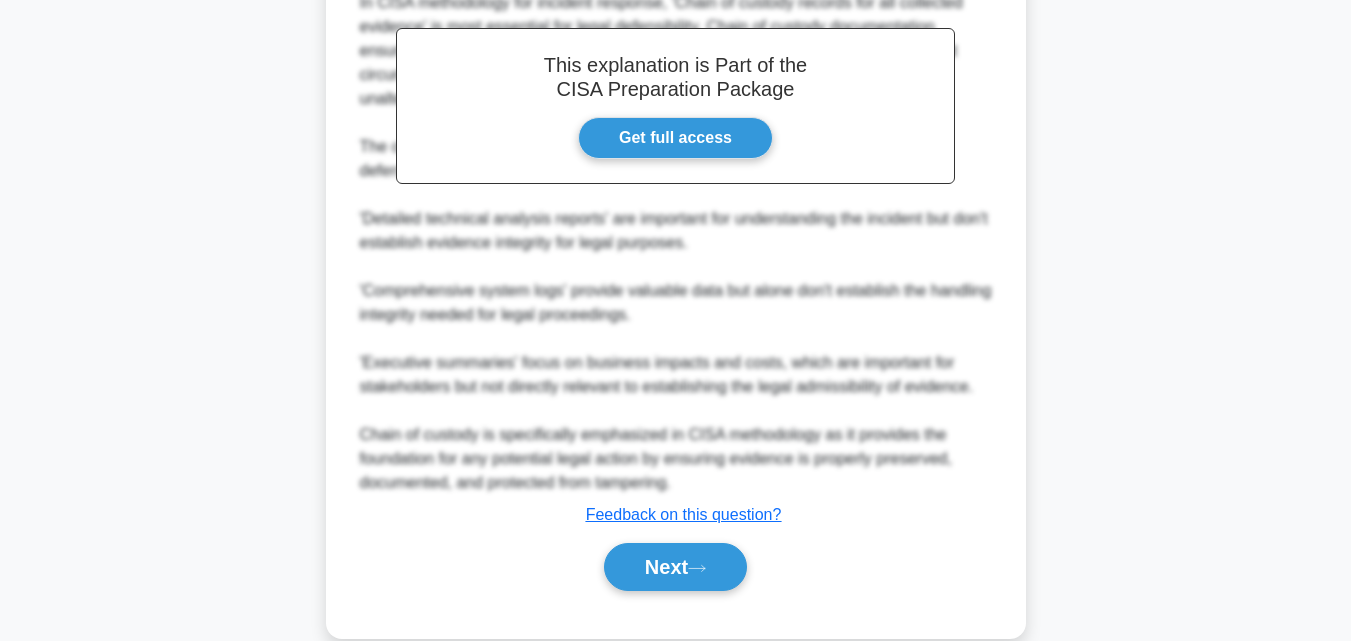 scroll, scrollTop: 667, scrollLeft: 0, axis: vertical 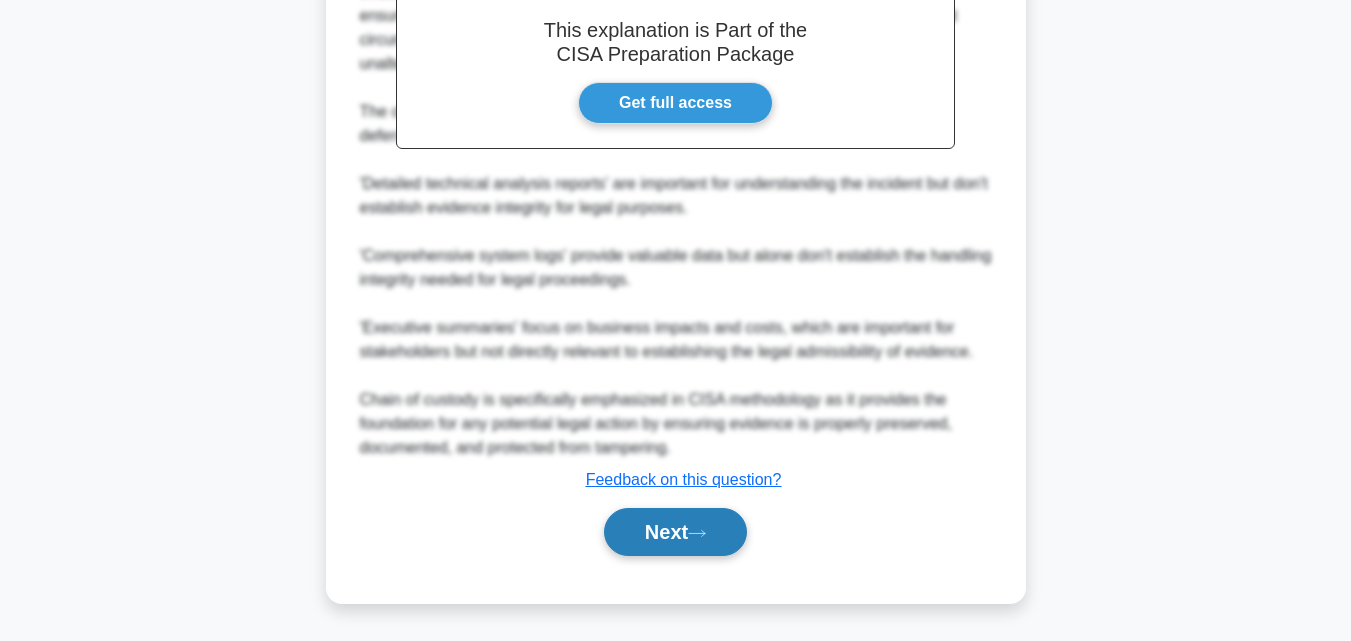 click on "Next" at bounding box center [675, 532] 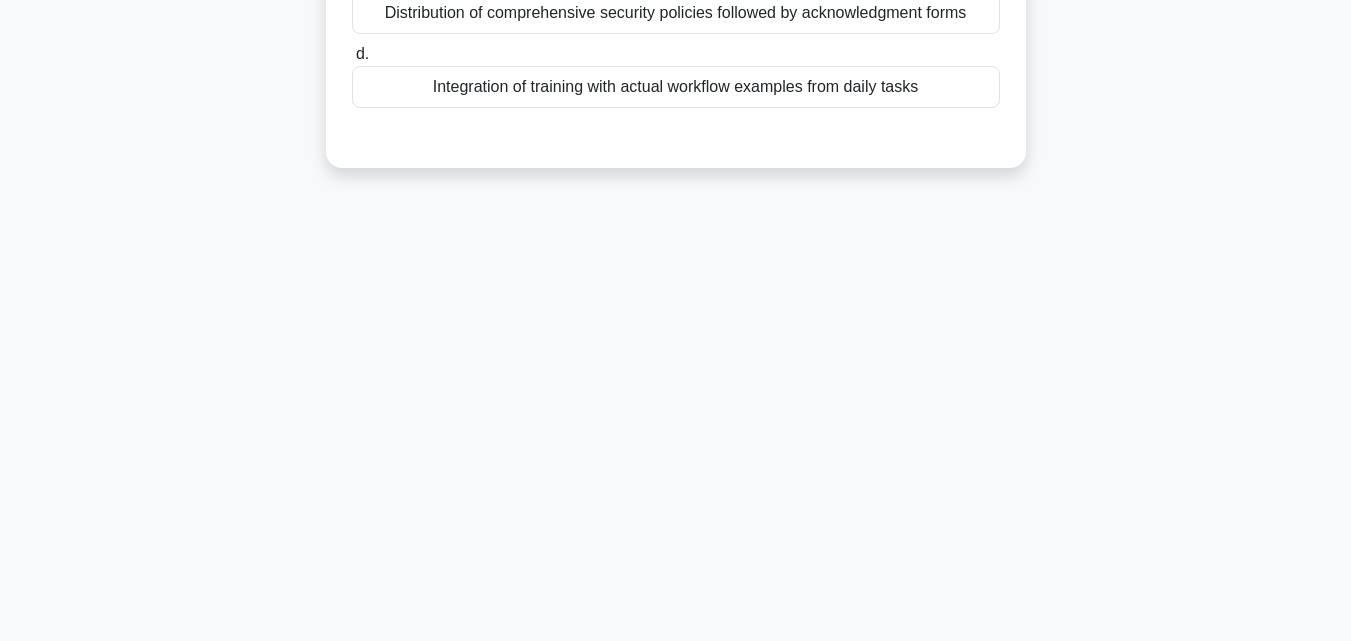 scroll, scrollTop: 439, scrollLeft: 0, axis: vertical 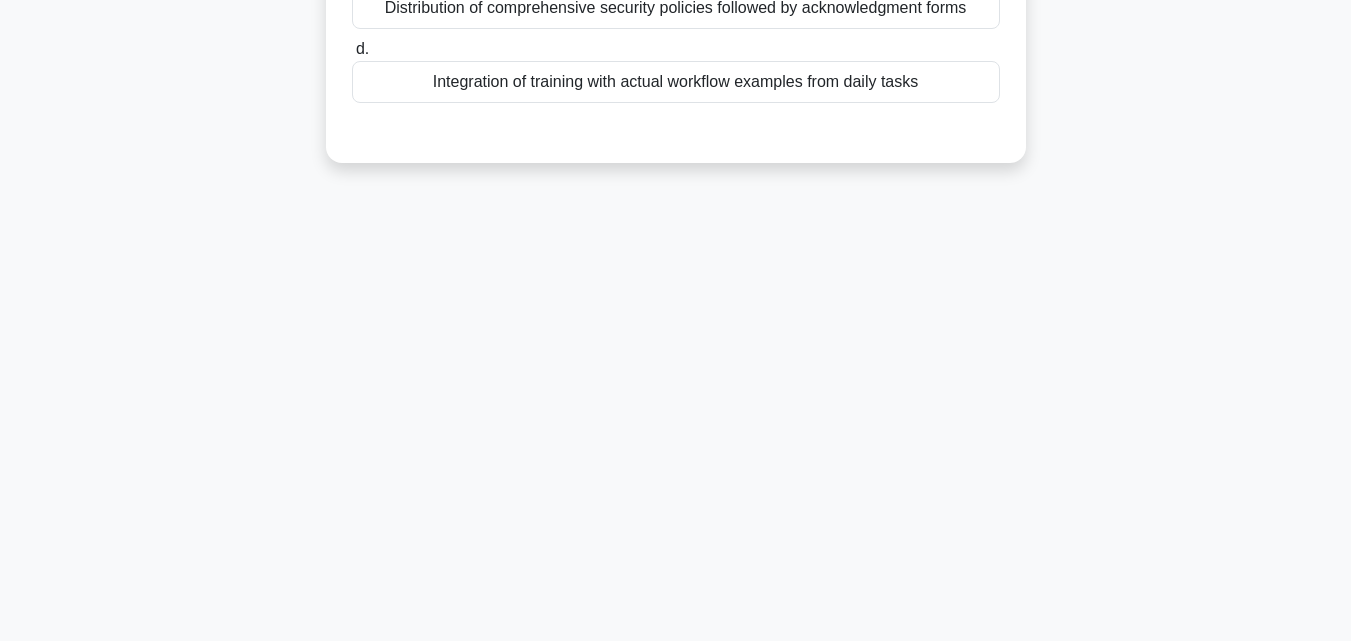click on "Integration of training with actual workflow examples from daily tasks" at bounding box center [676, 82] 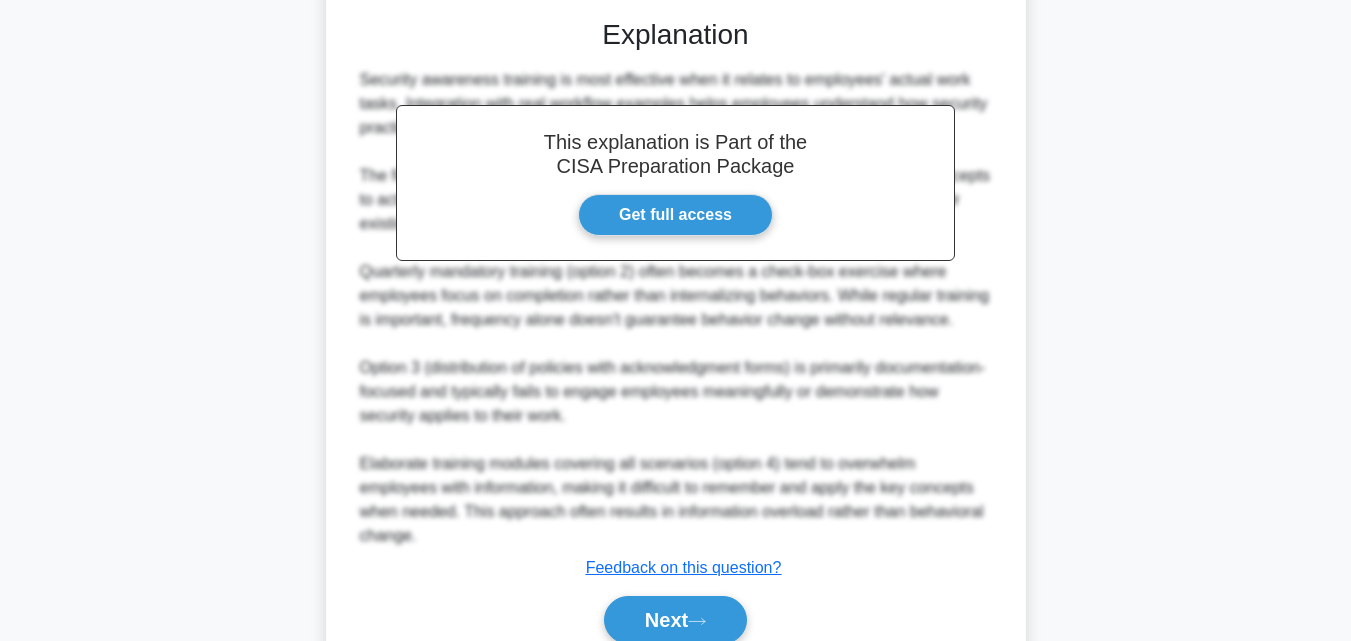 scroll, scrollTop: 665, scrollLeft: 0, axis: vertical 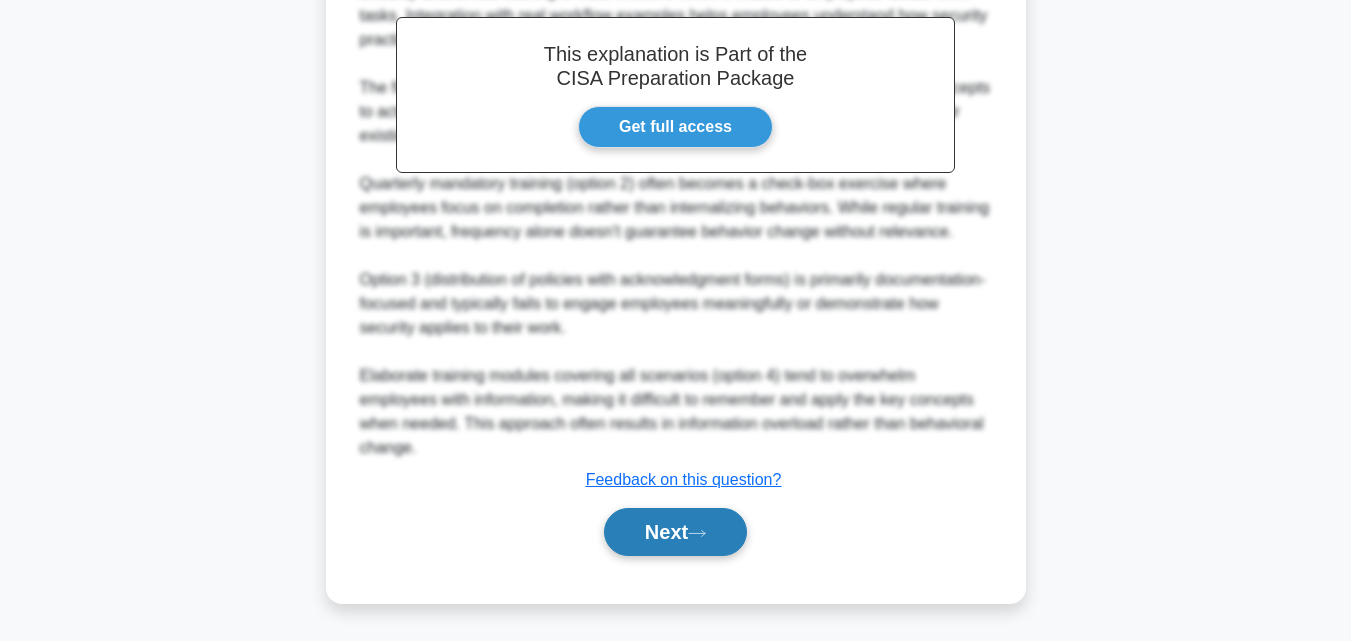 click on "Next" at bounding box center [675, 532] 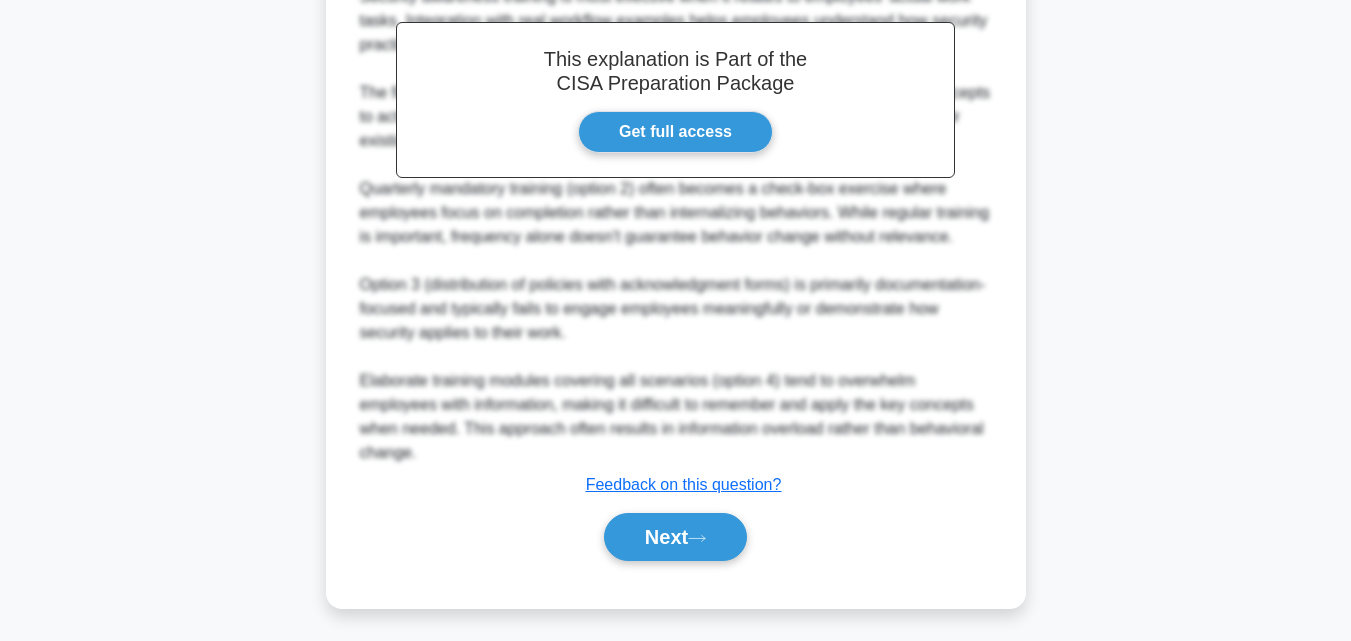 scroll 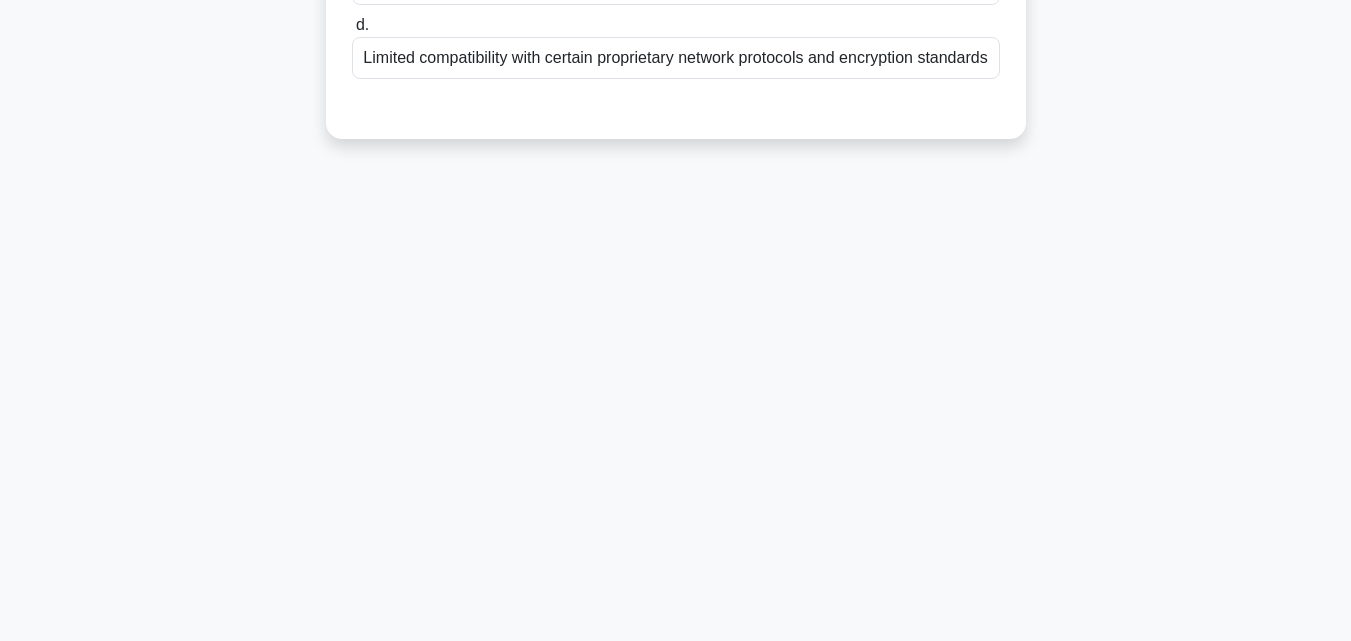 click on "Limited compatibility with certain proprietary network protocols and encryption standards" at bounding box center [676, 58] 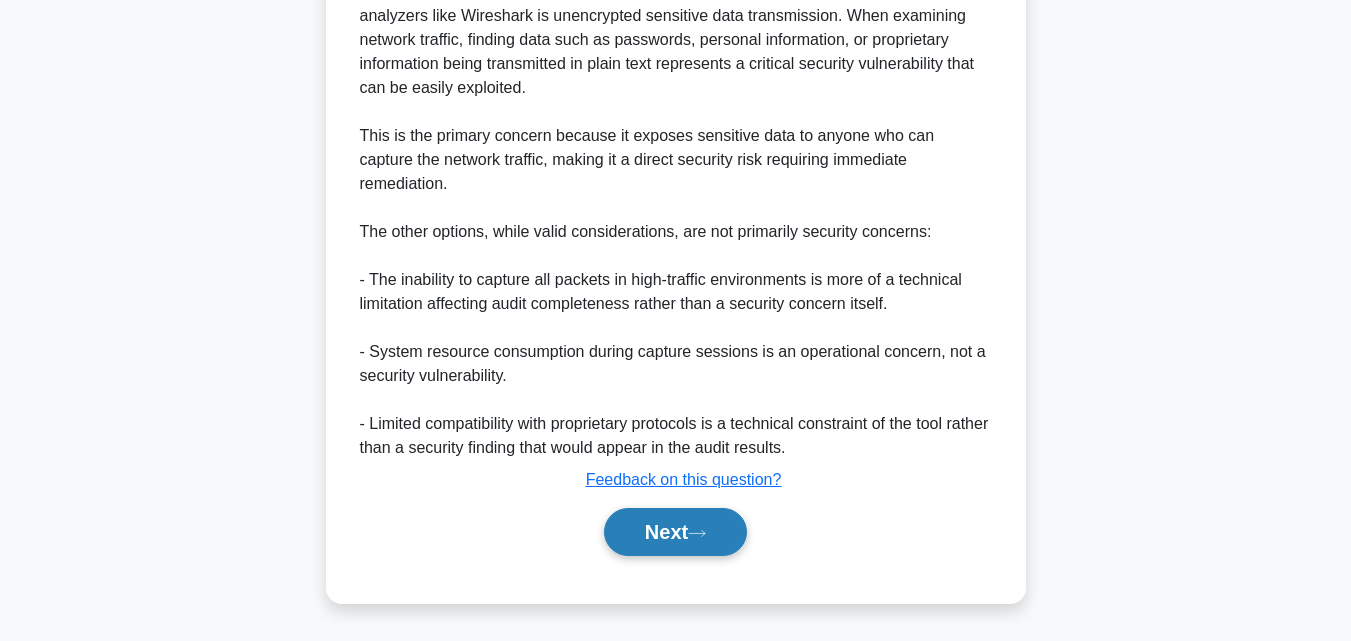 click on "Next" at bounding box center (675, 532) 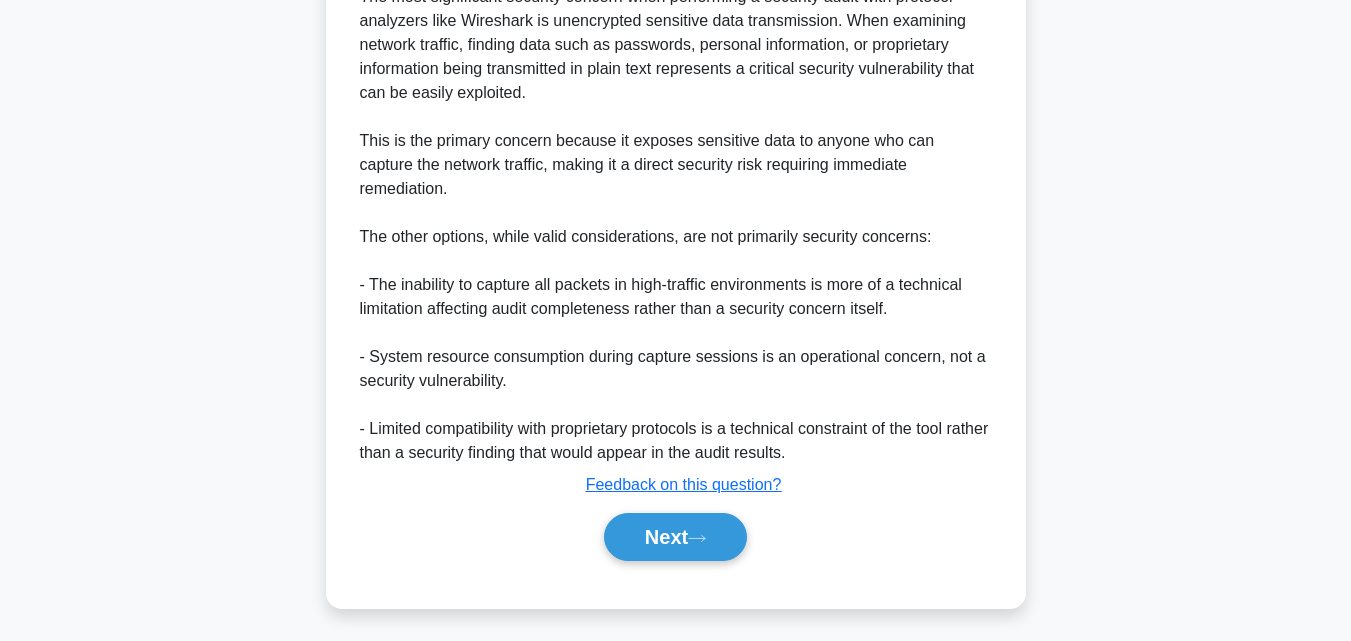 scroll, scrollTop: 439, scrollLeft: 0, axis: vertical 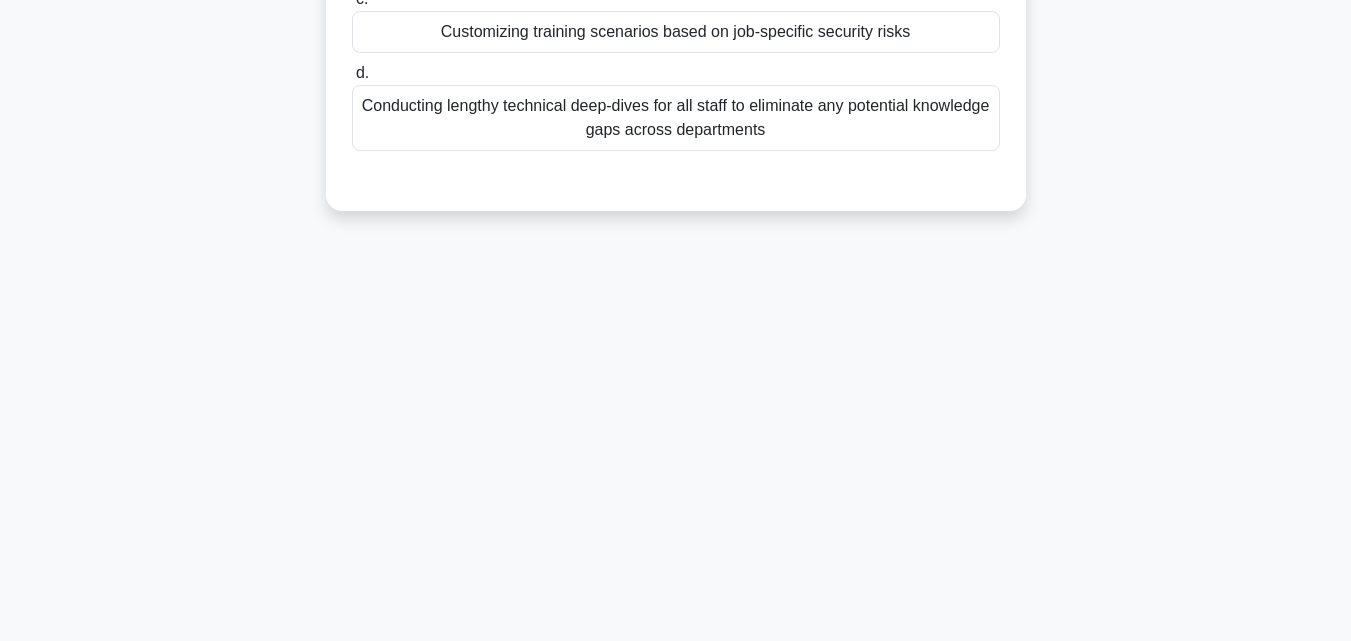 click on "Customizing training scenarios based on job-specific security risks" at bounding box center [676, 32] 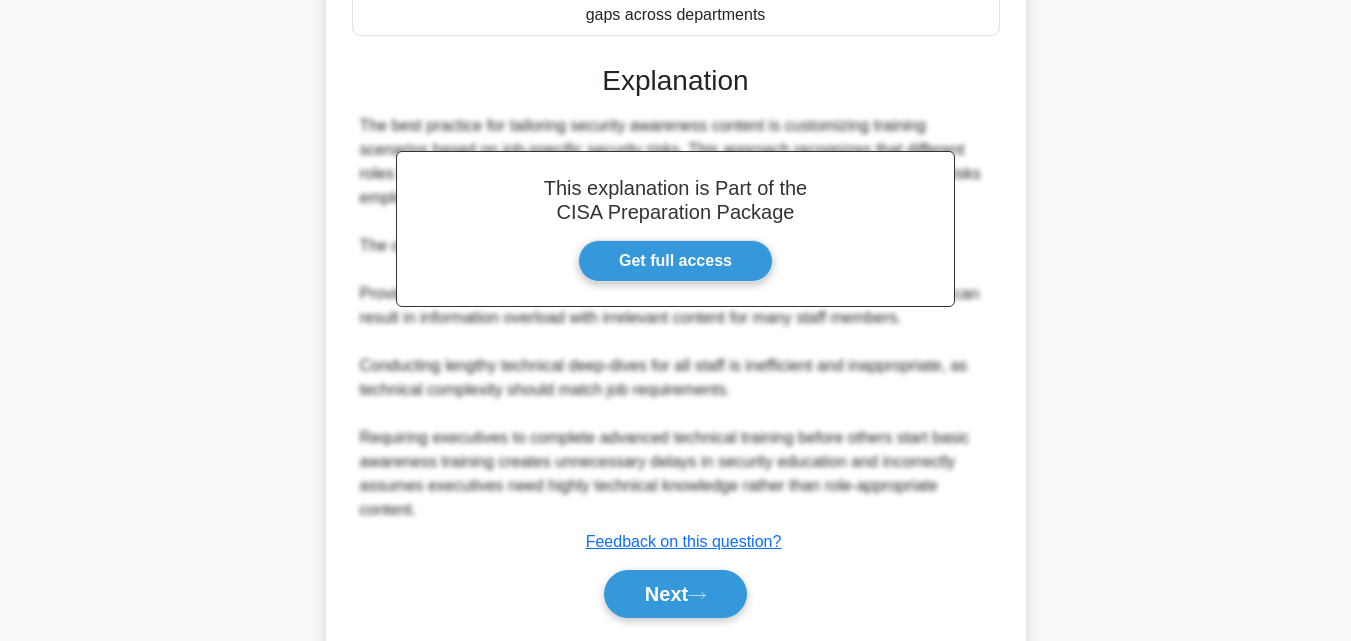 scroll, scrollTop: 617, scrollLeft: 0, axis: vertical 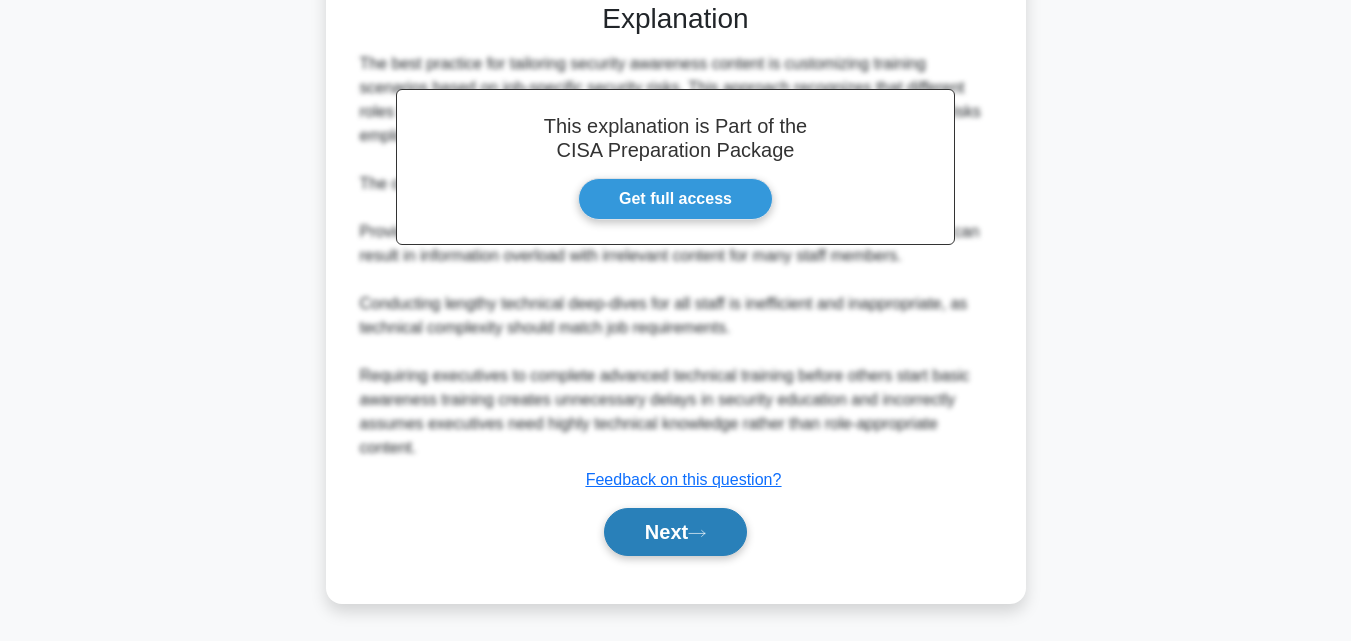 click on "Next" at bounding box center (675, 532) 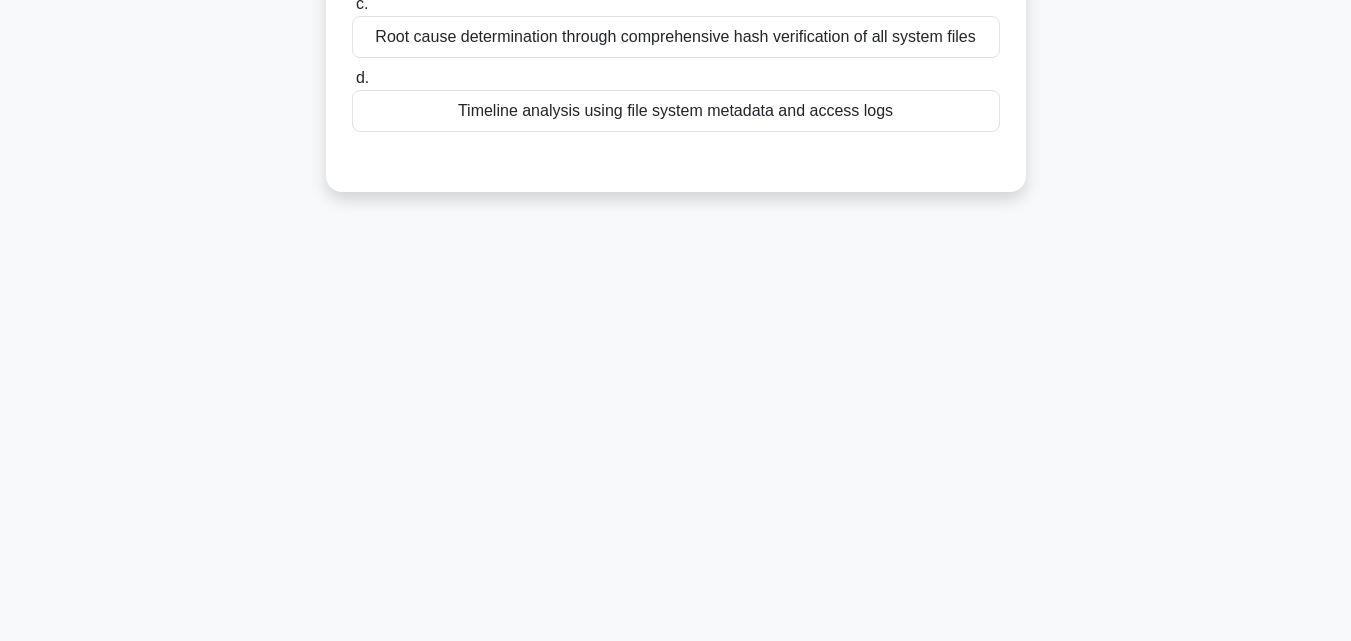 scroll, scrollTop: 439, scrollLeft: 0, axis: vertical 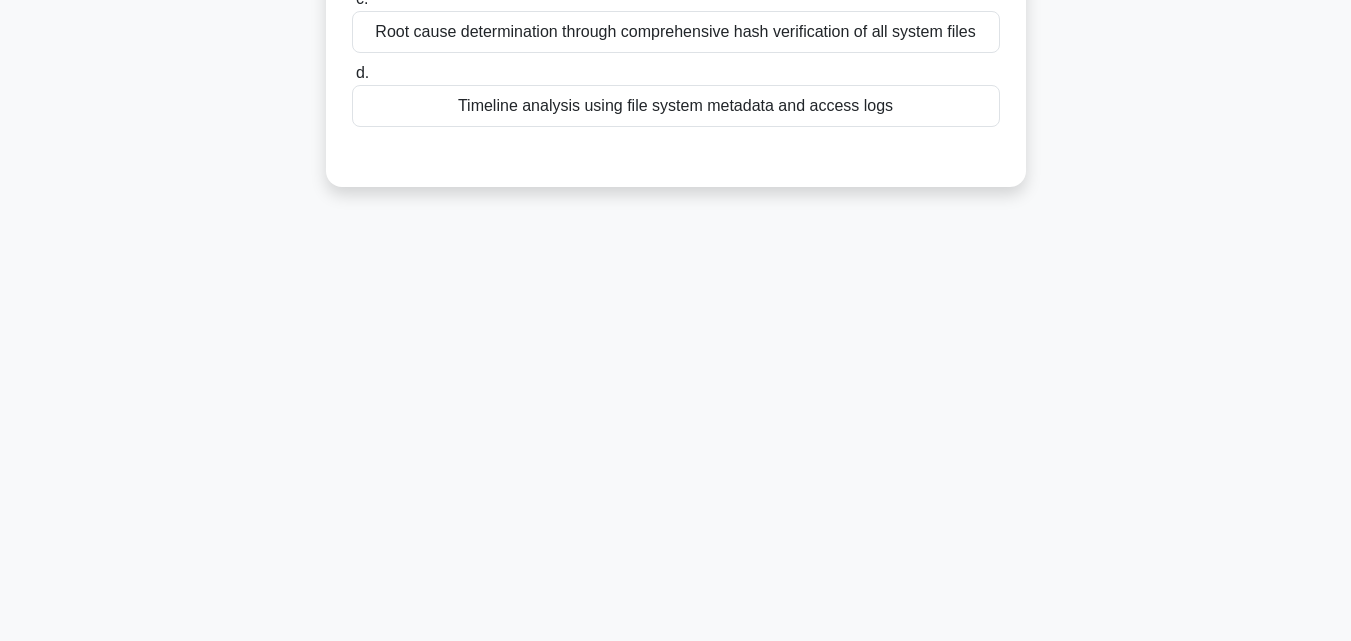 click on "Timeline analysis using file system metadata and access logs" at bounding box center [676, 106] 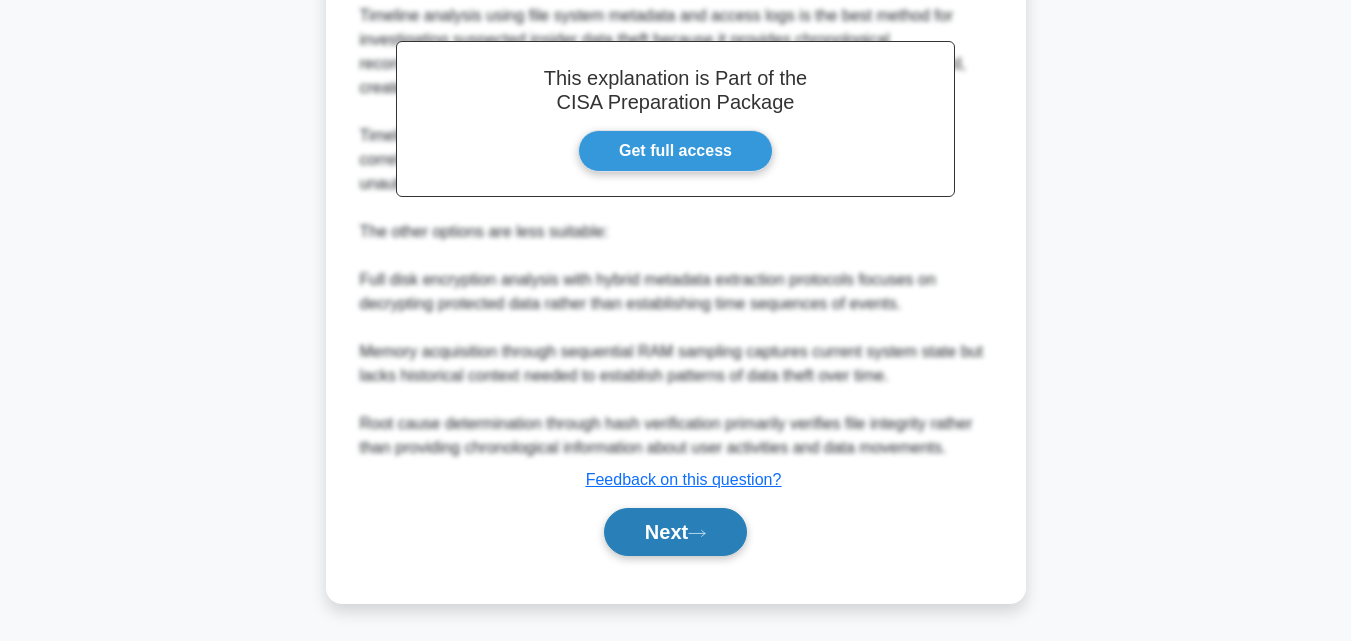 click on "Next" at bounding box center [675, 532] 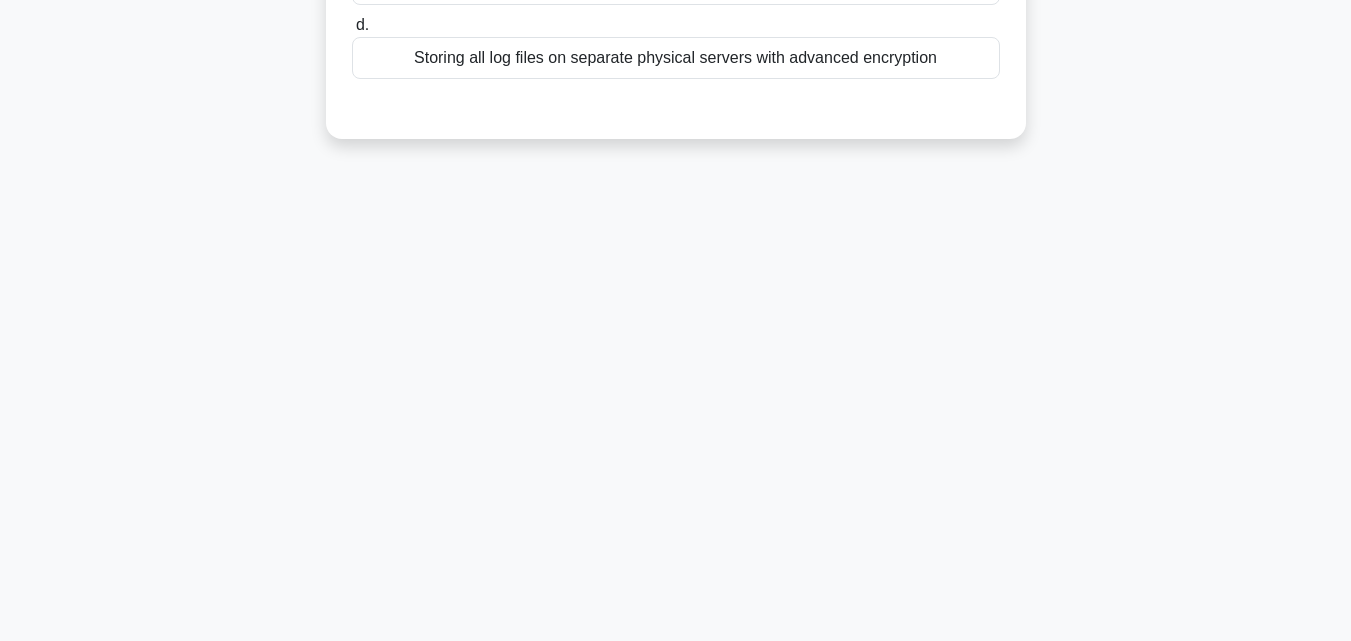 click on "Storing all log files on separate physical servers with advanced encryption" at bounding box center (676, 58) 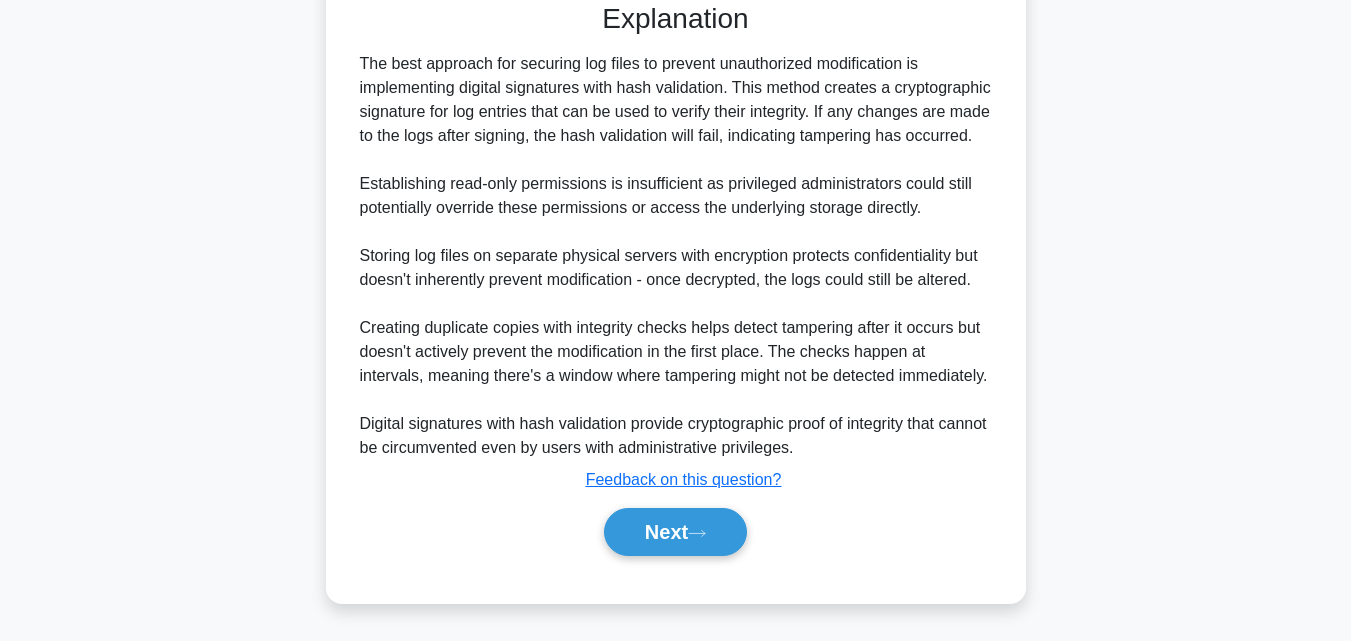 scroll, scrollTop: 571, scrollLeft: 0, axis: vertical 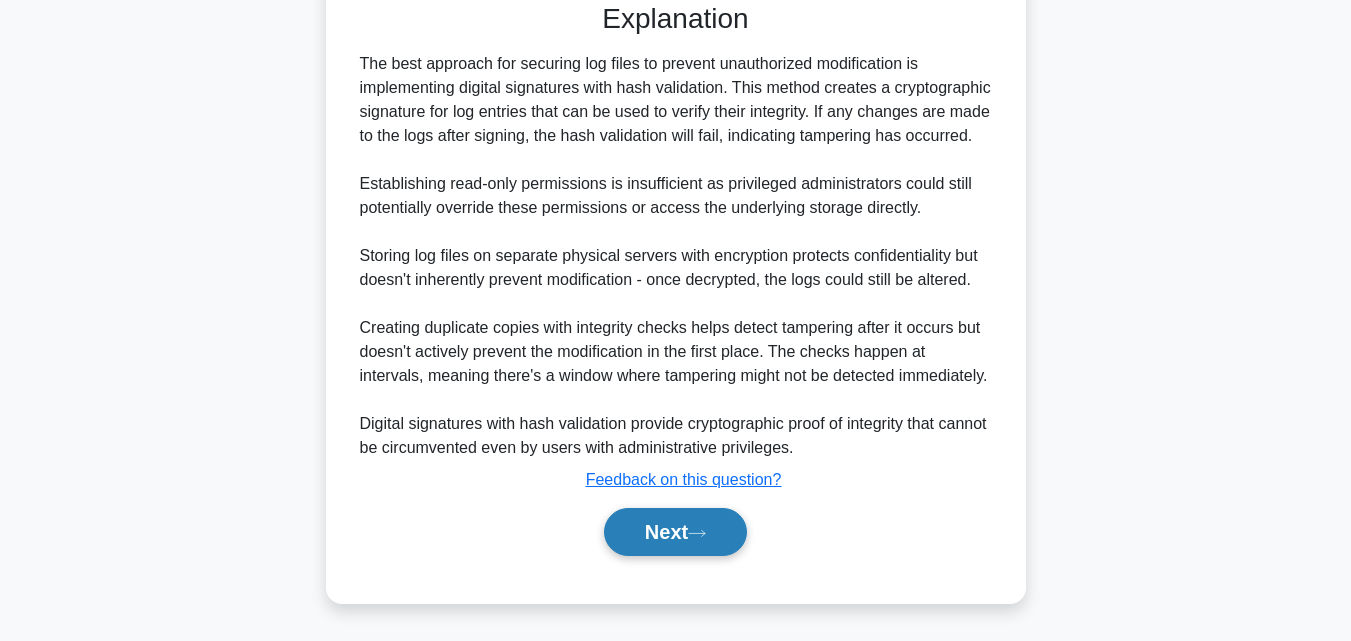click on "Next" at bounding box center (675, 532) 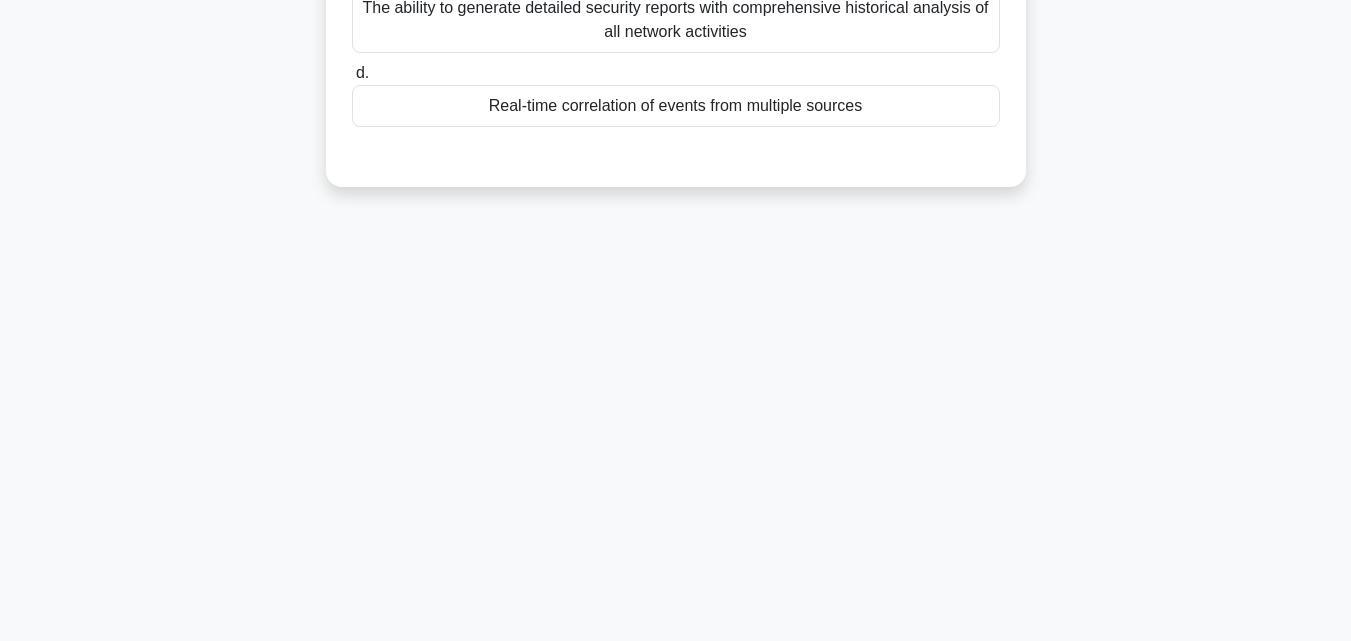 click on "Real-time correlation of events from multiple sources" at bounding box center [676, 106] 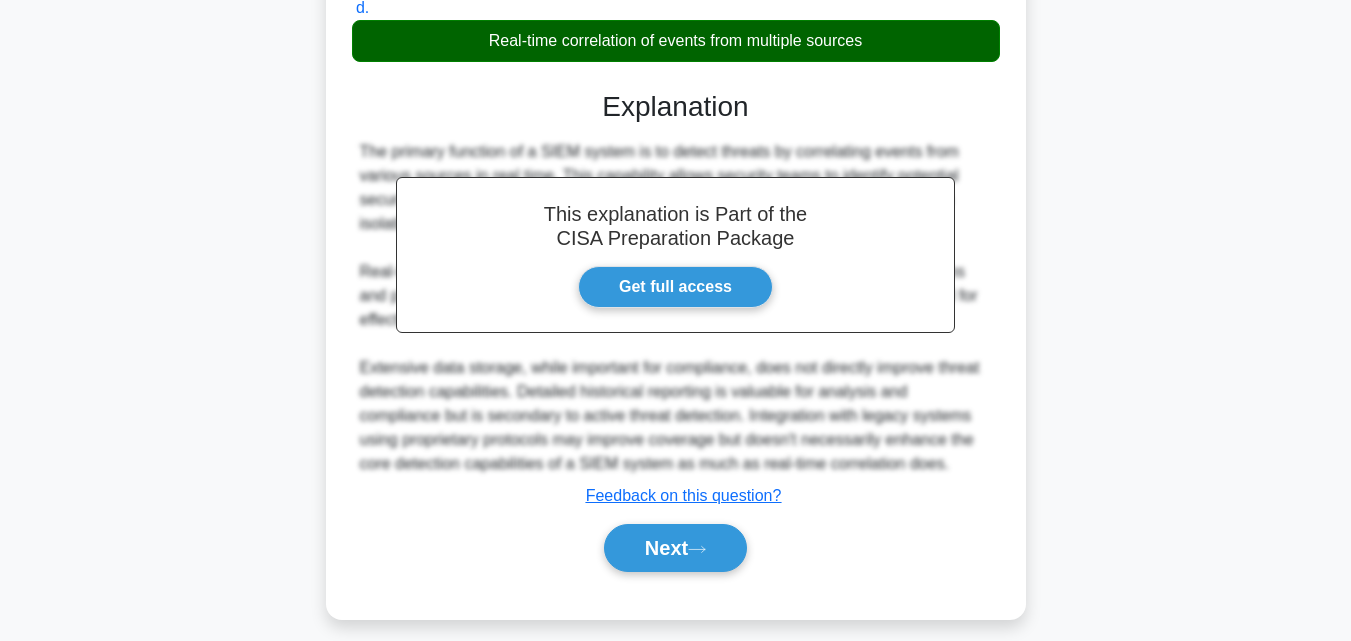 scroll, scrollTop: 521, scrollLeft: 0, axis: vertical 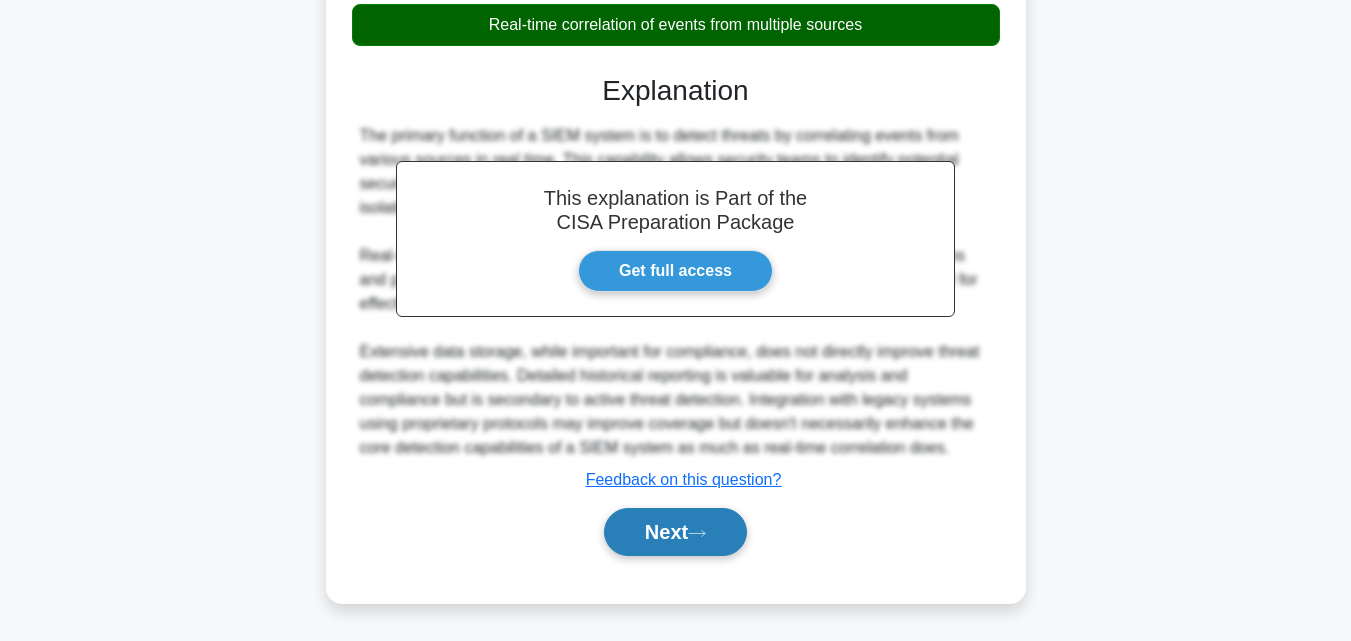 click on "Next" at bounding box center (675, 532) 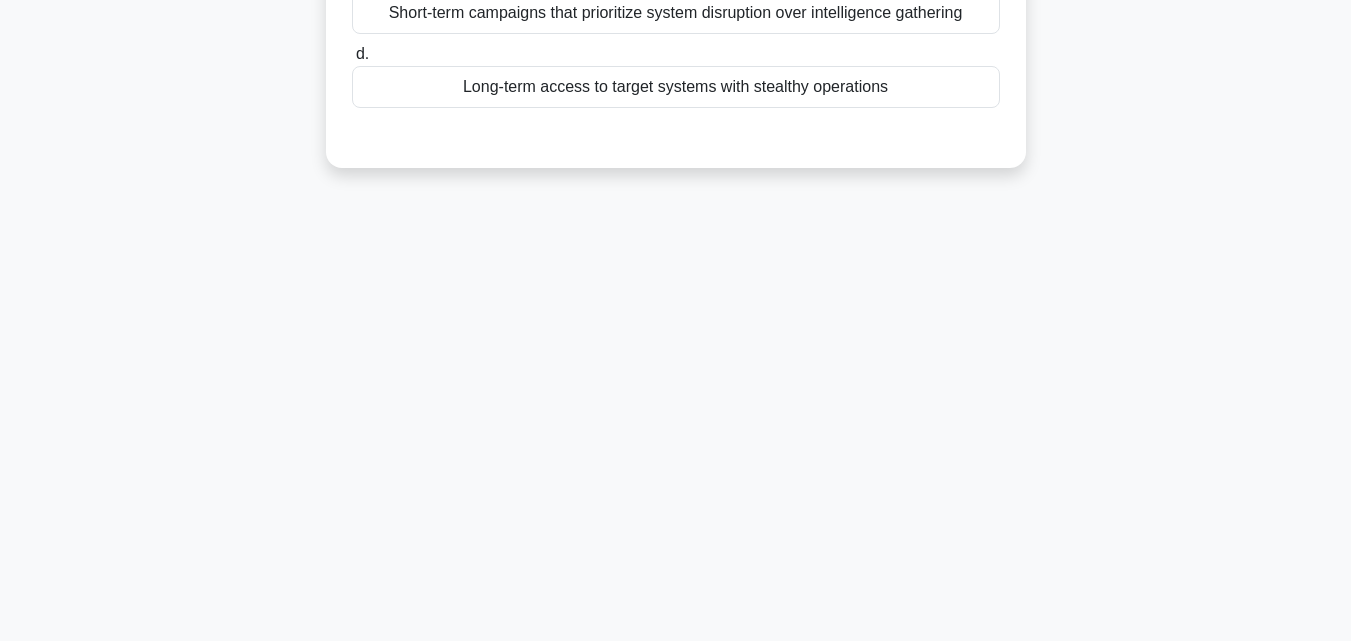 scroll, scrollTop: 439, scrollLeft: 0, axis: vertical 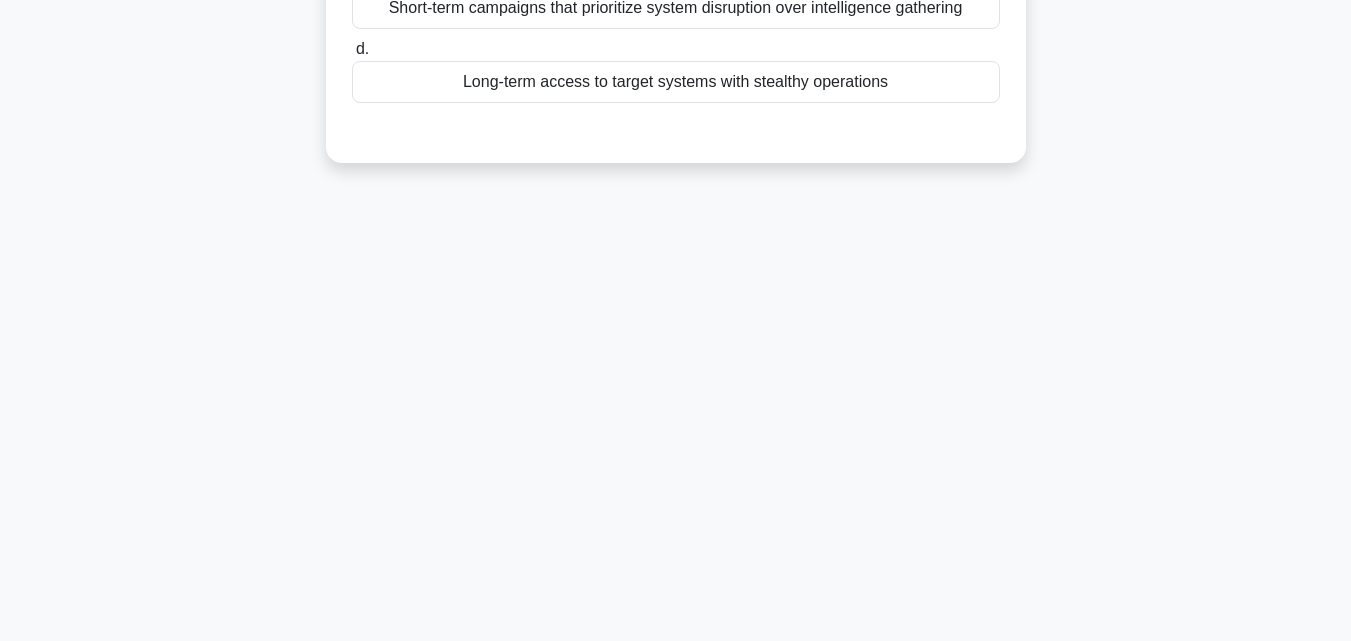 click on "Long-term access to target systems with stealthy operations" at bounding box center (676, 82) 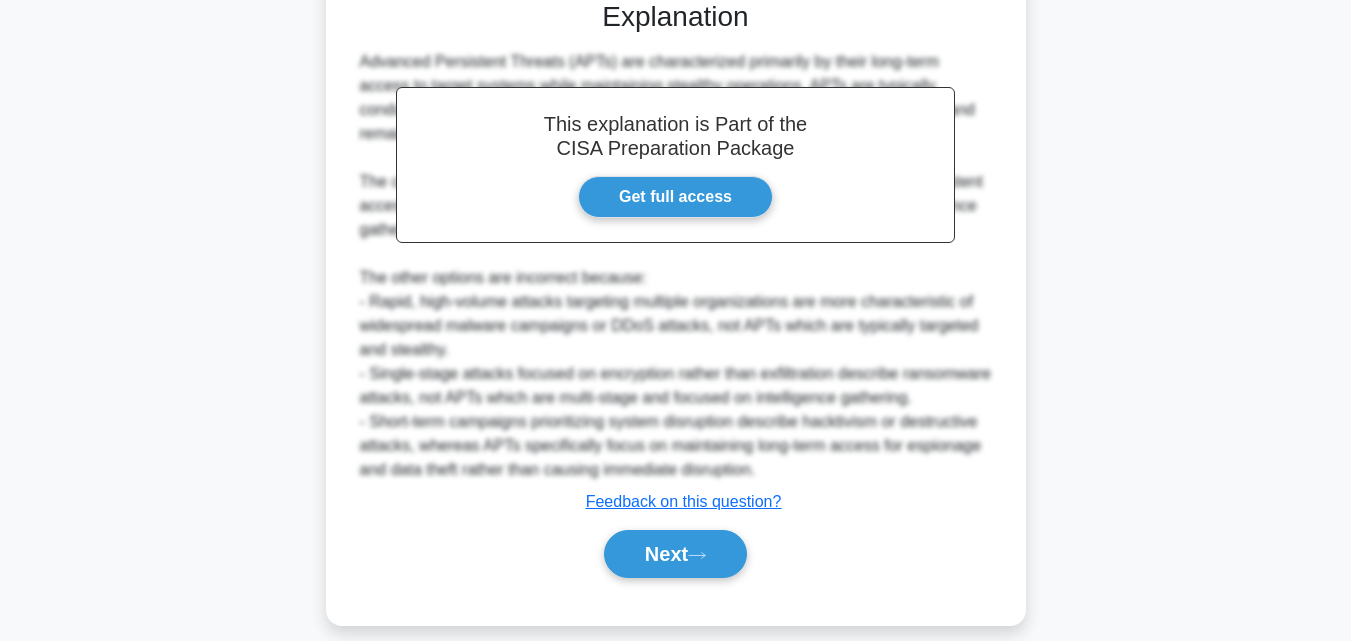 scroll, scrollTop: 593, scrollLeft: 0, axis: vertical 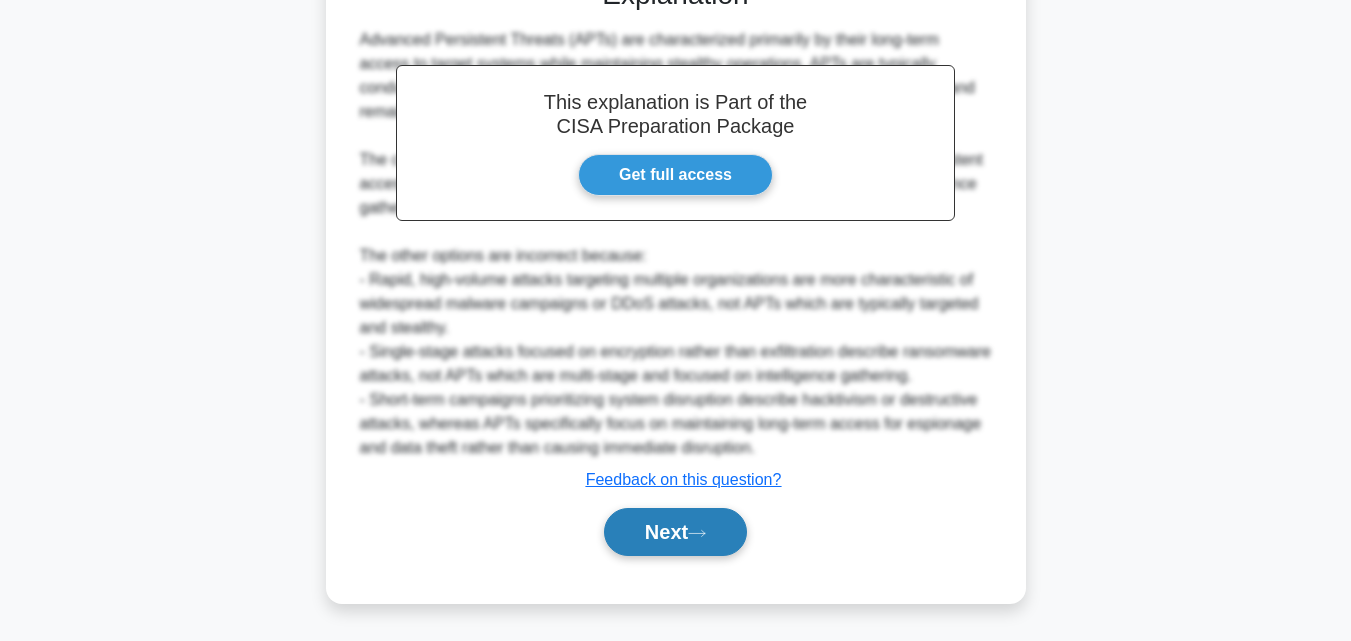 click on "Next" at bounding box center [675, 532] 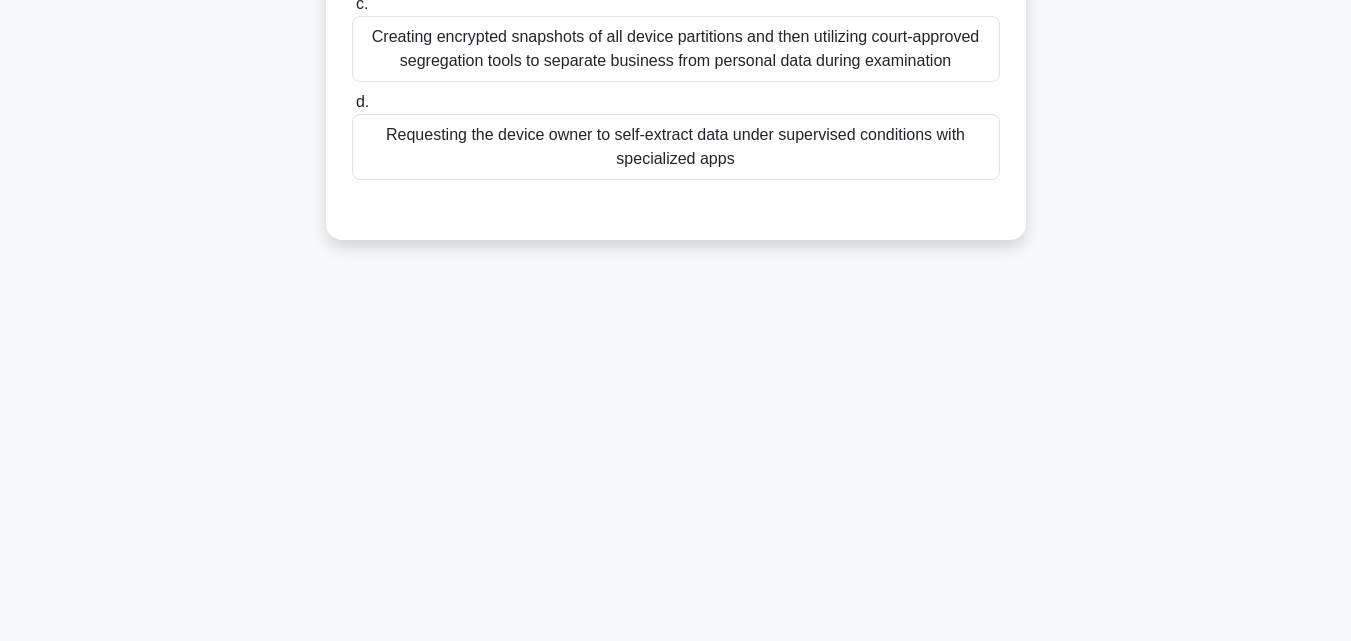 scroll, scrollTop: 439, scrollLeft: 0, axis: vertical 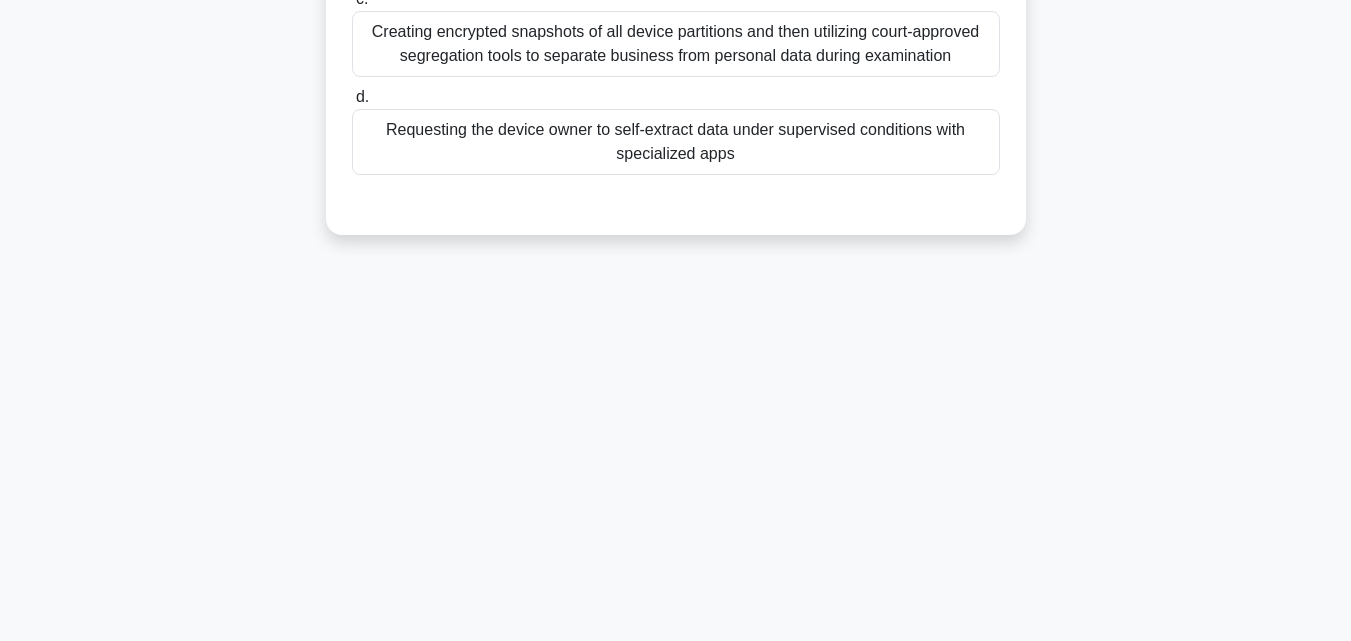 click on "Requesting the device owner to self-extract data under supervised conditions with specialized apps" at bounding box center [676, 142] 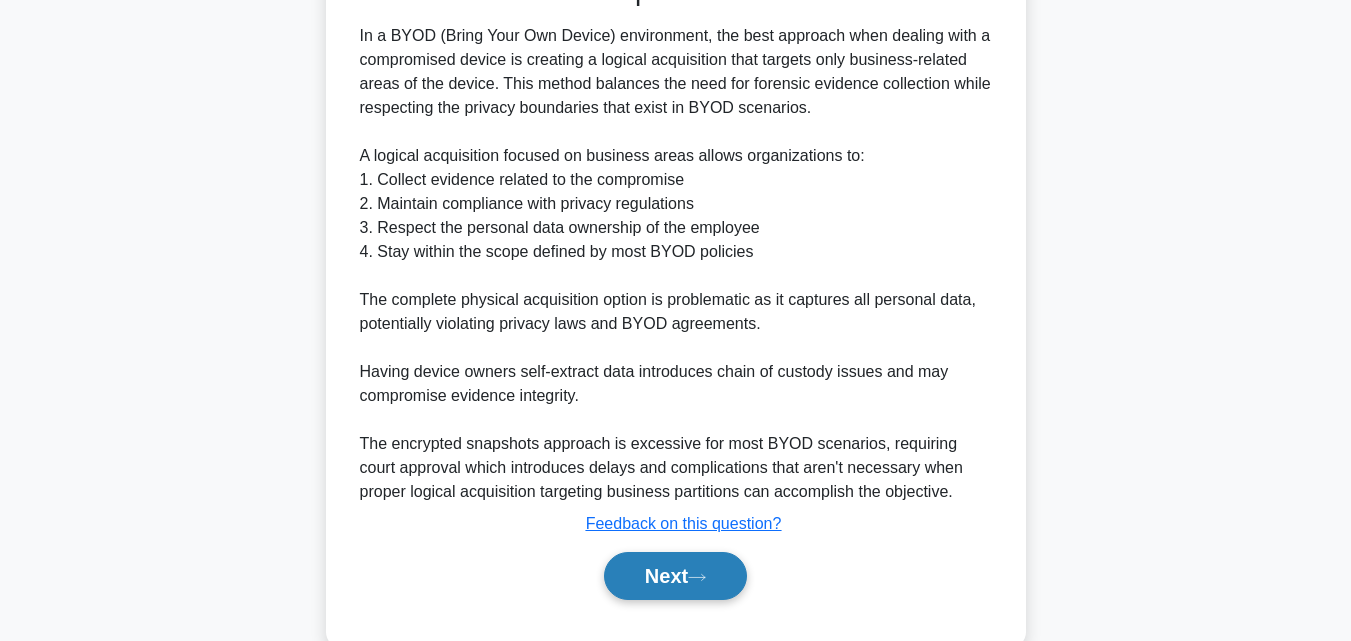 scroll, scrollTop: 715, scrollLeft: 0, axis: vertical 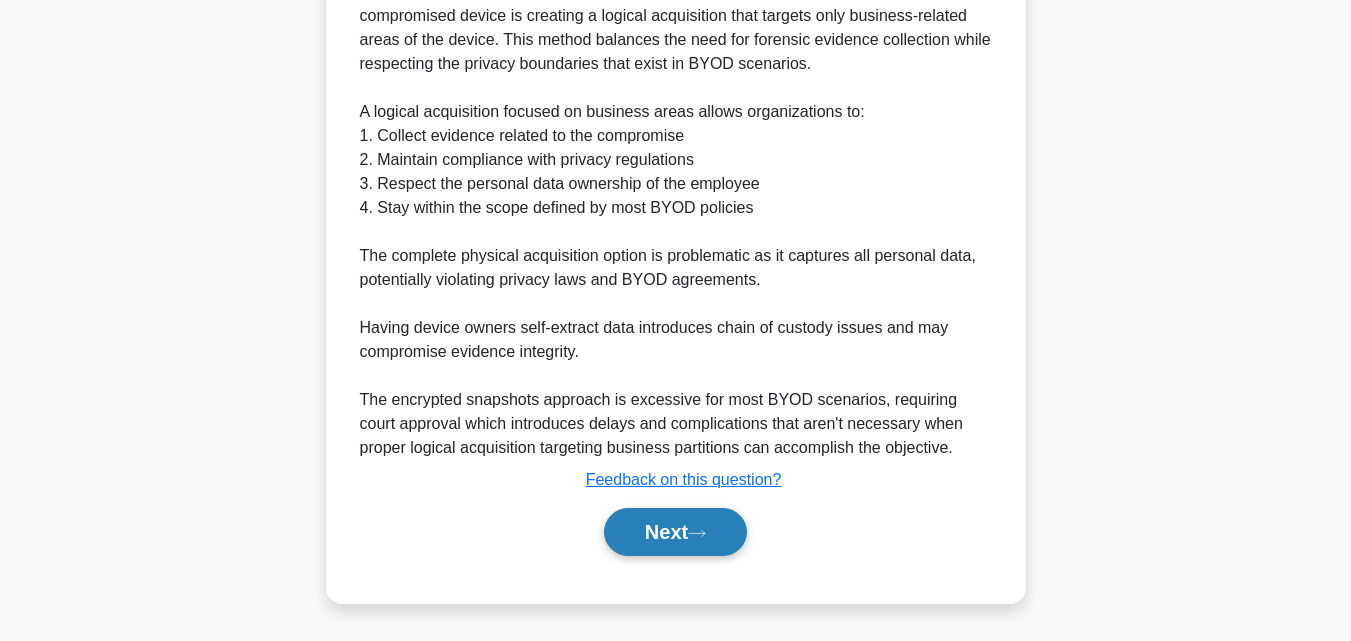 click on "Next" at bounding box center (675, 532) 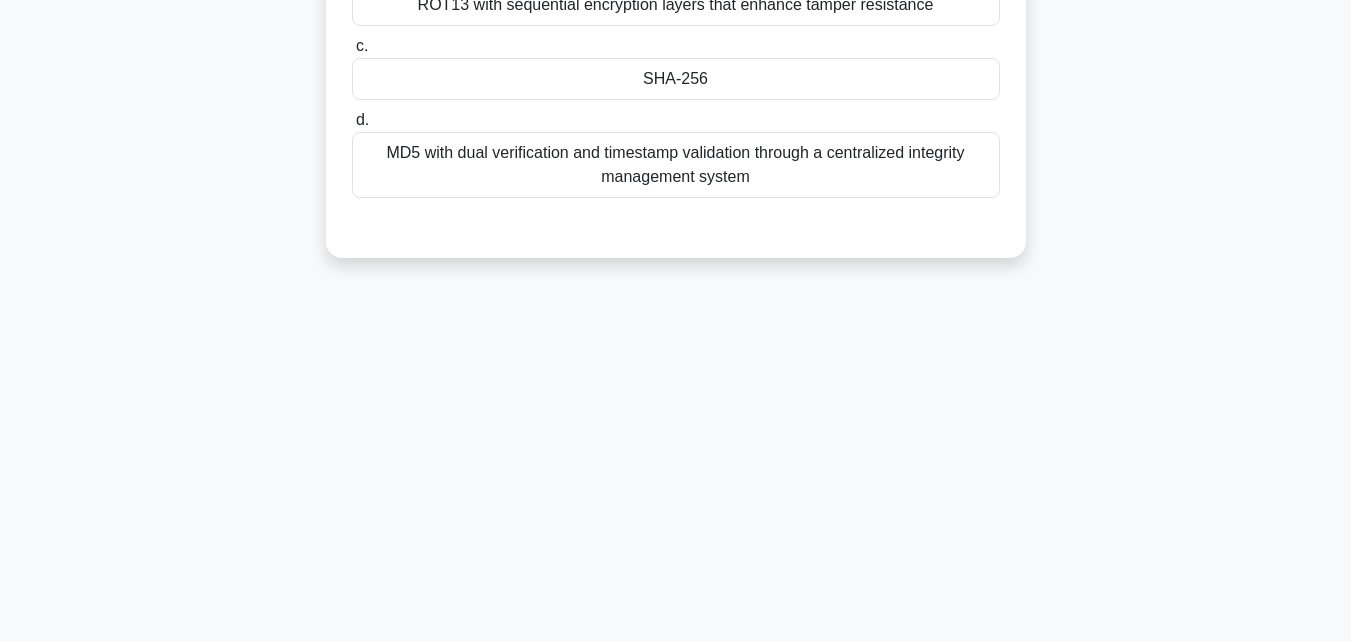 scroll, scrollTop: 339, scrollLeft: 0, axis: vertical 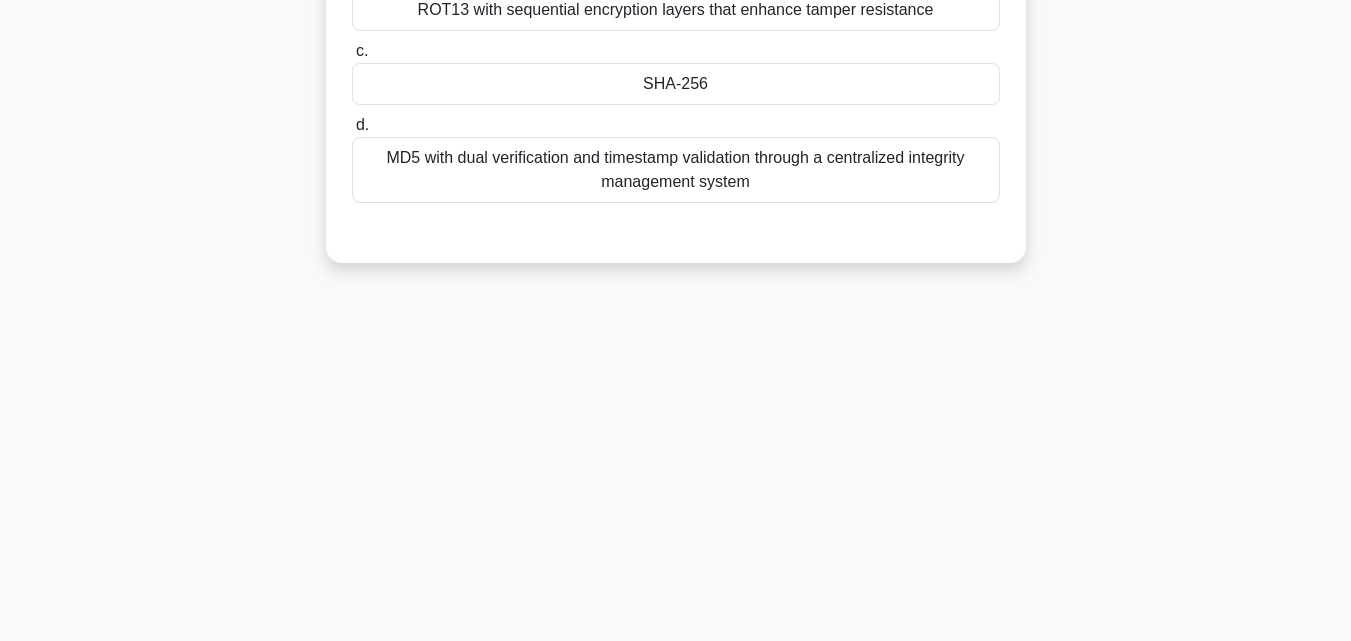 click on "SHA-256" at bounding box center [676, 84] 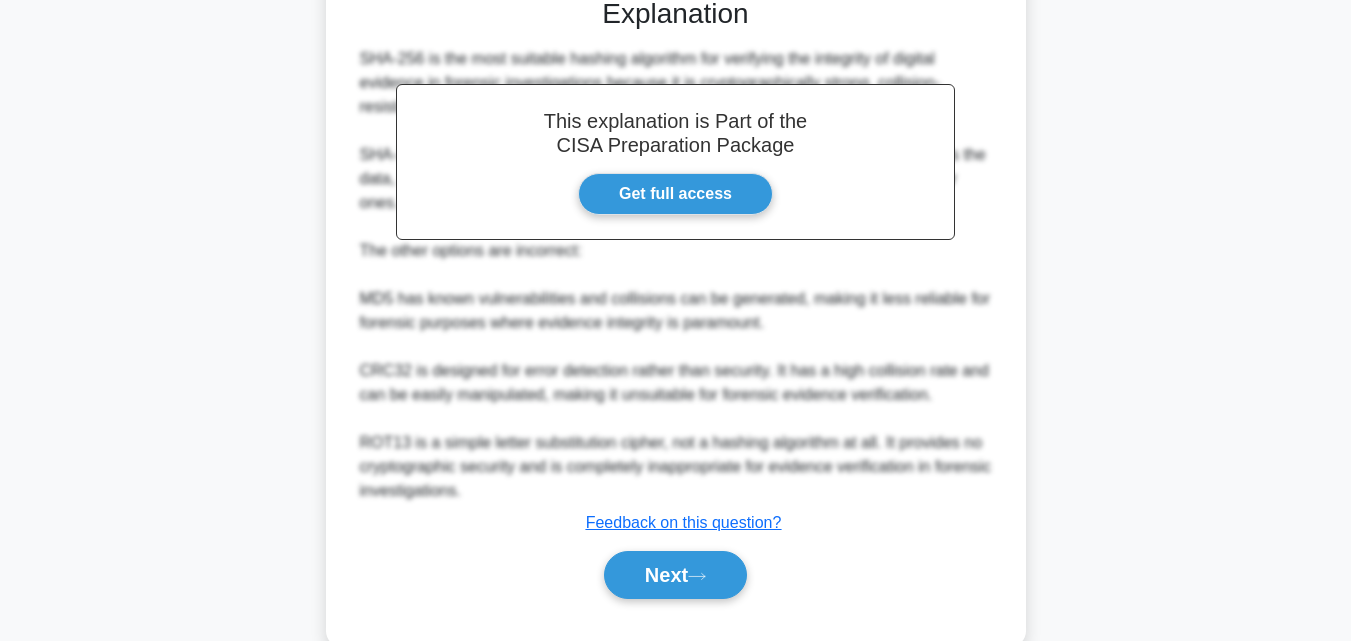 scroll, scrollTop: 617, scrollLeft: 0, axis: vertical 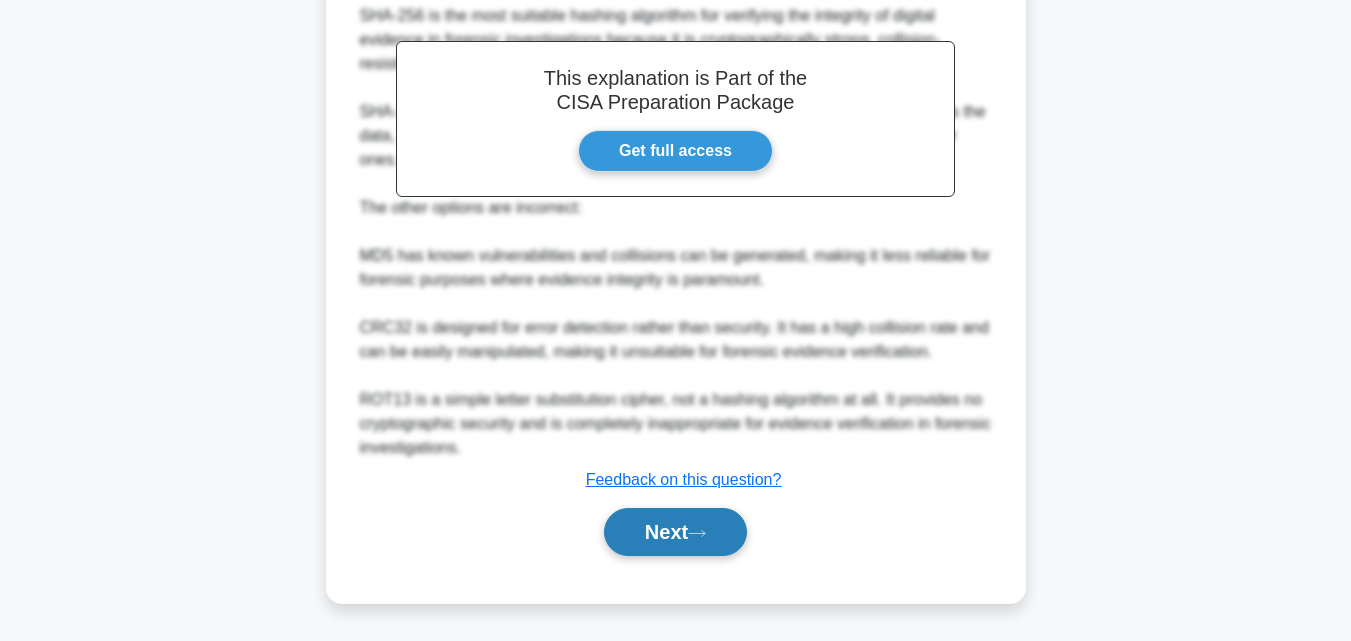click on "Next" at bounding box center (675, 532) 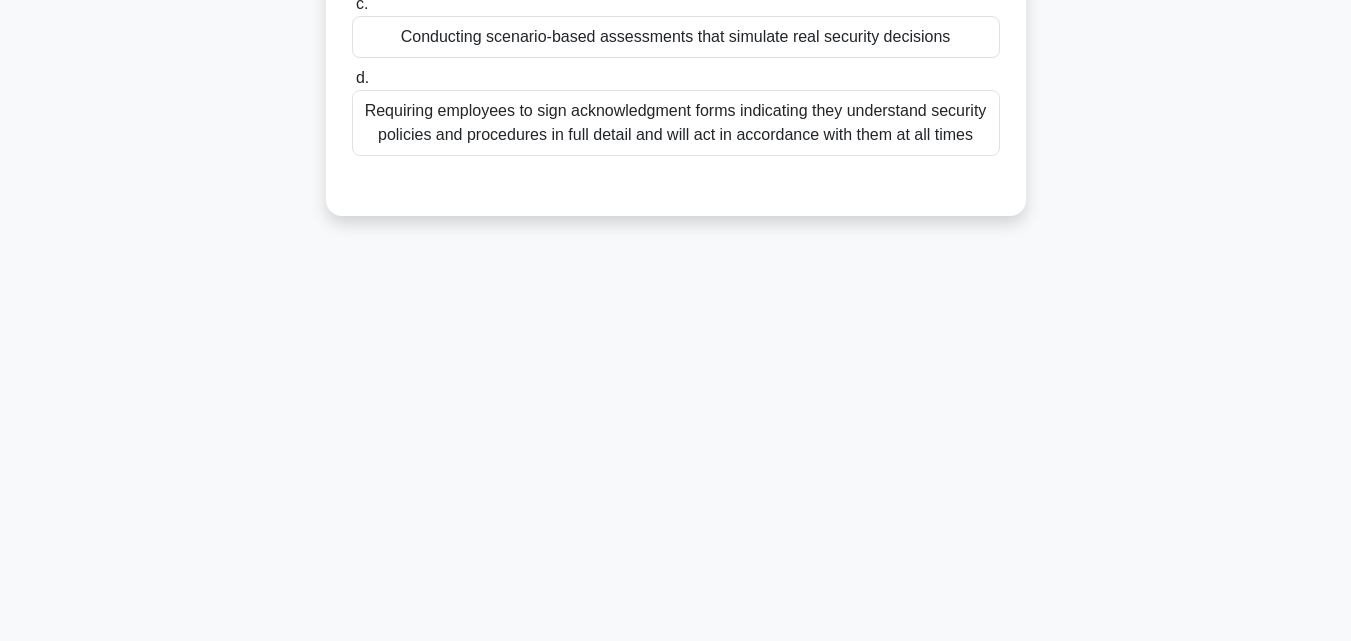 scroll, scrollTop: 439, scrollLeft: 0, axis: vertical 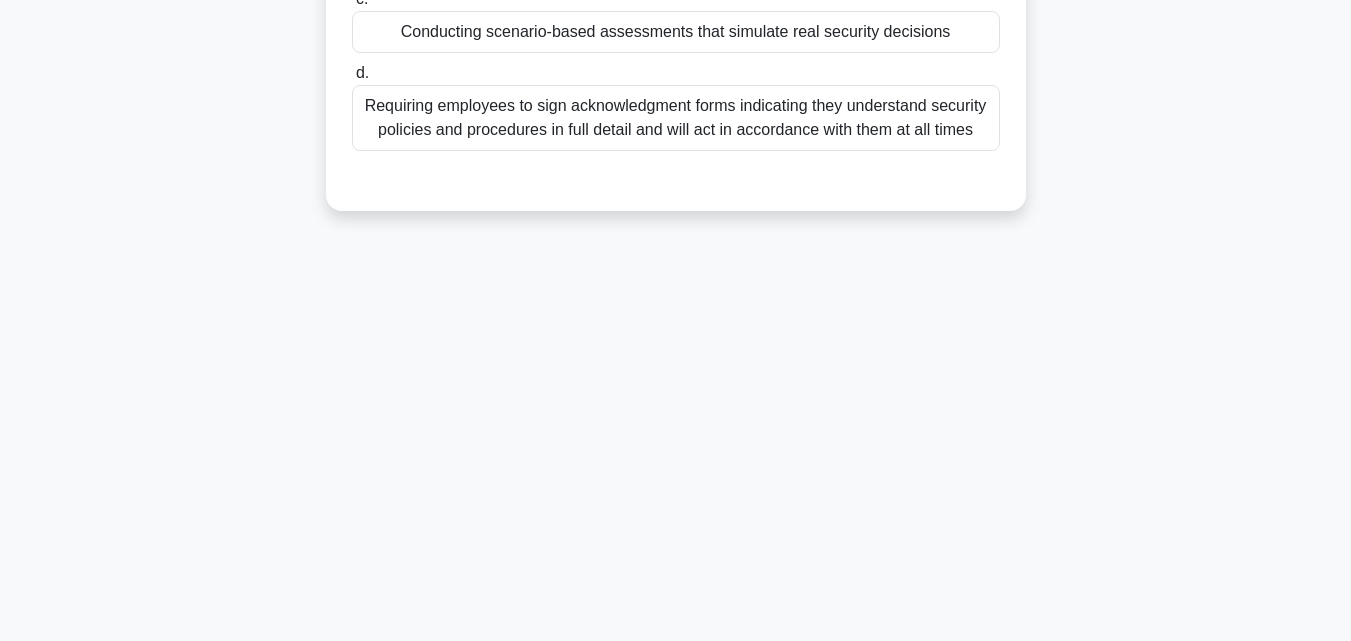 click on "Conducting scenario-based assessments that simulate real security decisions" at bounding box center [676, 32] 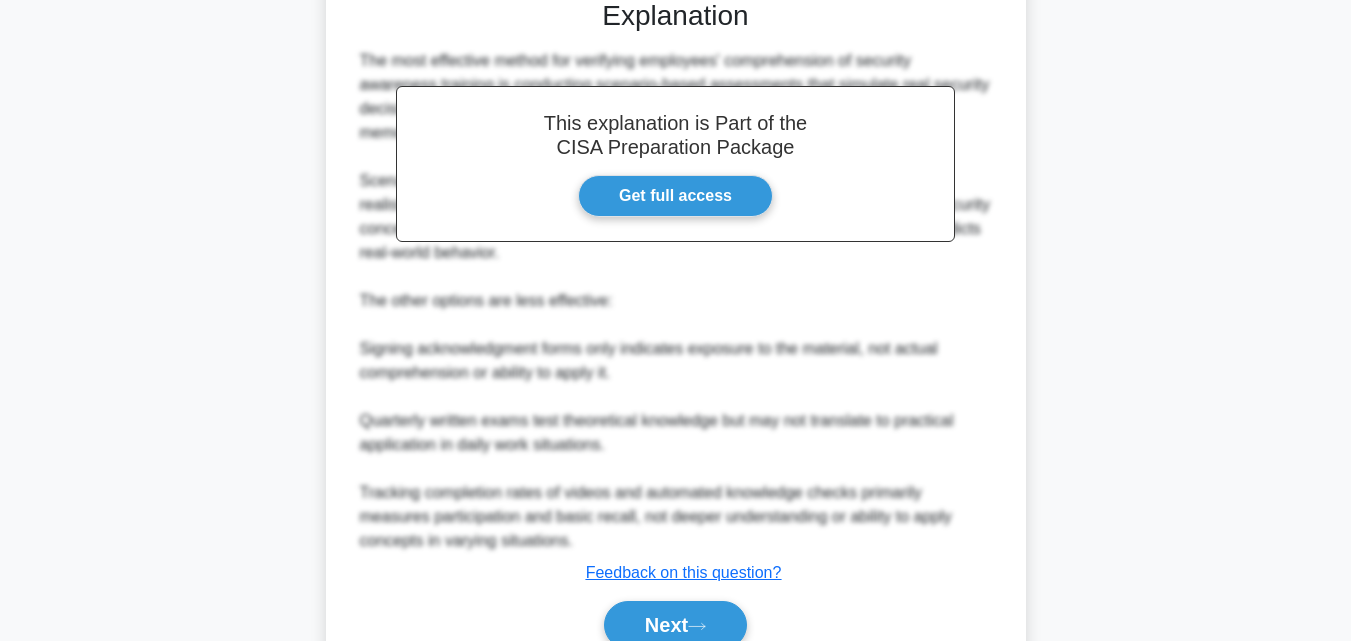 scroll, scrollTop: 689, scrollLeft: 0, axis: vertical 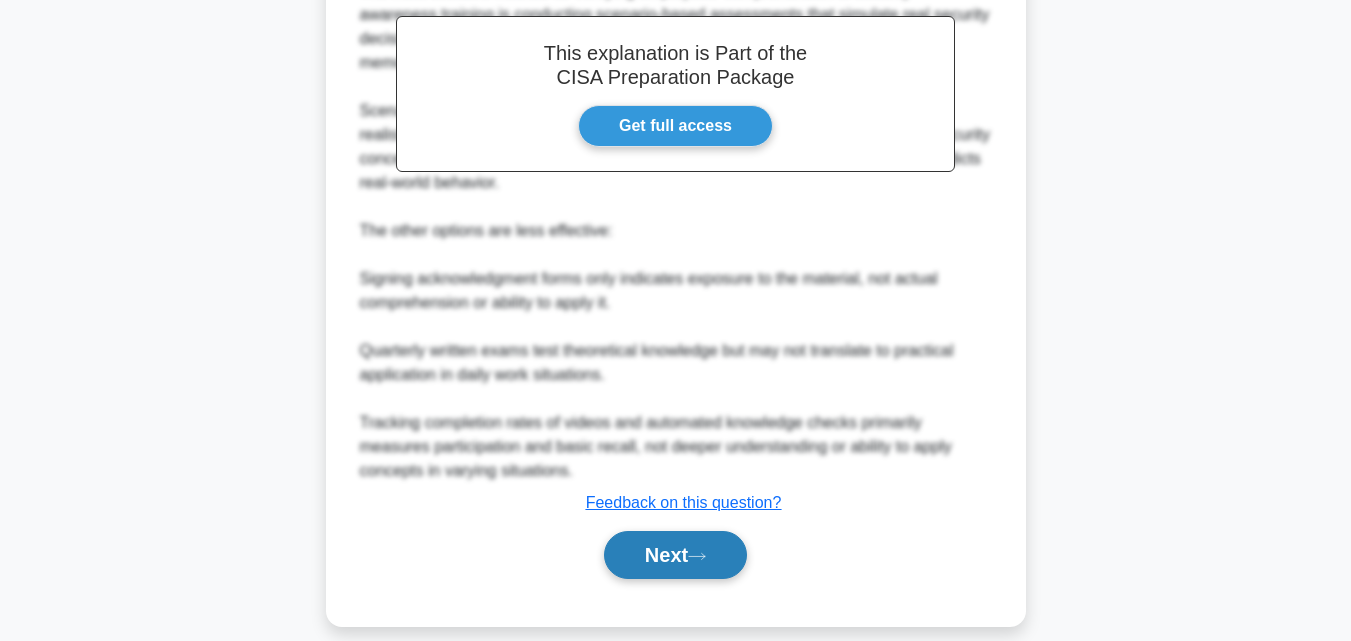 click on "Next" at bounding box center (675, 555) 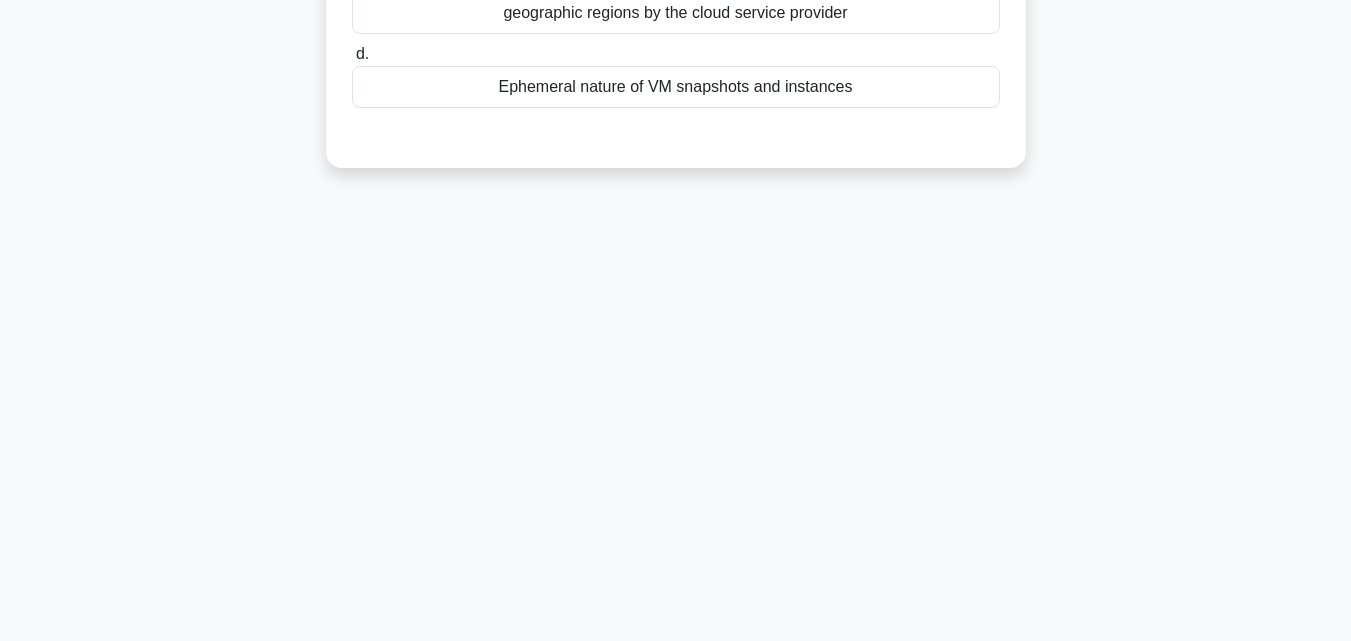 scroll, scrollTop: 439, scrollLeft: 0, axis: vertical 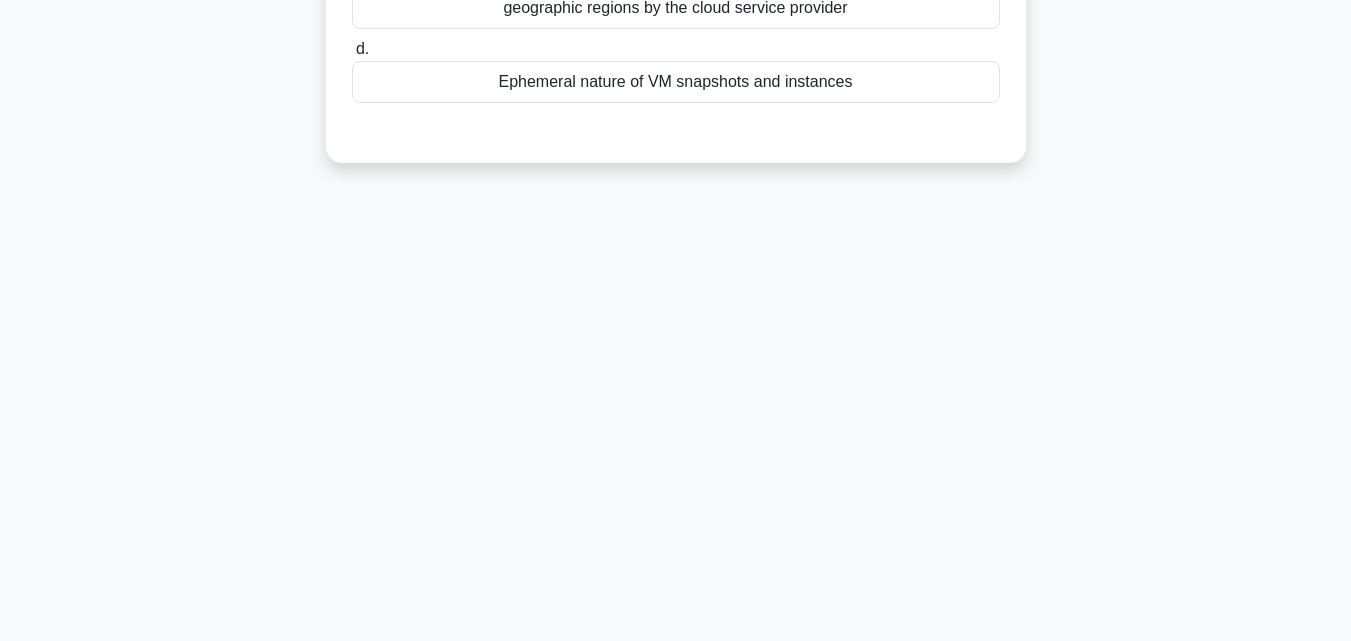 click on "The inability to differentiate between user data that has been moved across multiple geographic regions by the cloud service provider" at bounding box center [676, -4] 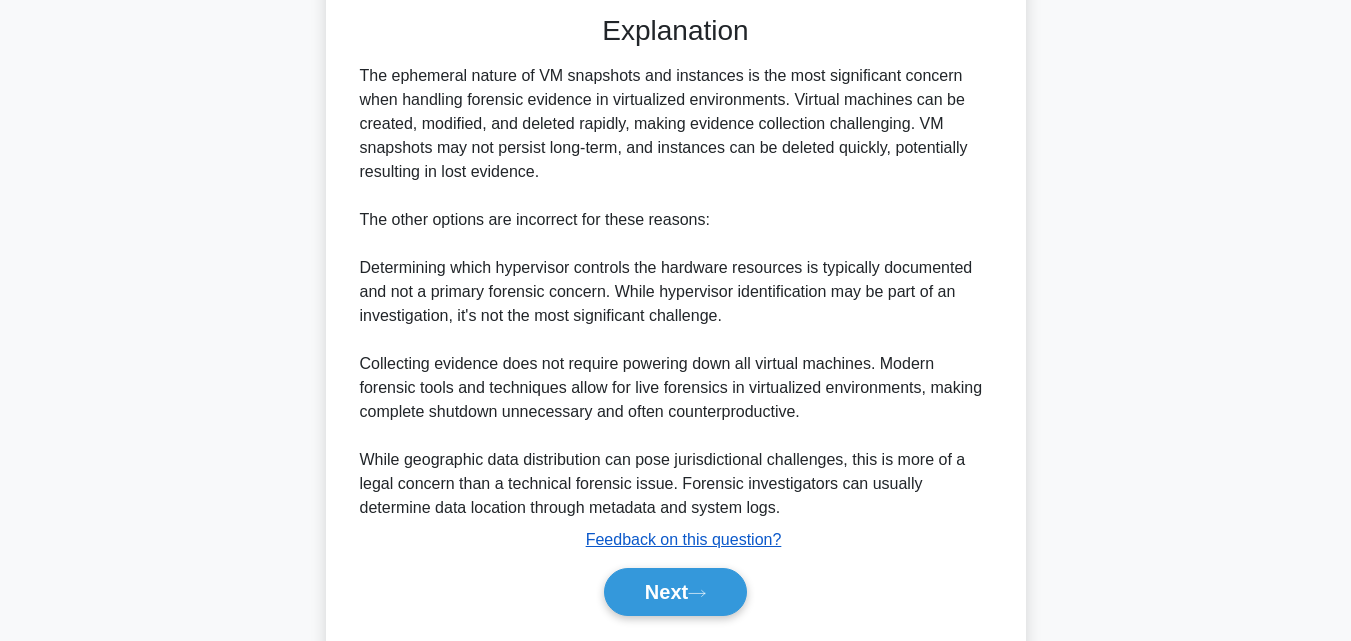 scroll, scrollTop: 619, scrollLeft: 0, axis: vertical 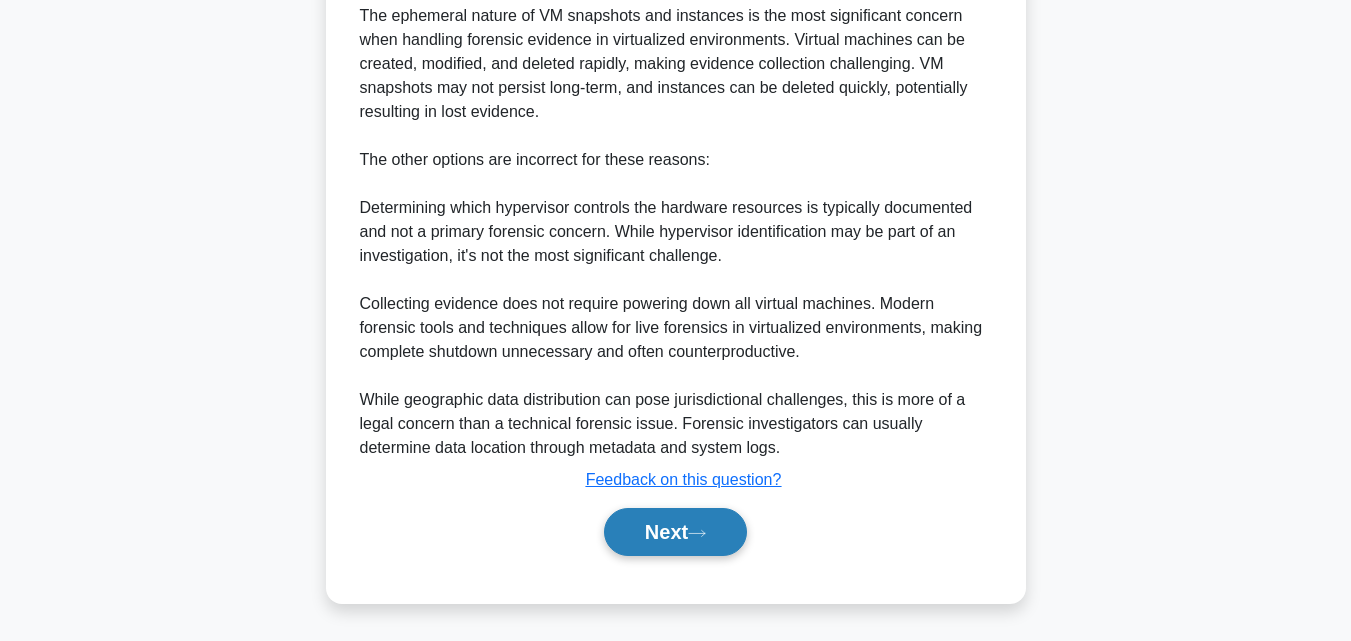 click on "Next" at bounding box center [675, 532] 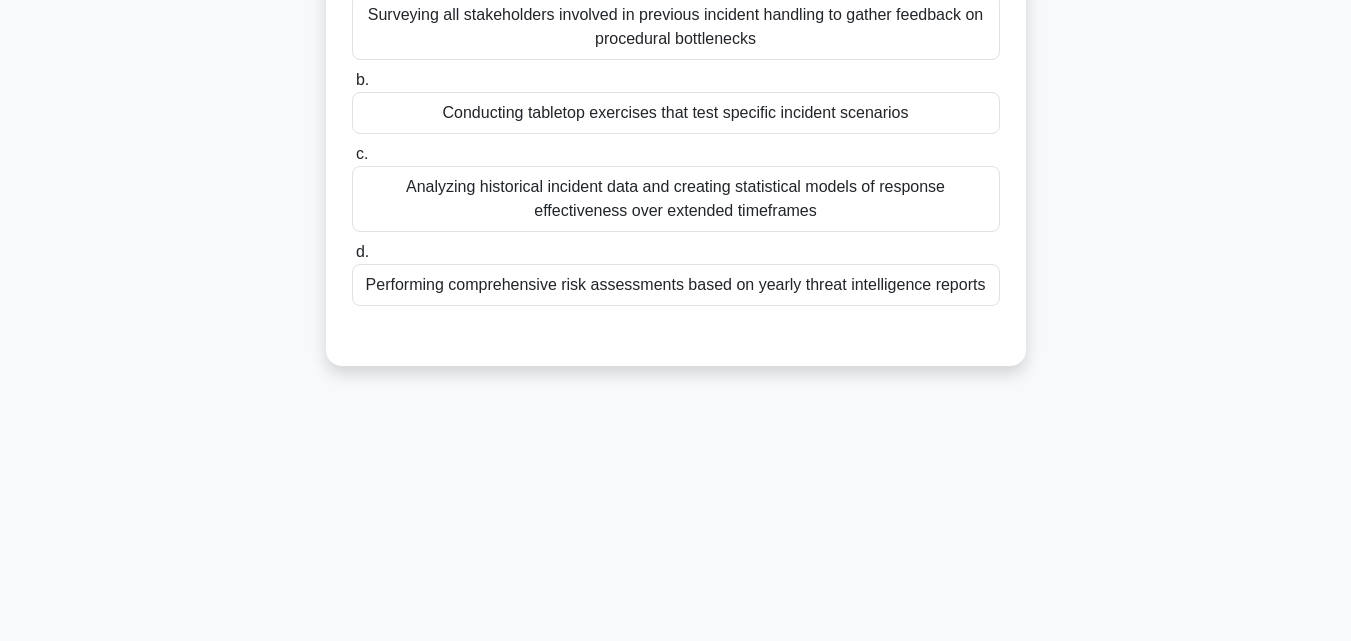 scroll, scrollTop: 239, scrollLeft: 0, axis: vertical 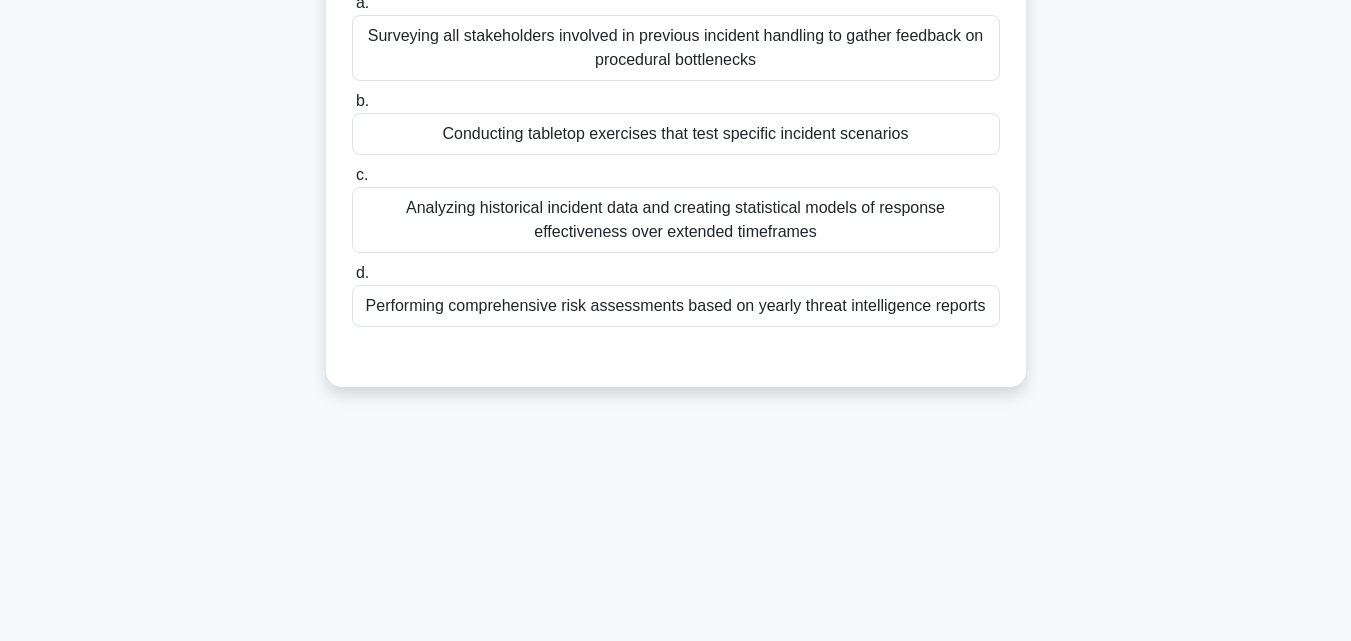 click on "Conducting tabletop exercises that test specific incident scenarios" at bounding box center [676, 134] 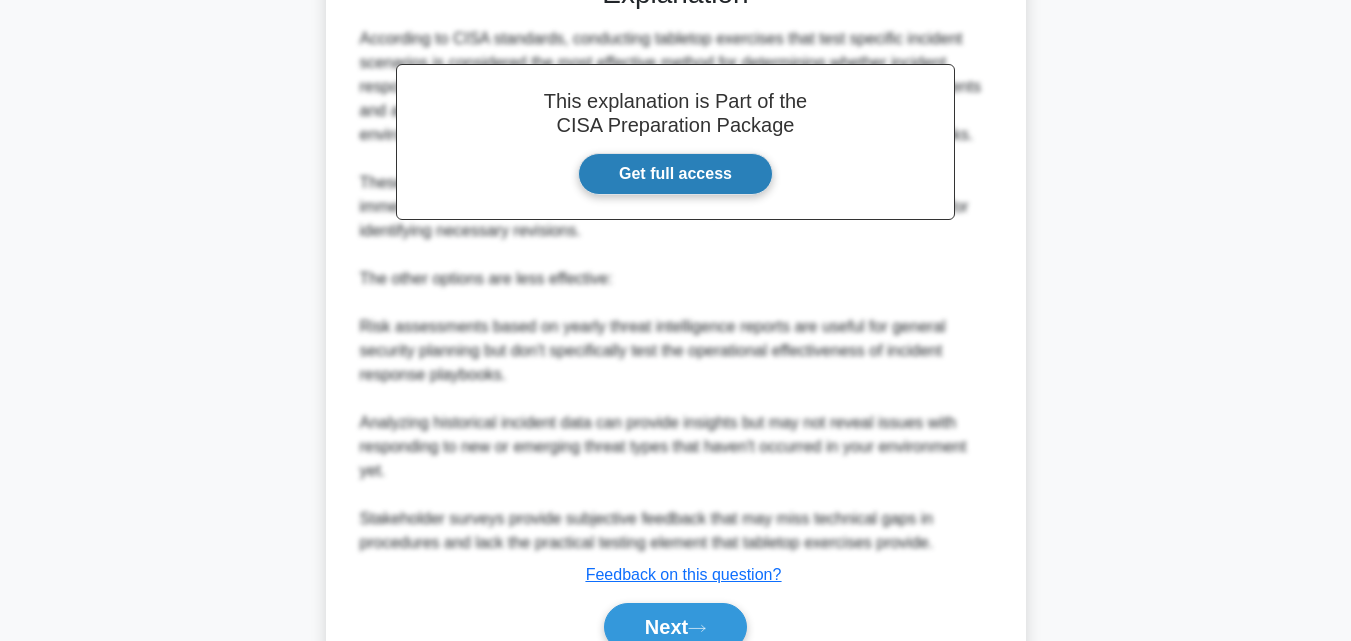 scroll, scrollTop: 713, scrollLeft: 0, axis: vertical 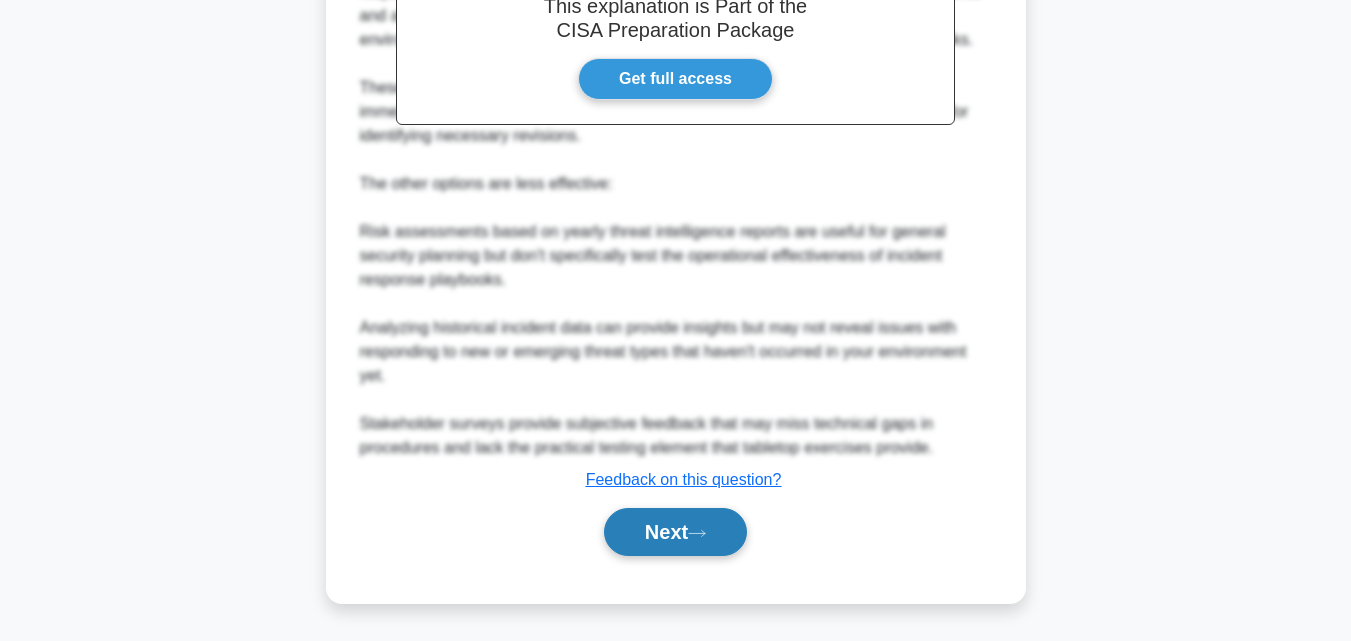click on "Next" at bounding box center (675, 532) 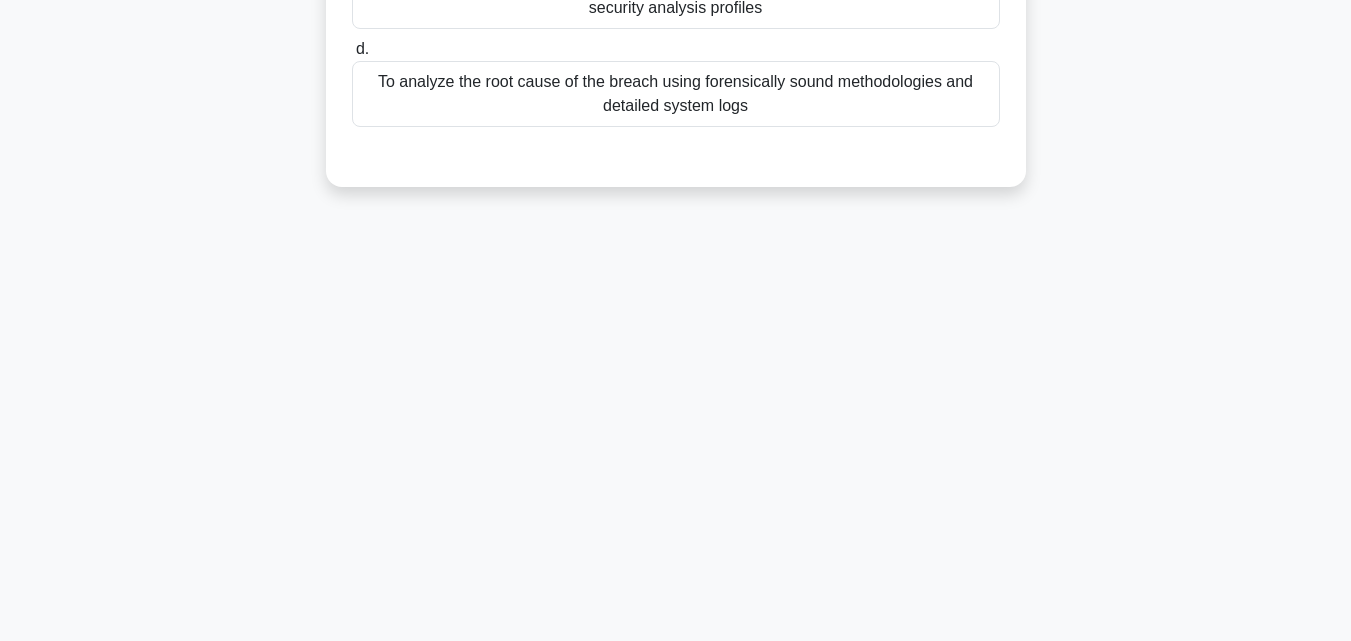click on "To determine the technical vulnerabilities that were exploited by creating comprehensive security analysis profiles" at bounding box center (676, -4) 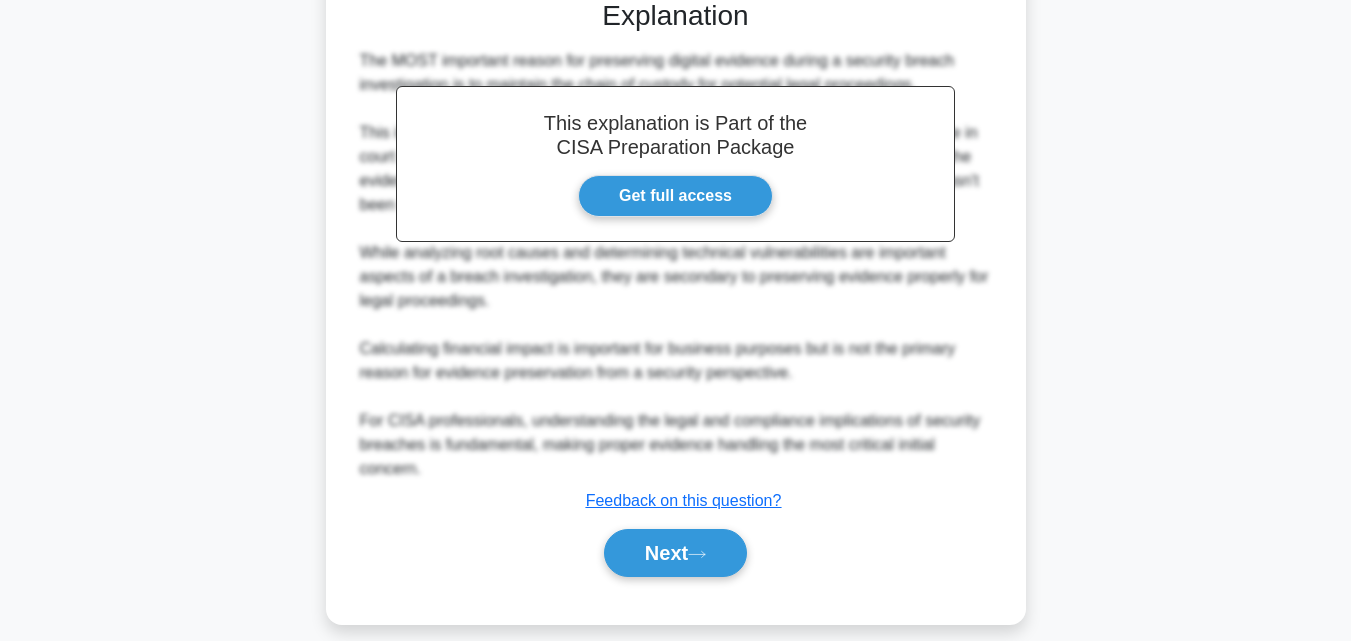 scroll, scrollTop: 619, scrollLeft: 0, axis: vertical 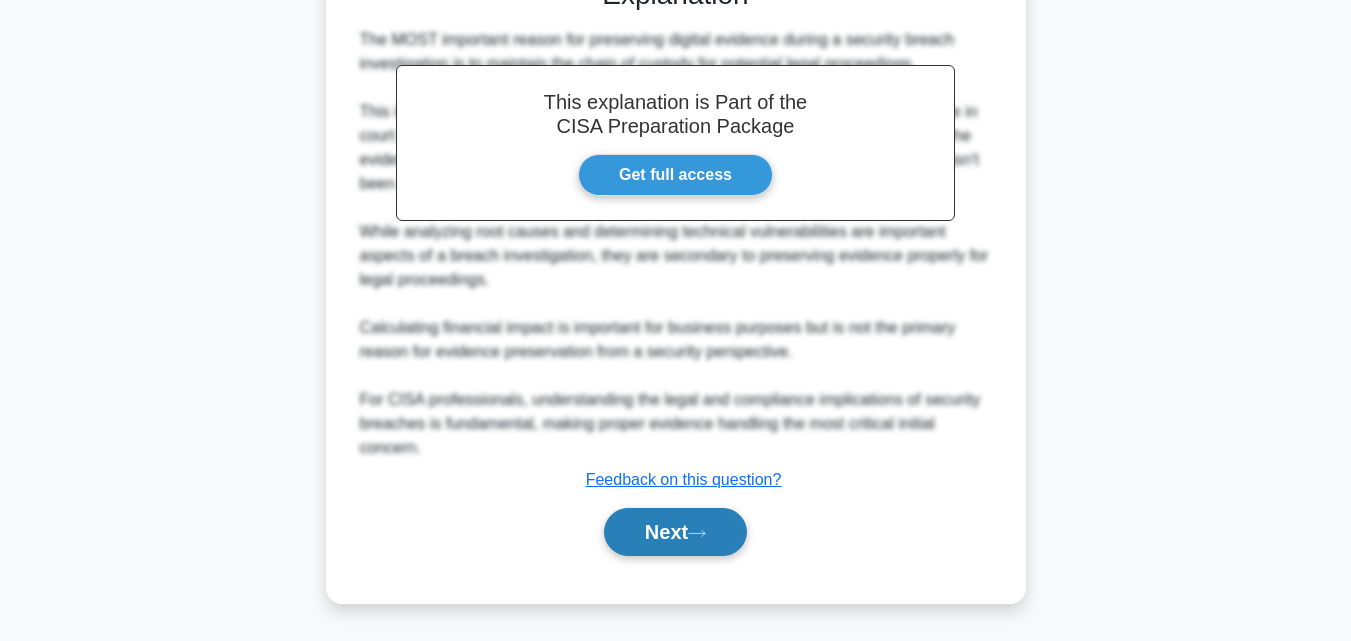 click on "Next" at bounding box center (675, 532) 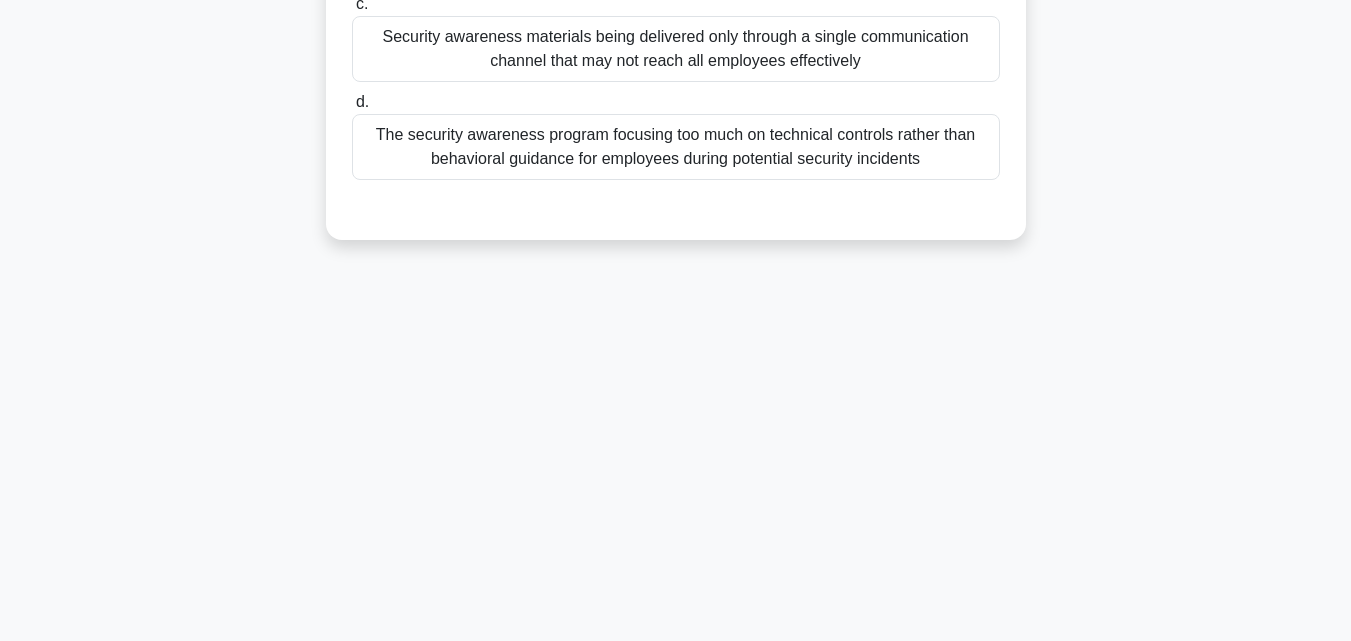 scroll, scrollTop: 439, scrollLeft: 0, axis: vertical 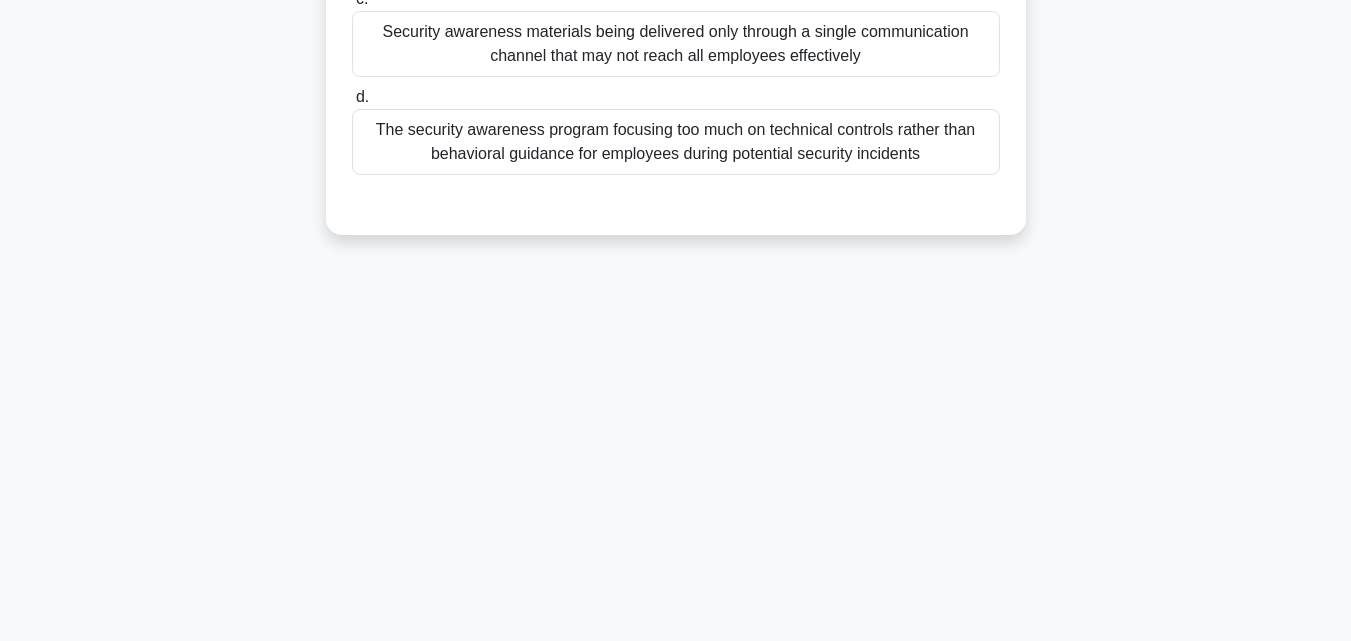 click on "The security awareness program focusing too much on technical controls rather than behavioral guidance for employees during potential security incidents" at bounding box center (676, 142) 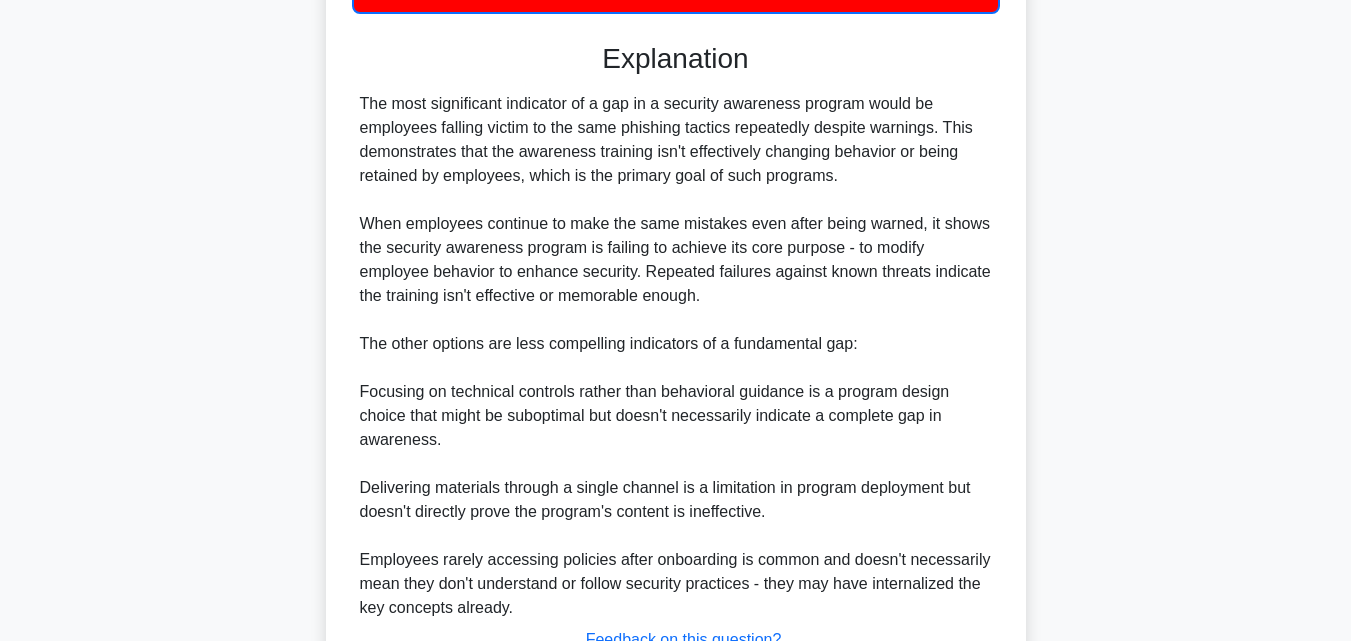 scroll, scrollTop: 763, scrollLeft: 0, axis: vertical 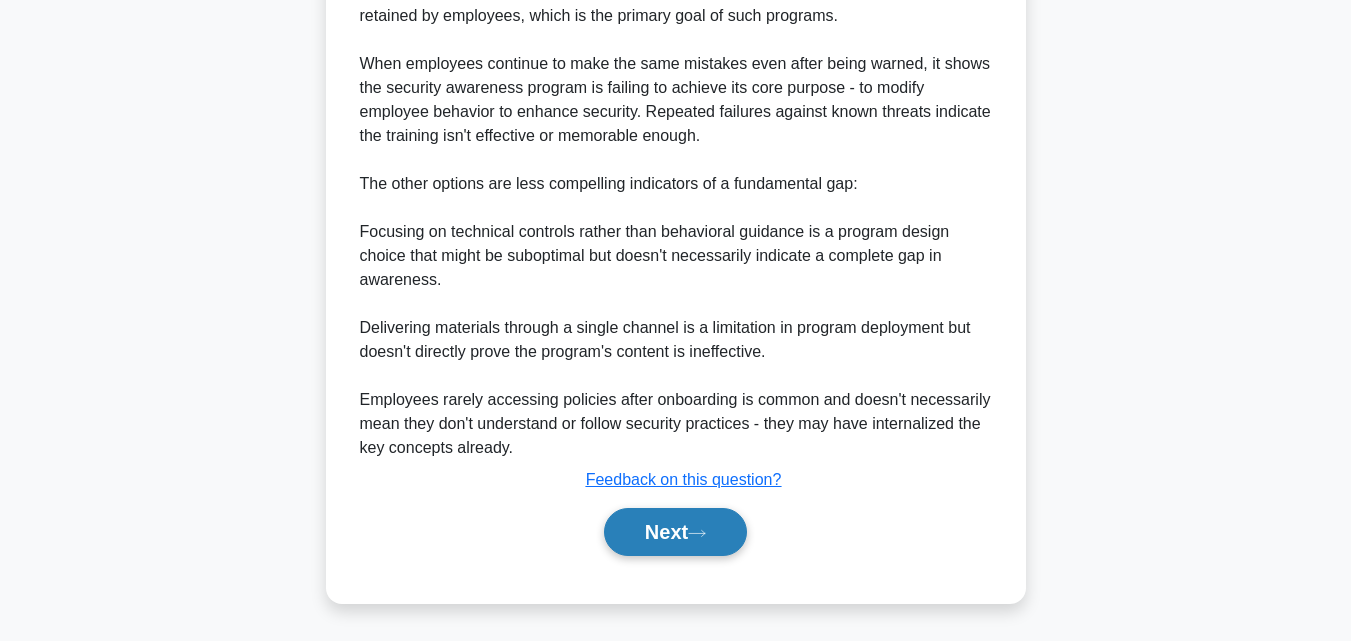 click on "Next" at bounding box center [675, 532] 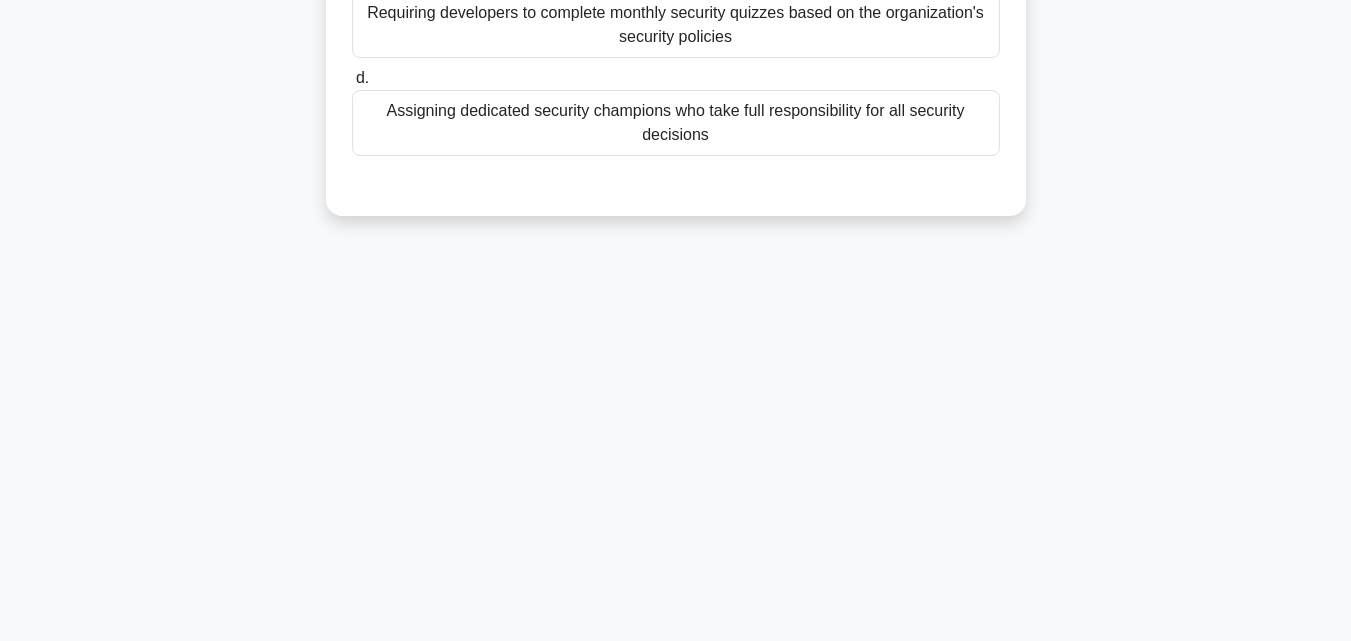 scroll, scrollTop: 439, scrollLeft: 0, axis: vertical 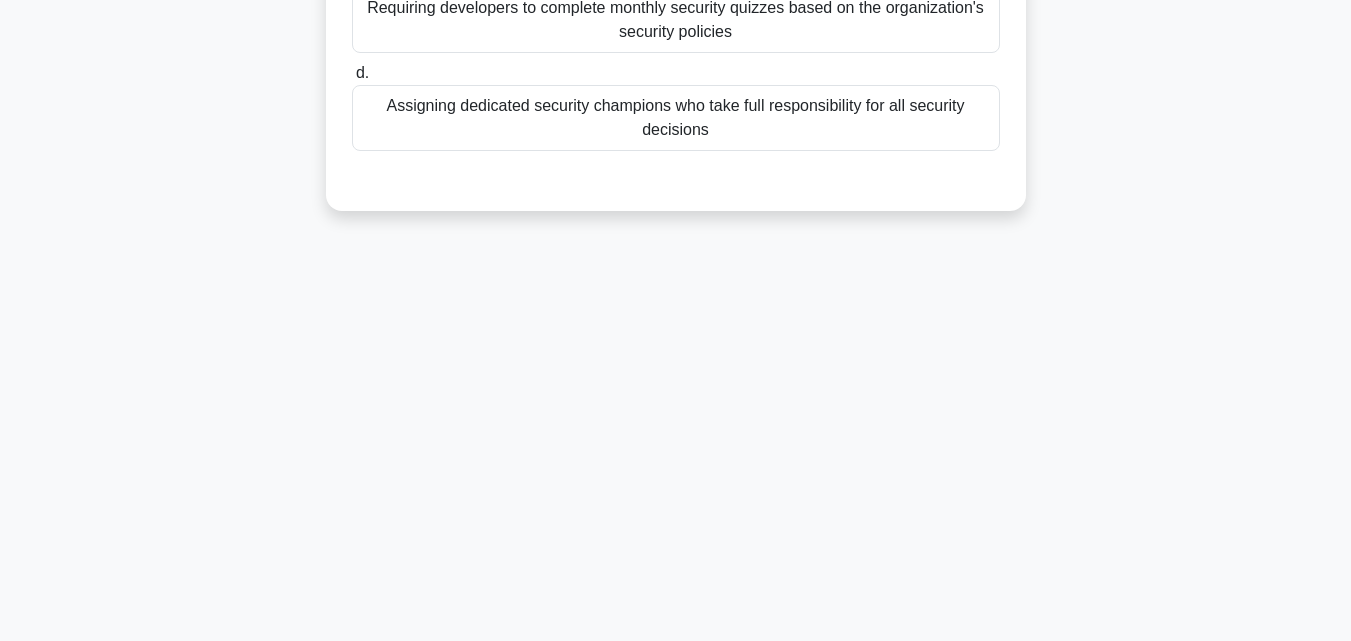 click on "Assigning dedicated security champions who take full responsibility for all security decisions" at bounding box center (676, 118) 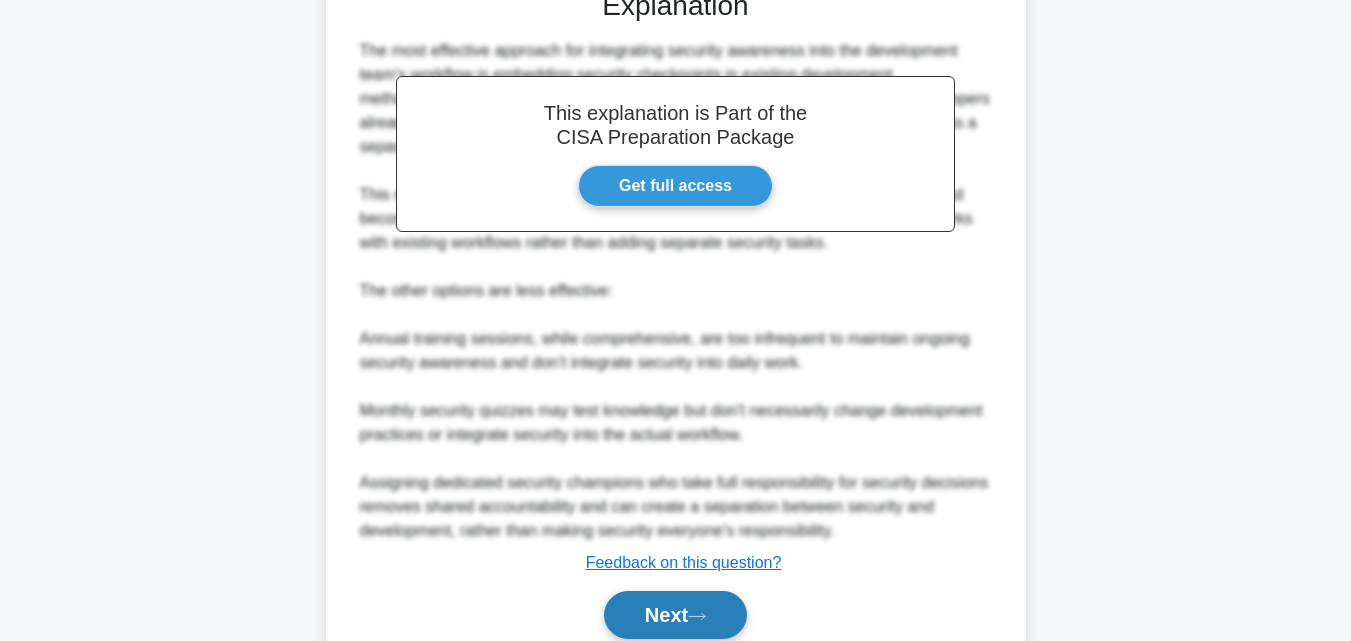scroll, scrollTop: 715, scrollLeft: 0, axis: vertical 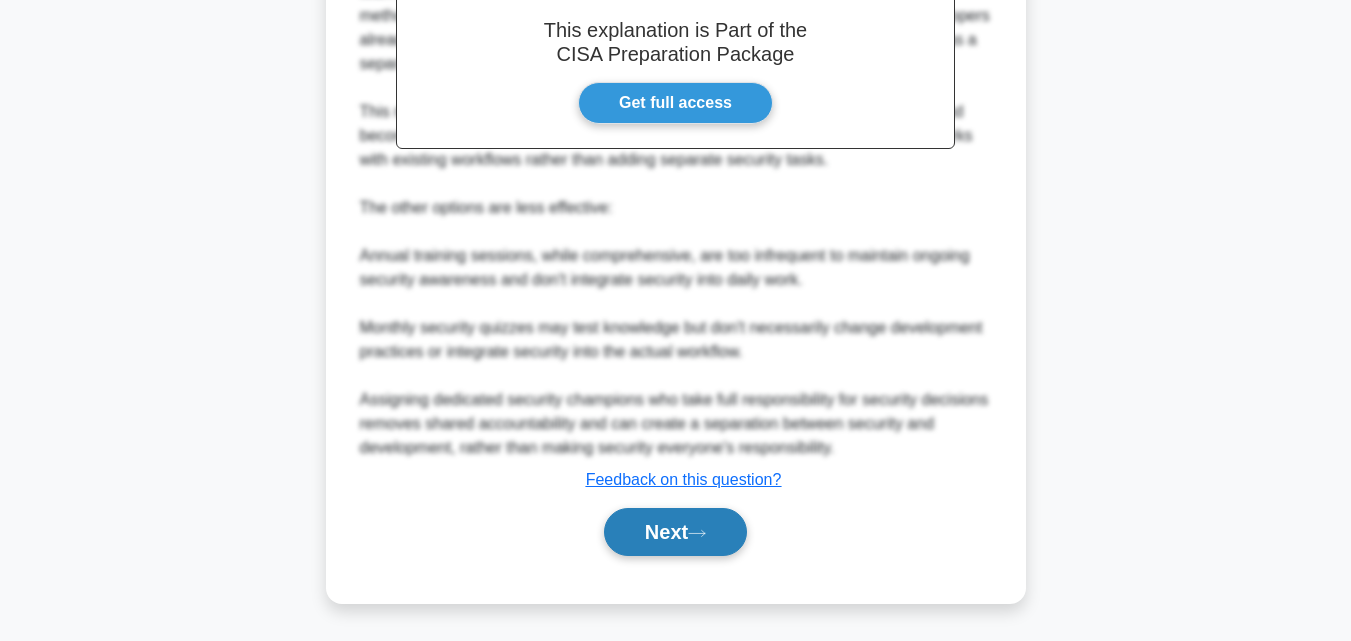 click on "Next" at bounding box center (675, 532) 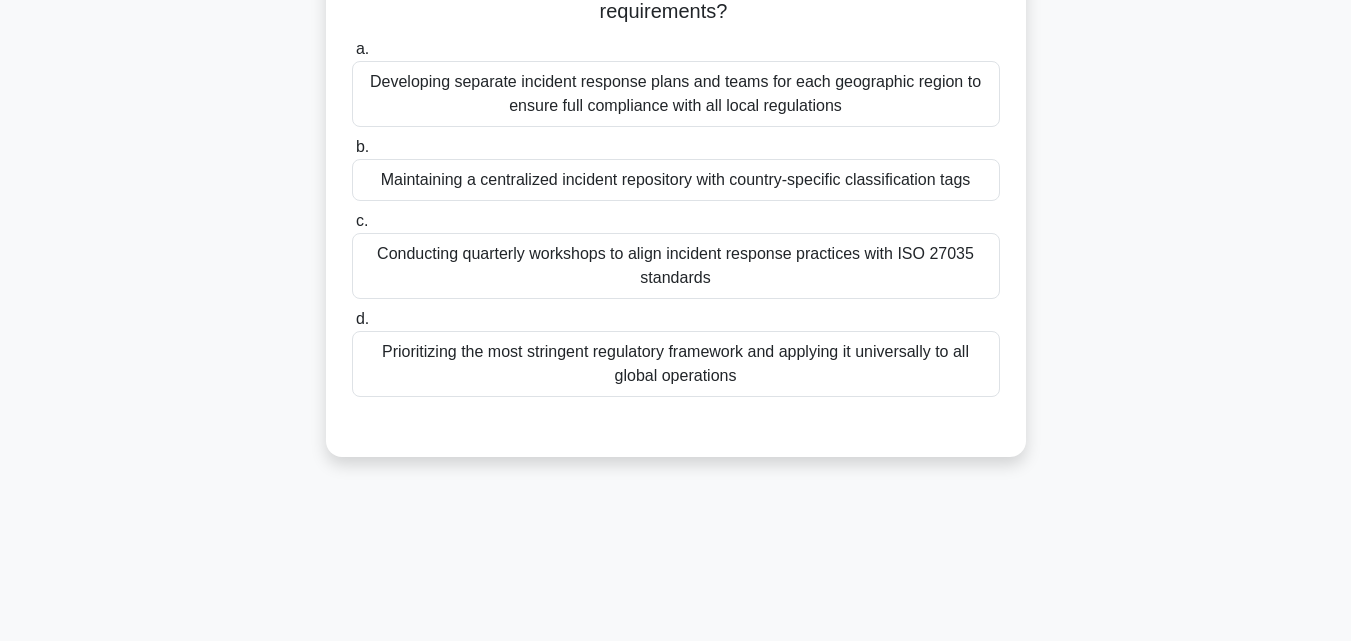 scroll, scrollTop: 139, scrollLeft: 0, axis: vertical 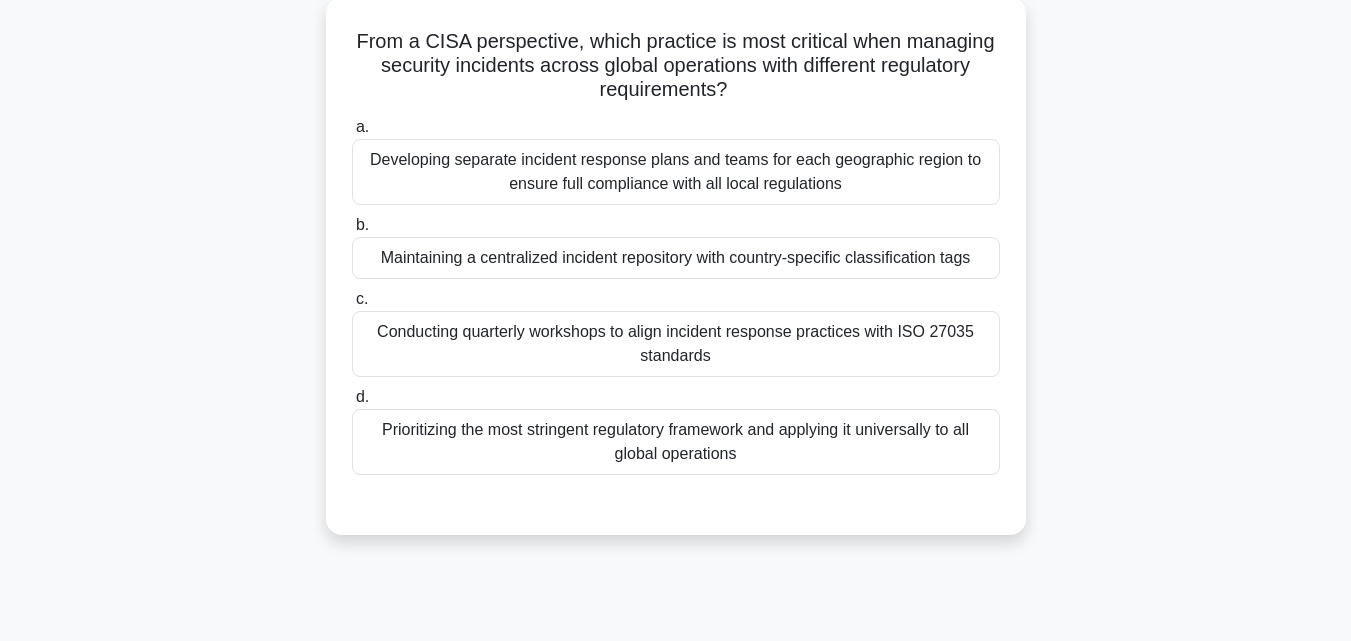 click on "Maintaining a centralized incident repository with country-specific classification tags" at bounding box center (676, 258) 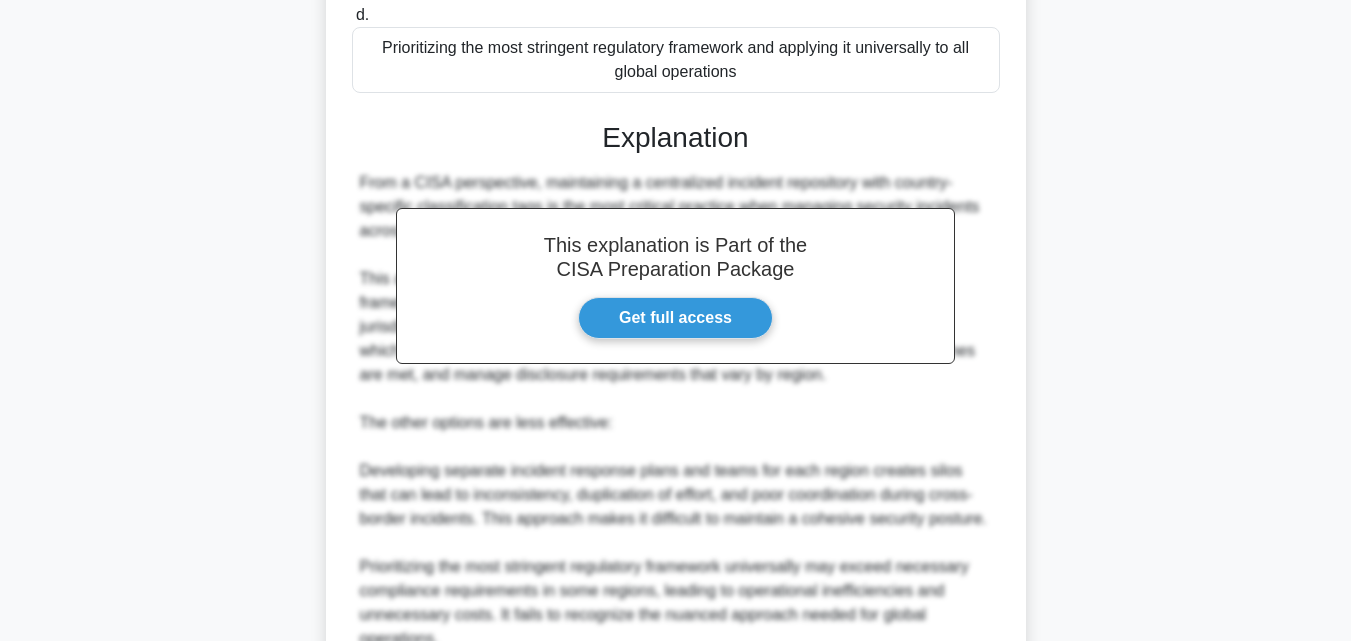 scroll, scrollTop: 739, scrollLeft: 0, axis: vertical 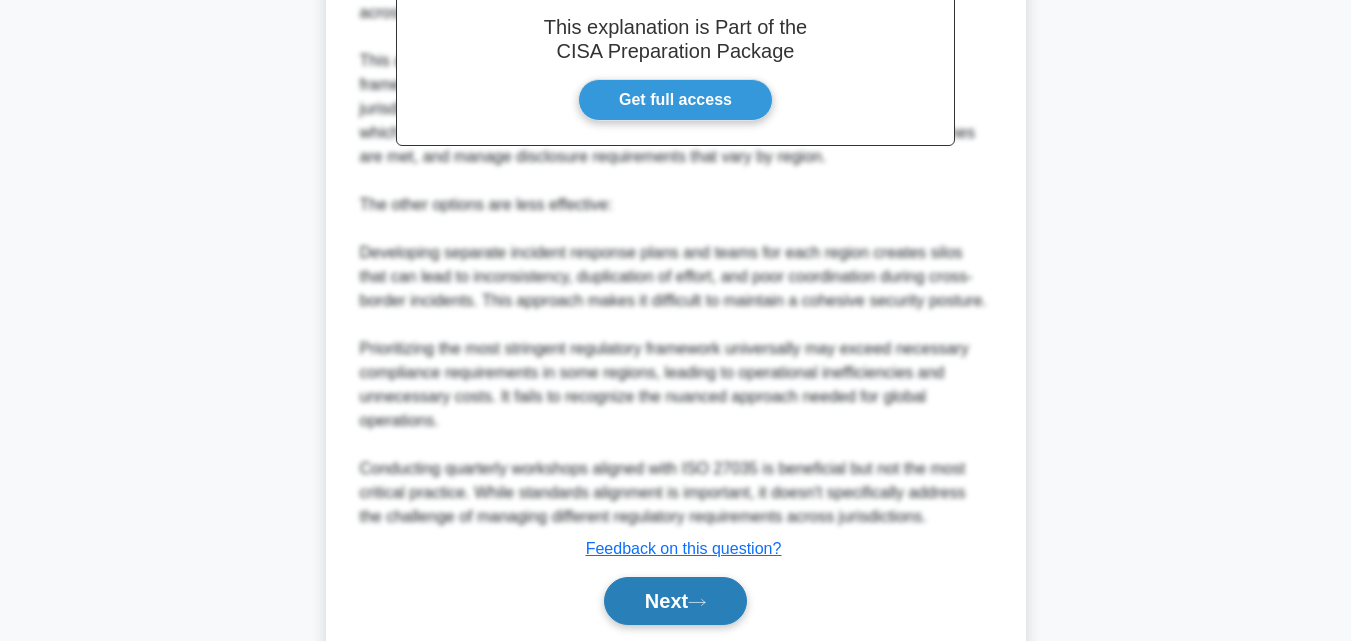 click on "Next" at bounding box center [675, 601] 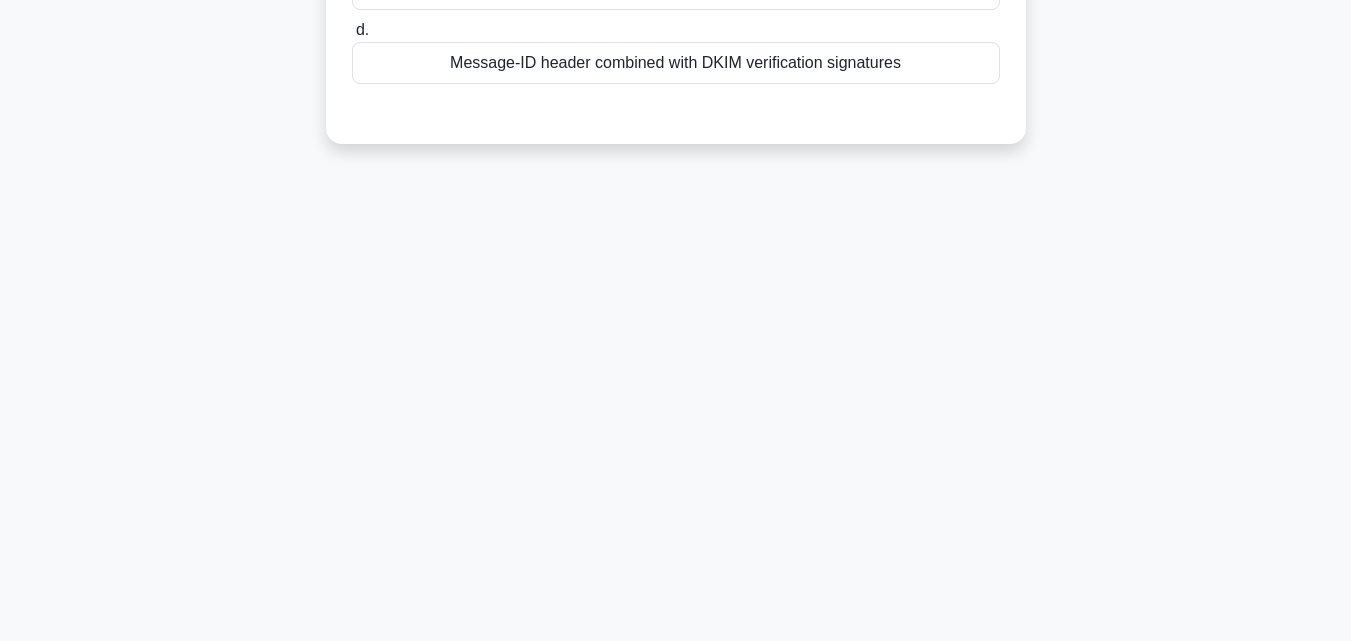scroll, scrollTop: 439, scrollLeft: 0, axis: vertical 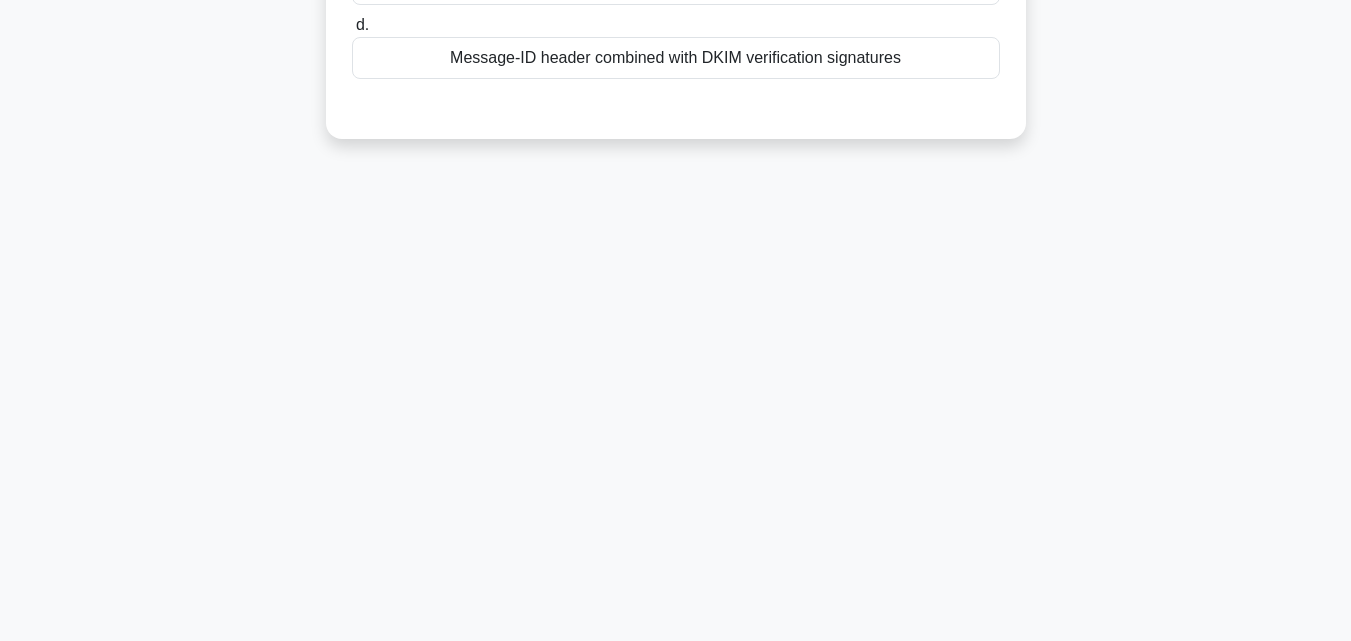 click on "Message-ID header combined with DKIM verification signatures" at bounding box center (676, 58) 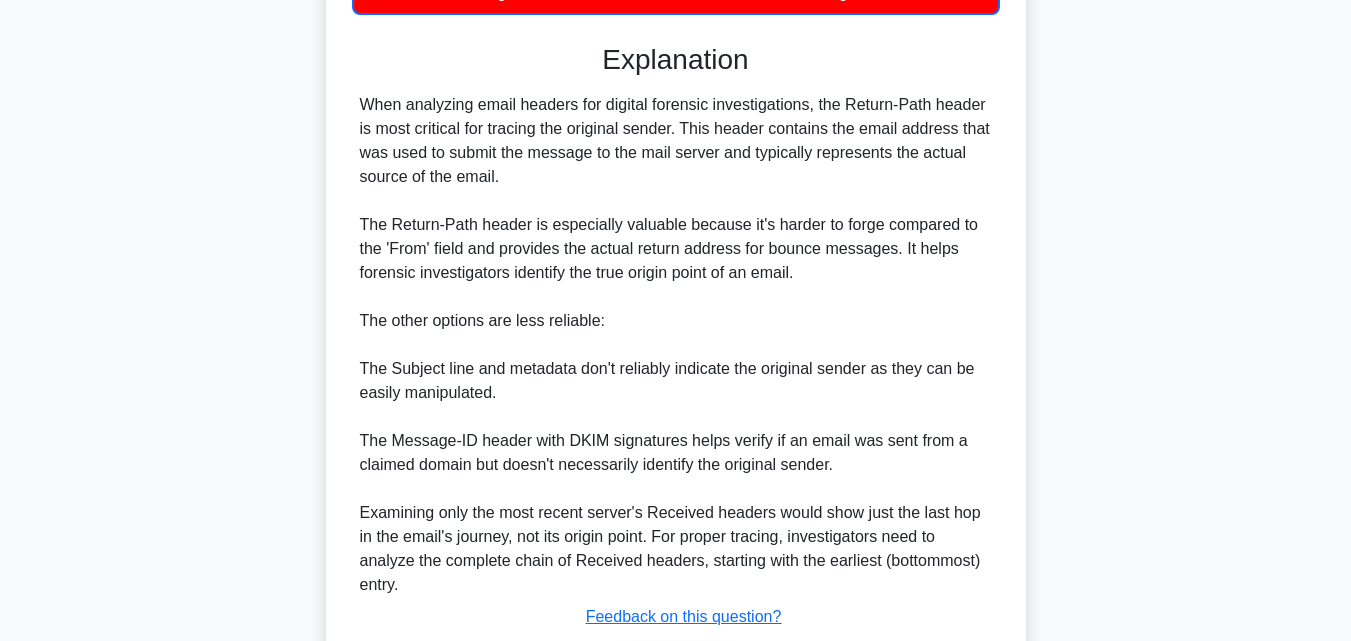 scroll, scrollTop: 619, scrollLeft: 0, axis: vertical 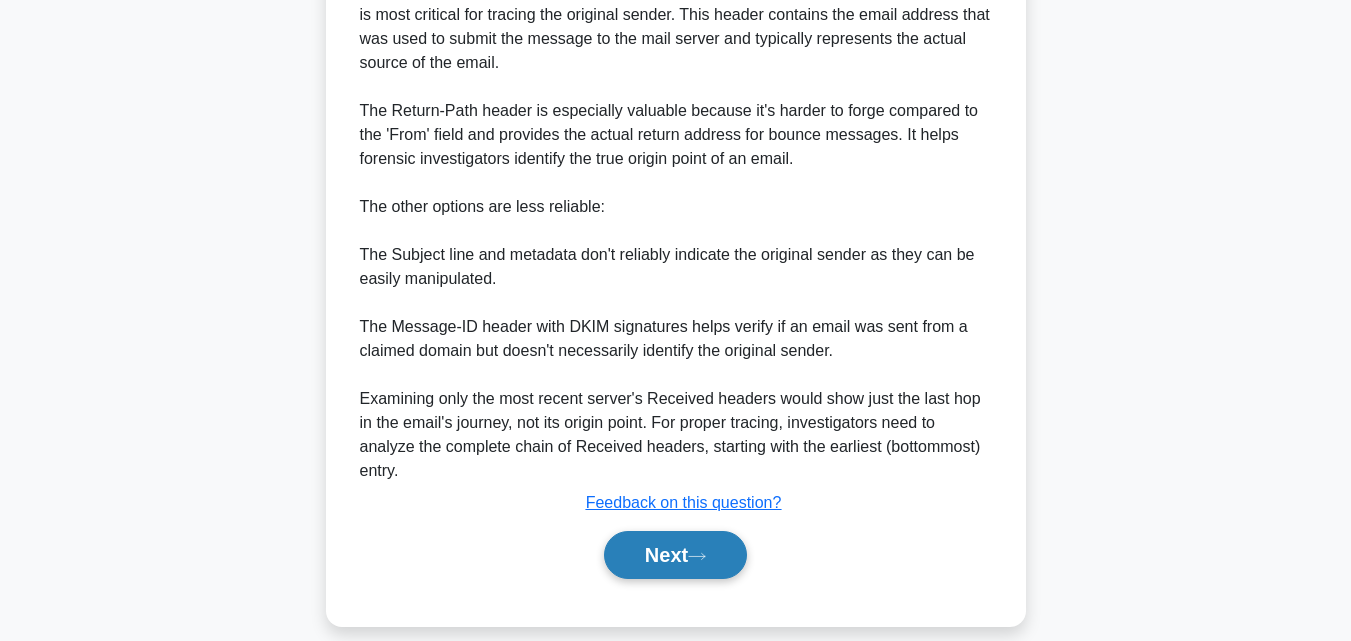click on "Next" at bounding box center (675, 555) 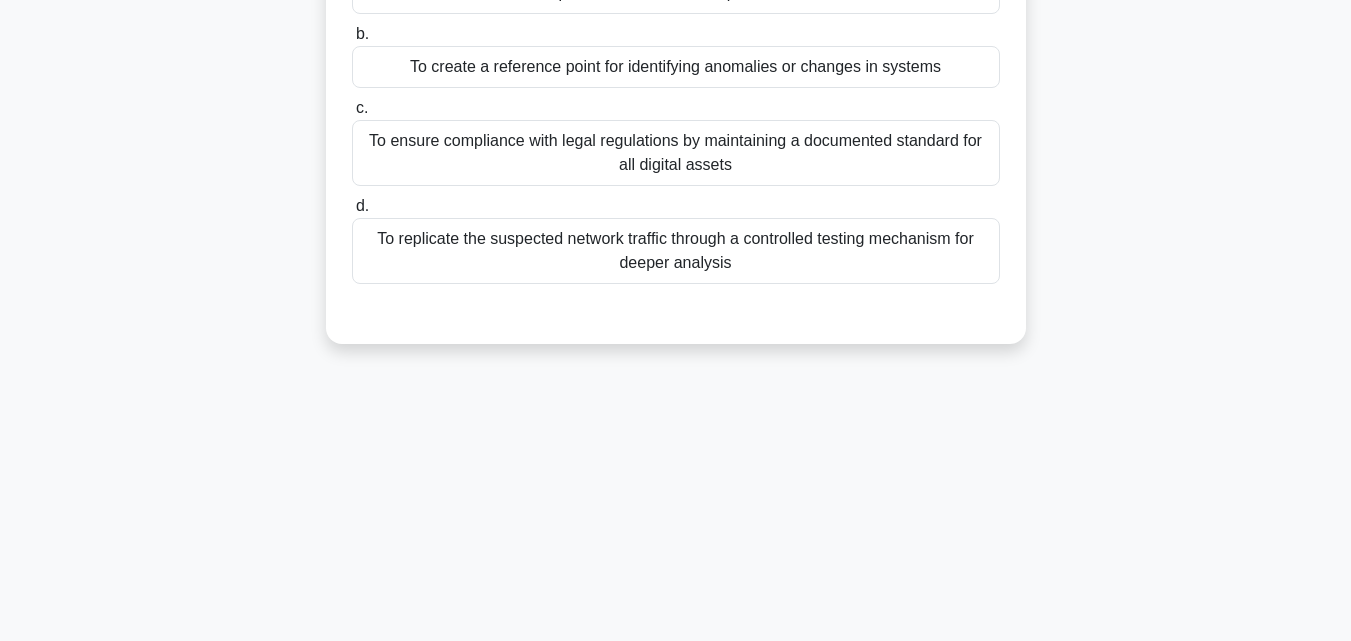 scroll, scrollTop: 139, scrollLeft: 0, axis: vertical 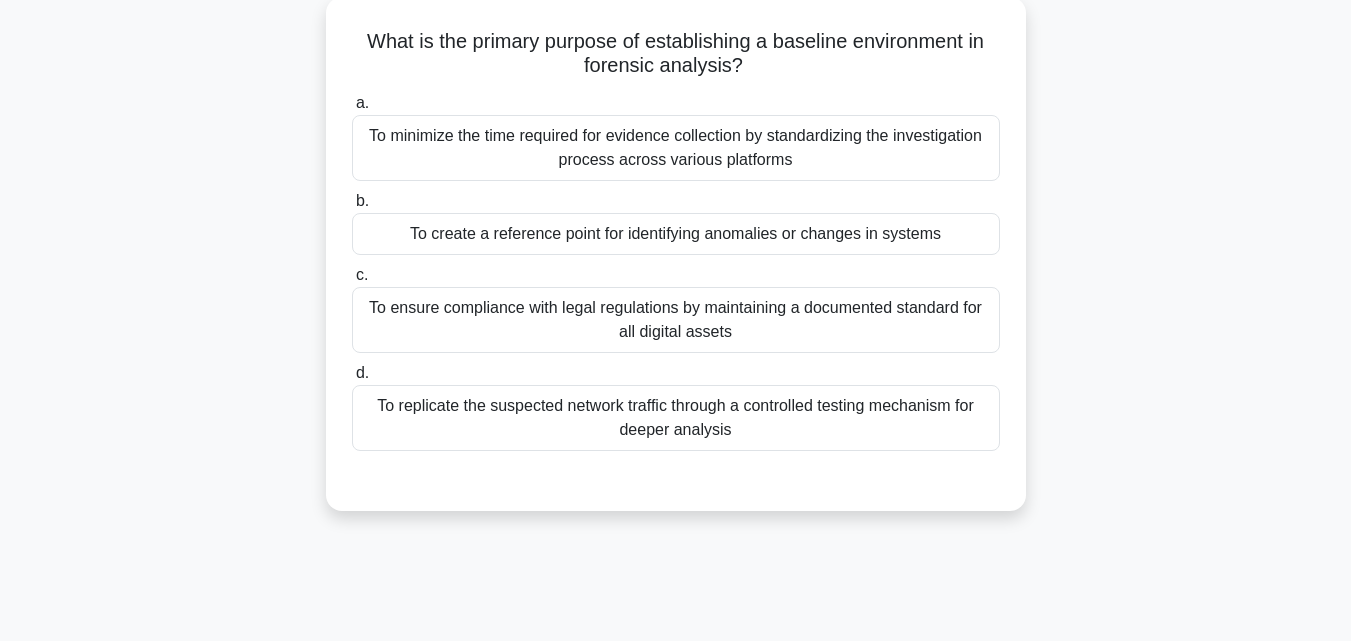 click on "To create a reference point for identifying anomalies or changes in systems" at bounding box center [676, 234] 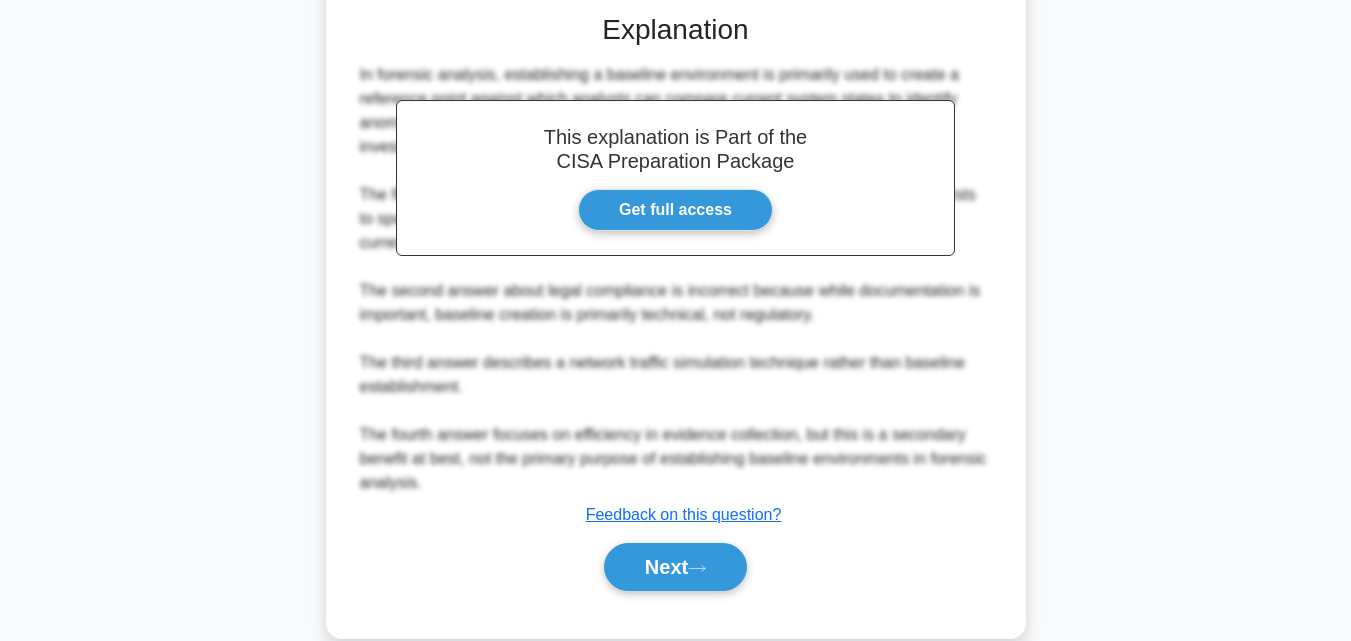 scroll, scrollTop: 641, scrollLeft: 0, axis: vertical 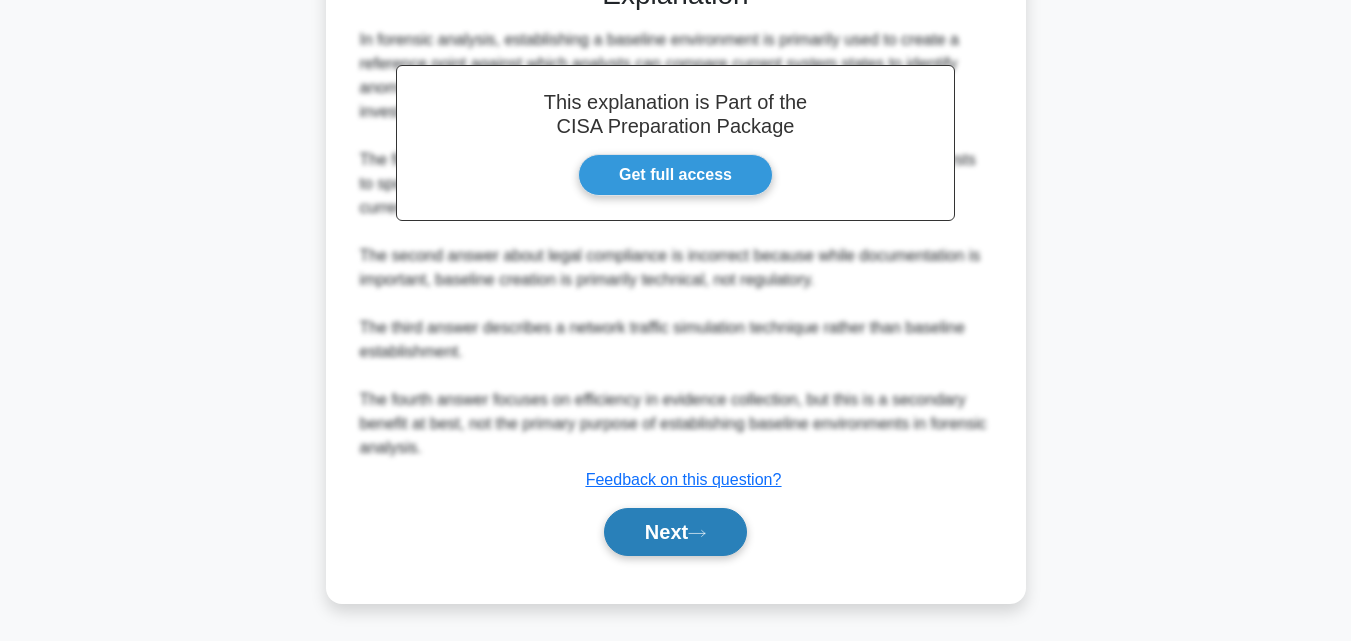 click on "Next" at bounding box center (675, 532) 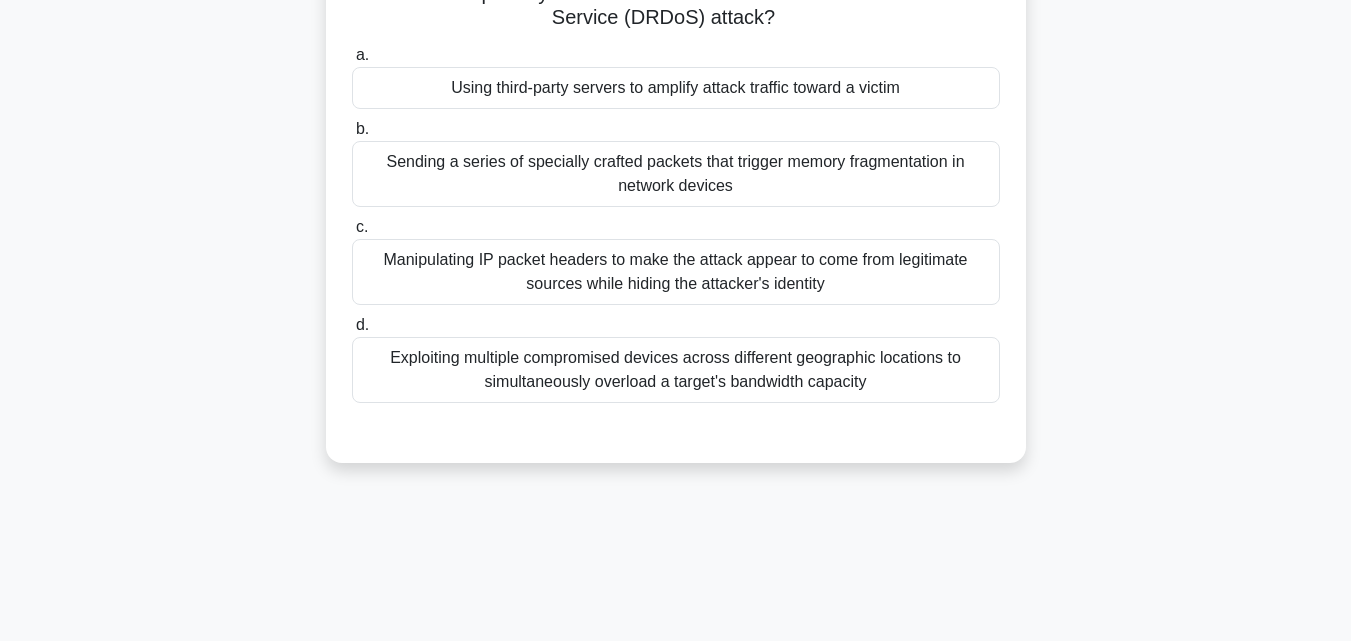 scroll, scrollTop: 139, scrollLeft: 0, axis: vertical 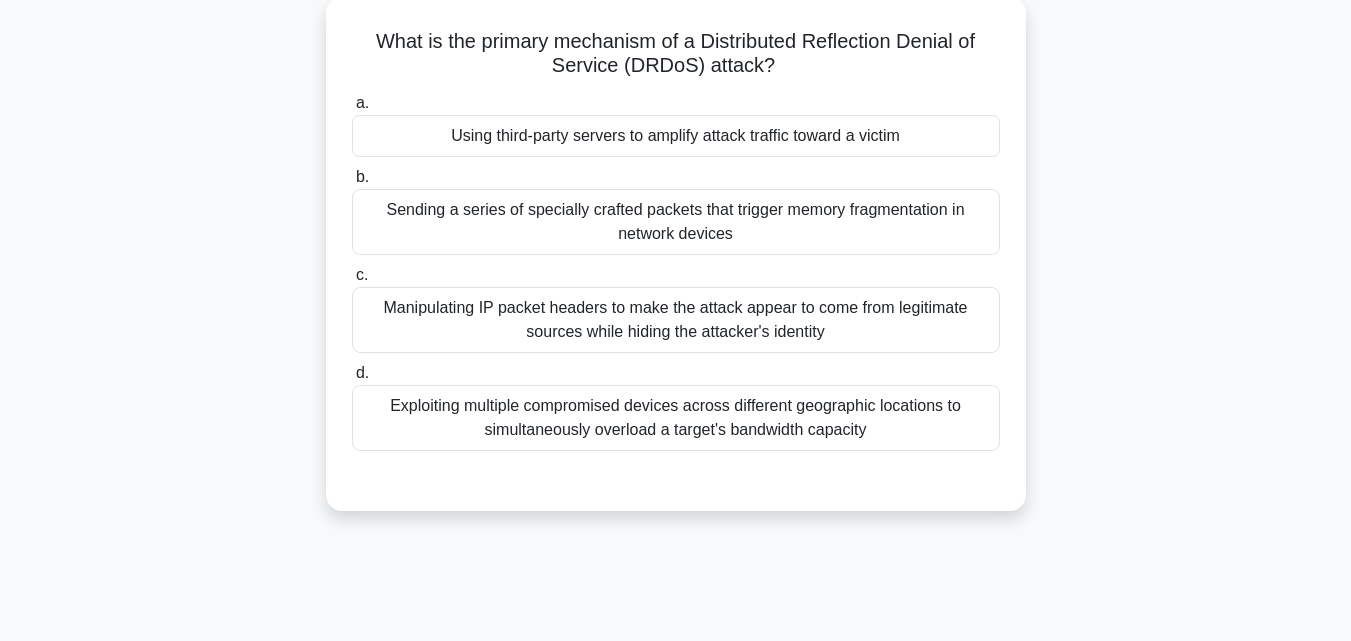 click on "Using third-party servers to amplify attack traffic toward a victim" at bounding box center [676, 136] 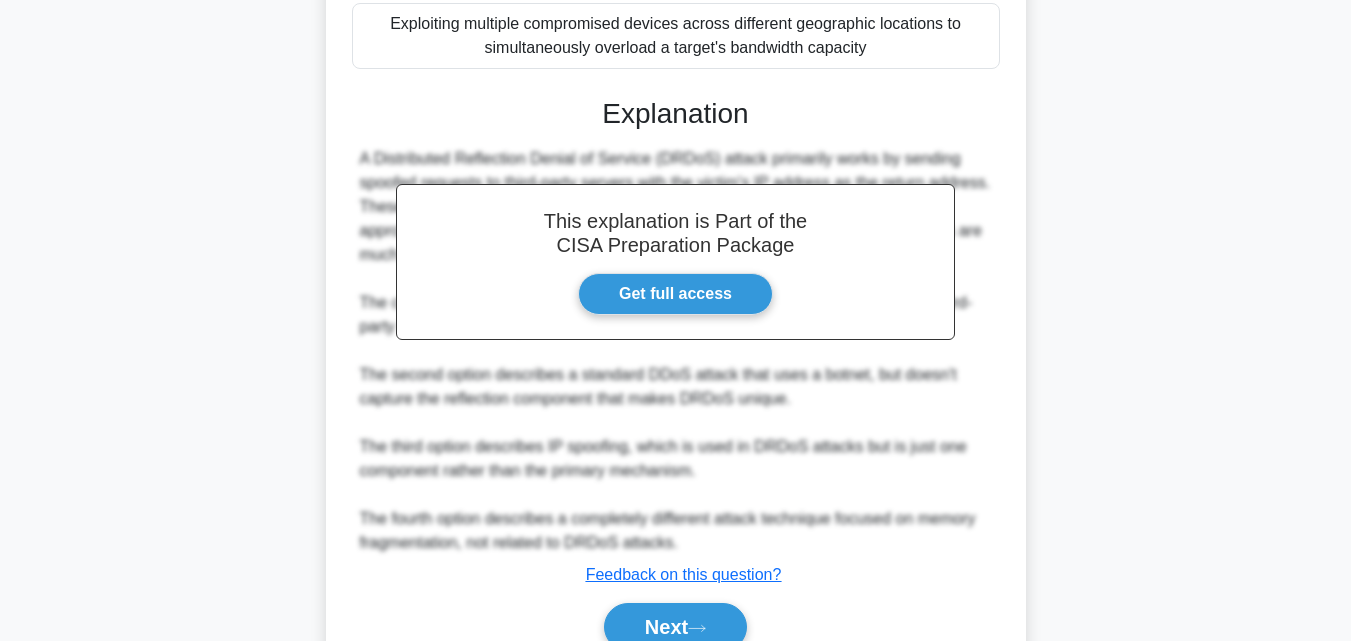 scroll, scrollTop: 617, scrollLeft: 0, axis: vertical 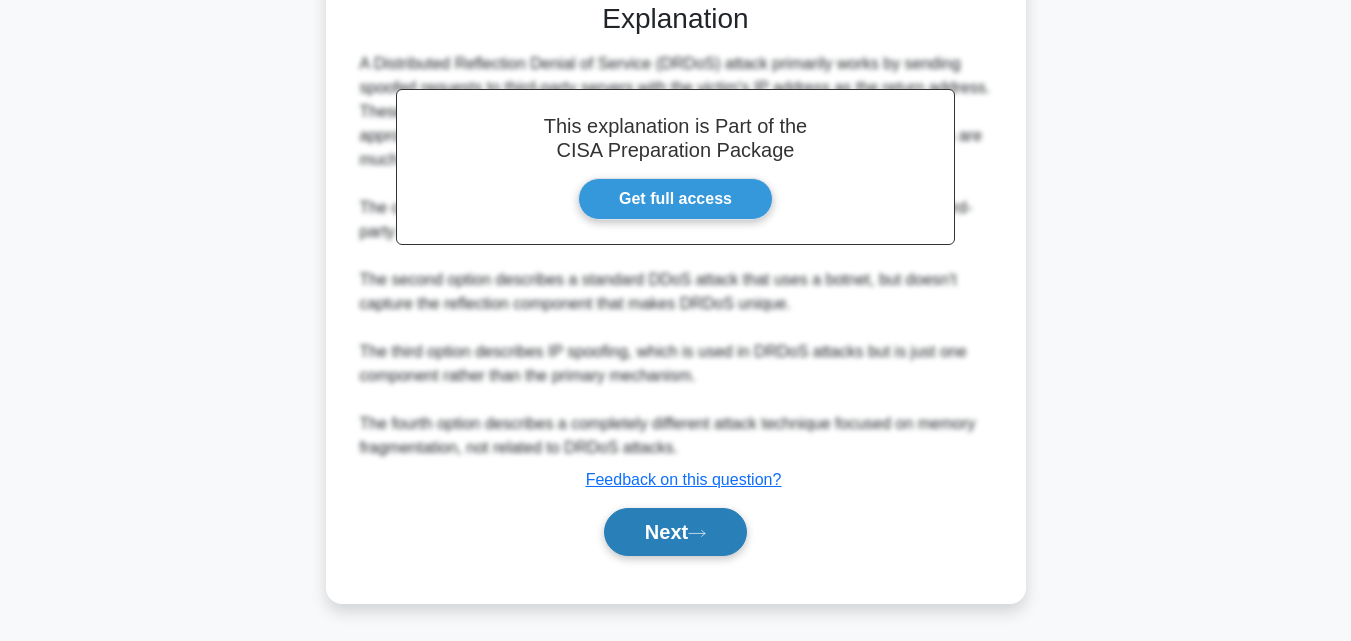 click on "Next" at bounding box center (675, 532) 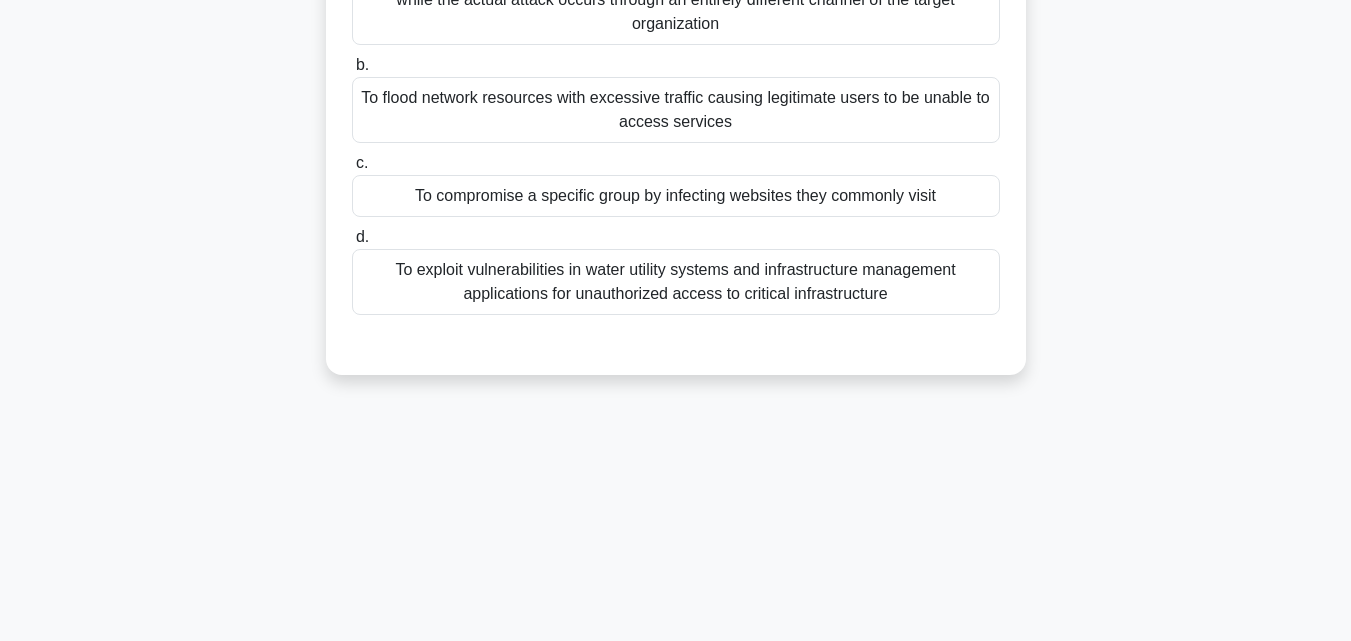 scroll, scrollTop: 239, scrollLeft: 0, axis: vertical 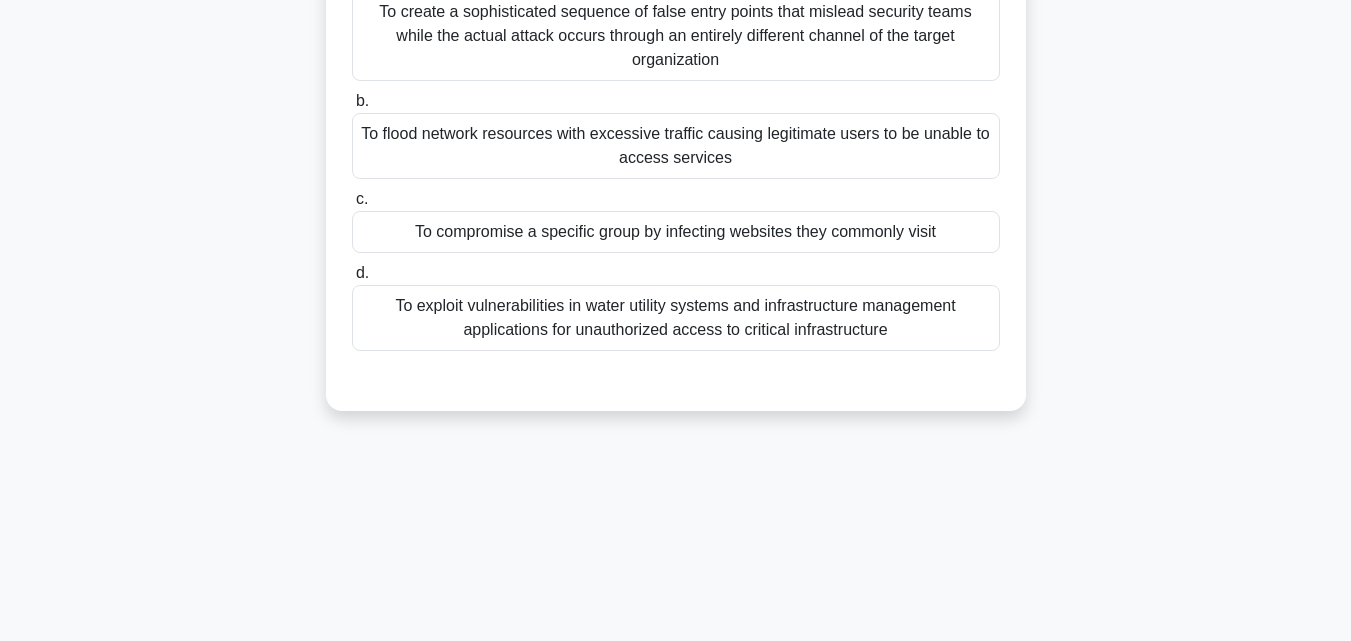 click on "To compromise a specific group by infecting websites they commonly visit" at bounding box center [676, 232] 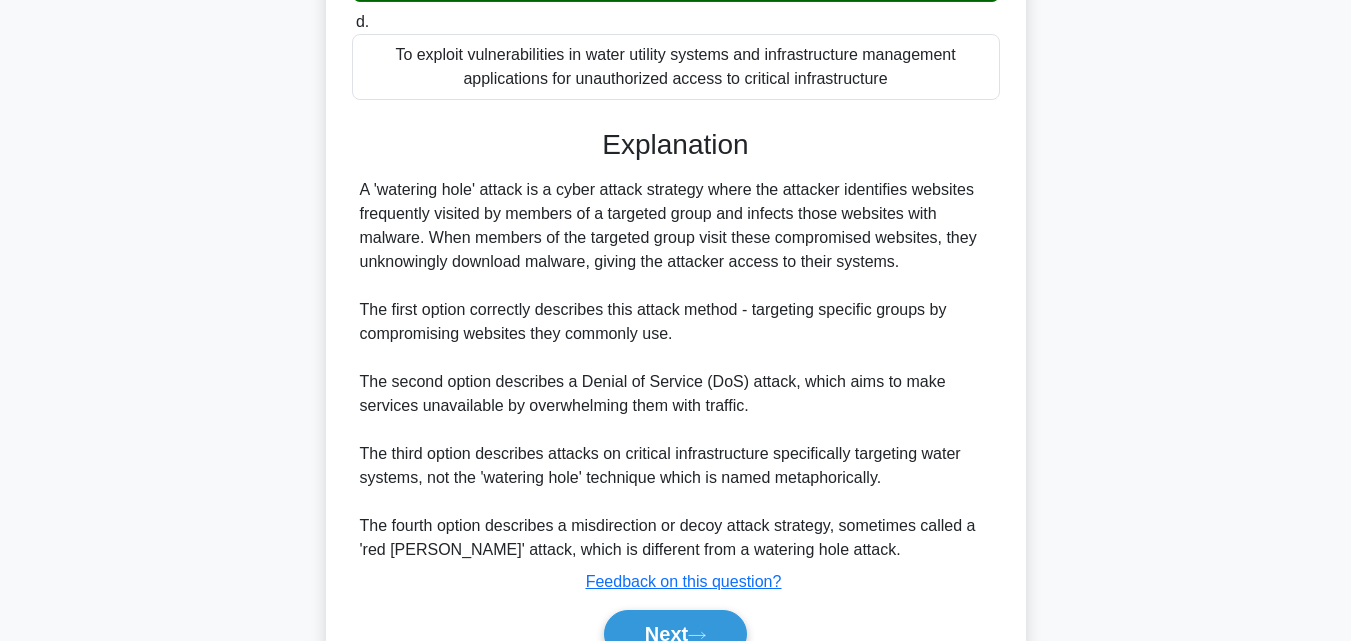 scroll, scrollTop: 569, scrollLeft: 0, axis: vertical 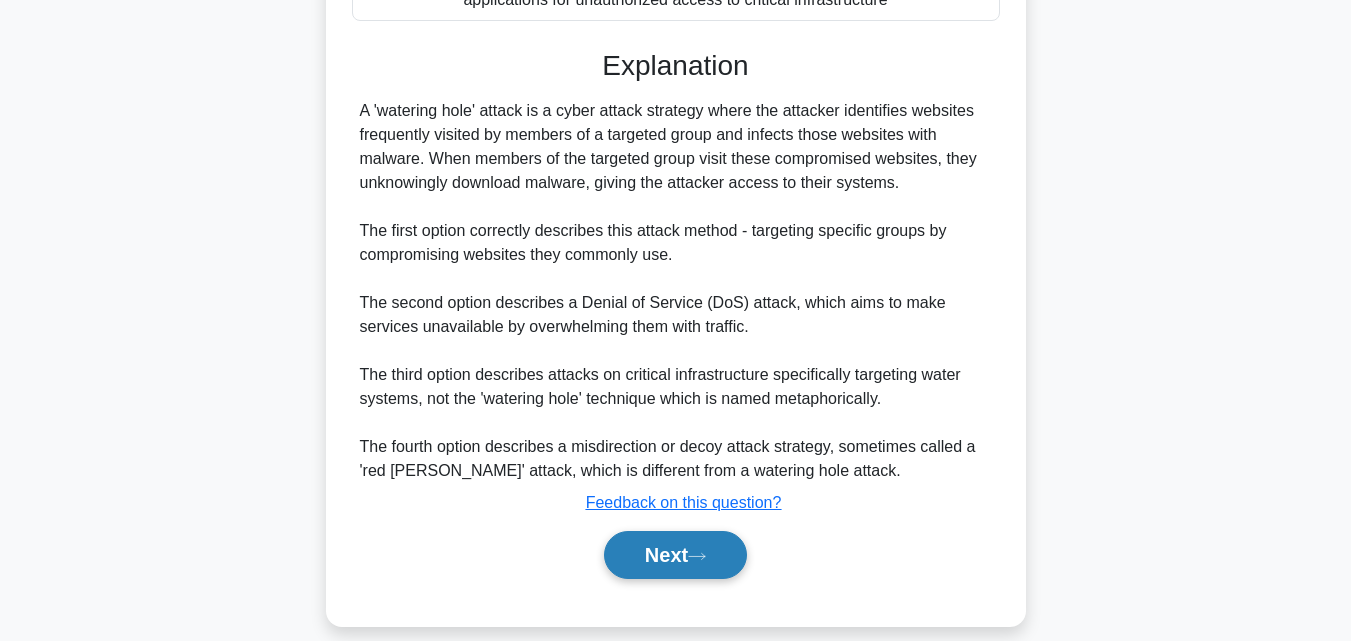 click on "Next" at bounding box center (675, 555) 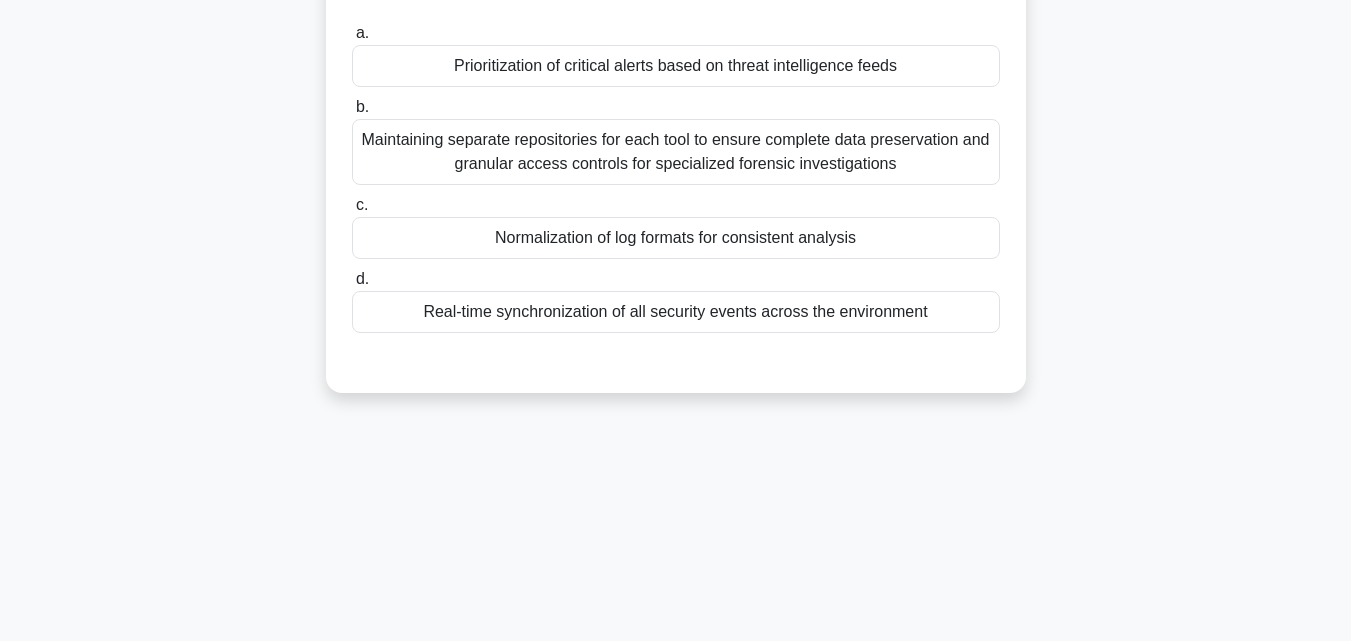 scroll, scrollTop: 39, scrollLeft: 0, axis: vertical 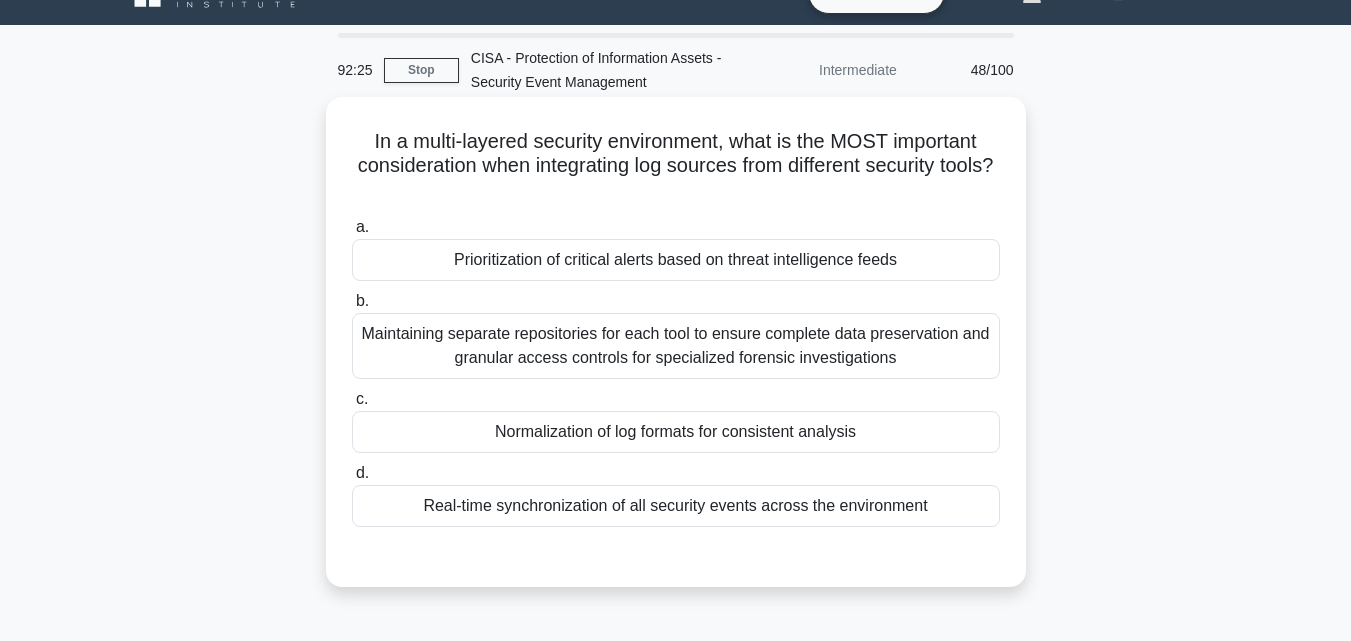 click on "Normalization of log formats for consistent analysis" at bounding box center [676, 432] 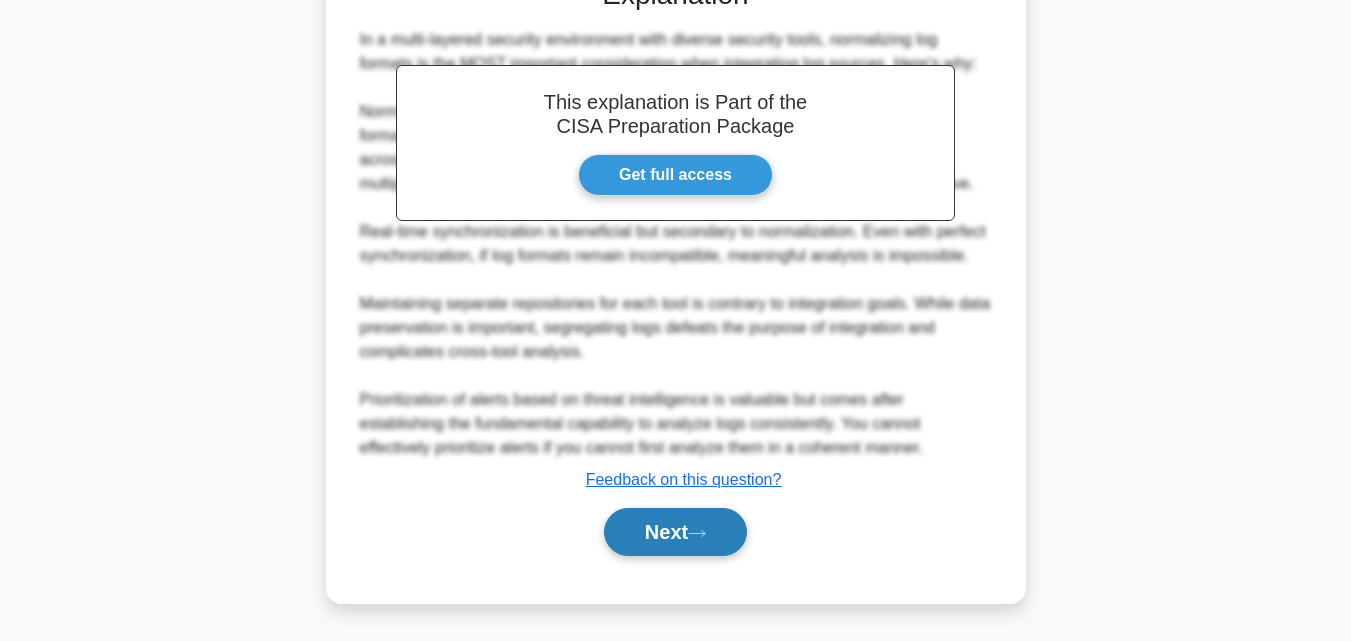 click on "Next" at bounding box center (675, 532) 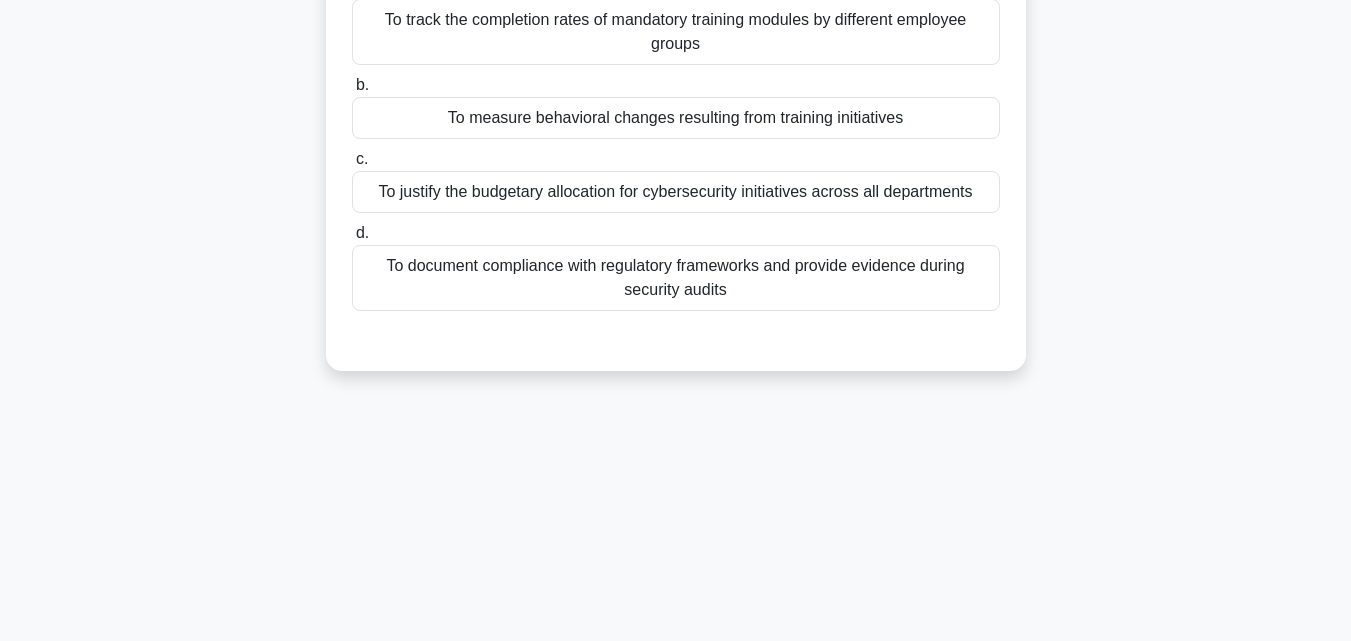 scroll, scrollTop: 139, scrollLeft: 0, axis: vertical 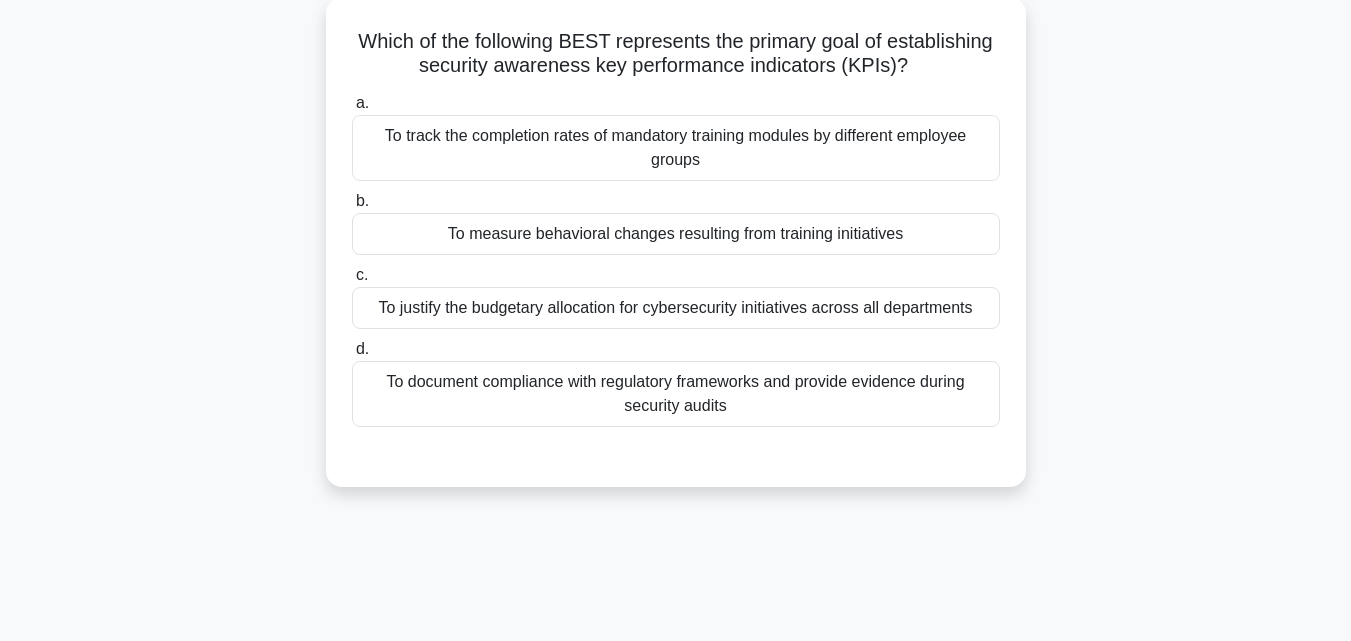 click on "To measure behavioral changes resulting from training initiatives" at bounding box center [676, 234] 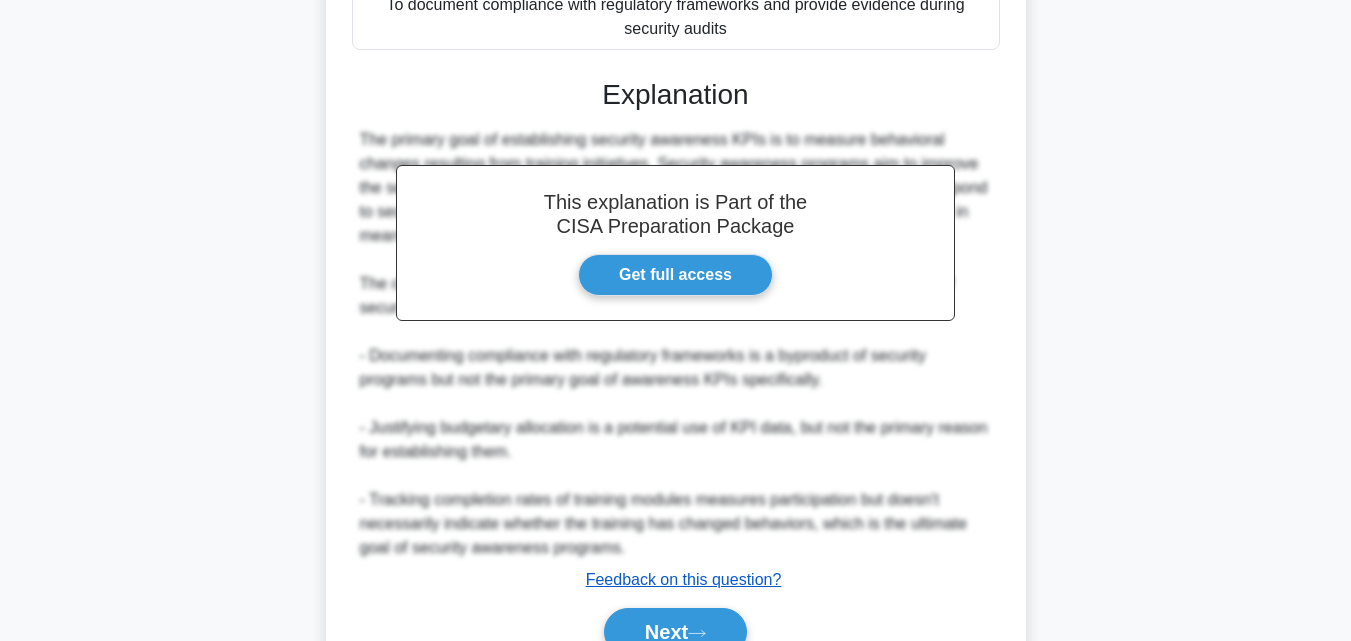 scroll, scrollTop: 617, scrollLeft: 0, axis: vertical 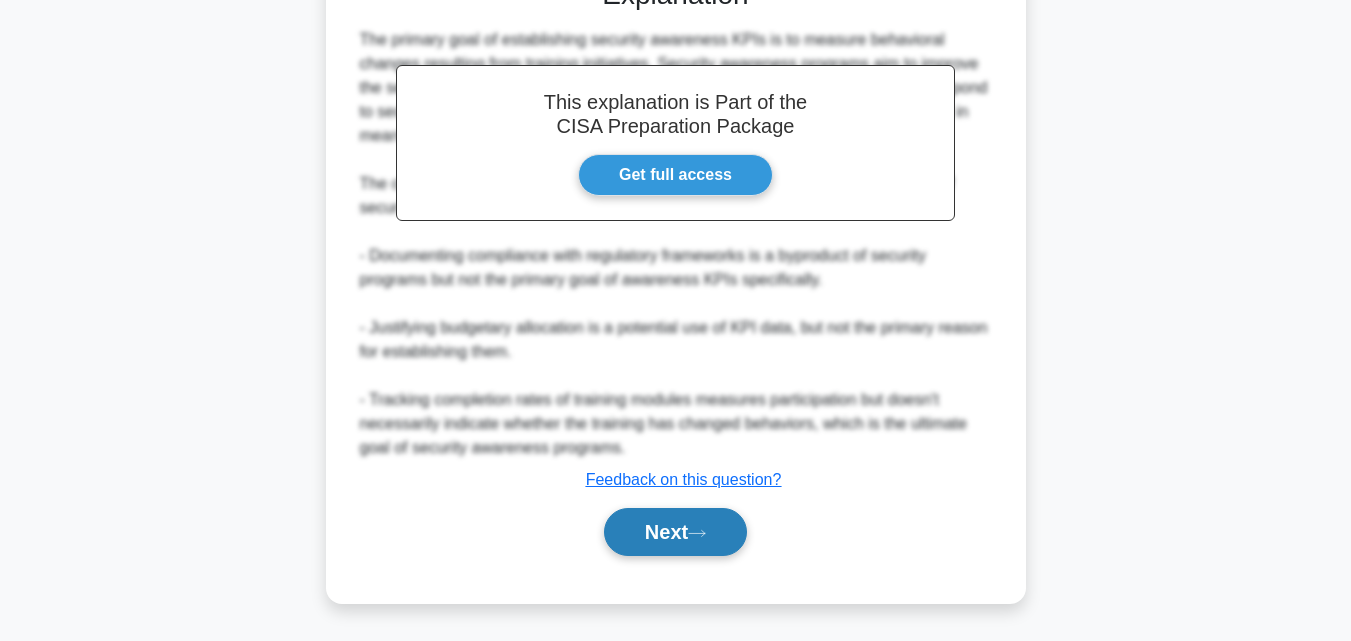 click 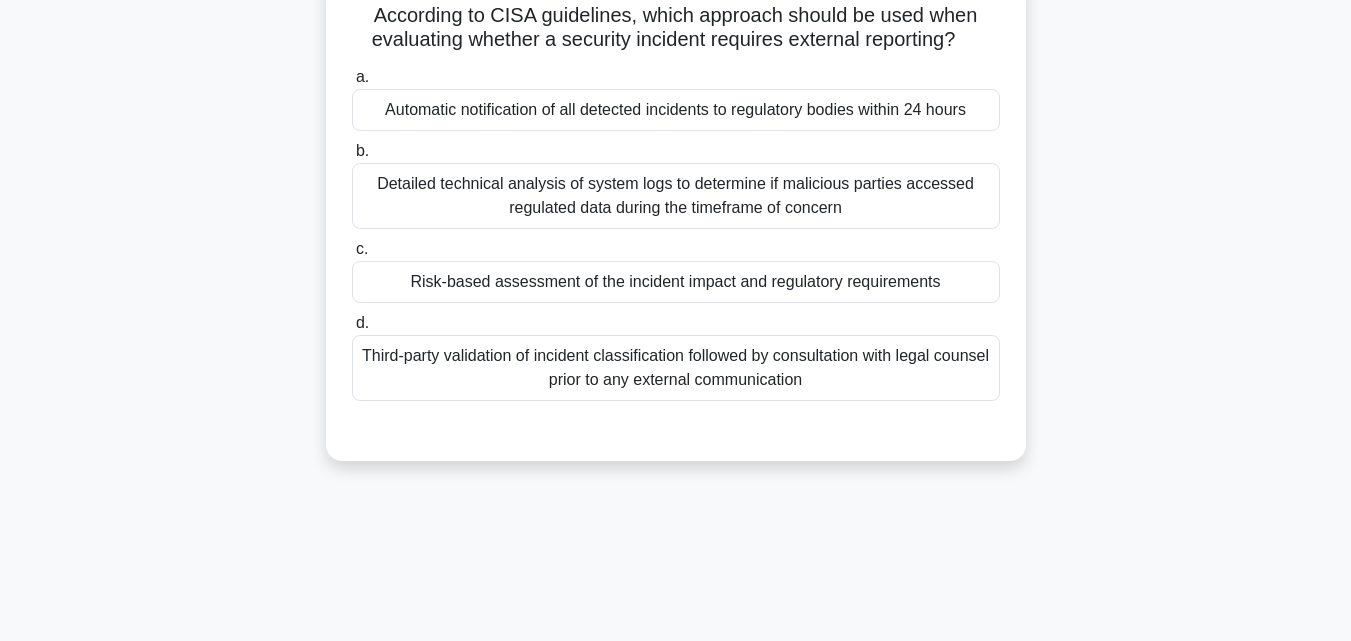 scroll, scrollTop: 139, scrollLeft: 0, axis: vertical 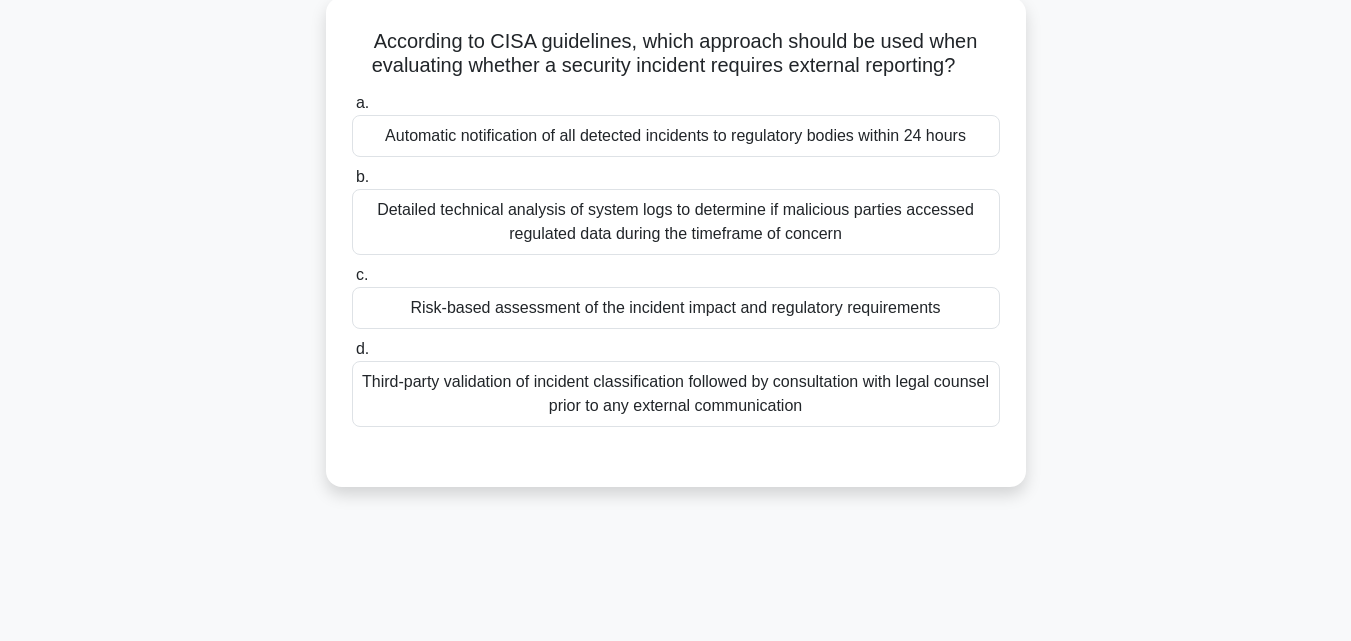click on "Risk-based assessment of the incident impact and regulatory requirements" at bounding box center [676, 308] 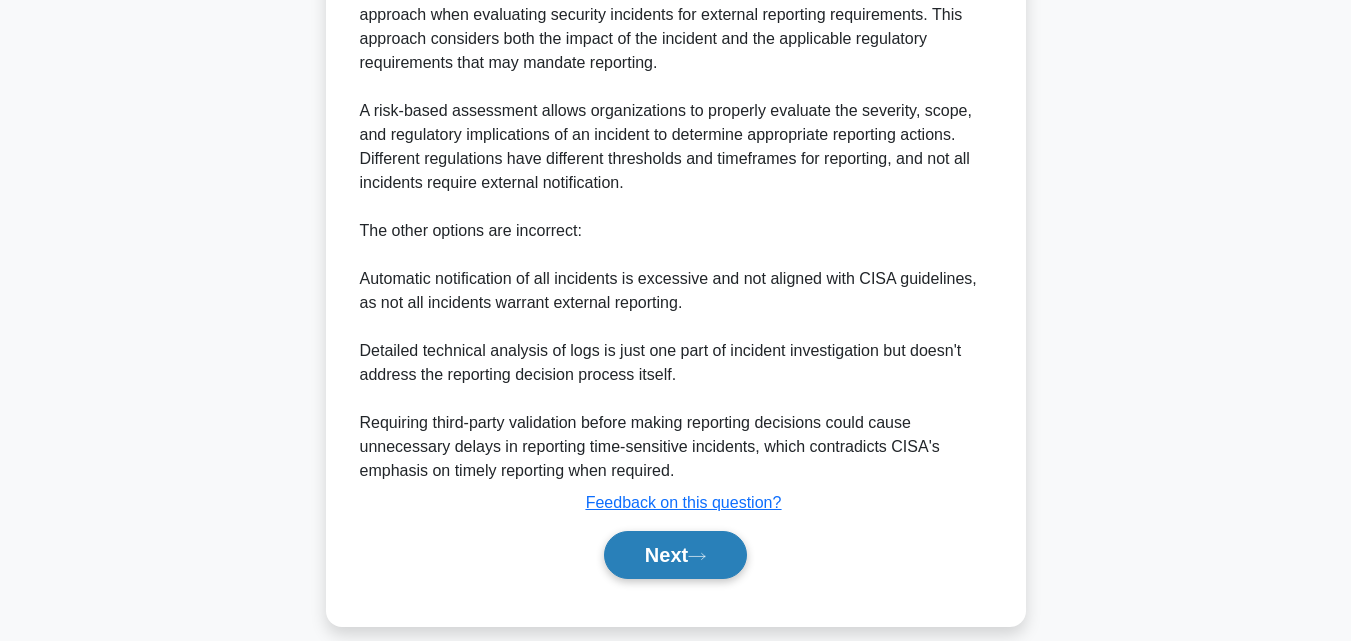 scroll, scrollTop: 689, scrollLeft: 0, axis: vertical 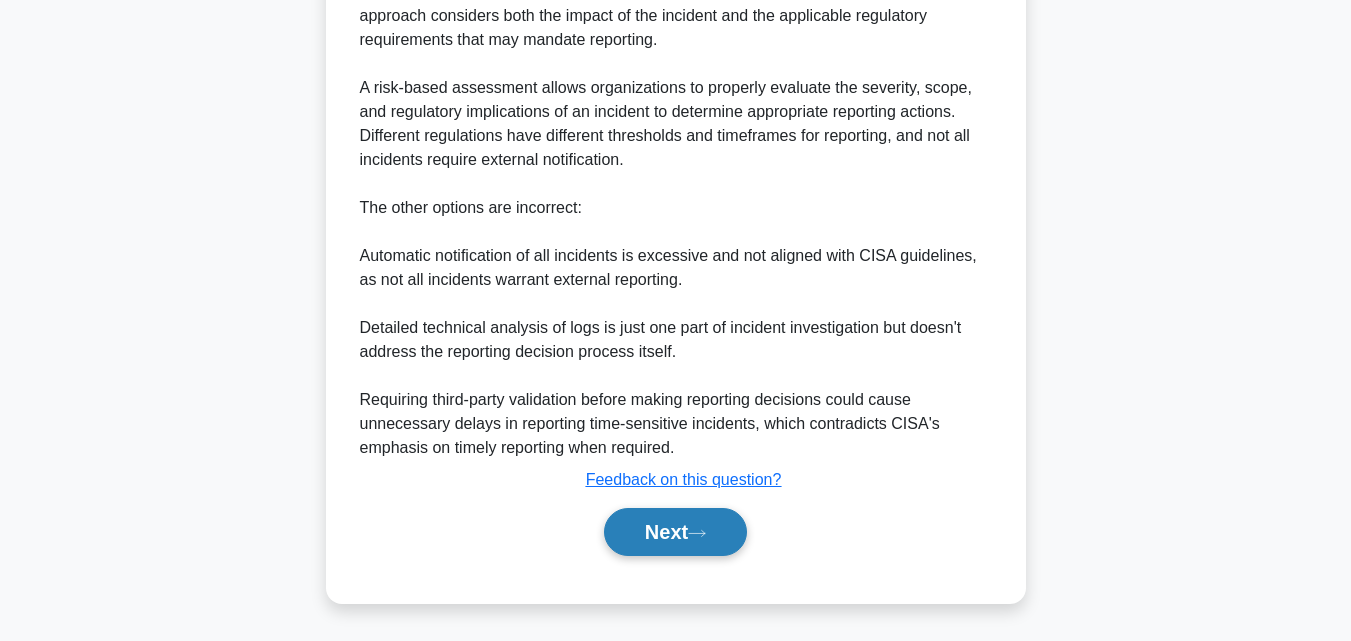 click on "Next" at bounding box center [675, 532] 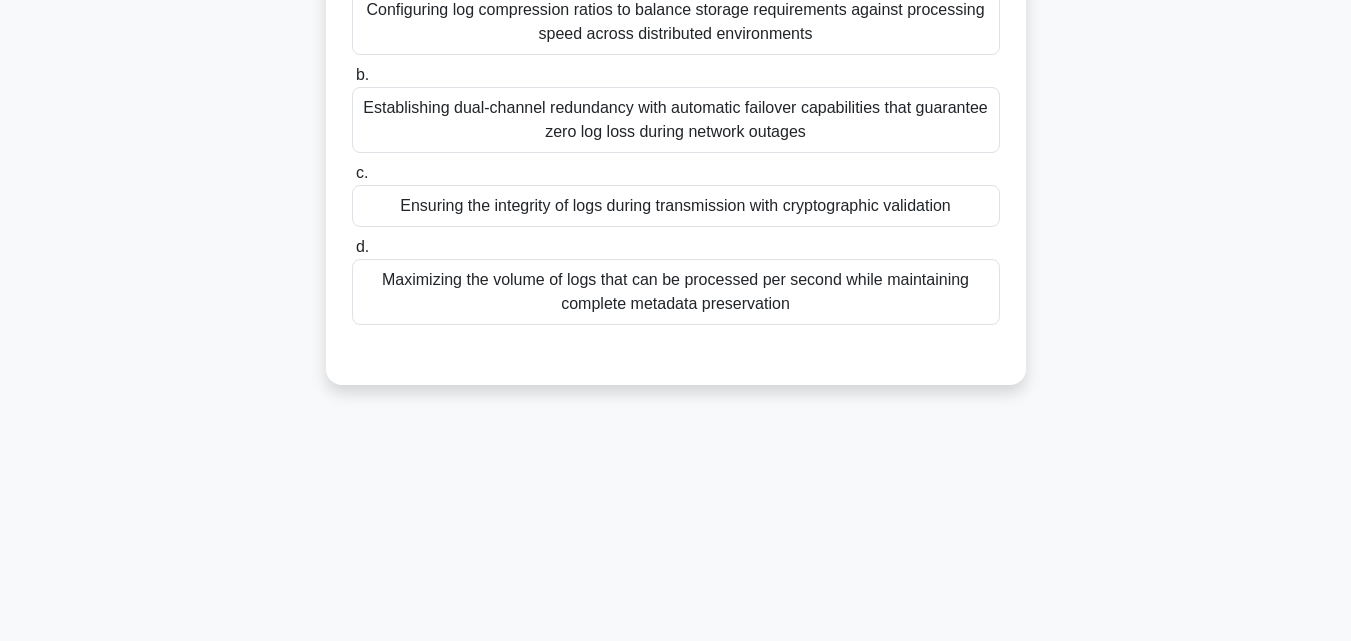 scroll, scrollTop: 239, scrollLeft: 0, axis: vertical 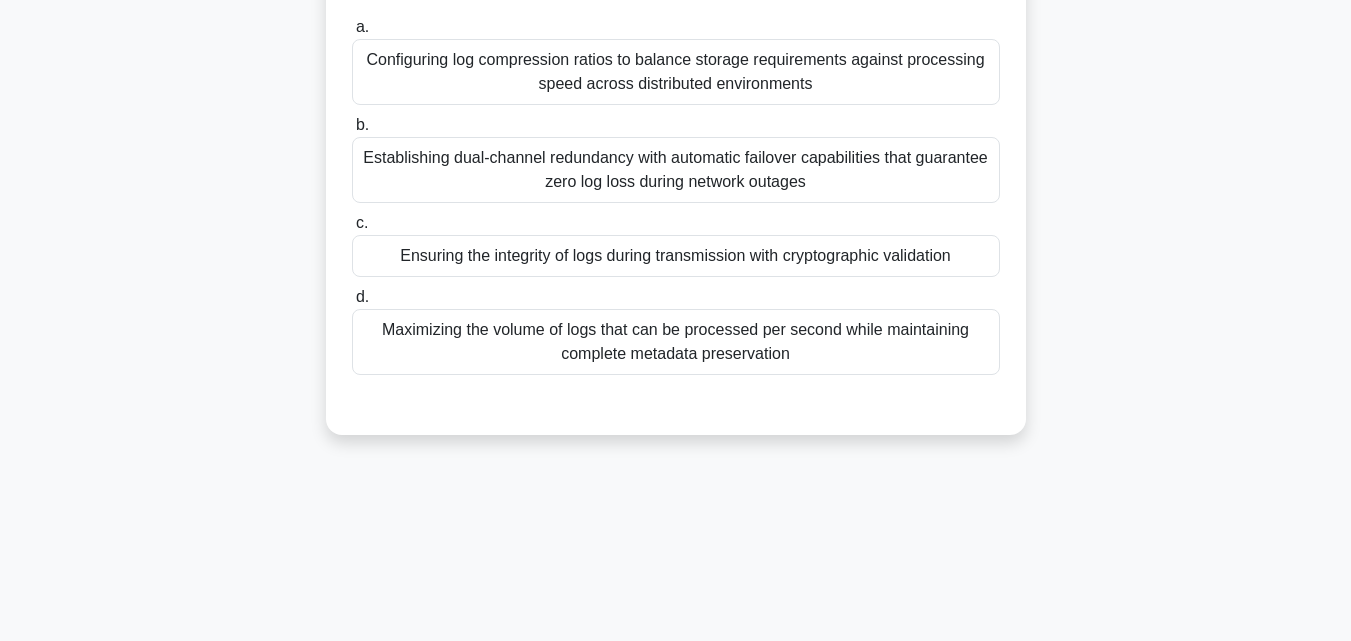 click on "Ensuring the integrity of logs during transmission with cryptographic validation" at bounding box center (676, 256) 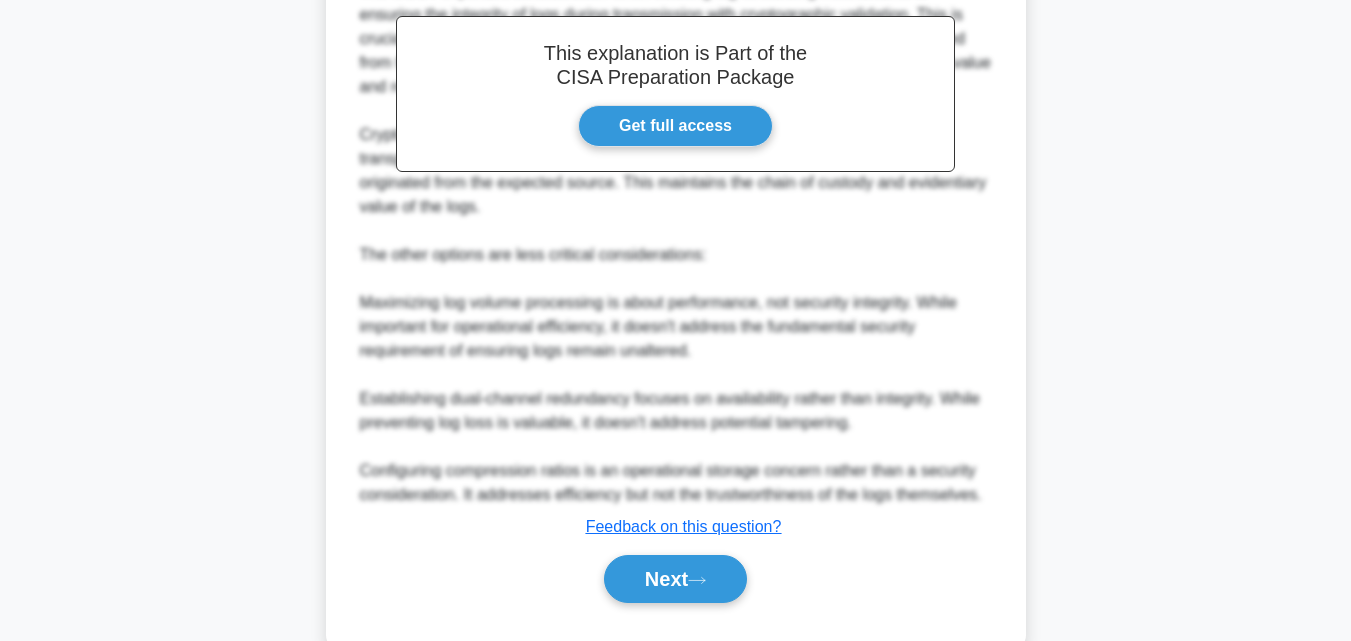 scroll, scrollTop: 761, scrollLeft: 0, axis: vertical 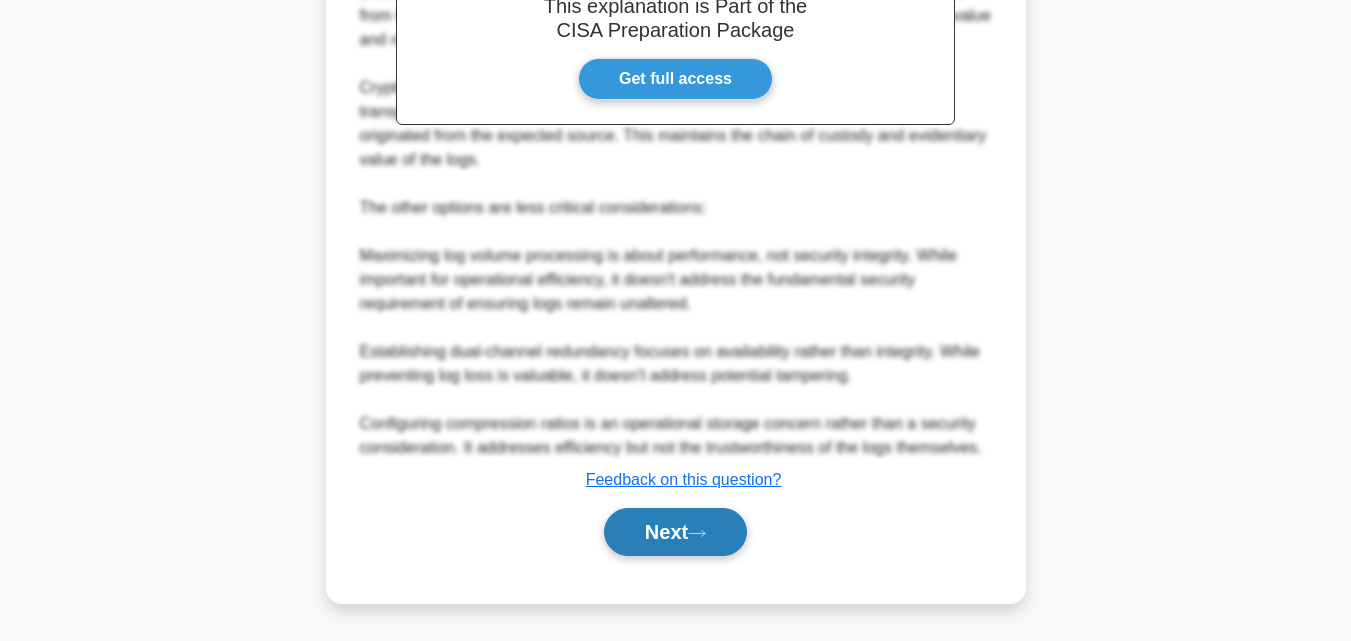 click on "Next" at bounding box center (675, 532) 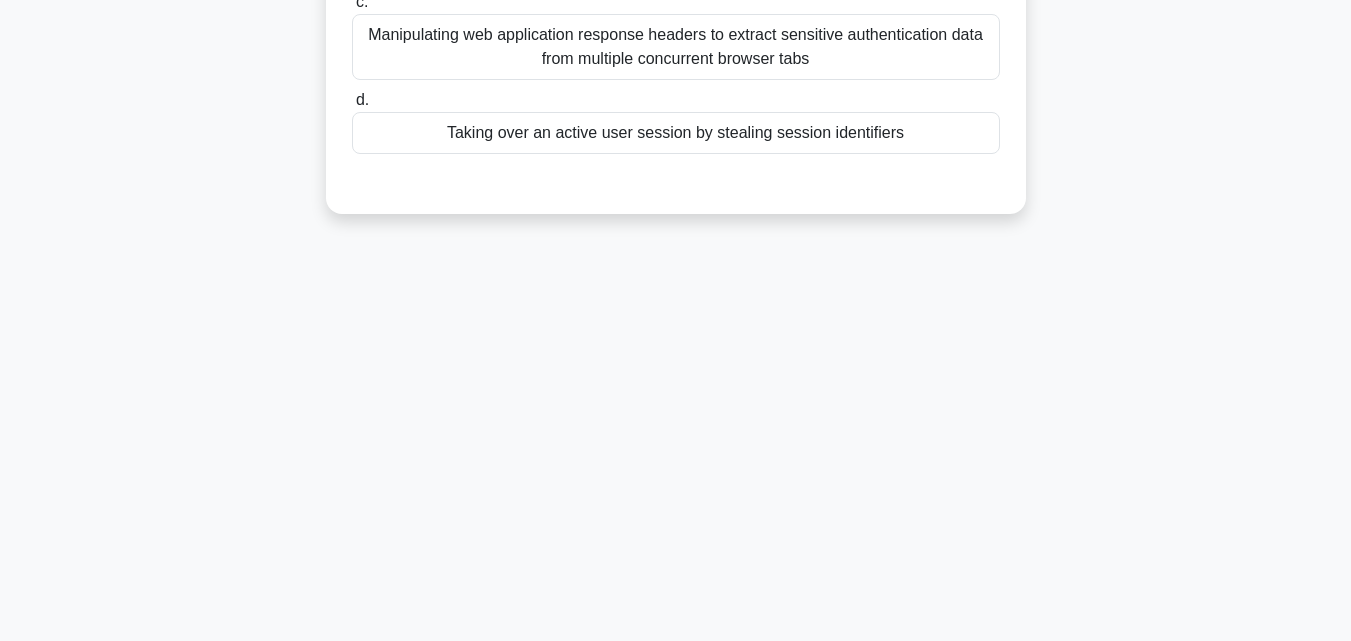 scroll, scrollTop: 339, scrollLeft: 0, axis: vertical 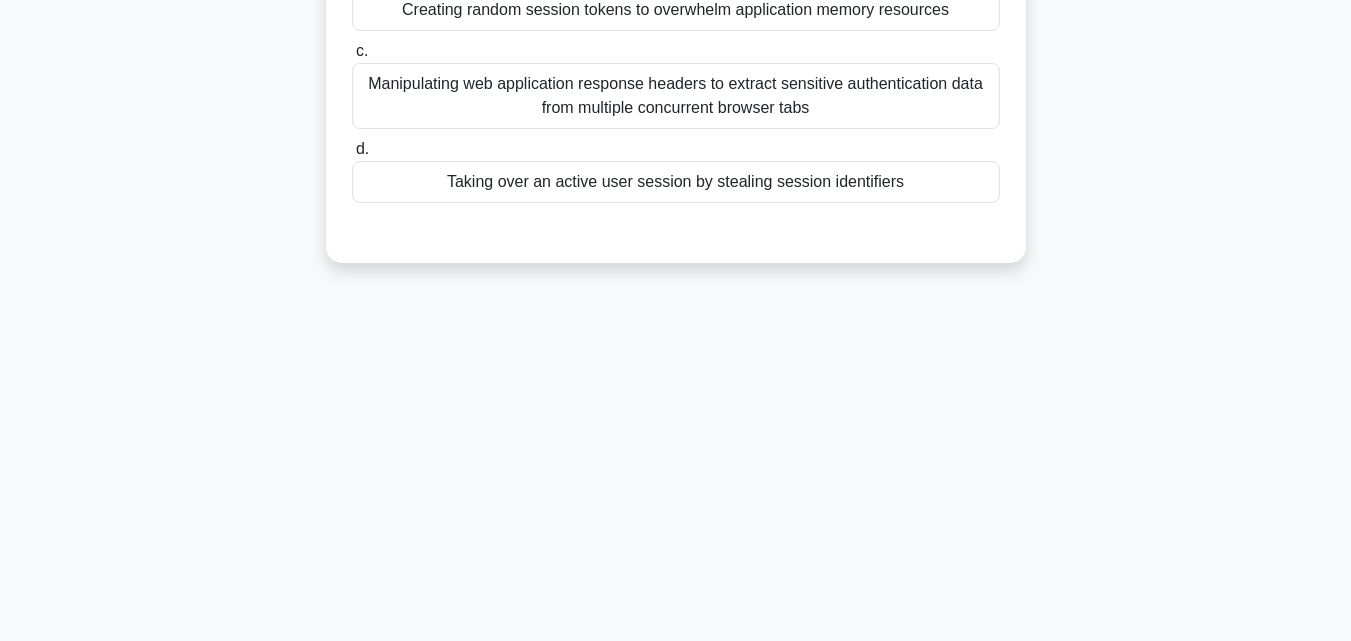 click on "Taking over an active user session by stealing session identifiers" at bounding box center (676, 182) 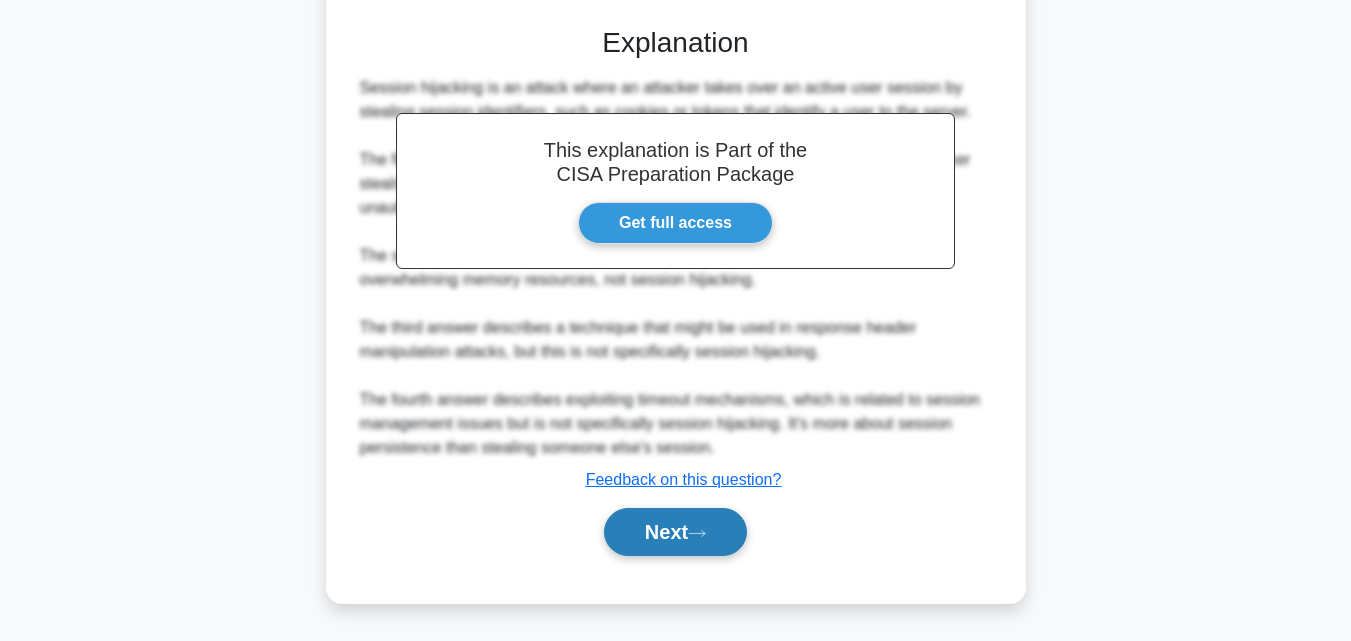 click on "Next" at bounding box center [675, 532] 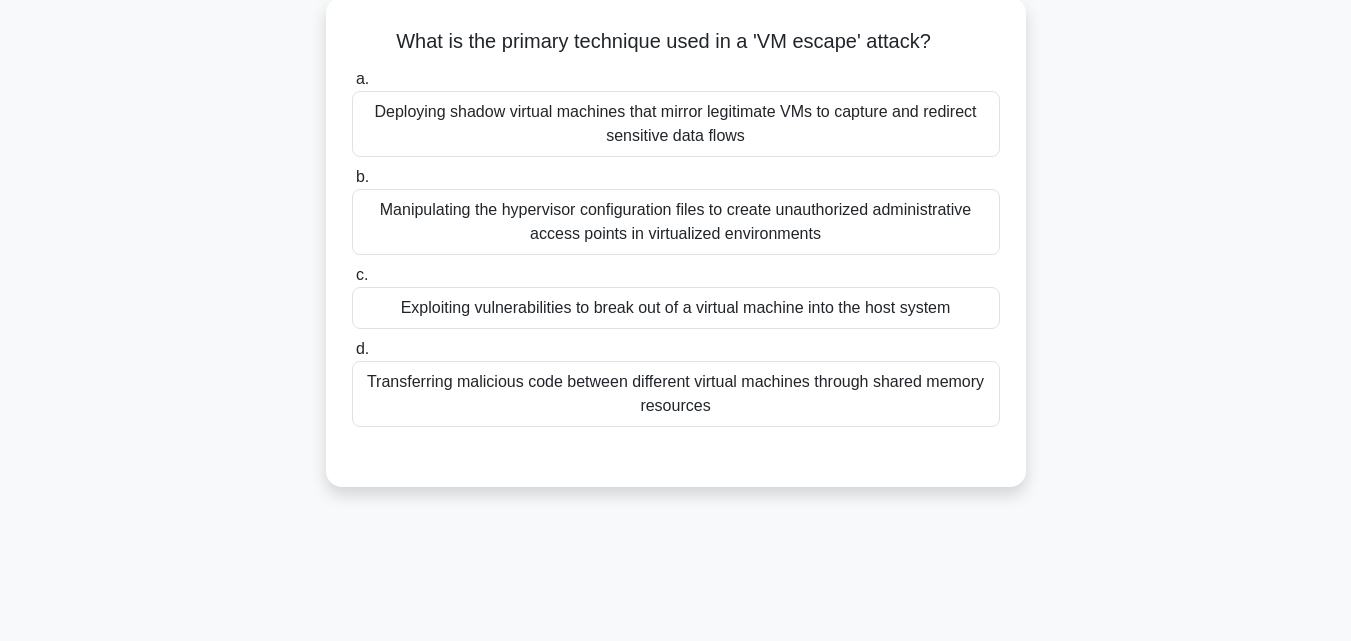 click on "Exploiting vulnerabilities to break out of a virtual machine into the host system" at bounding box center (676, 308) 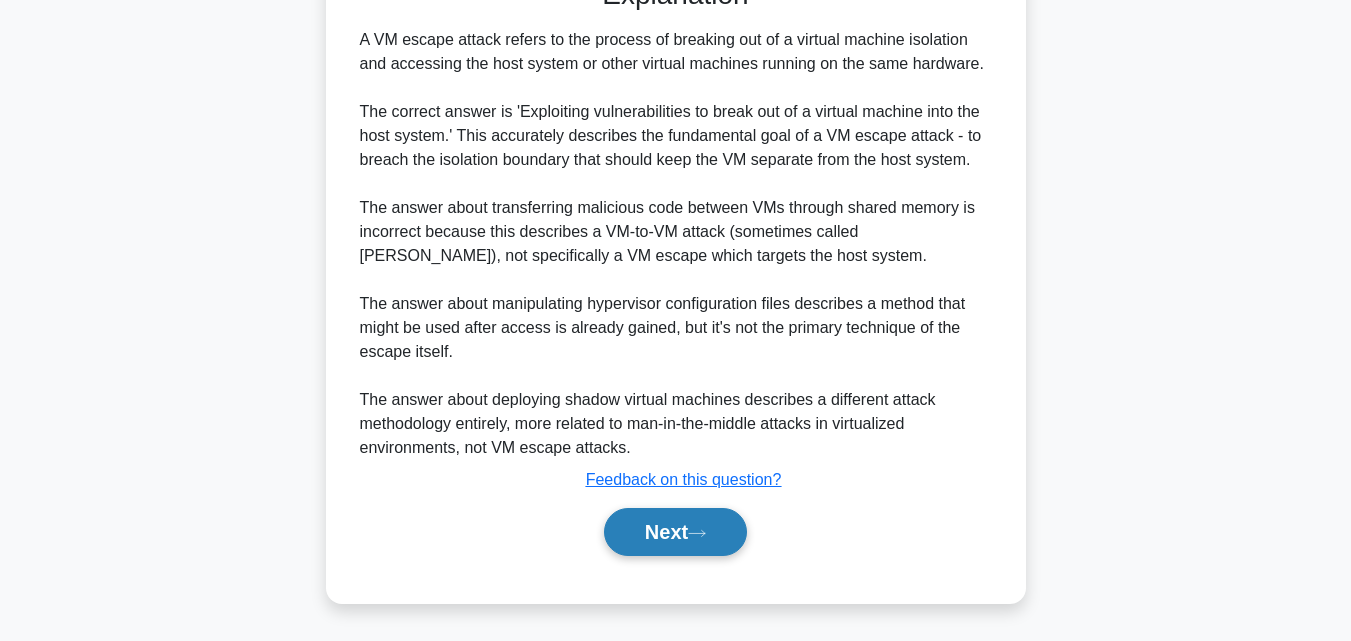 click on "Next" at bounding box center (675, 532) 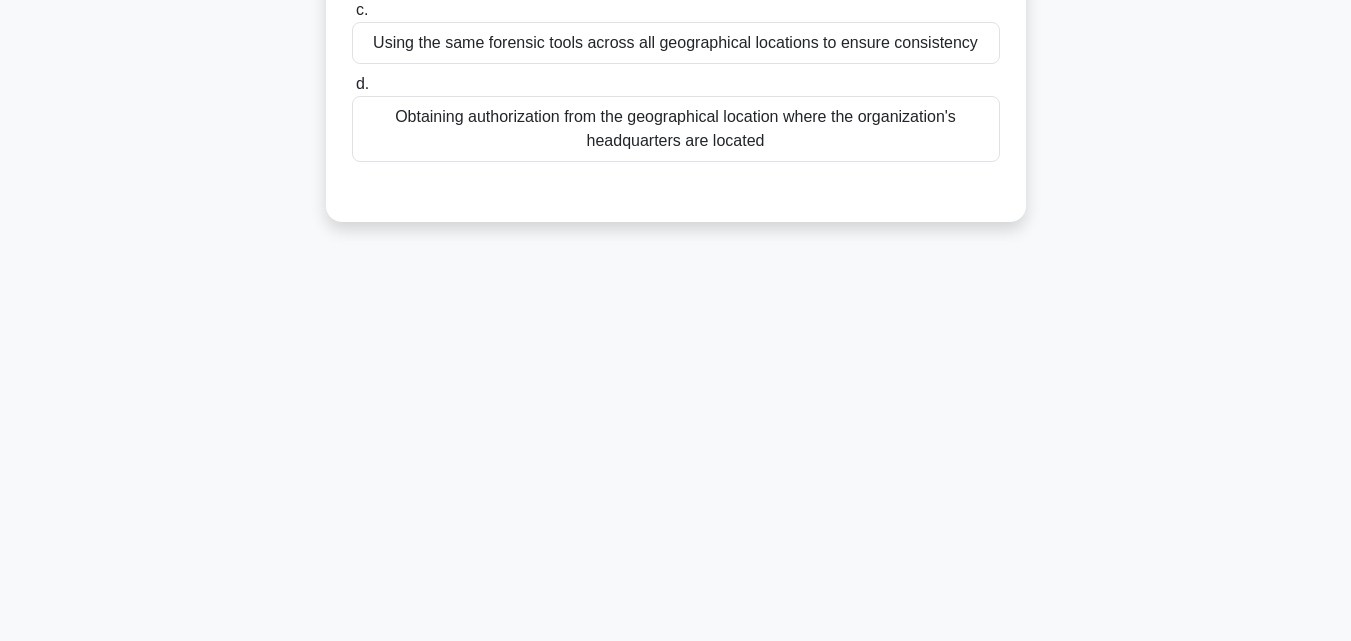scroll, scrollTop: 82, scrollLeft: 0, axis: vertical 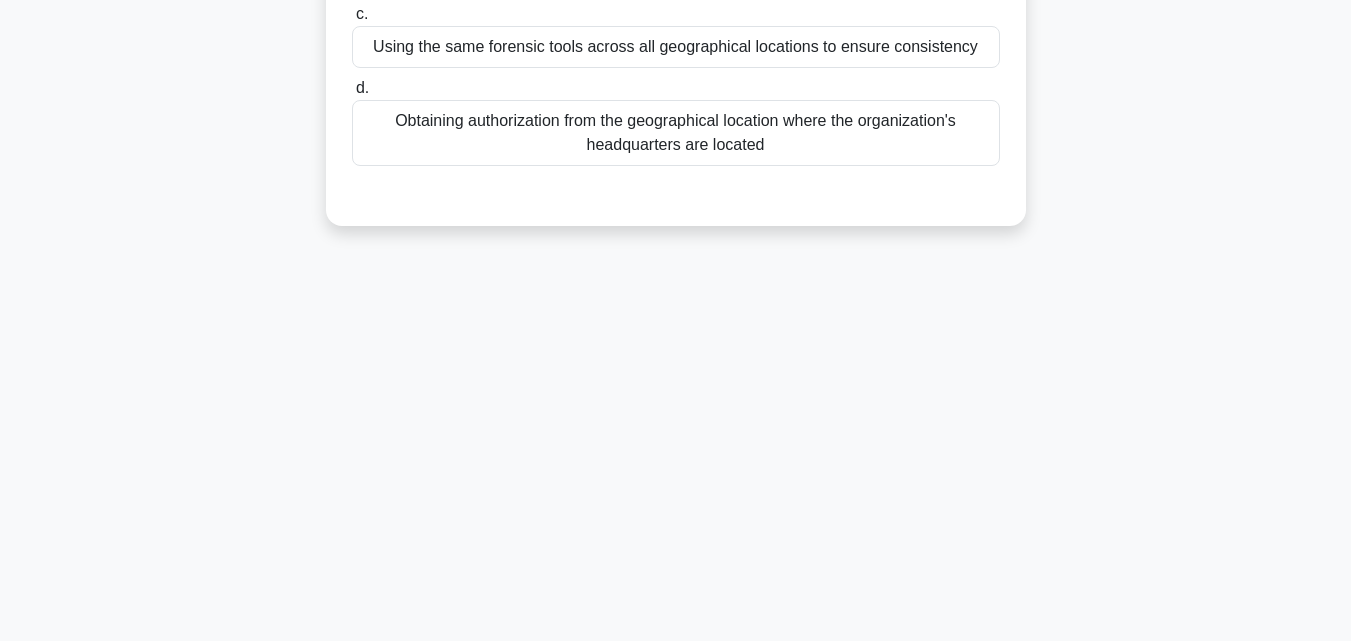 click on "Obtaining authorization from the geographical location where the organization's headquarters are located" at bounding box center (676, 133) 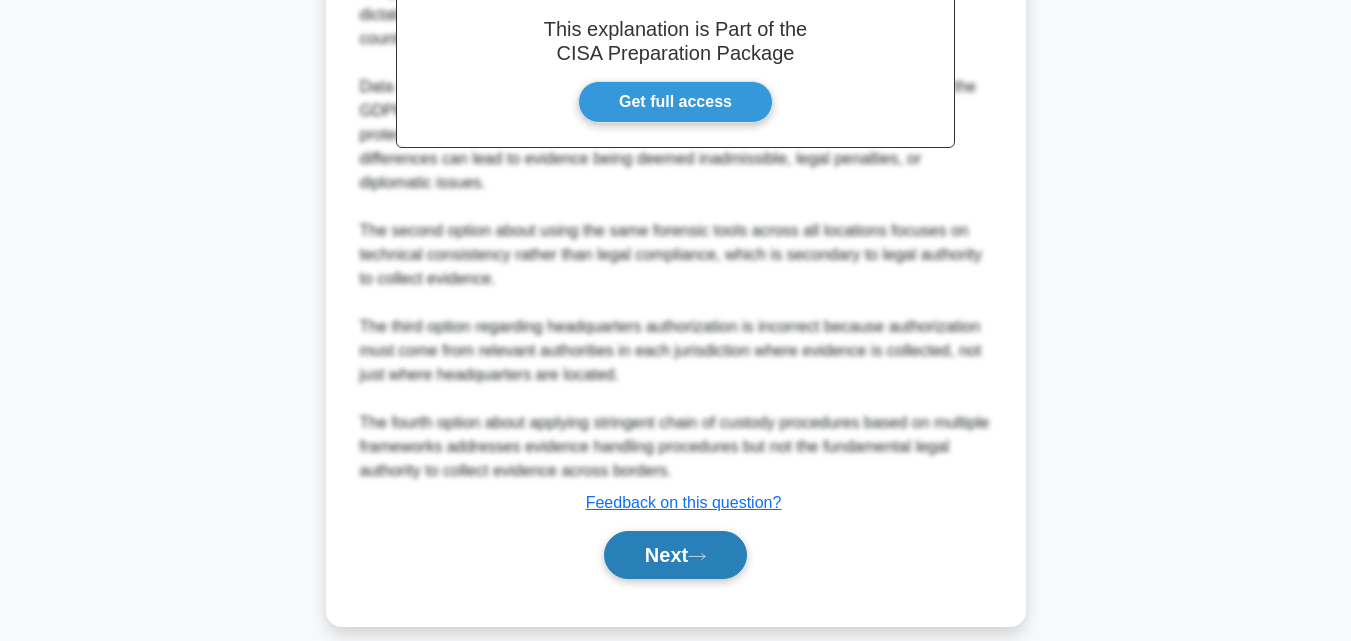click on "Next" at bounding box center (675, 555) 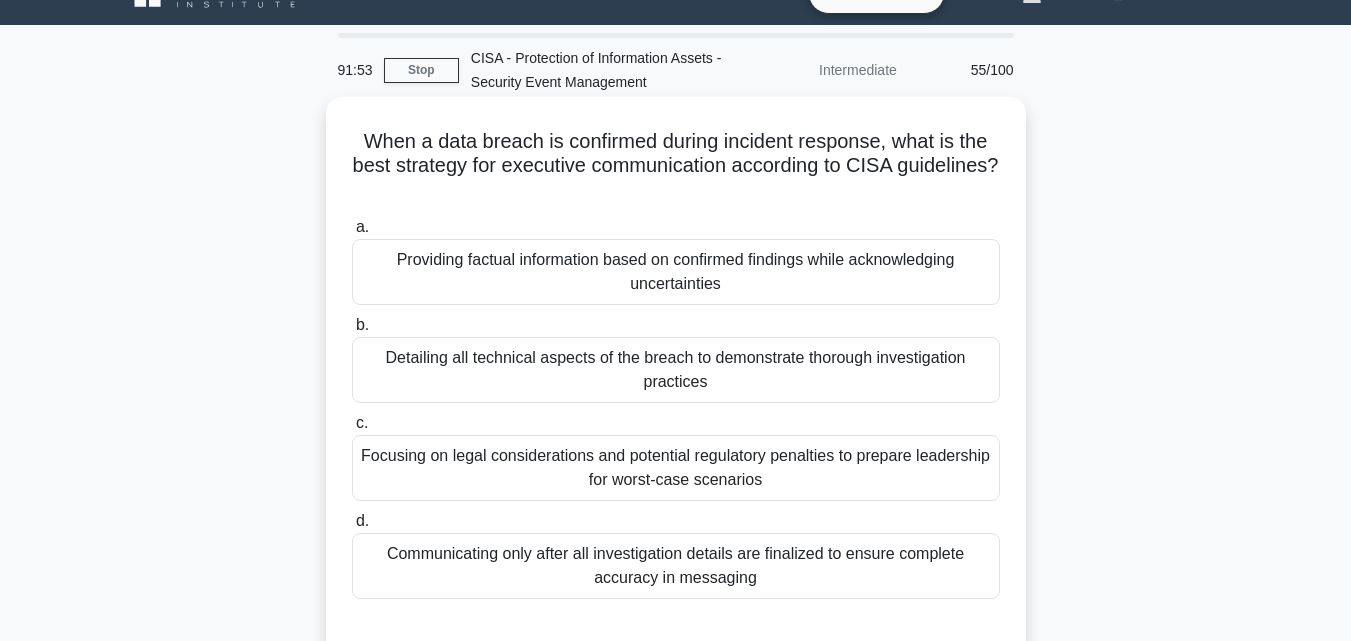 click on "Providing factual information based on confirmed findings while acknowledging uncertainties" at bounding box center (676, 272) 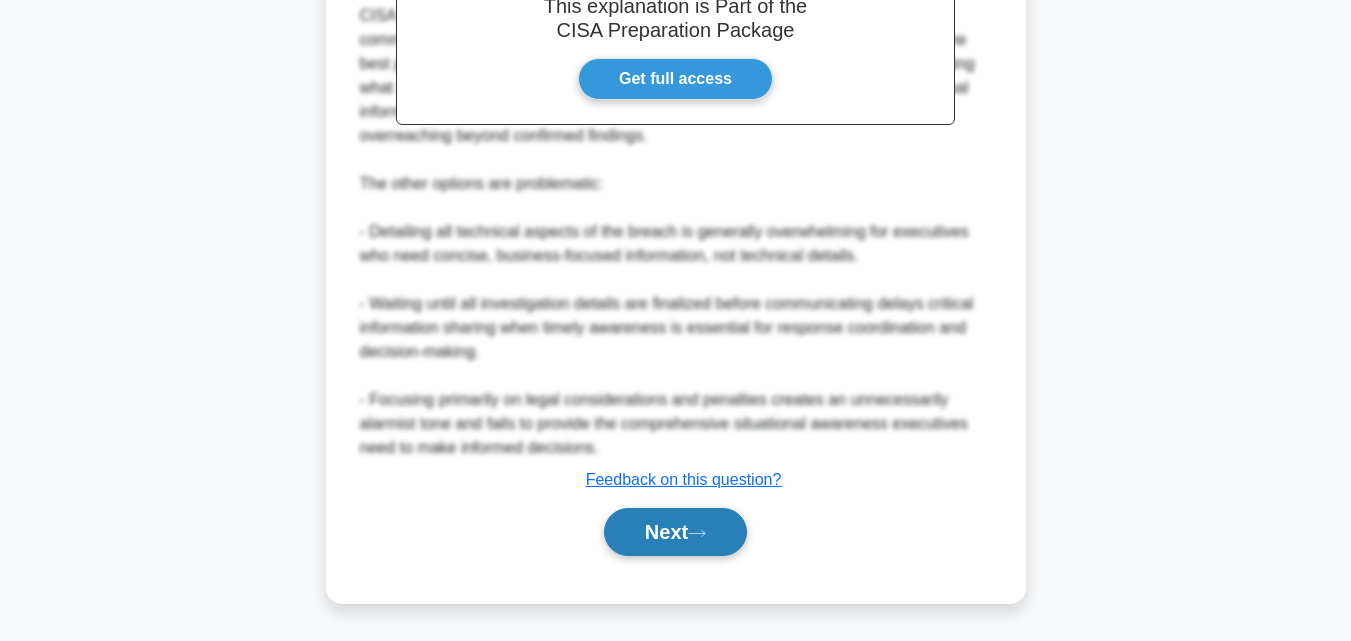 click on "Next" at bounding box center (675, 532) 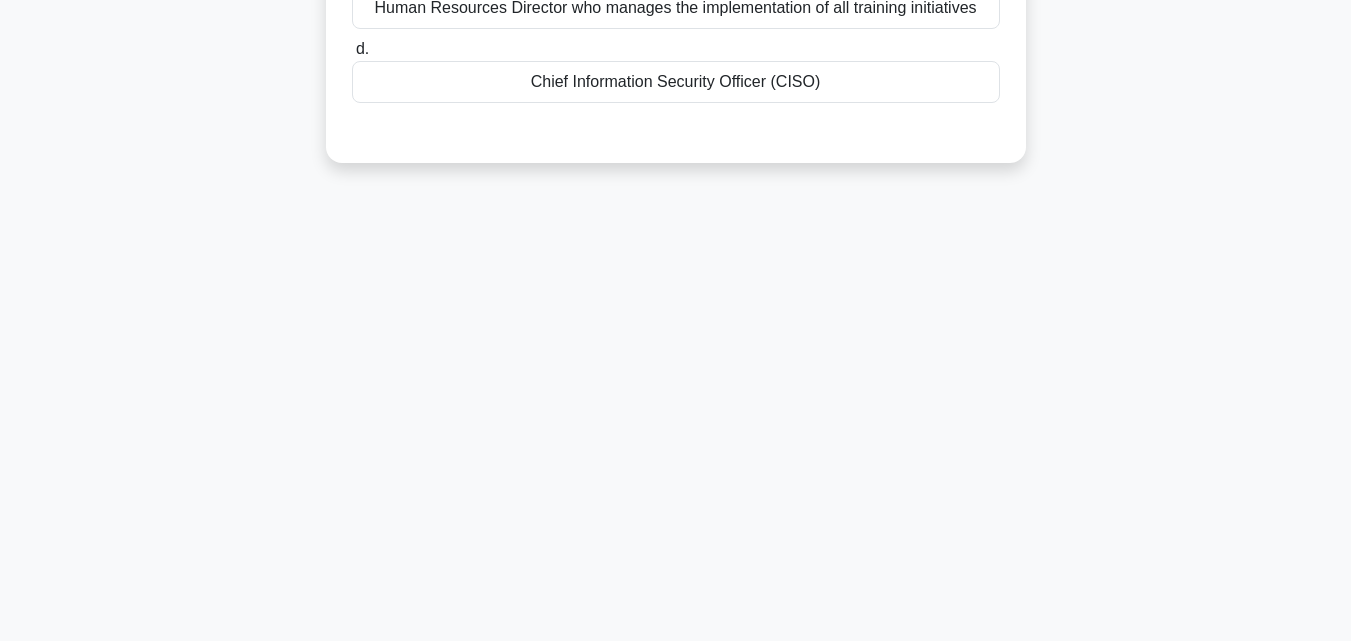 click on "Chief Information Security Officer (CISO)" at bounding box center [676, 82] 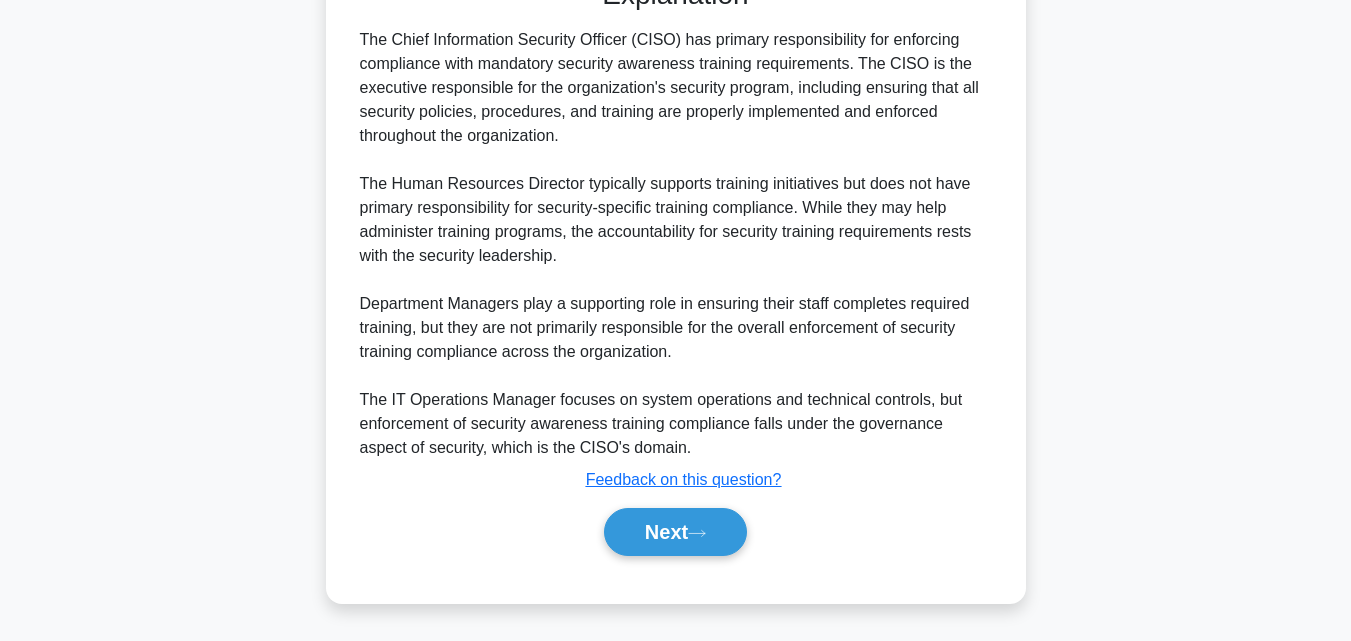scroll, scrollTop: 617, scrollLeft: 0, axis: vertical 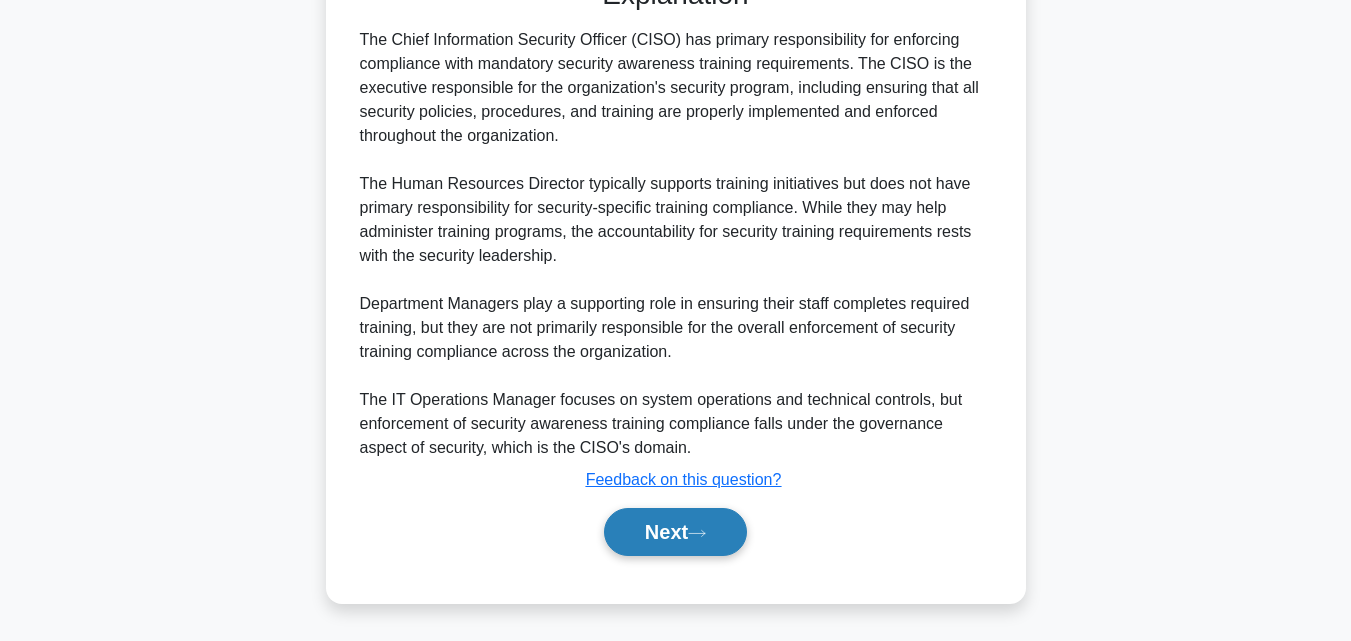 click on "Next" at bounding box center [675, 532] 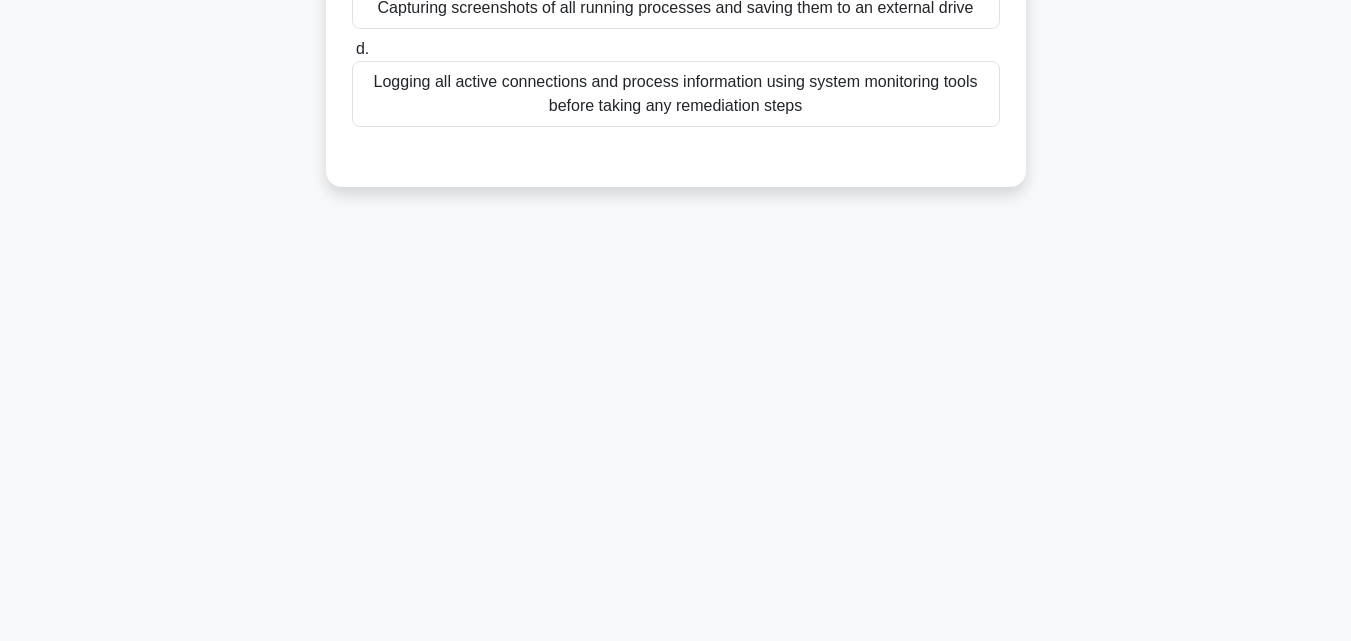 click on "Capturing screenshots of all running processes and saving them to an external drive" at bounding box center (676, 8) 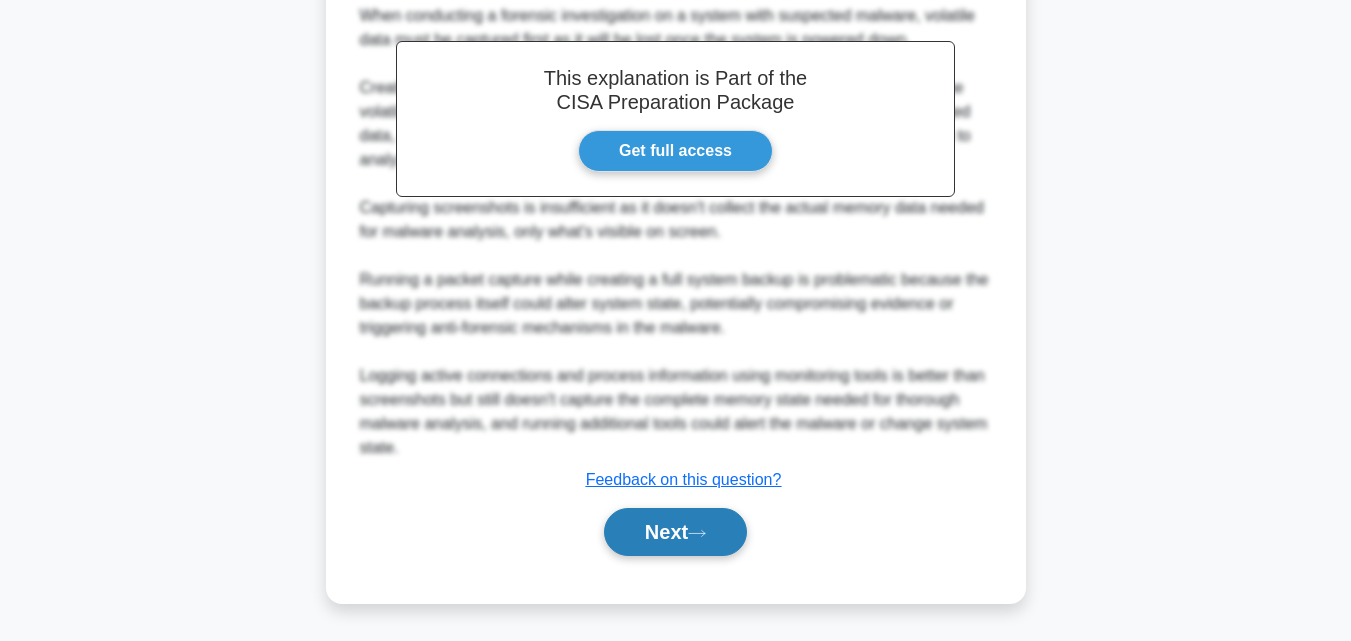 click on "Next" at bounding box center [675, 532] 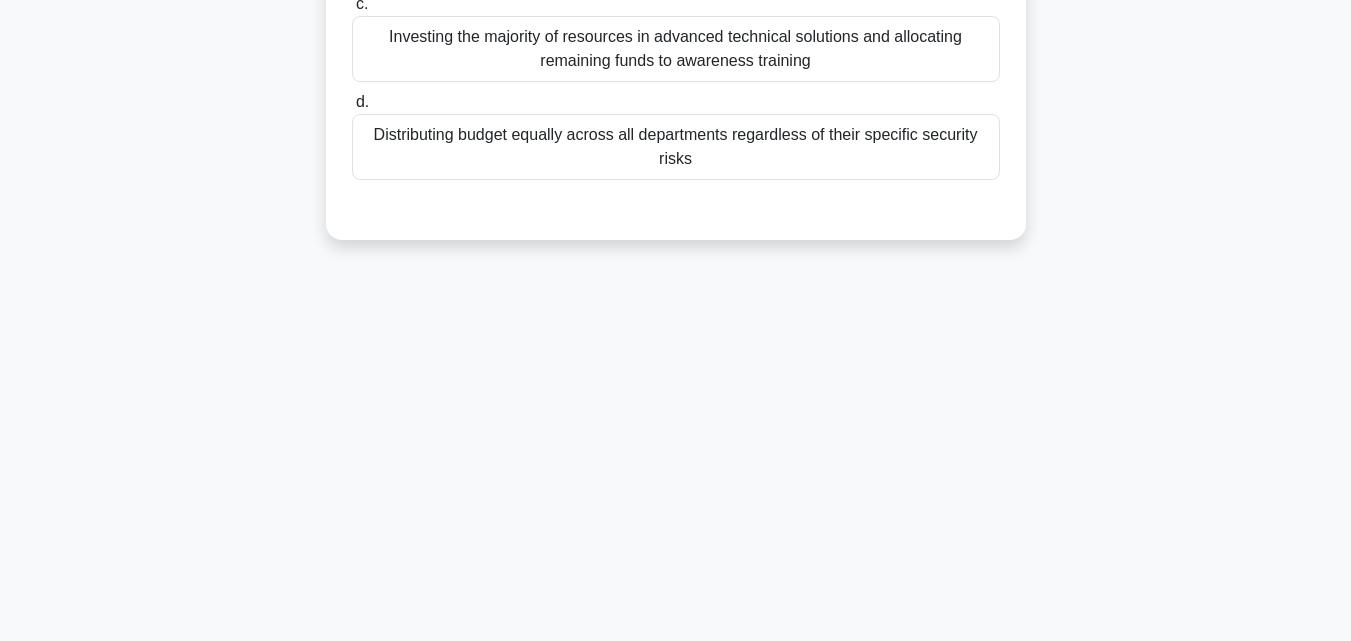 scroll, scrollTop: 439, scrollLeft: 0, axis: vertical 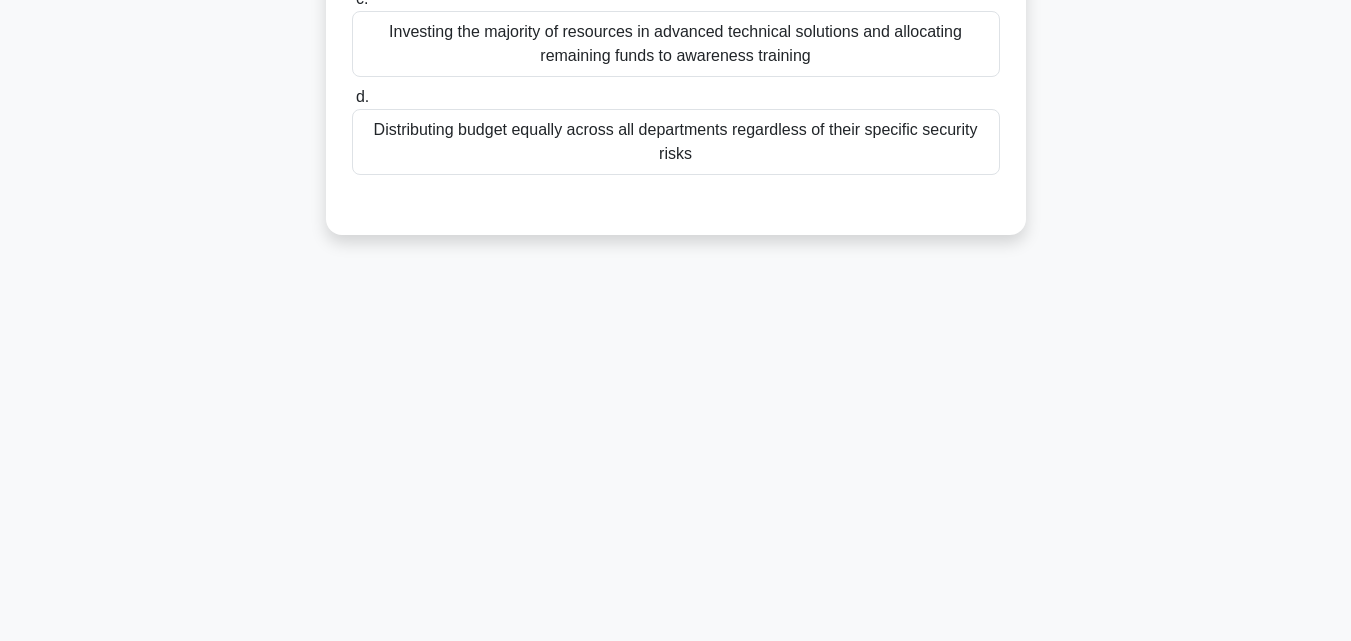 click on "Distributing budget equally across all departments regardless of their specific security risks" at bounding box center [676, 142] 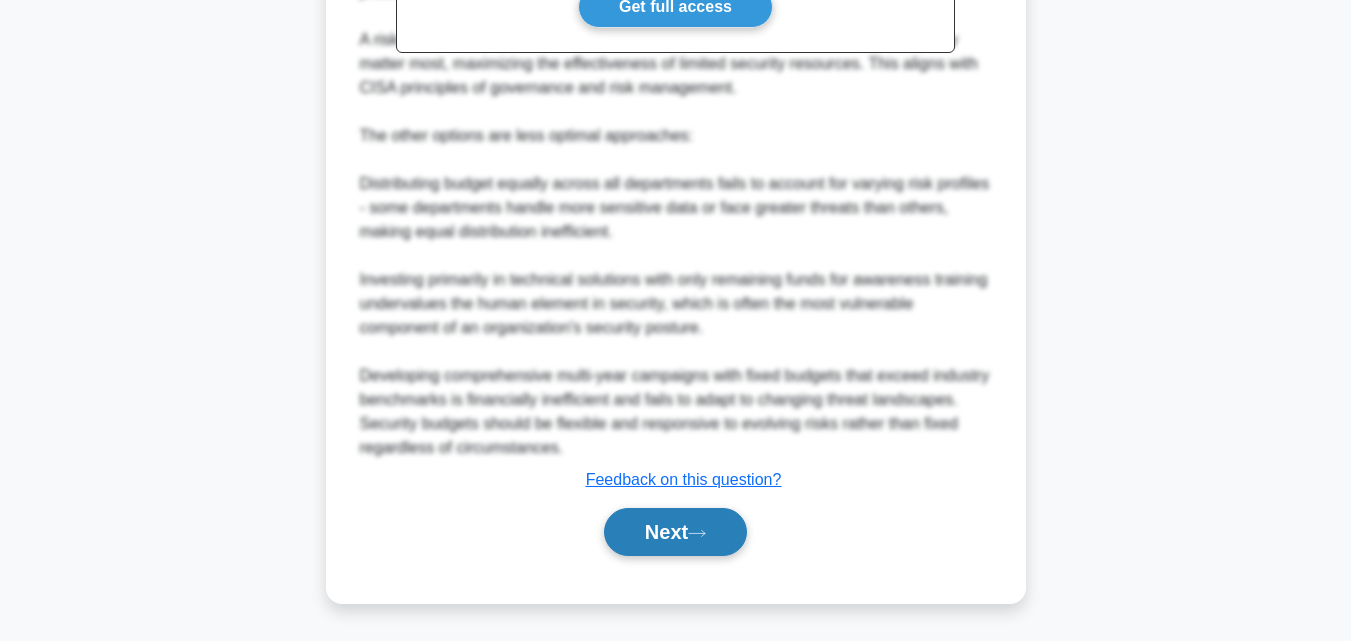click on "Next" at bounding box center (675, 532) 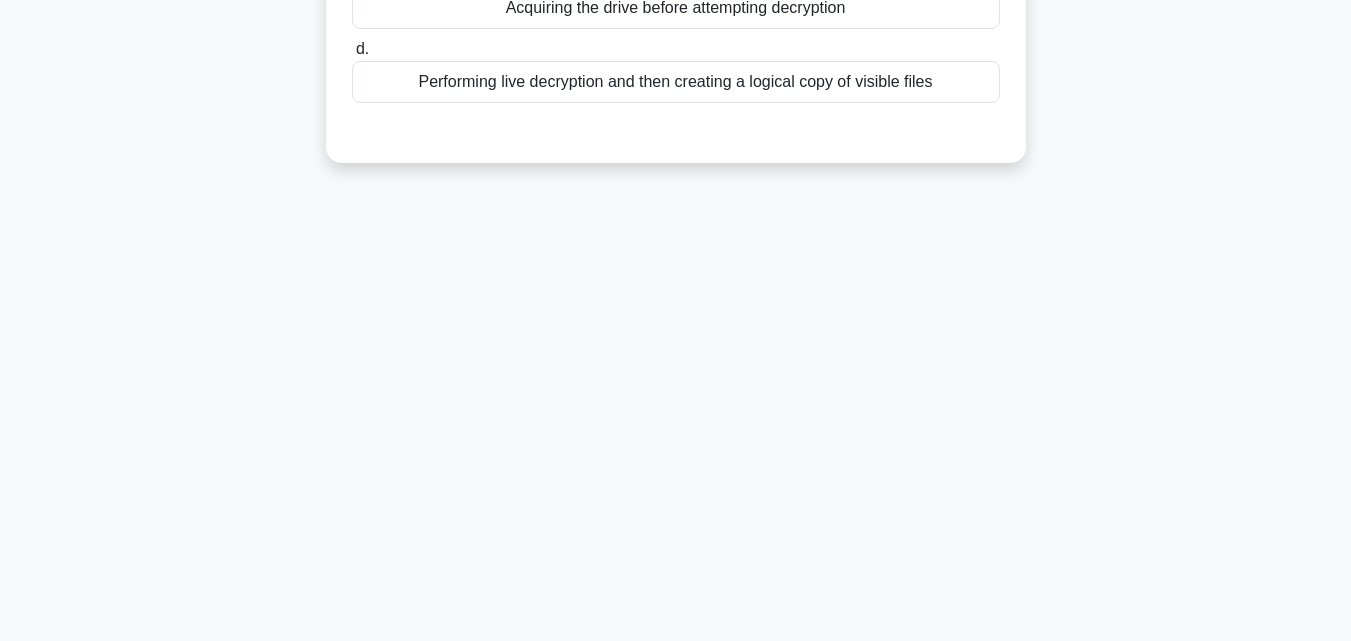 click on "Acquiring the drive before attempting decryption" at bounding box center (676, 8) 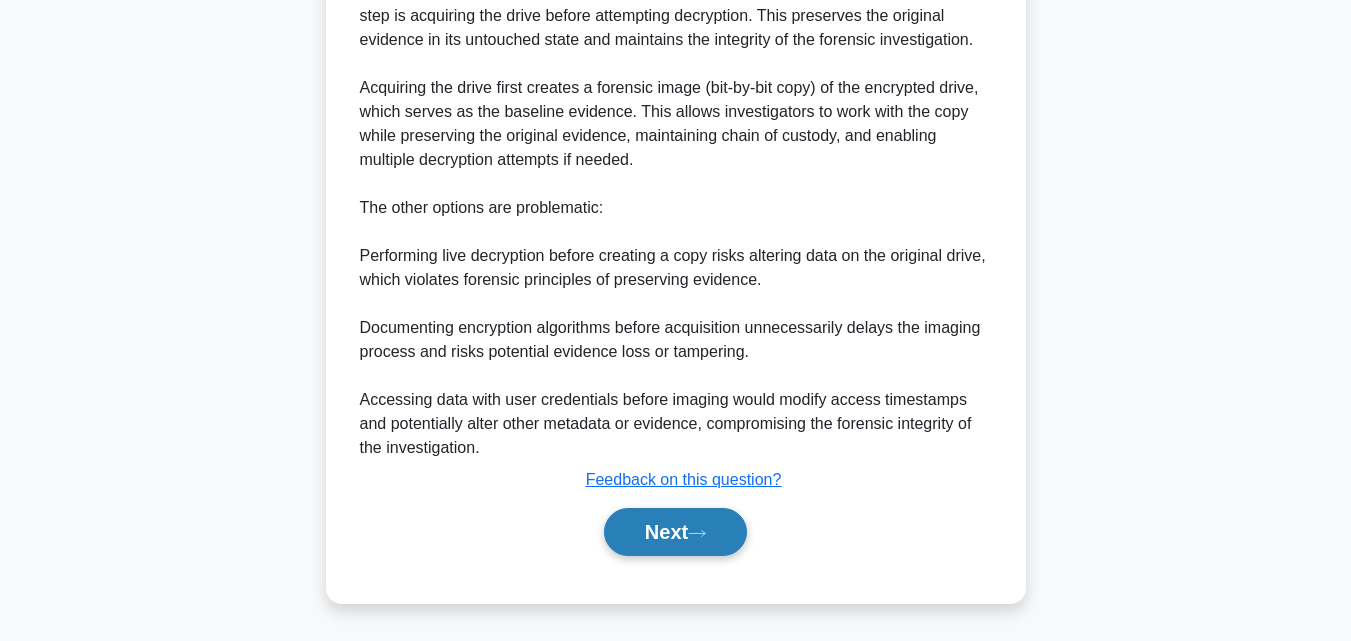 click on "Next" at bounding box center [675, 532] 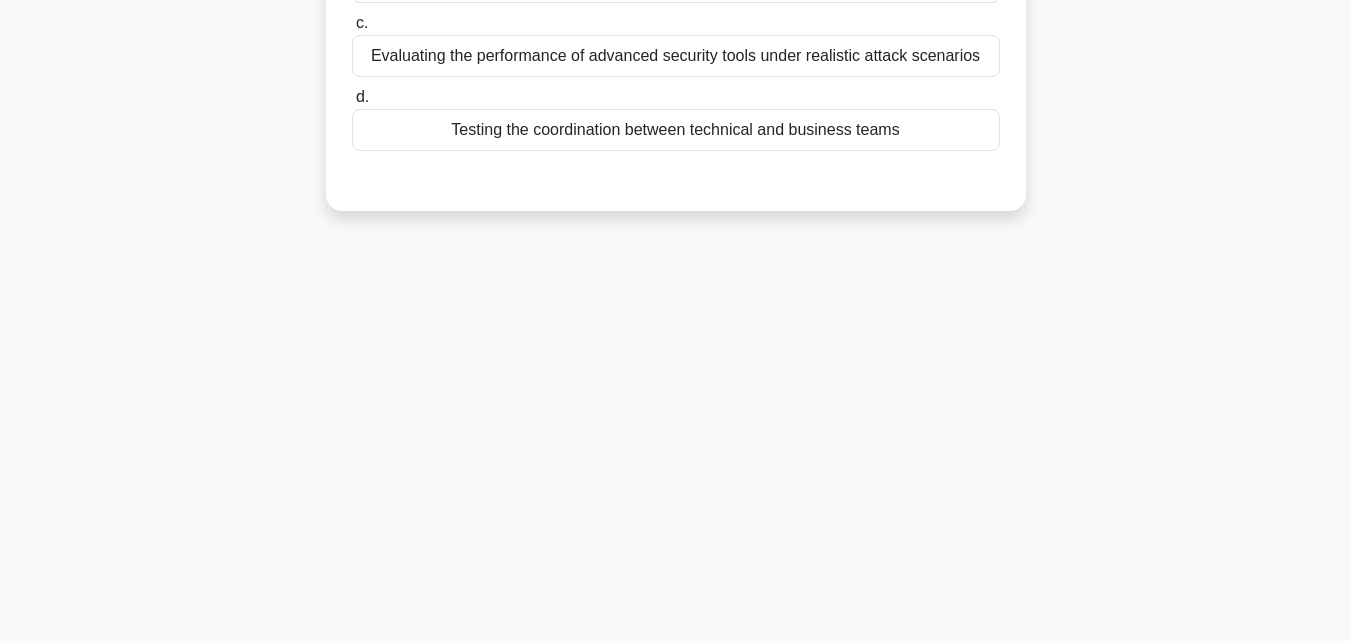click on "Testing the coordination between technical and business teams" at bounding box center (676, 130) 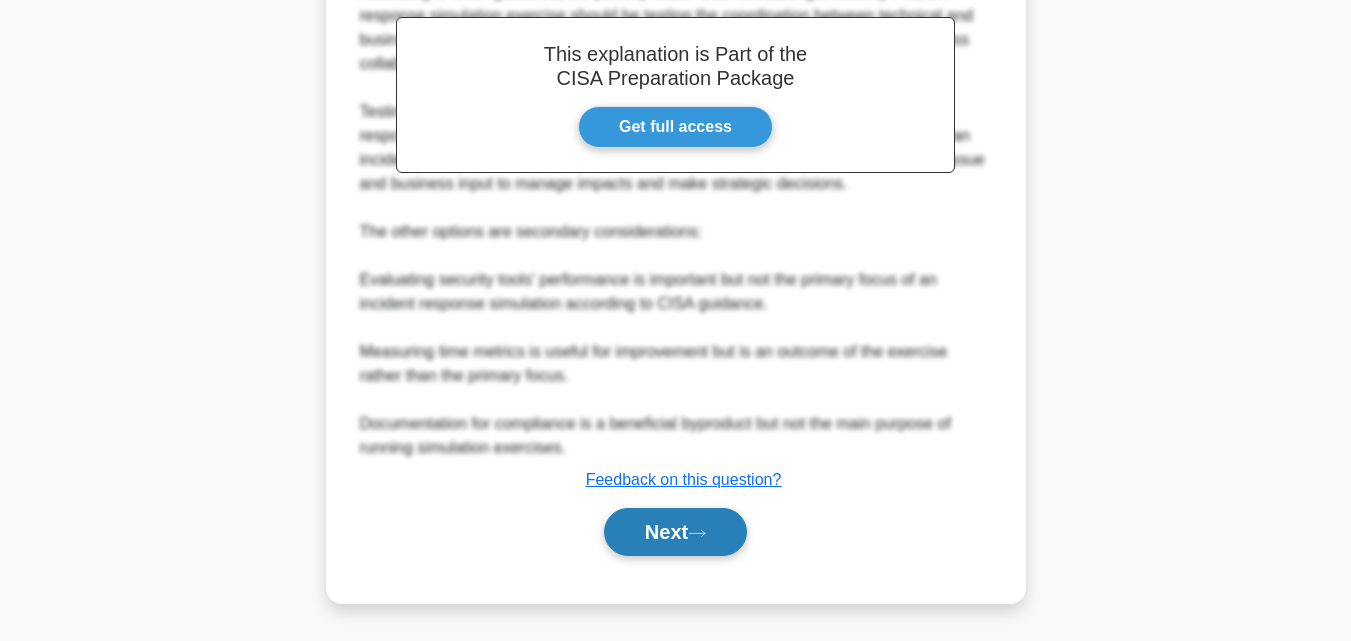 click on "Next" at bounding box center (675, 532) 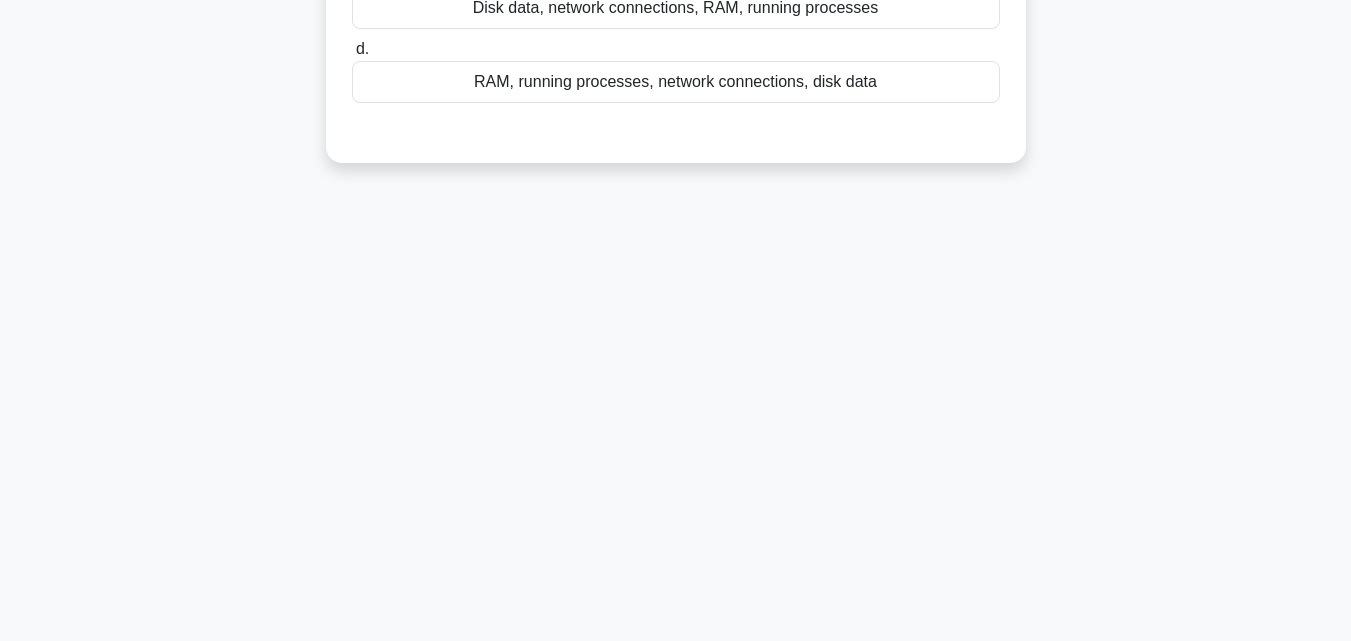 click on "RAM, running processes, network connections, disk data" at bounding box center (676, 82) 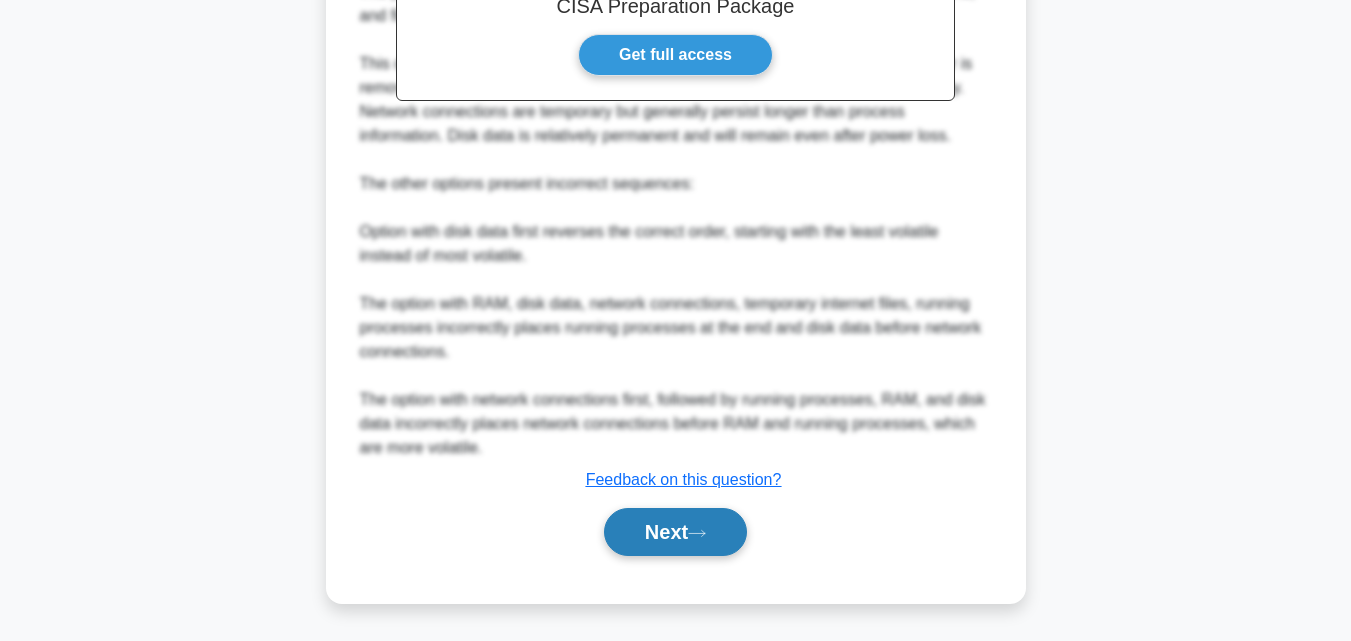 click on "Next" at bounding box center (675, 532) 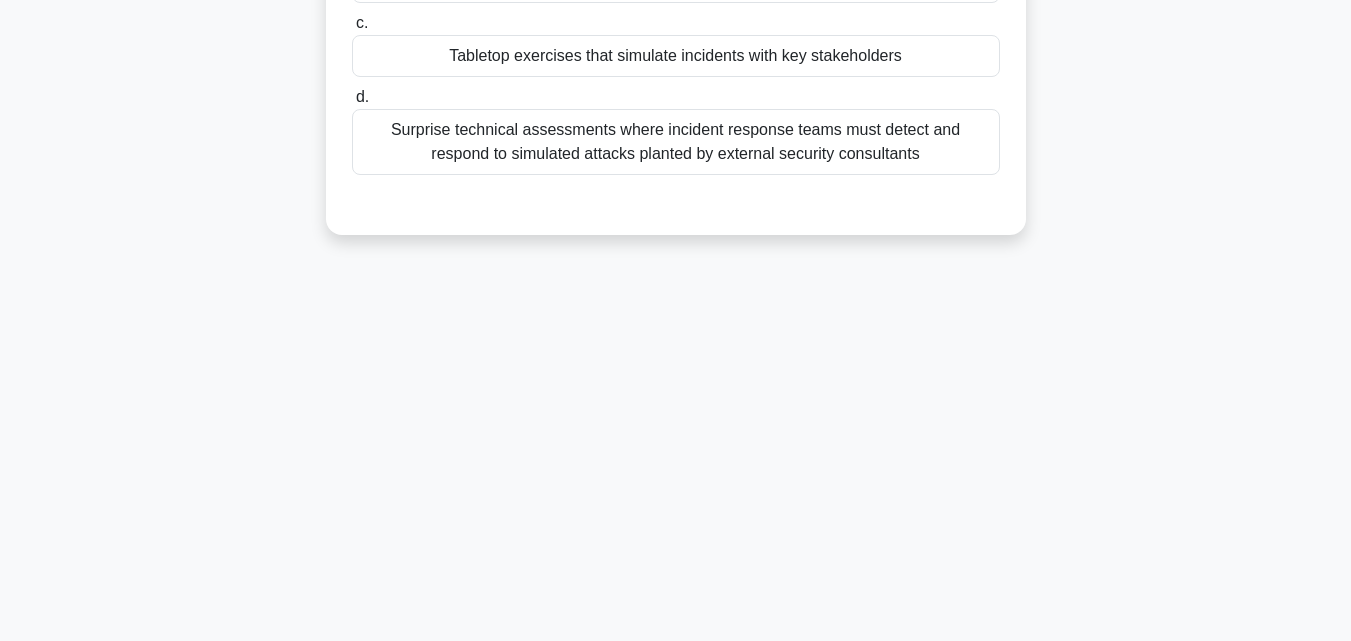 click on "Tabletop exercises that simulate incidents with key stakeholders" at bounding box center [676, 56] 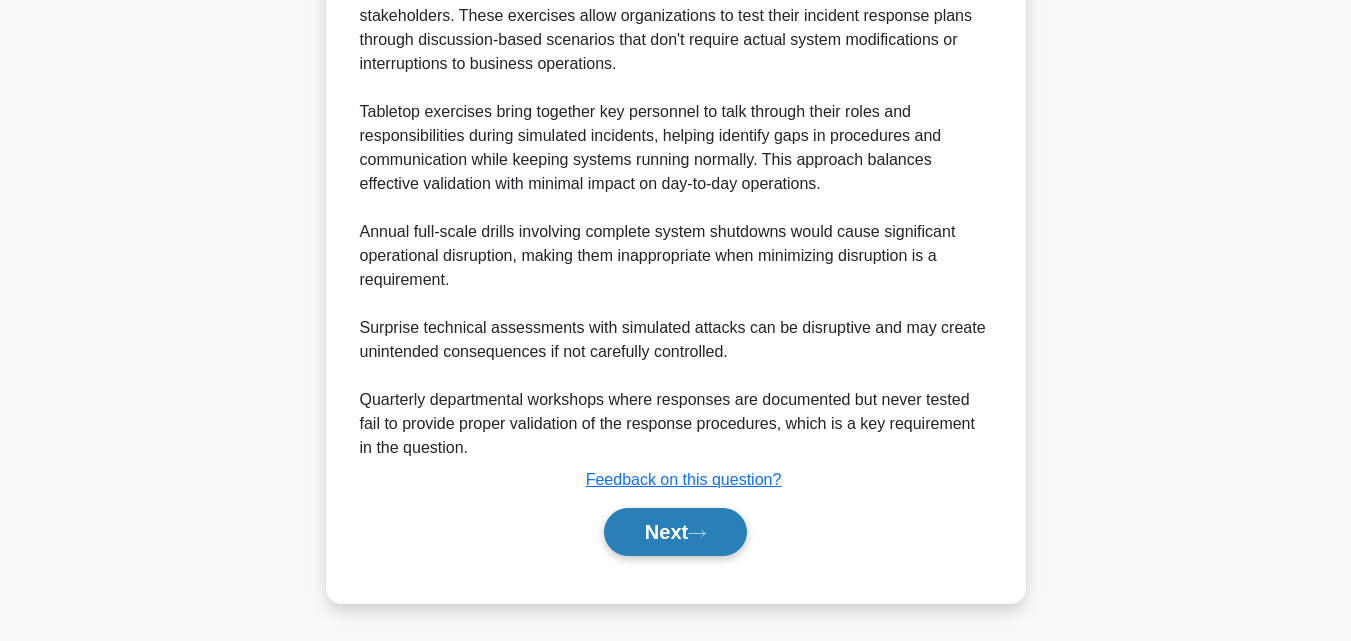 click on "Next" at bounding box center (675, 532) 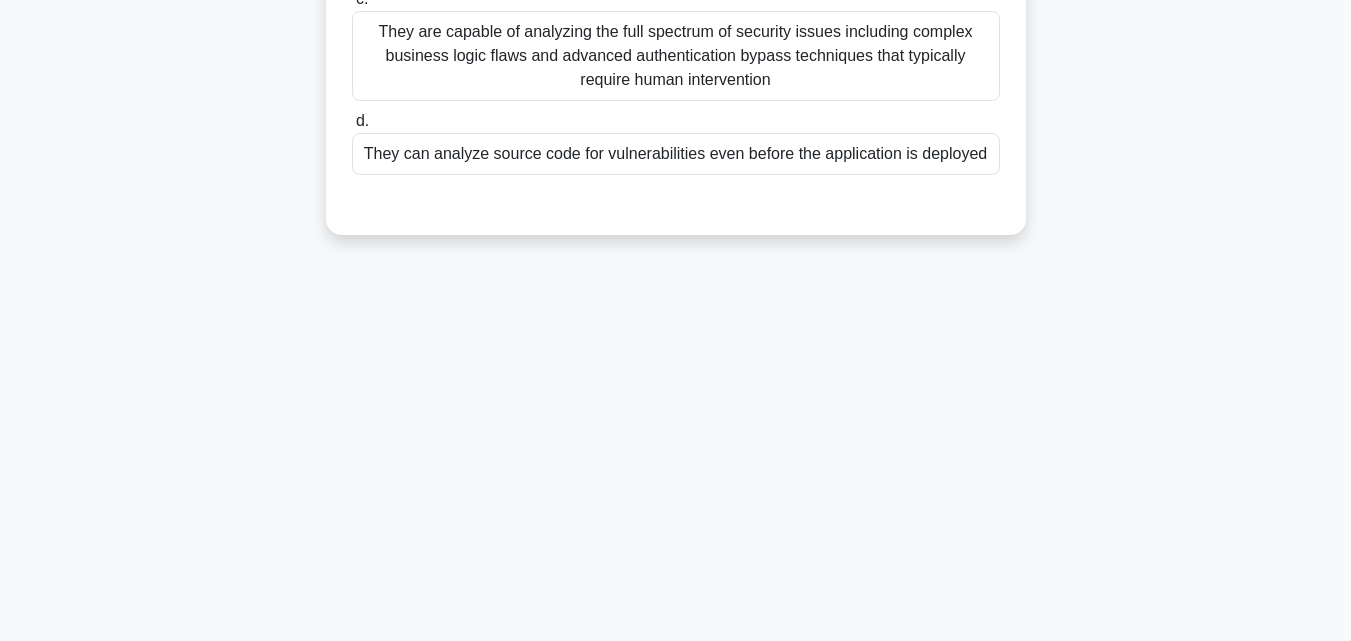 click on "They can analyze source code for vulnerabilities even before the application is deployed" at bounding box center (676, 154) 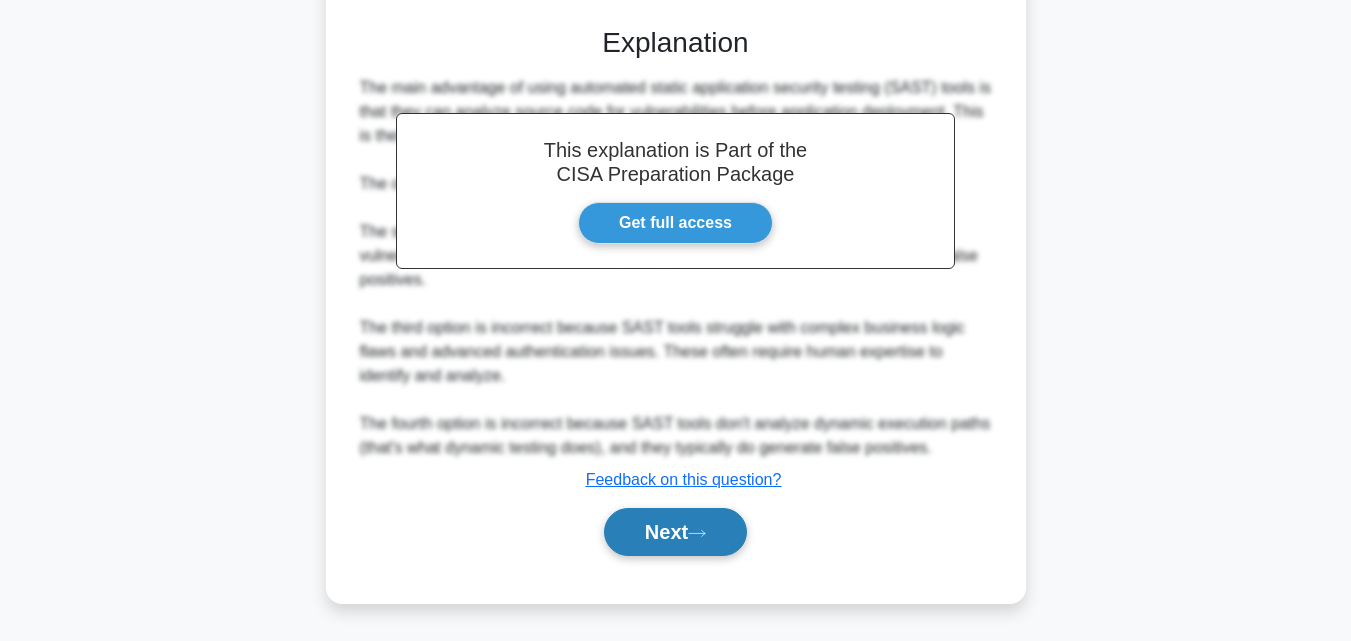 click on "Next" at bounding box center (675, 532) 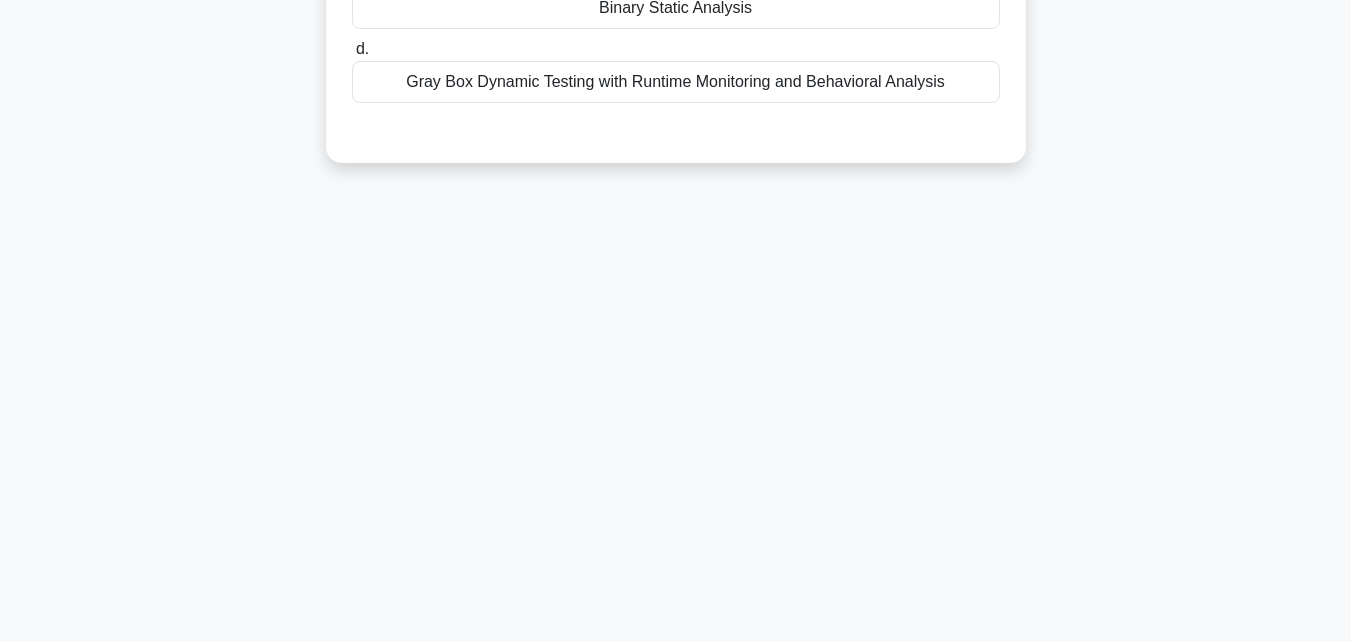 click on "Gray Box Dynamic Testing with Runtime Monitoring and Behavioral Analysis" at bounding box center [676, 82] 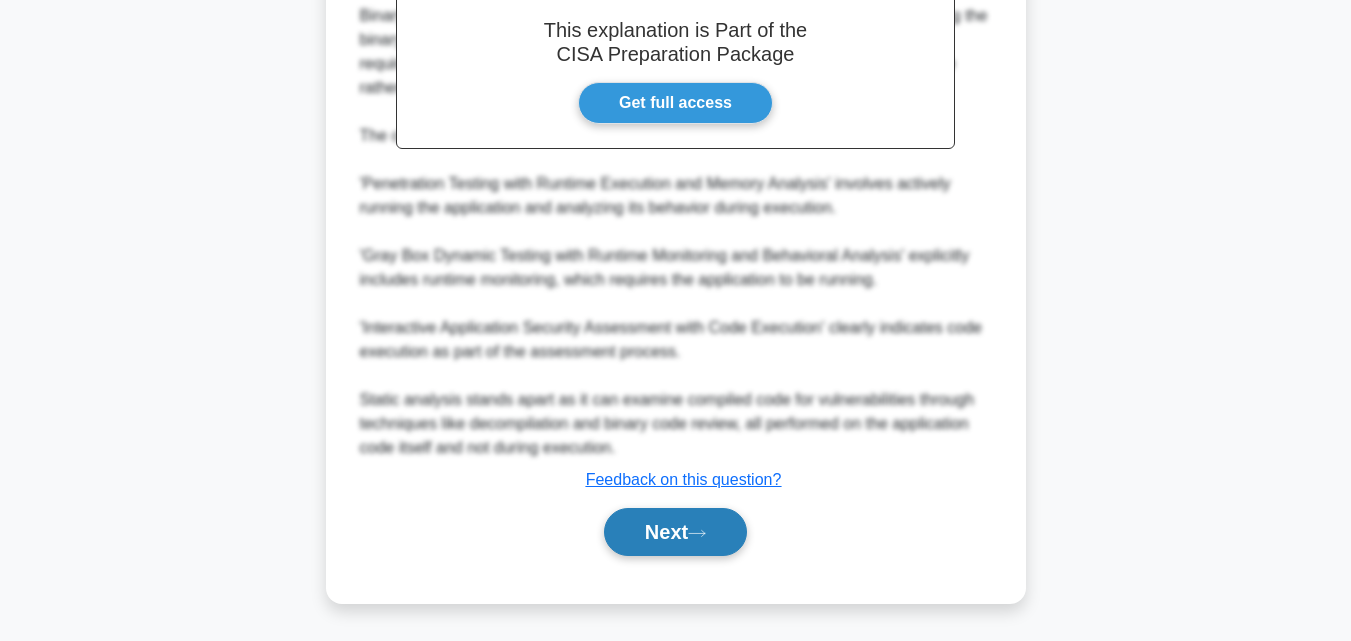 click on "Next" at bounding box center [675, 532] 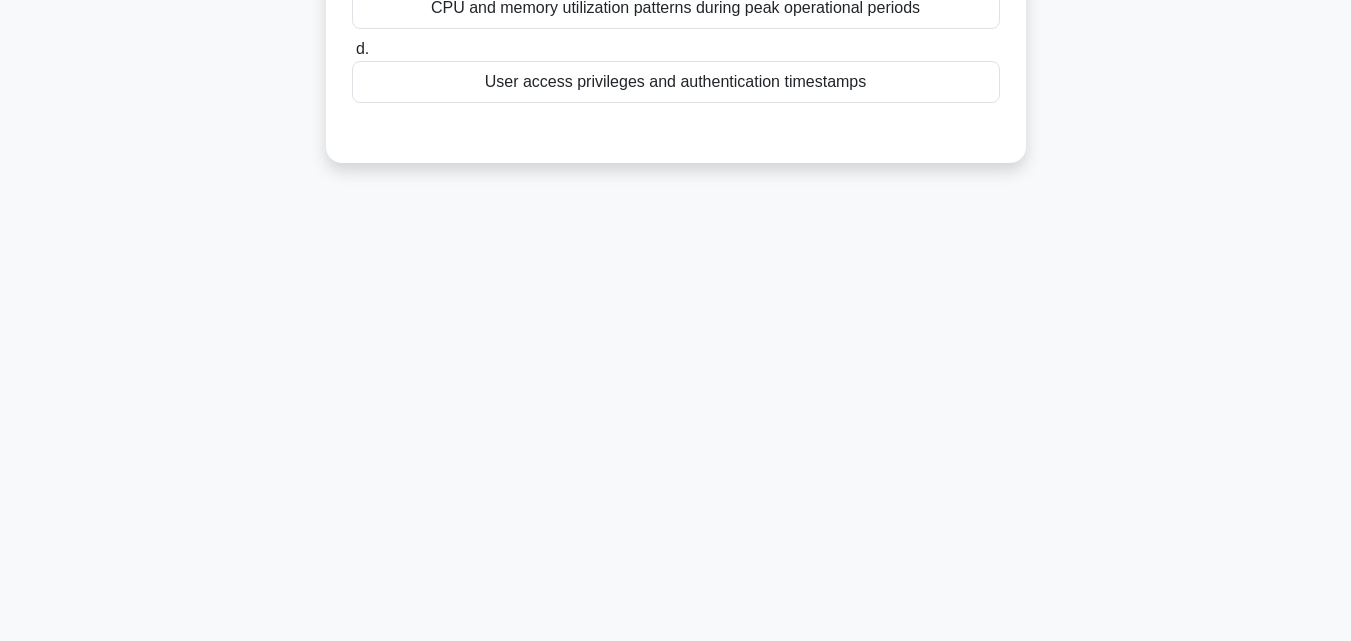 click on "User access privileges and authentication timestamps" at bounding box center [676, 82] 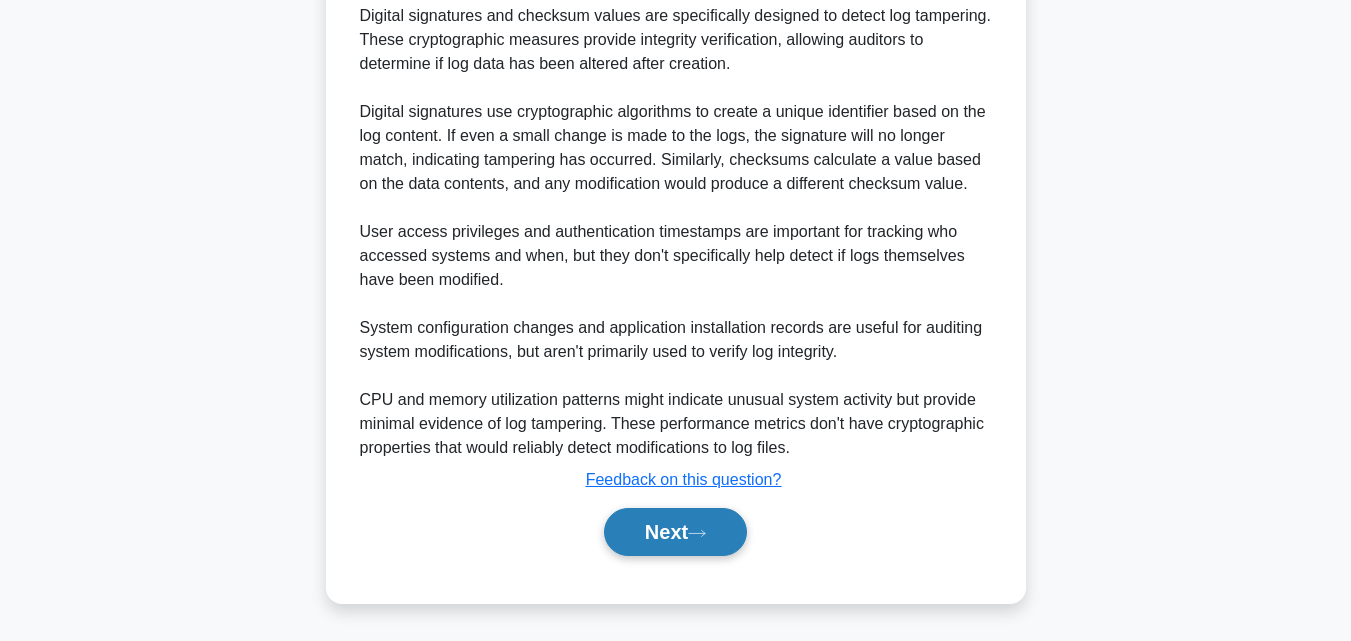 click on "Next" at bounding box center [675, 532] 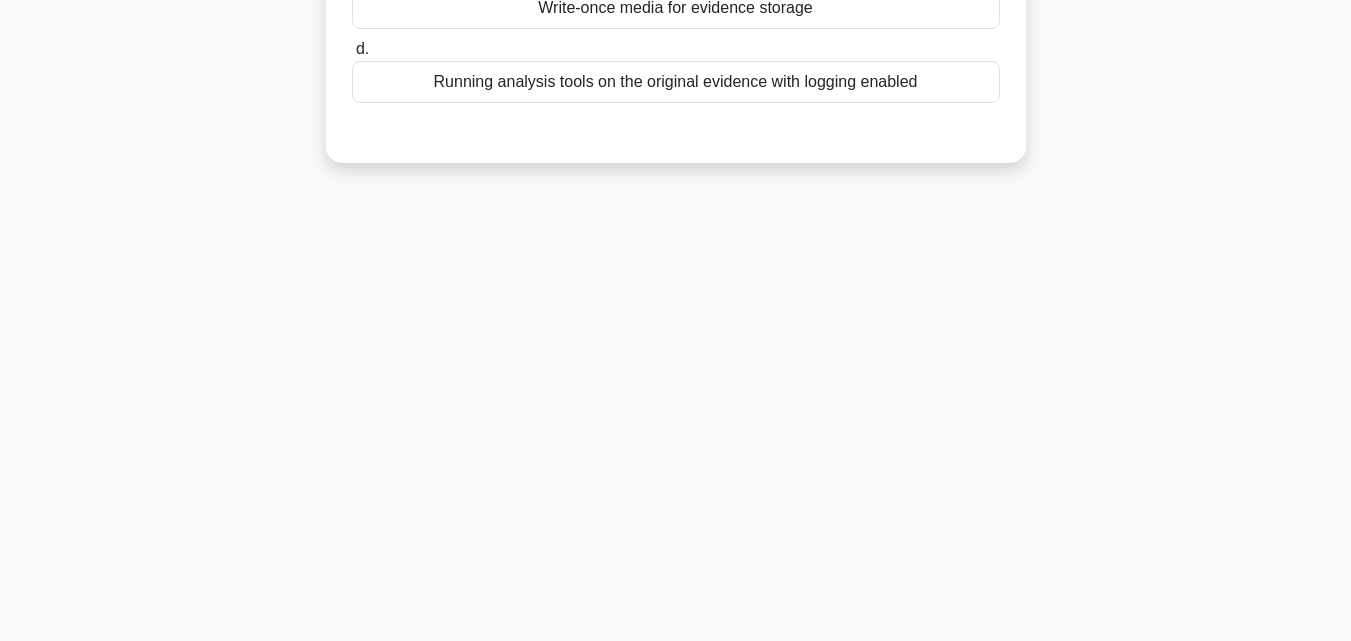 click on "Write-once media for evidence storage" at bounding box center [676, 8] 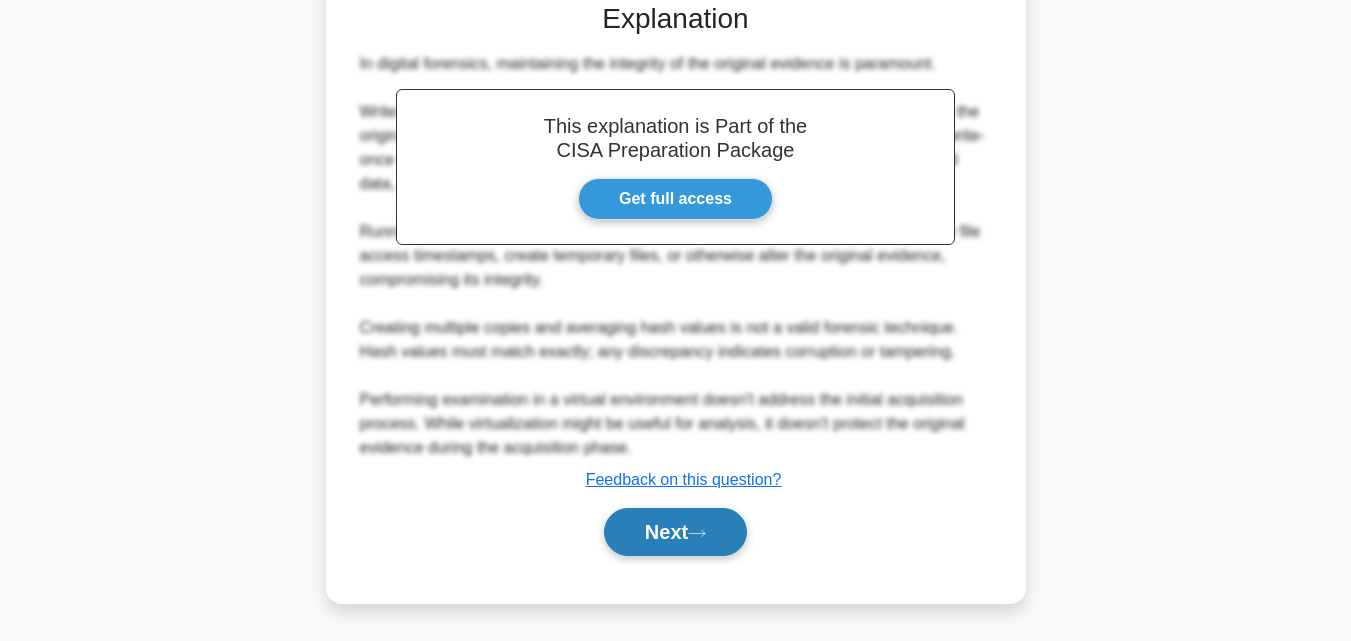 click on "Next" at bounding box center [675, 532] 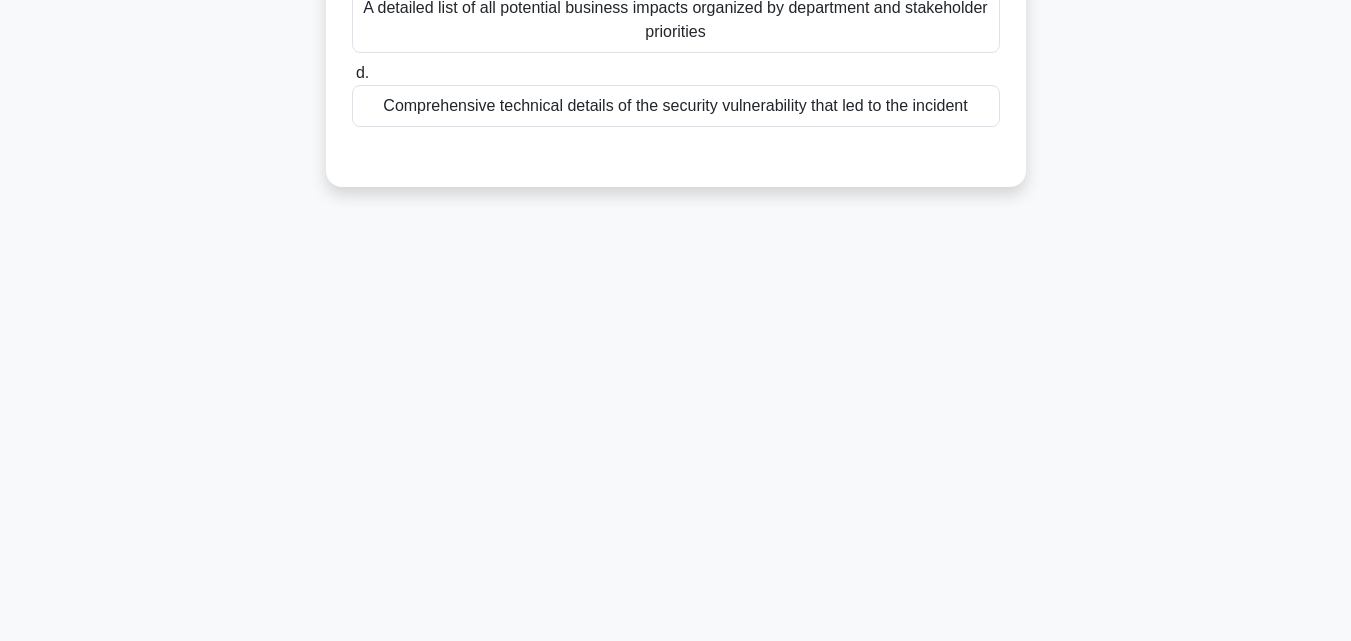 click on "Comprehensive technical details of the security vulnerability that led to the incident" at bounding box center [676, 106] 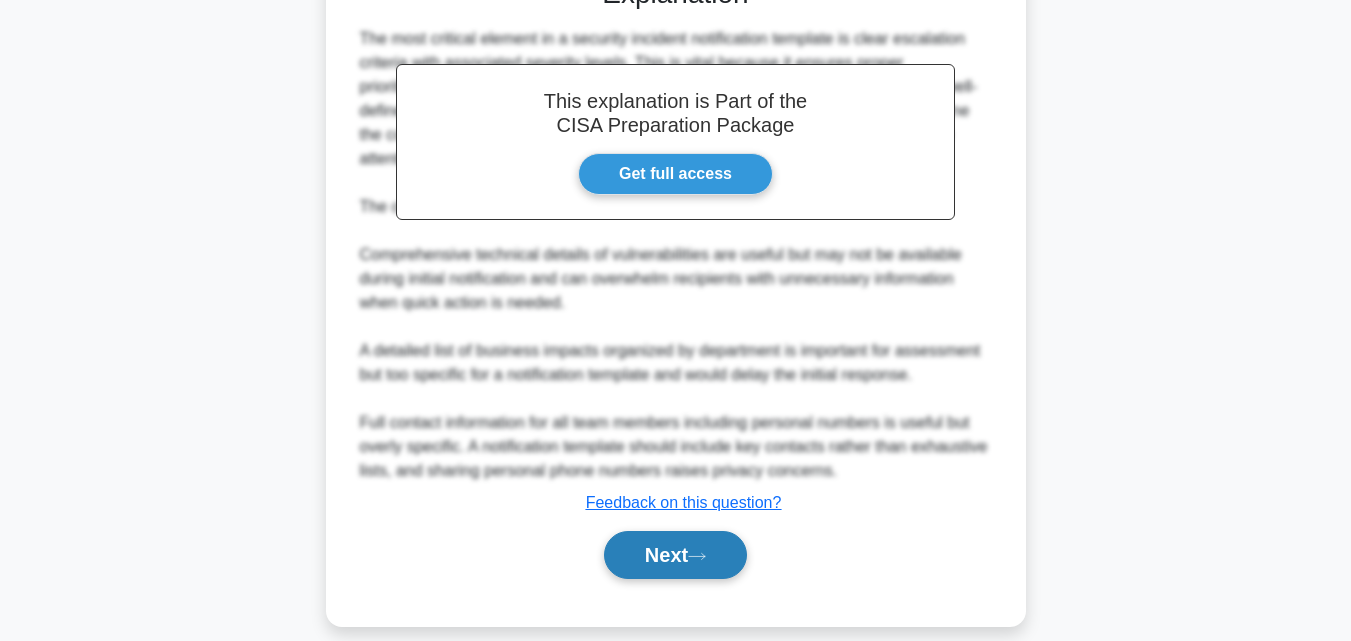 click on "Next" at bounding box center (675, 555) 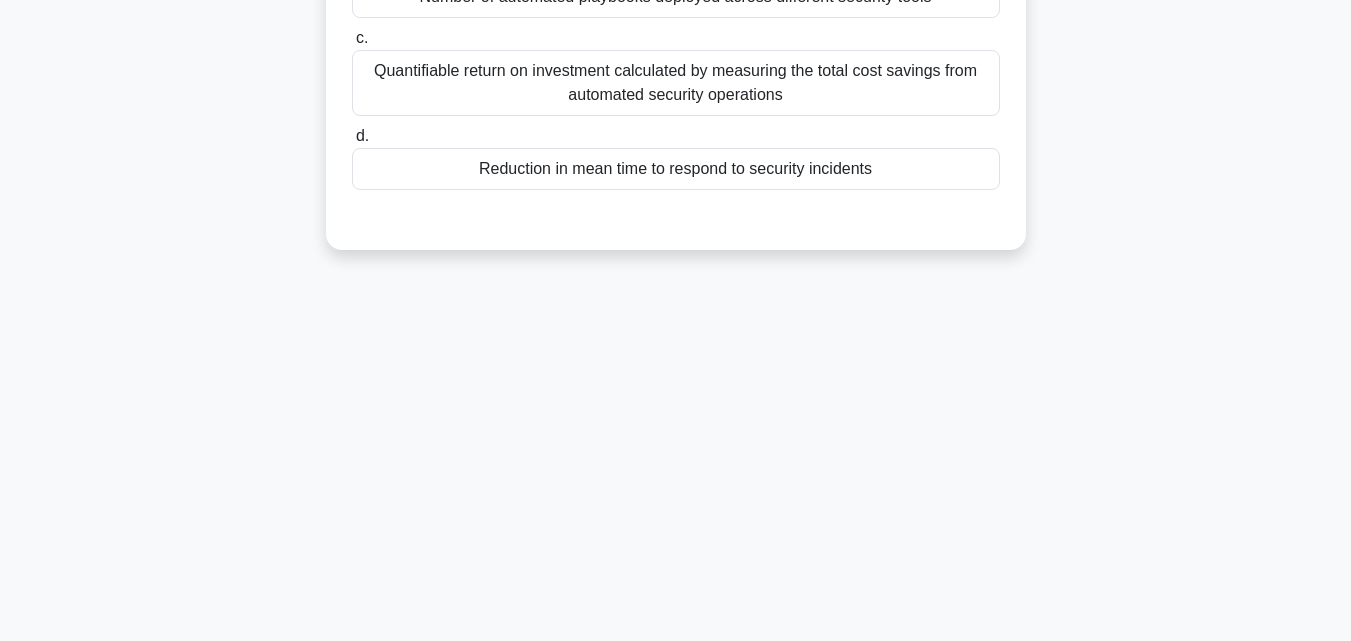 click on "Reduction in mean time to respond to security incidents" at bounding box center [676, 169] 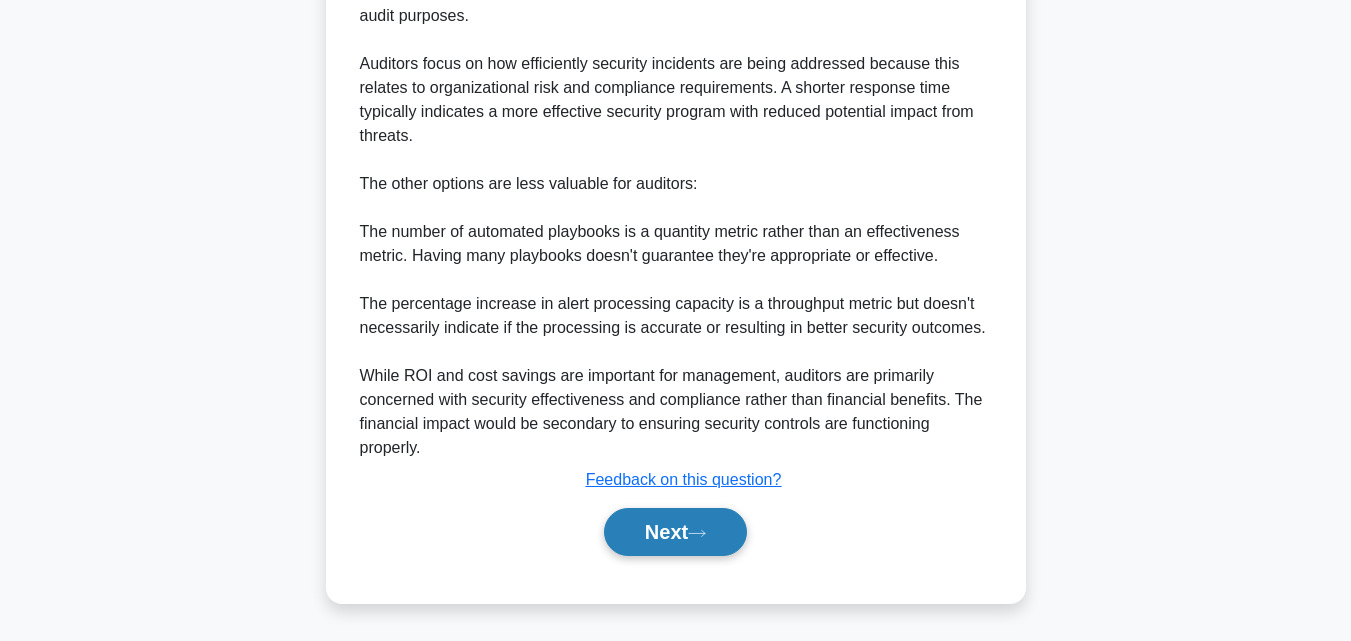 click on "Next" at bounding box center (675, 532) 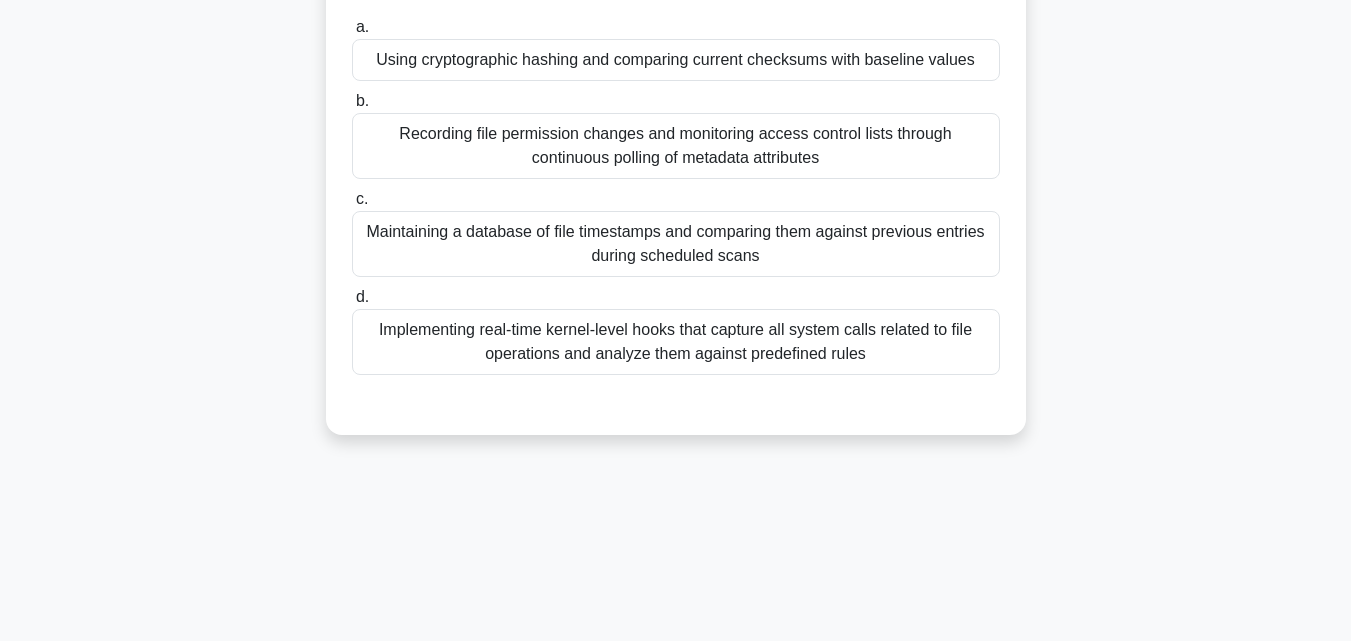 click on "Using cryptographic hashing and comparing current checksums with baseline values" at bounding box center [676, 60] 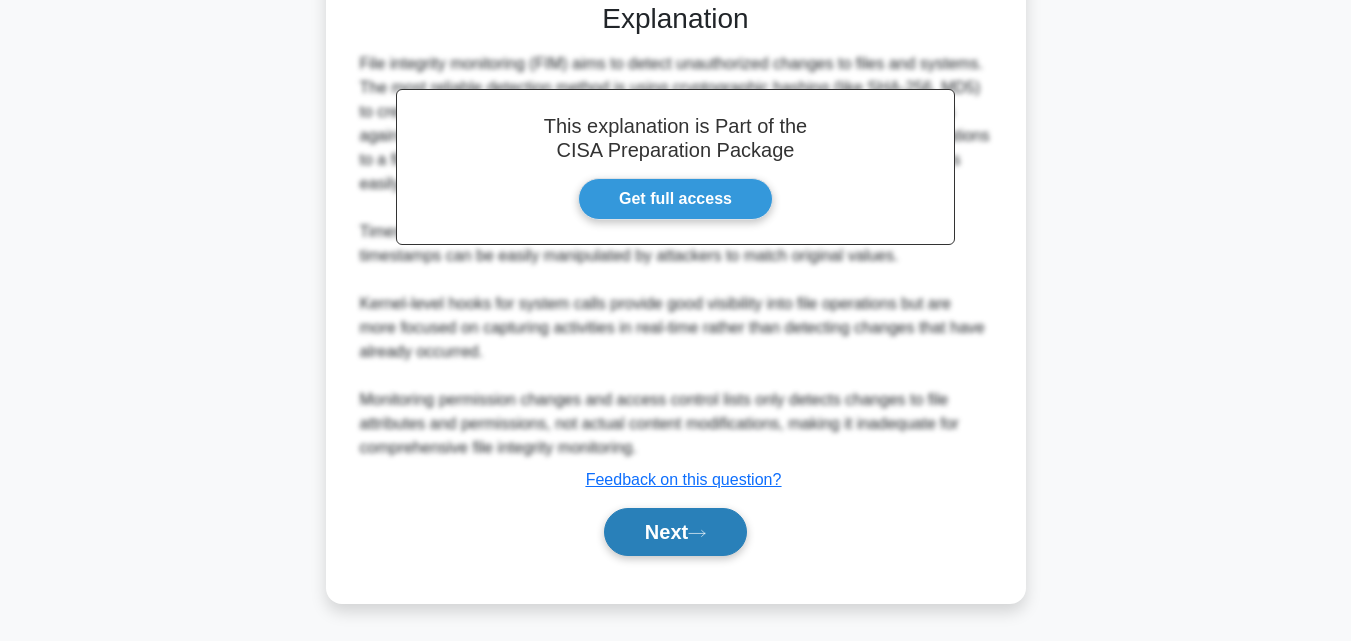 click on "Next" at bounding box center [675, 532] 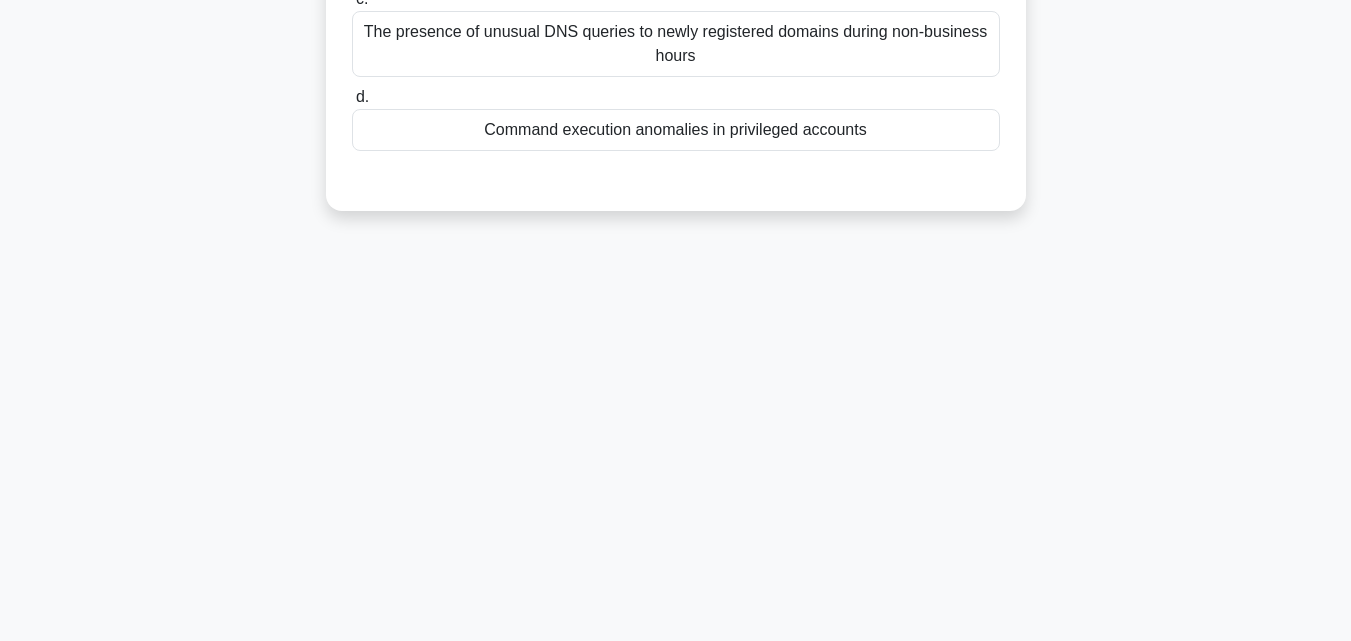 click on "Command execution anomalies in privileged accounts" at bounding box center (676, 130) 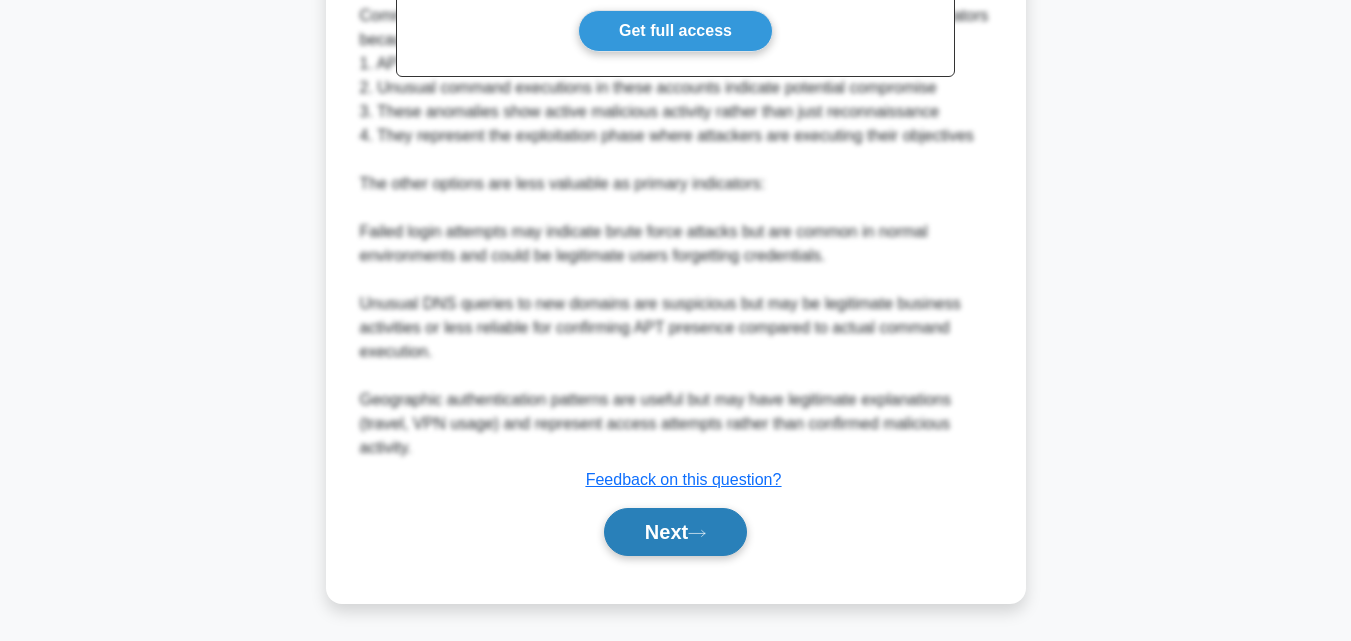 click on "Next" at bounding box center (675, 532) 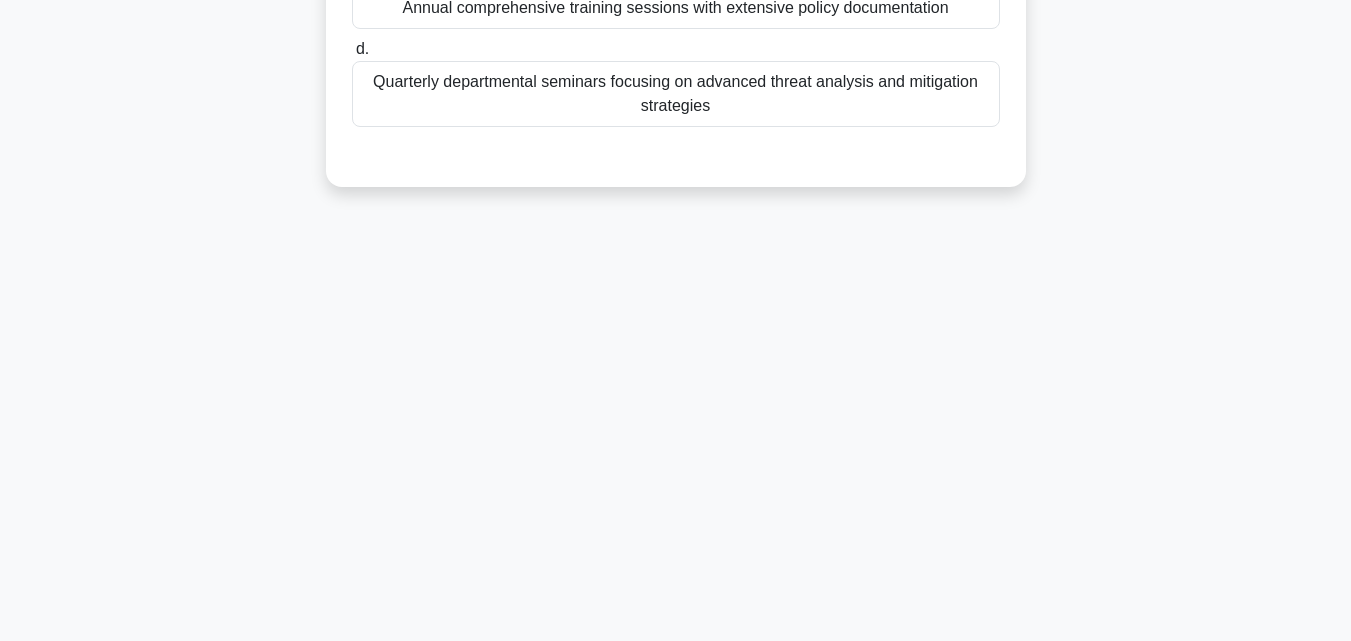 click on "Annual comprehensive training sessions with extensive policy documentation" at bounding box center (676, 8) 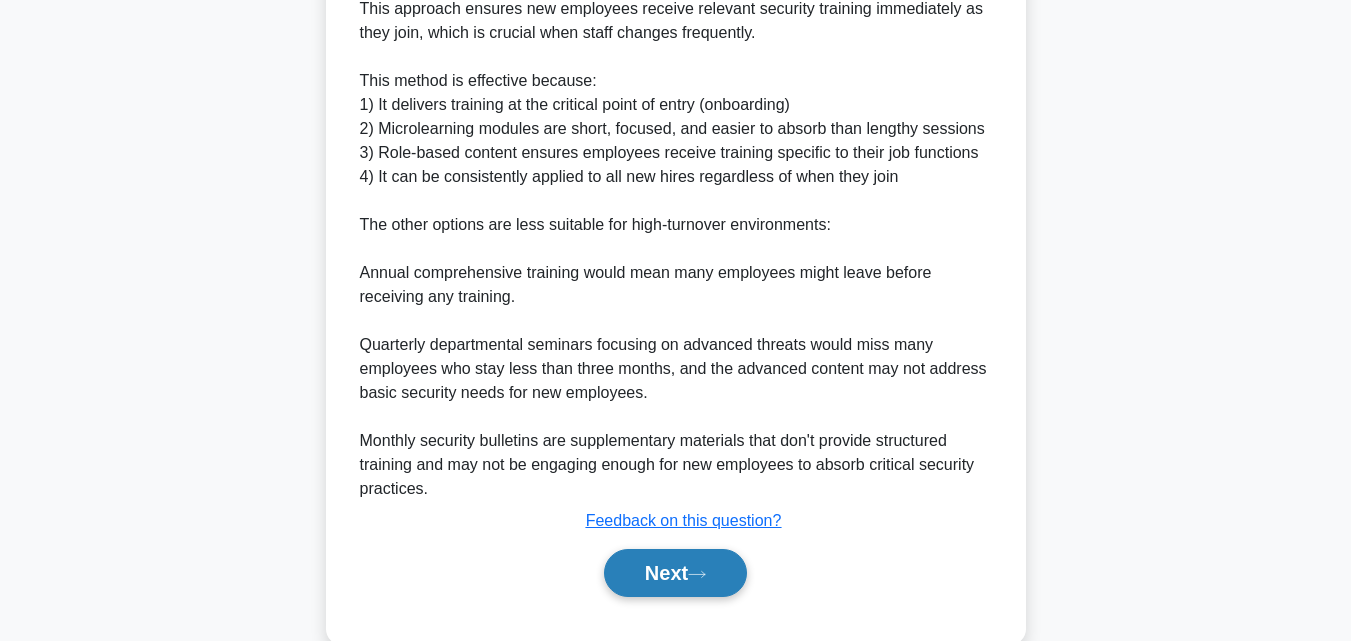 click on "Next" at bounding box center [675, 573] 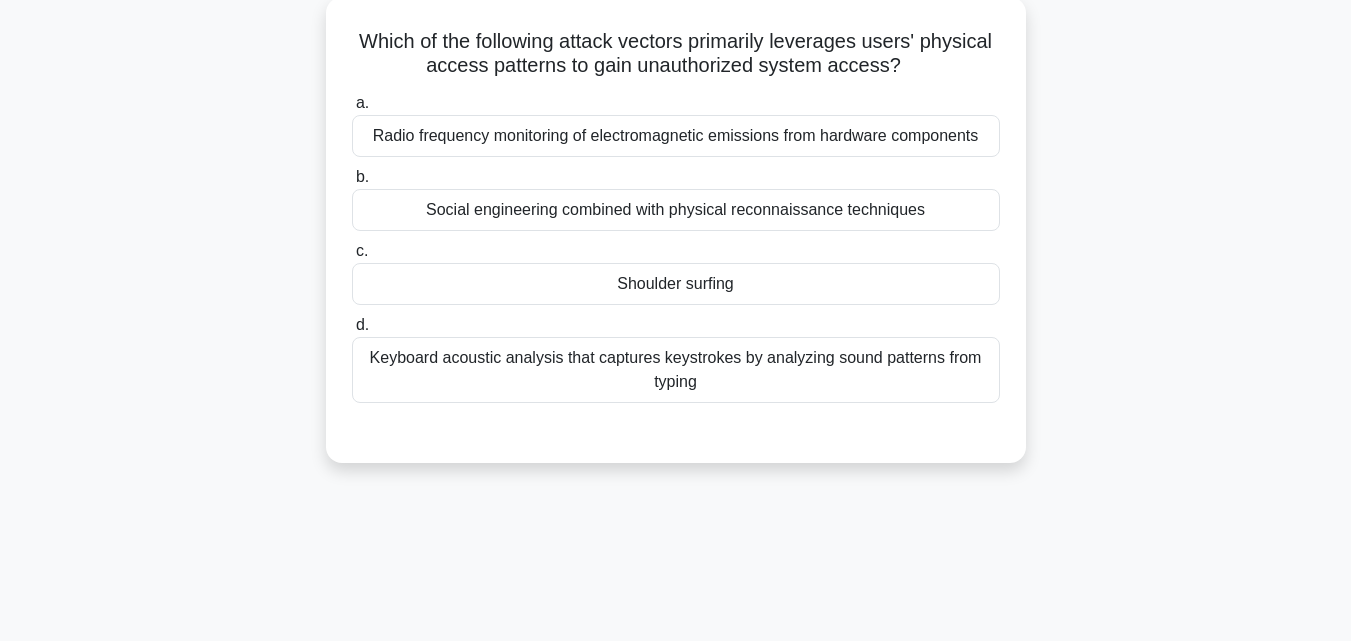 click on "Shoulder surfing" at bounding box center [676, 284] 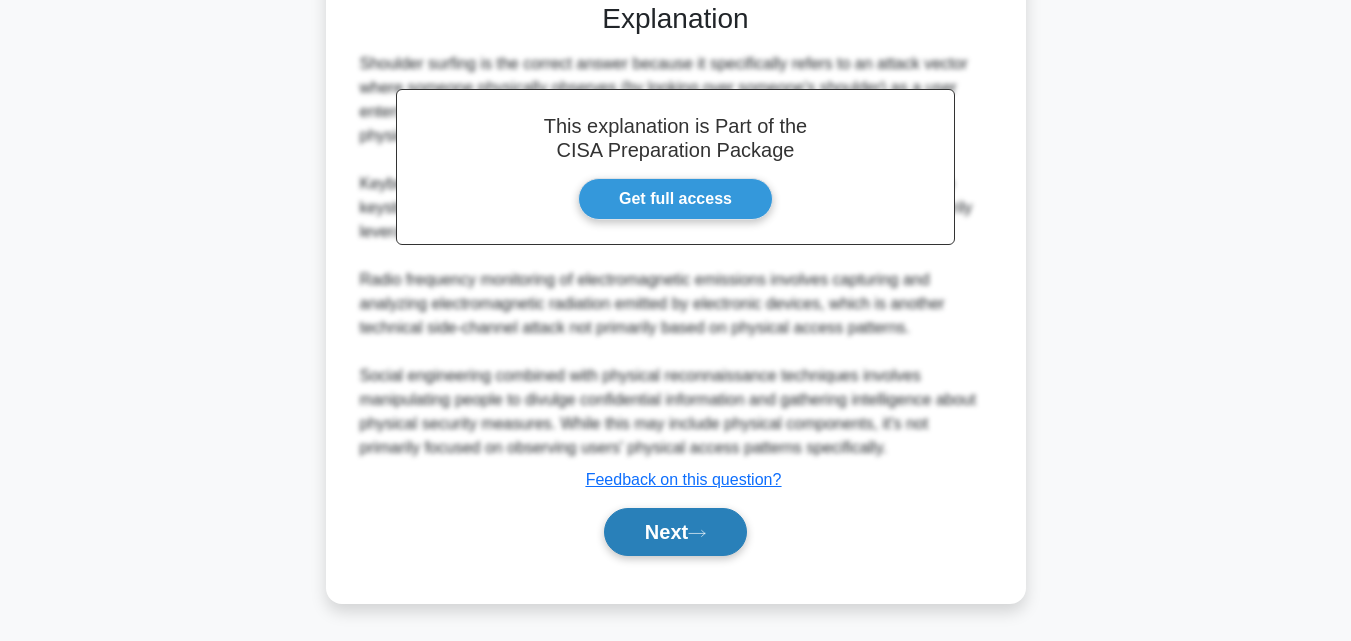 click on "Next" at bounding box center (675, 532) 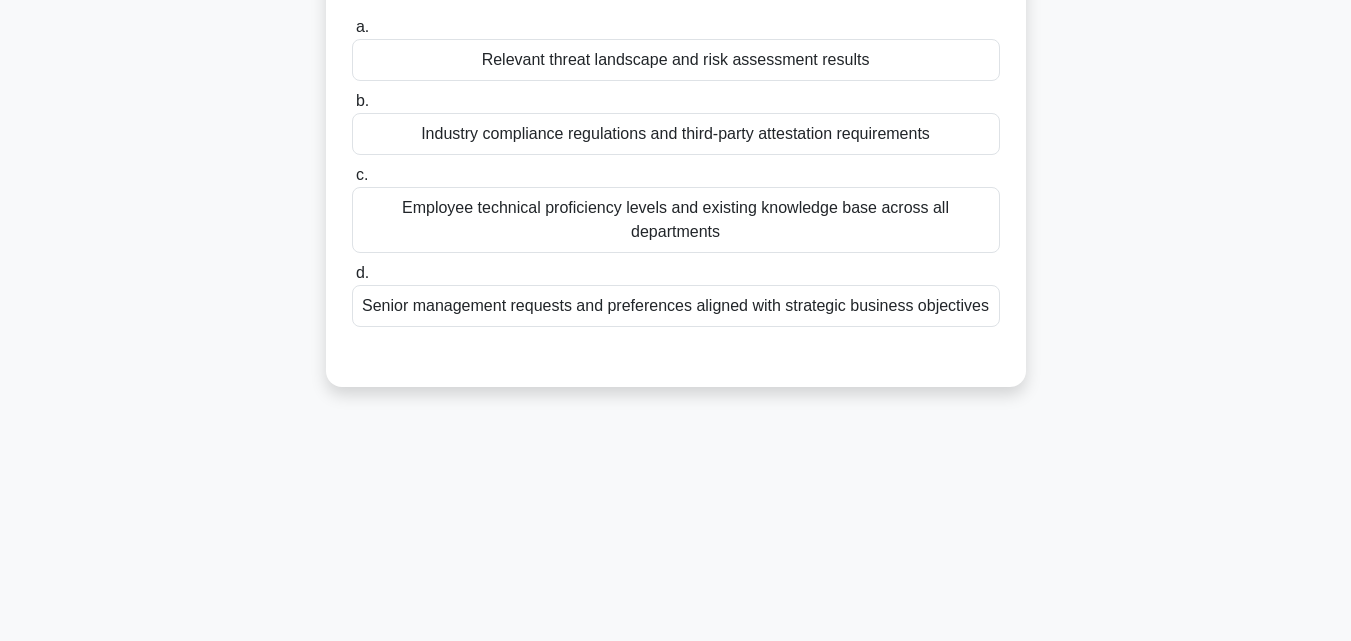 click on "Relevant threat landscape and risk assessment results" at bounding box center (676, 60) 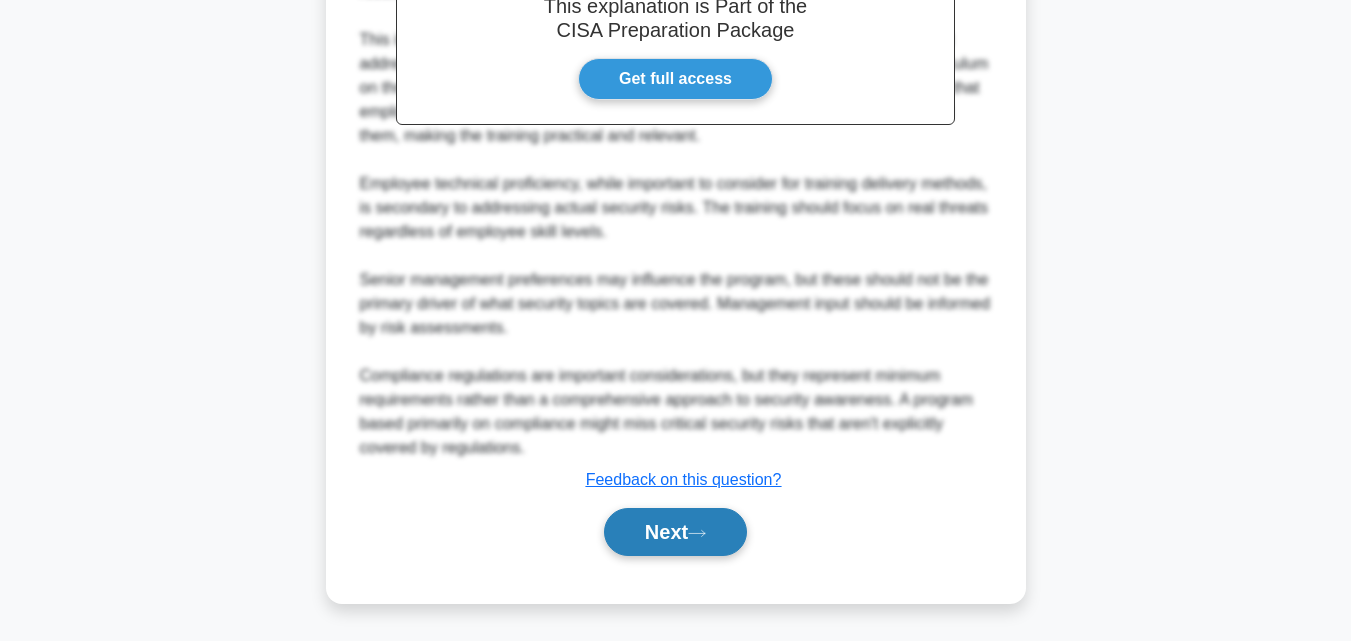 click on "Next" at bounding box center [675, 532] 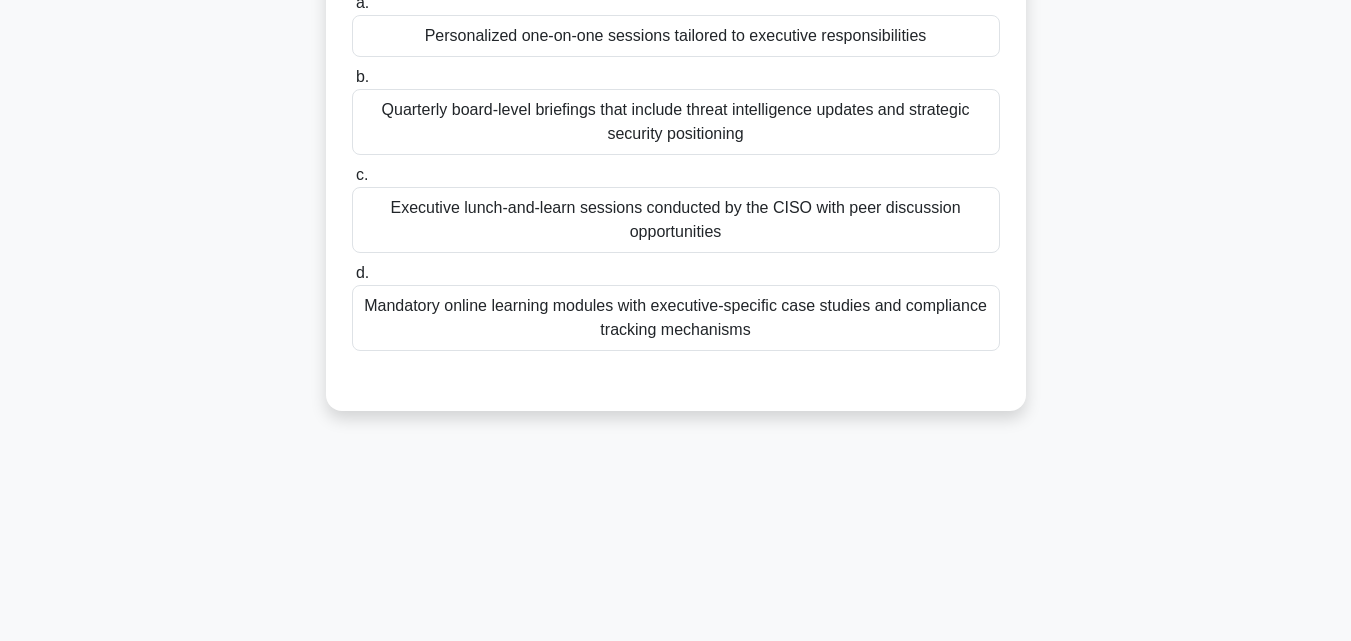 click on "Personalized one-on-one sessions tailored to executive responsibilities" at bounding box center (676, 36) 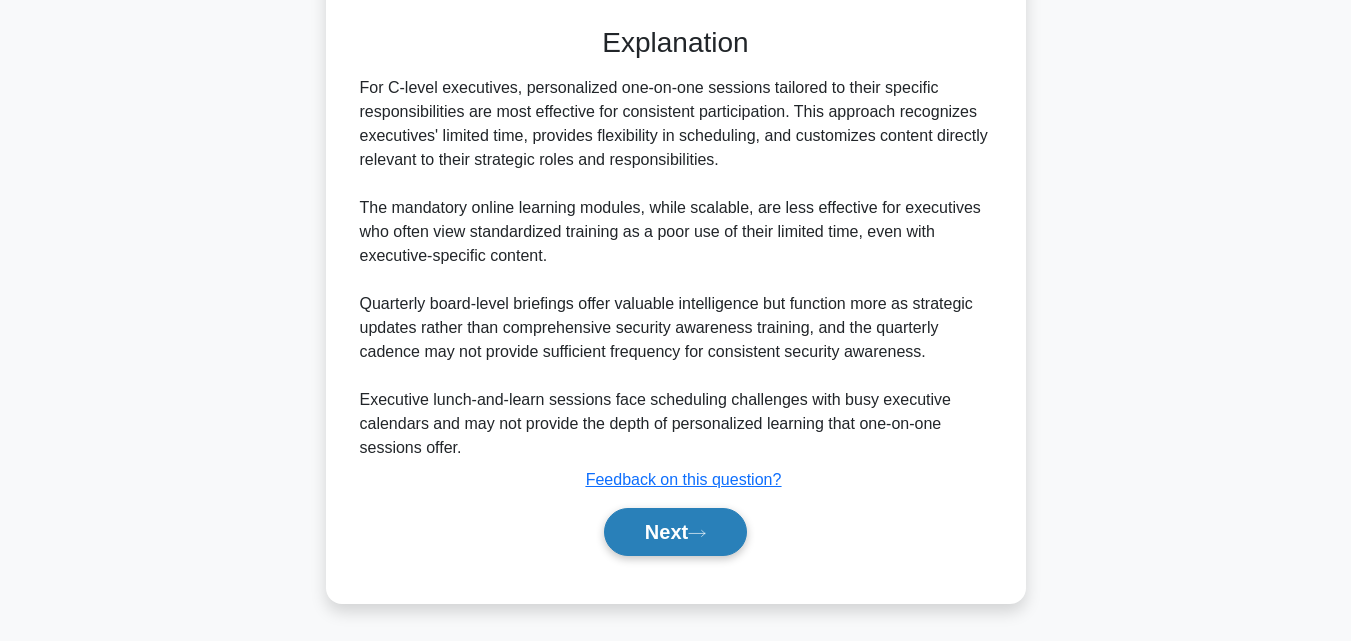 click on "Next" at bounding box center [675, 532] 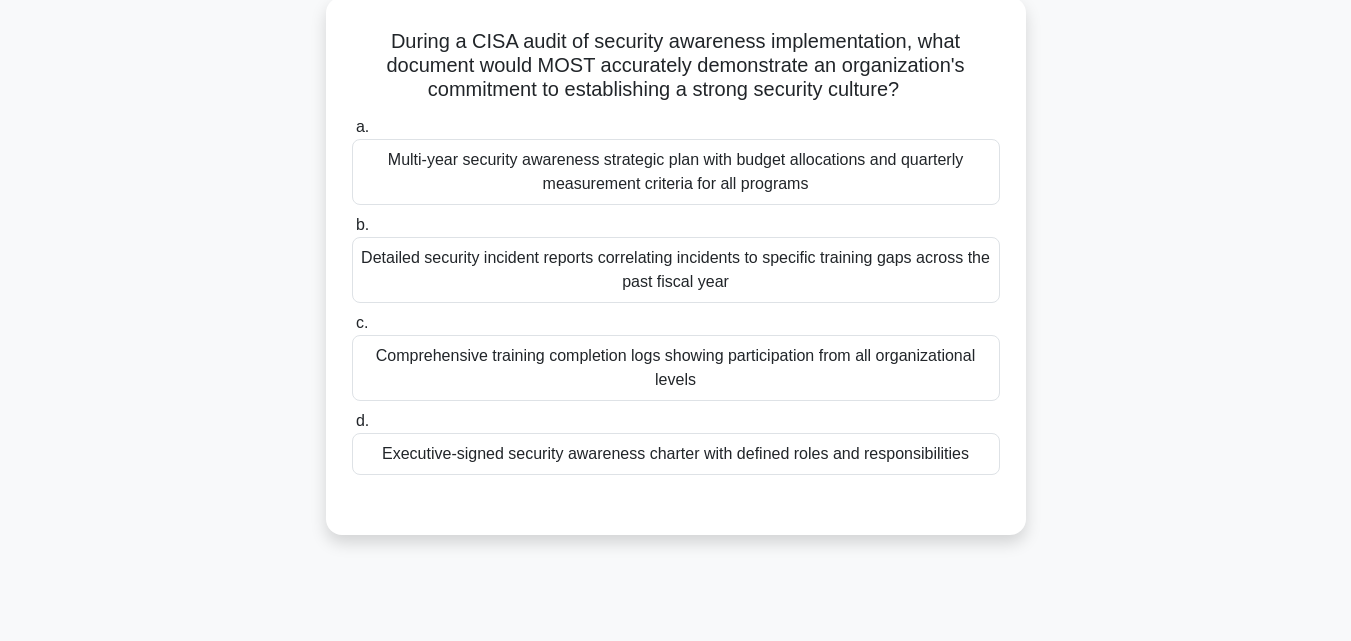 click on "Executive-signed security awareness charter with defined roles and responsibilities" at bounding box center [676, 454] 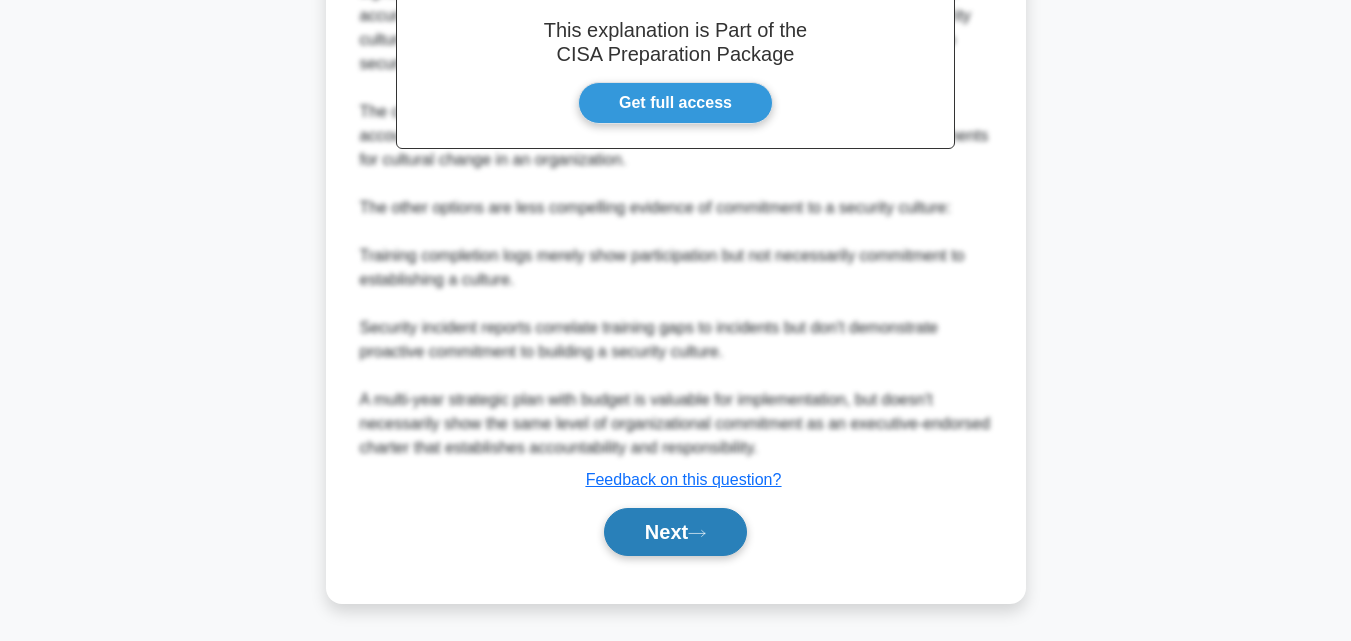 click on "Next" at bounding box center (675, 532) 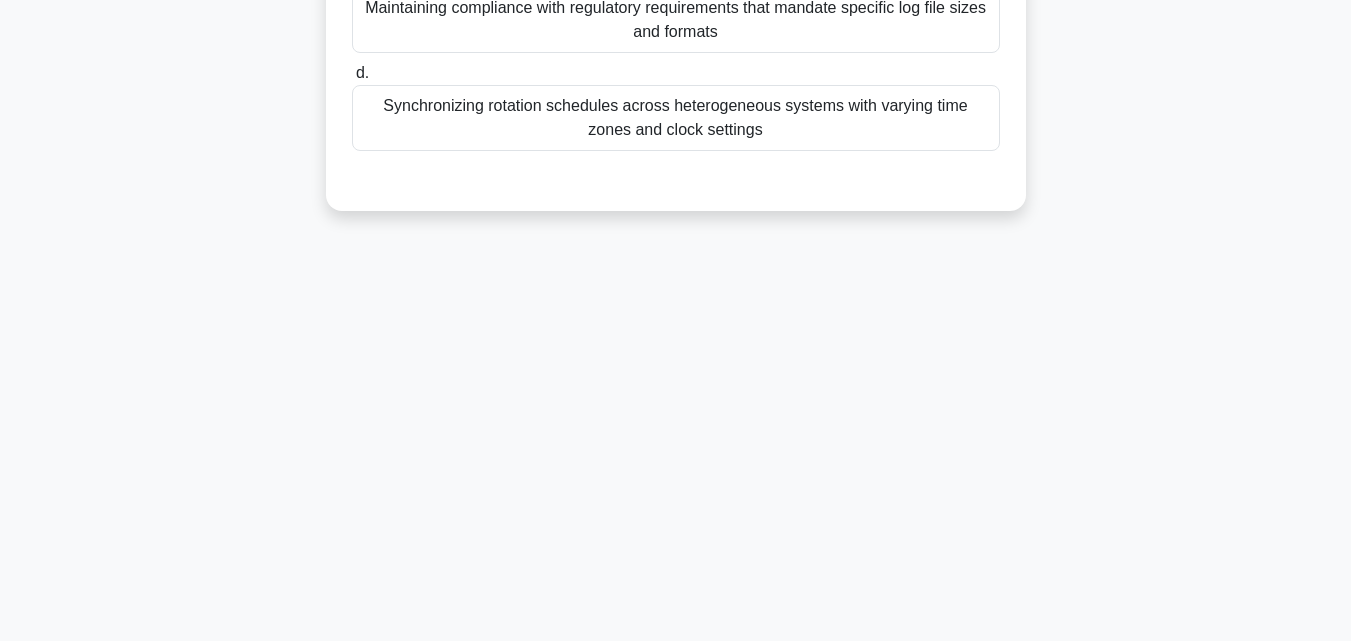 click on "Synchronizing rotation schedules across heterogeneous systems with varying time zones and clock settings" at bounding box center (676, 118) 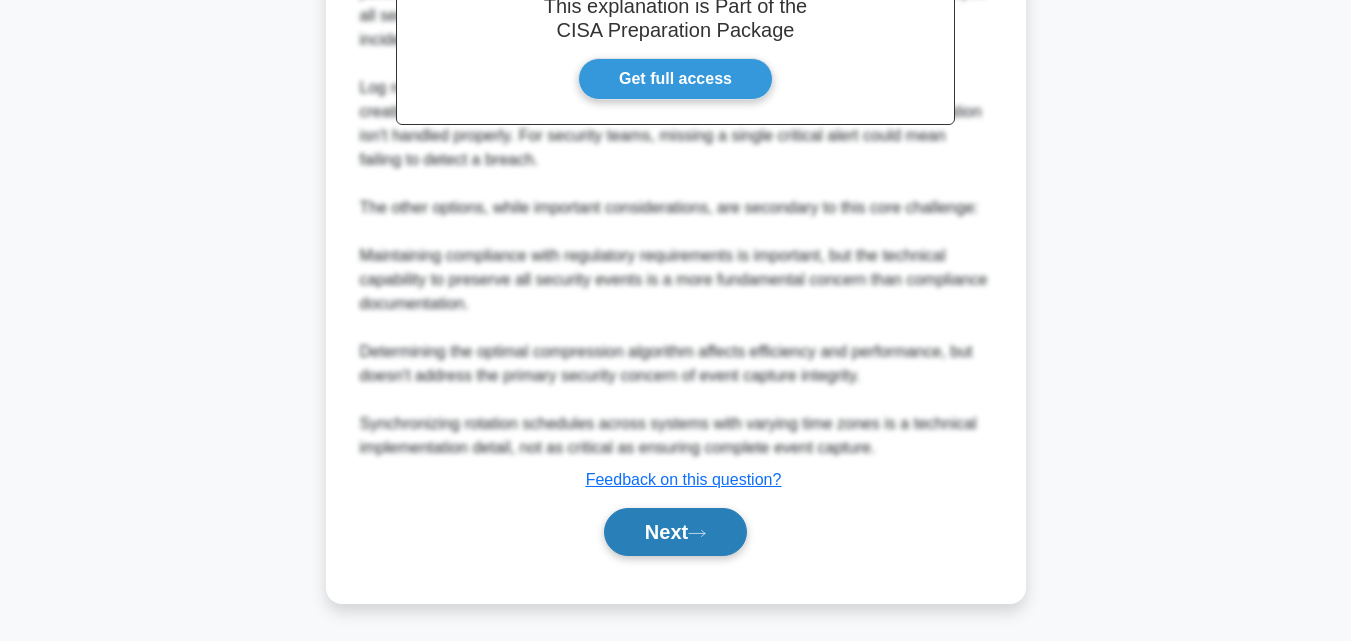 click on "Next" at bounding box center [675, 532] 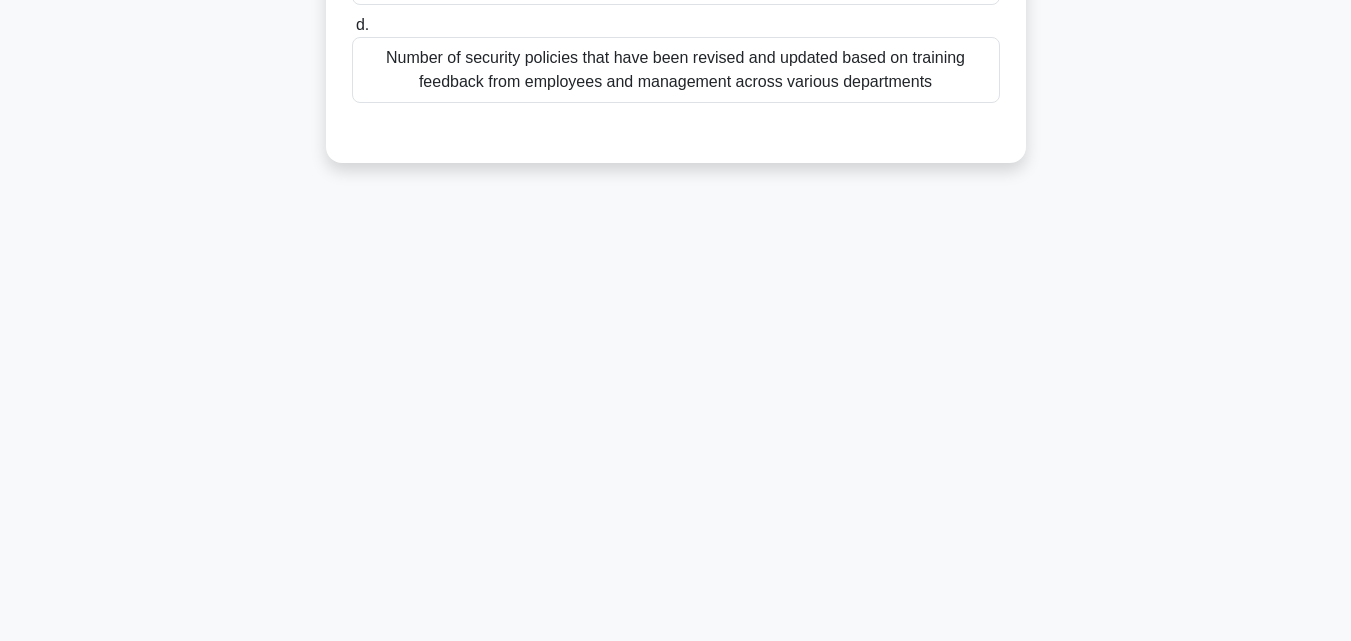 click on "Number of security policies that have been revised and updated based on training feedback from employees and management across various departments" at bounding box center (676, 70) 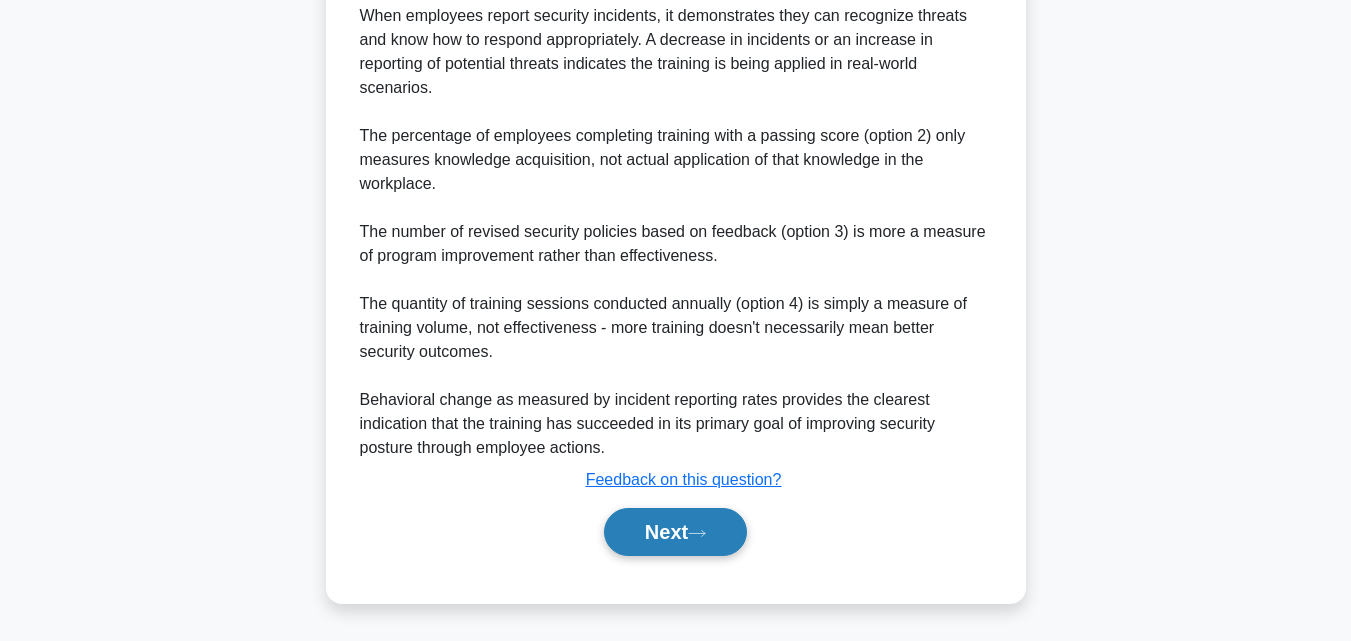 click on "Next" at bounding box center [675, 532] 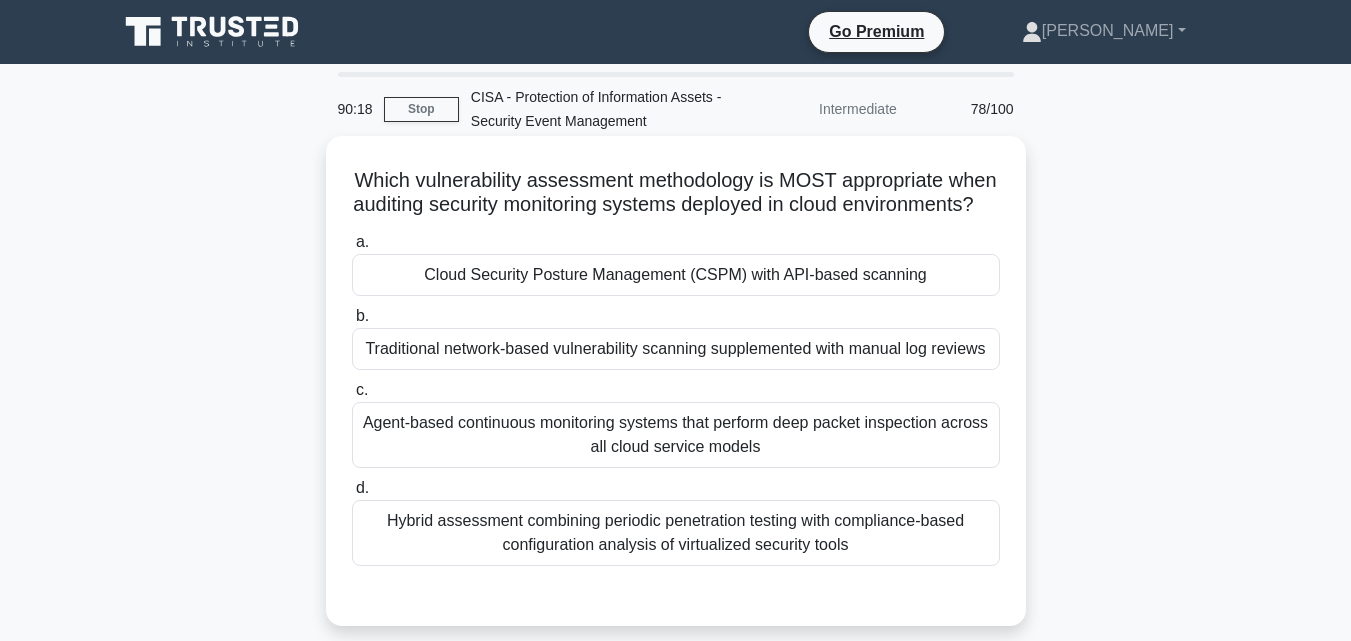 click on "Cloud Security Posture Management (CSPM) with API-based scanning" at bounding box center [676, 275] 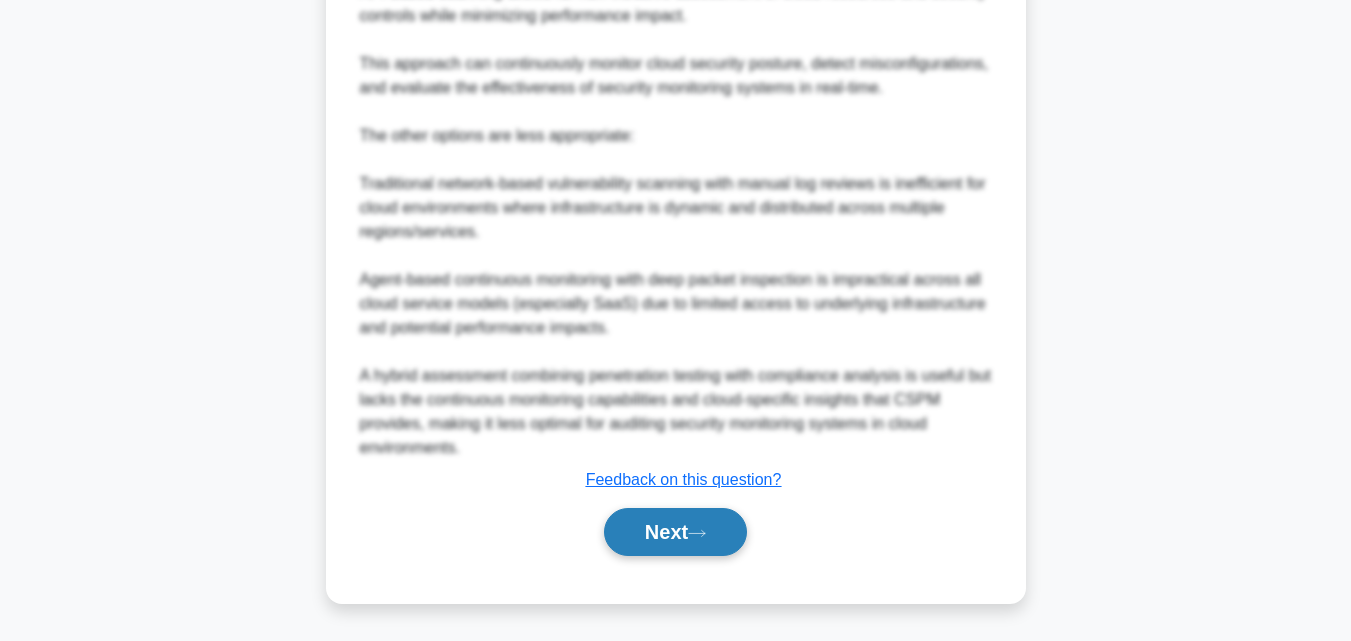click on "Next" at bounding box center (675, 532) 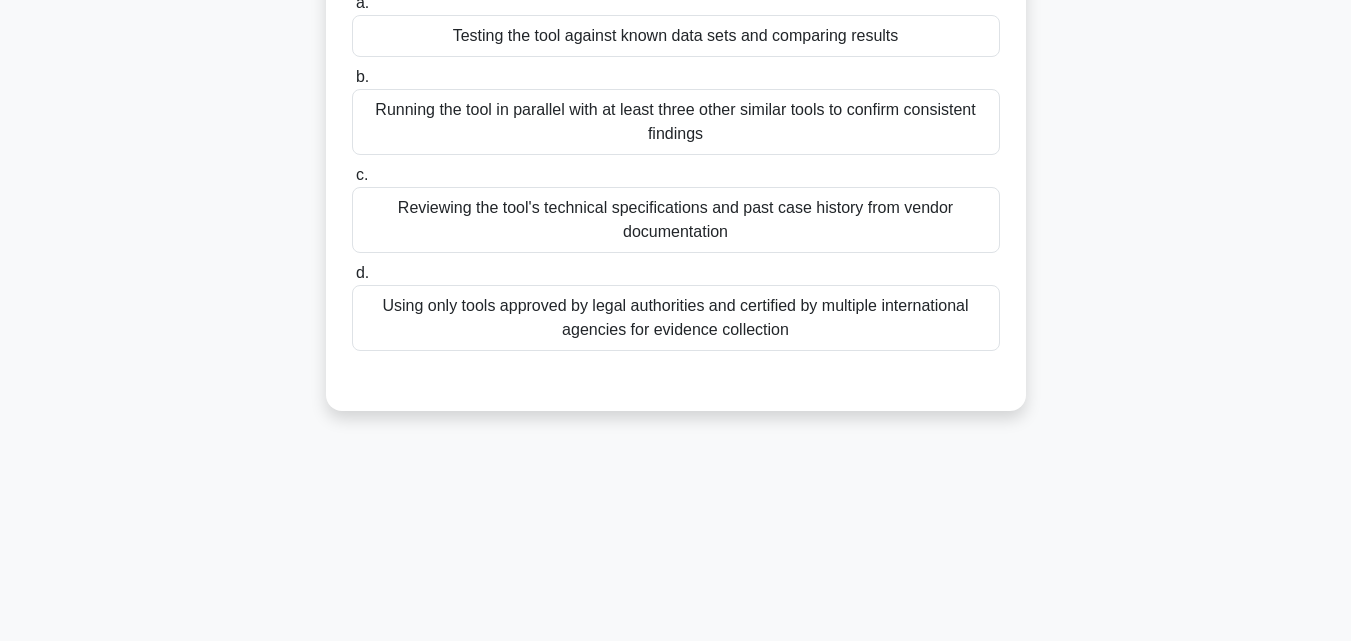 click on "Testing the tool against known data sets and comparing results" at bounding box center [676, 36] 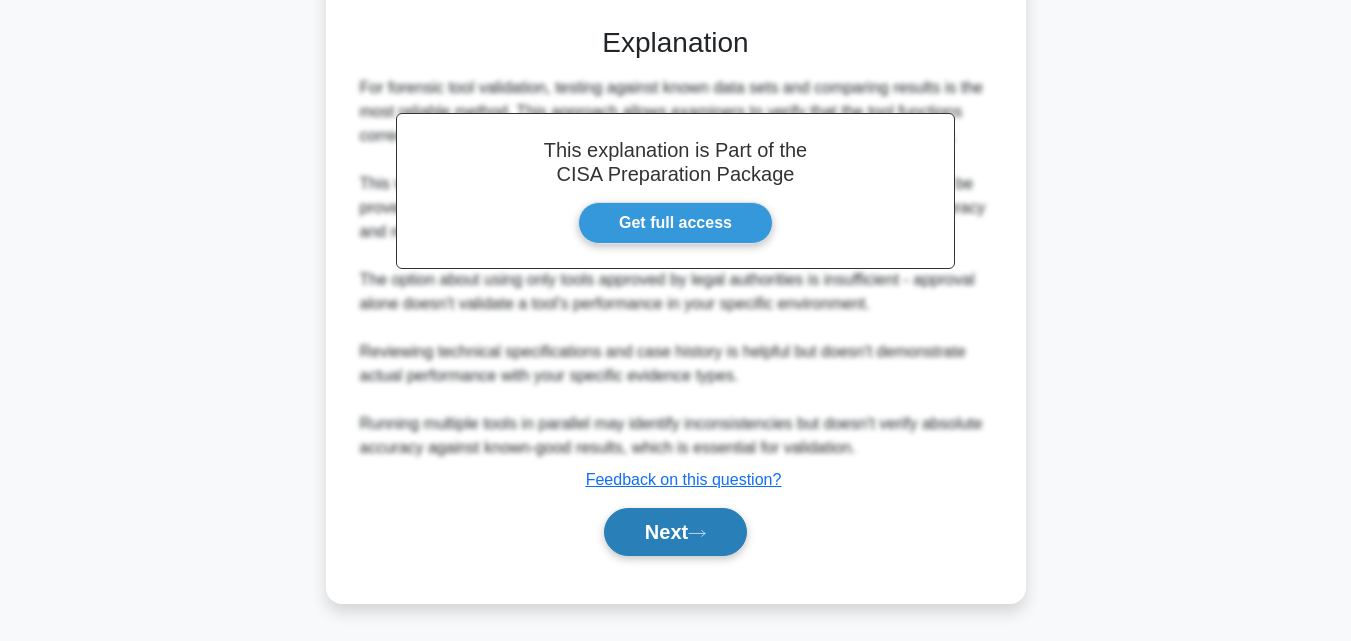 click on "Next" at bounding box center (675, 532) 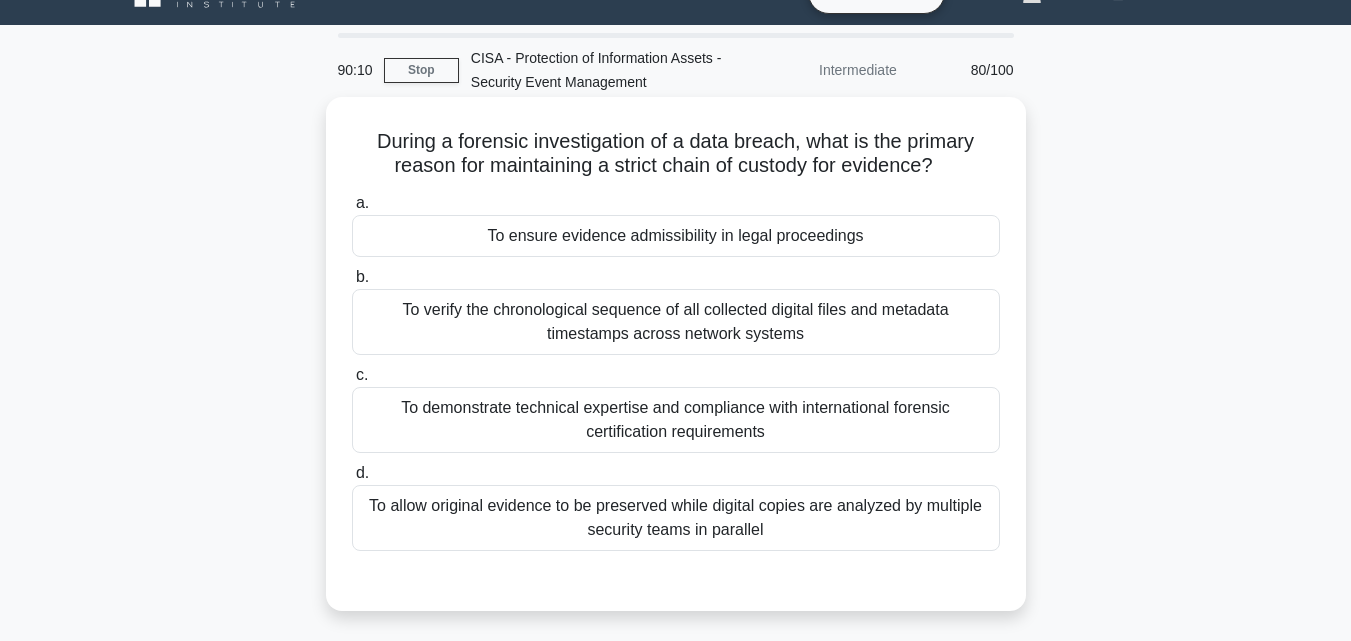 click on "To ensure evidence admissibility in legal proceedings" at bounding box center [676, 236] 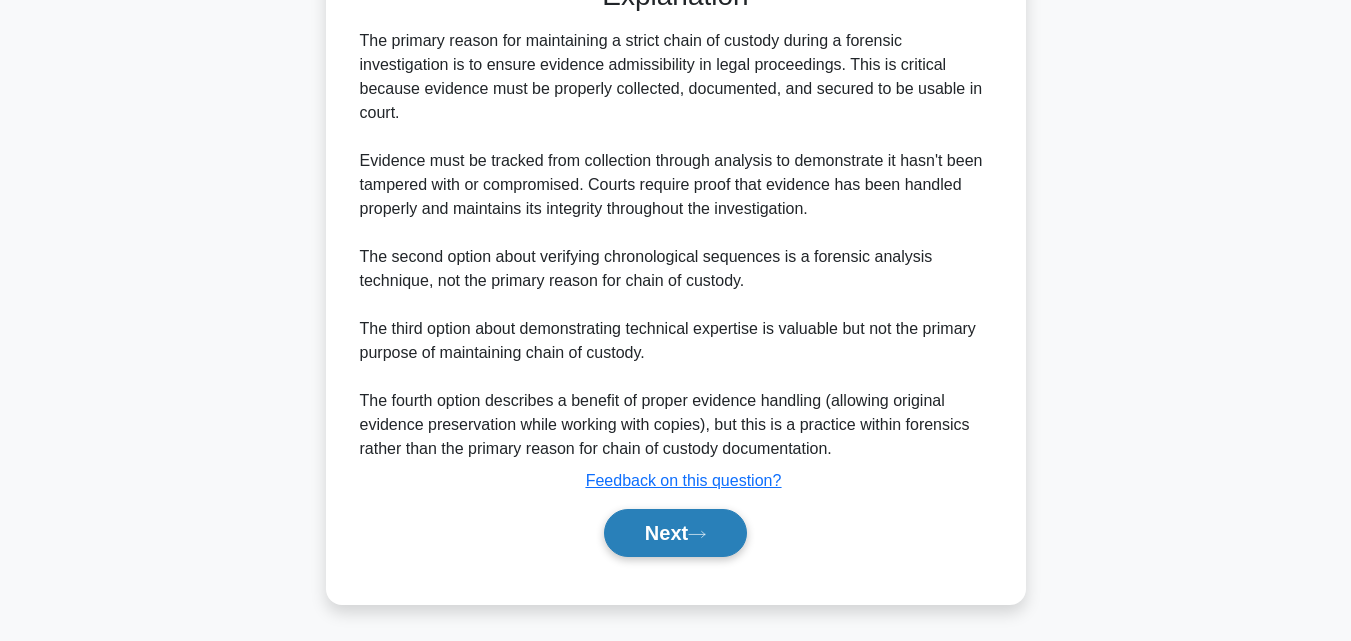 click on "Next" at bounding box center (675, 533) 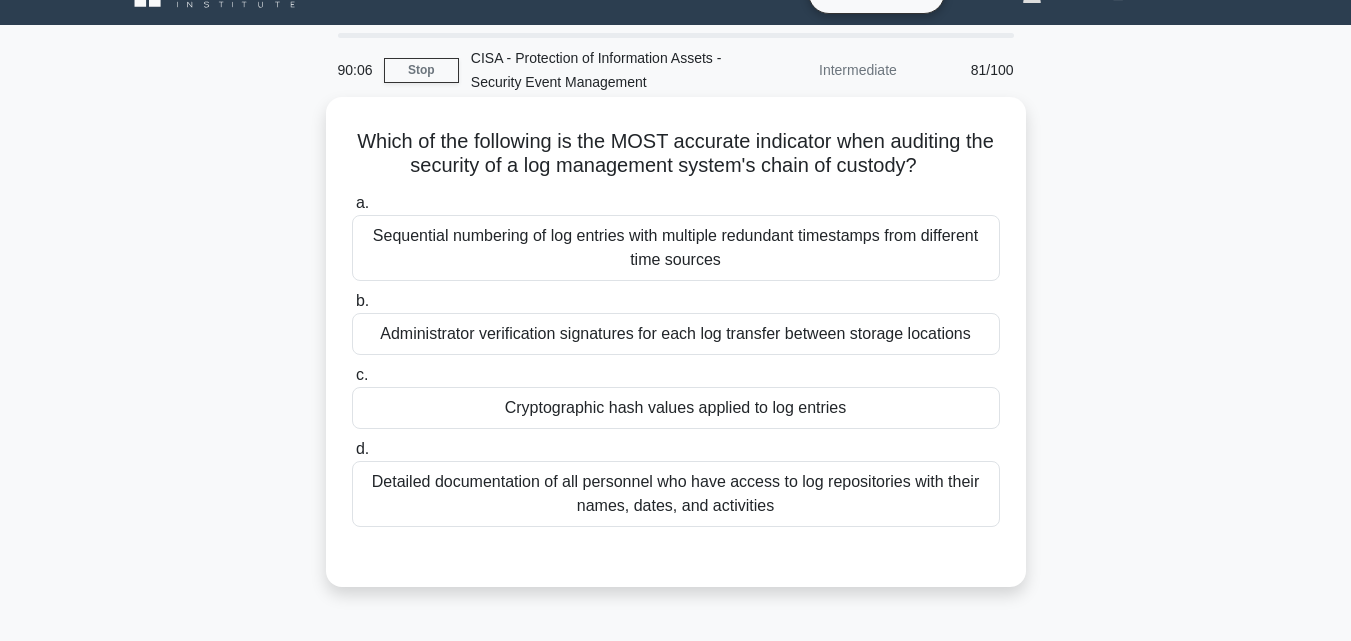 click on "Cryptographic hash values applied to log entries" at bounding box center [676, 408] 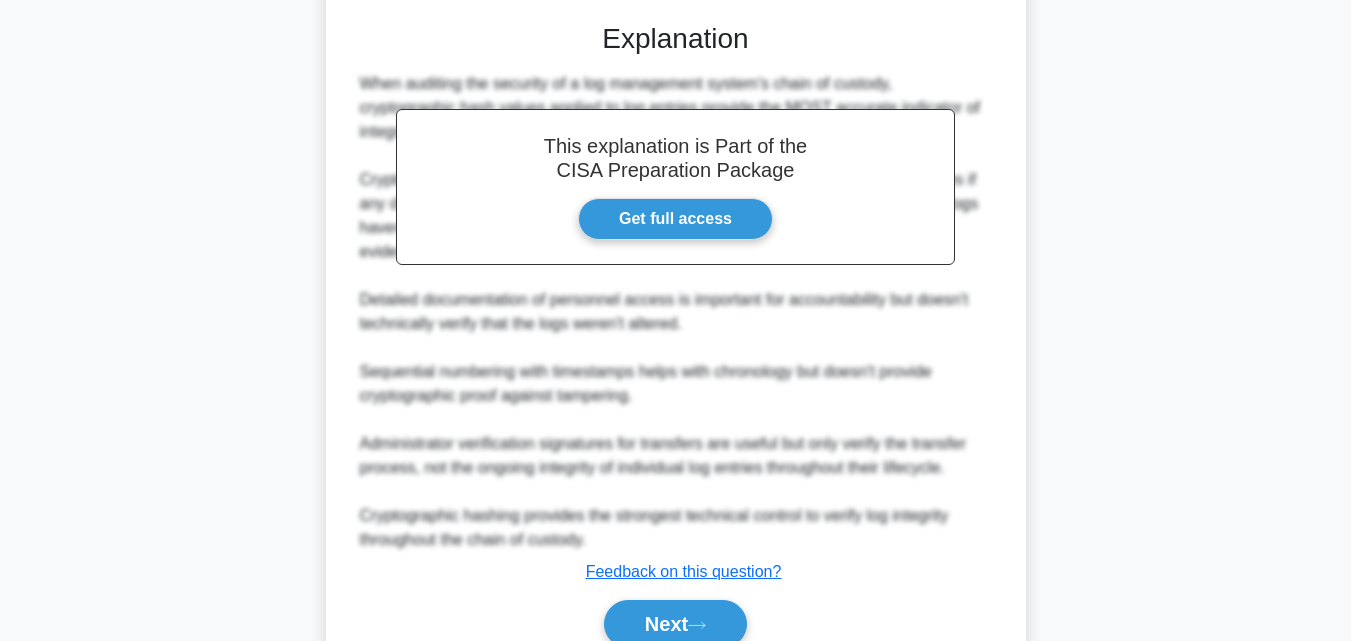 scroll, scrollTop: 665, scrollLeft: 0, axis: vertical 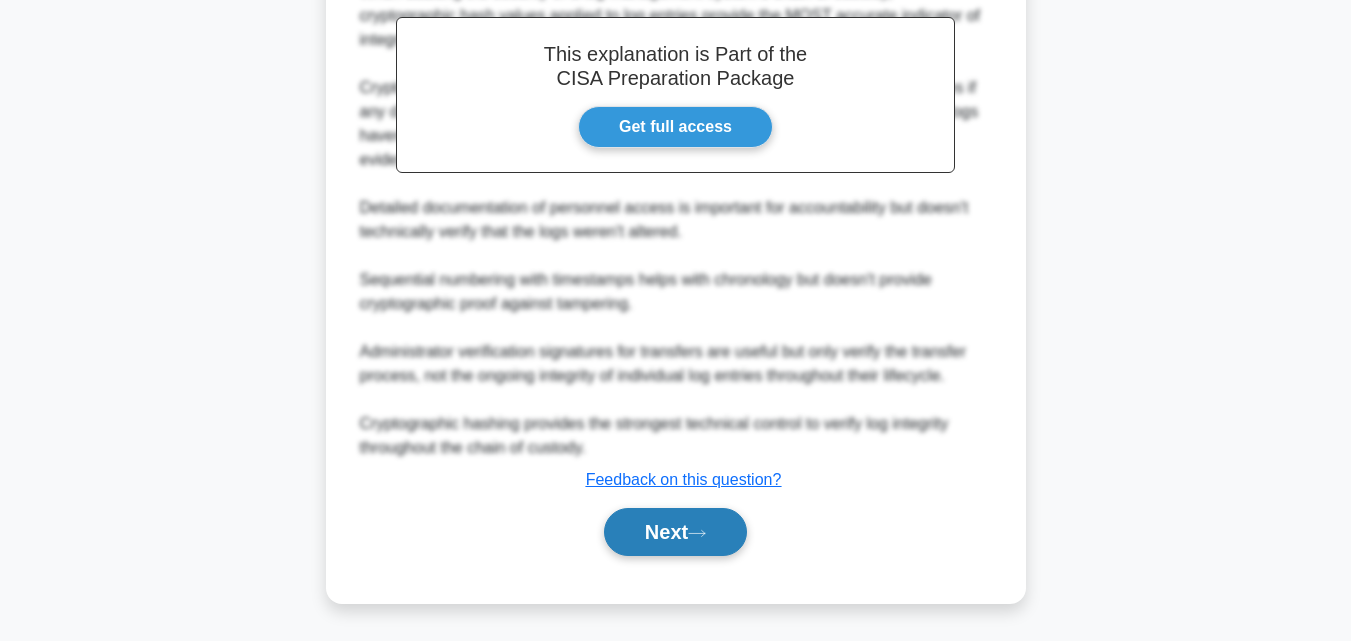 click on "Next" at bounding box center [675, 532] 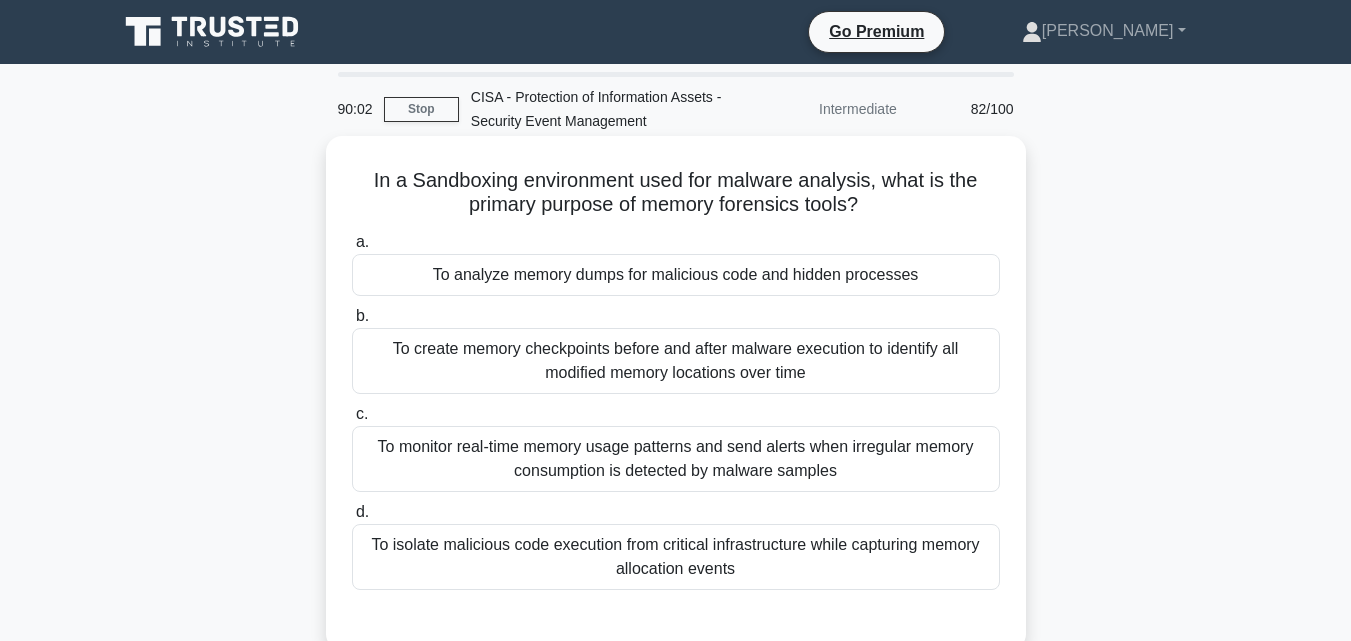 click on "To analyze memory dumps for malicious code and hidden processes" at bounding box center [676, 275] 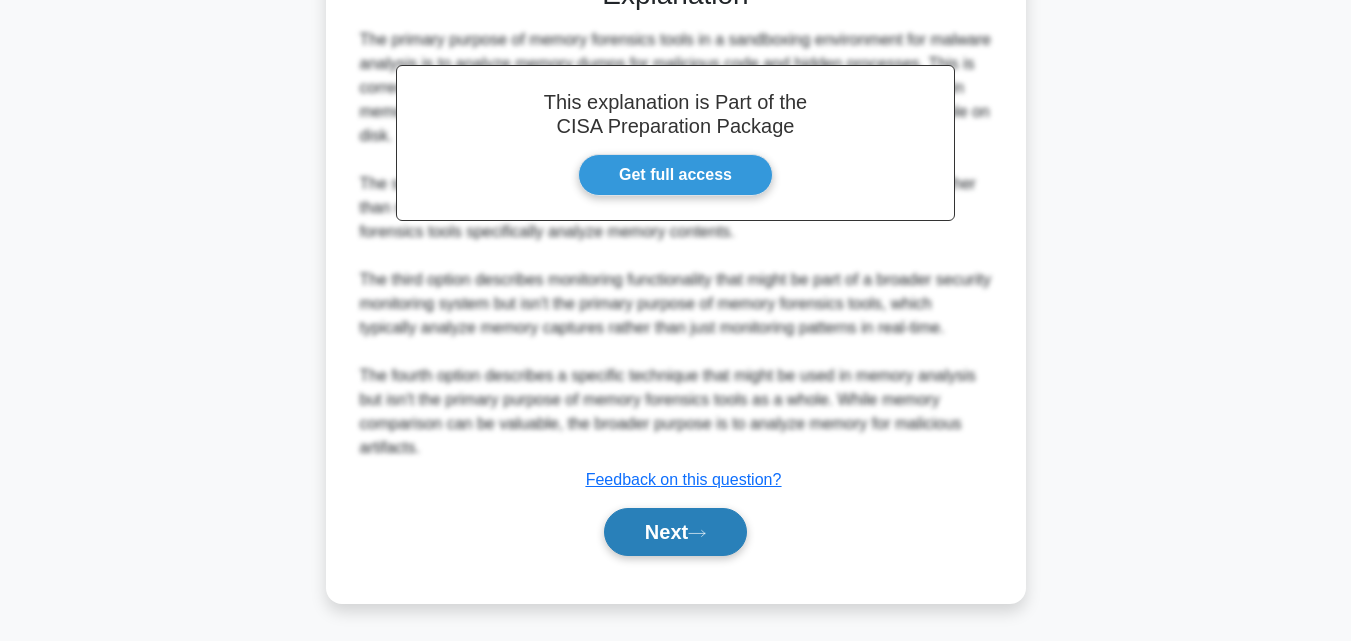 click on "Next" at bounding box center (675, 532) 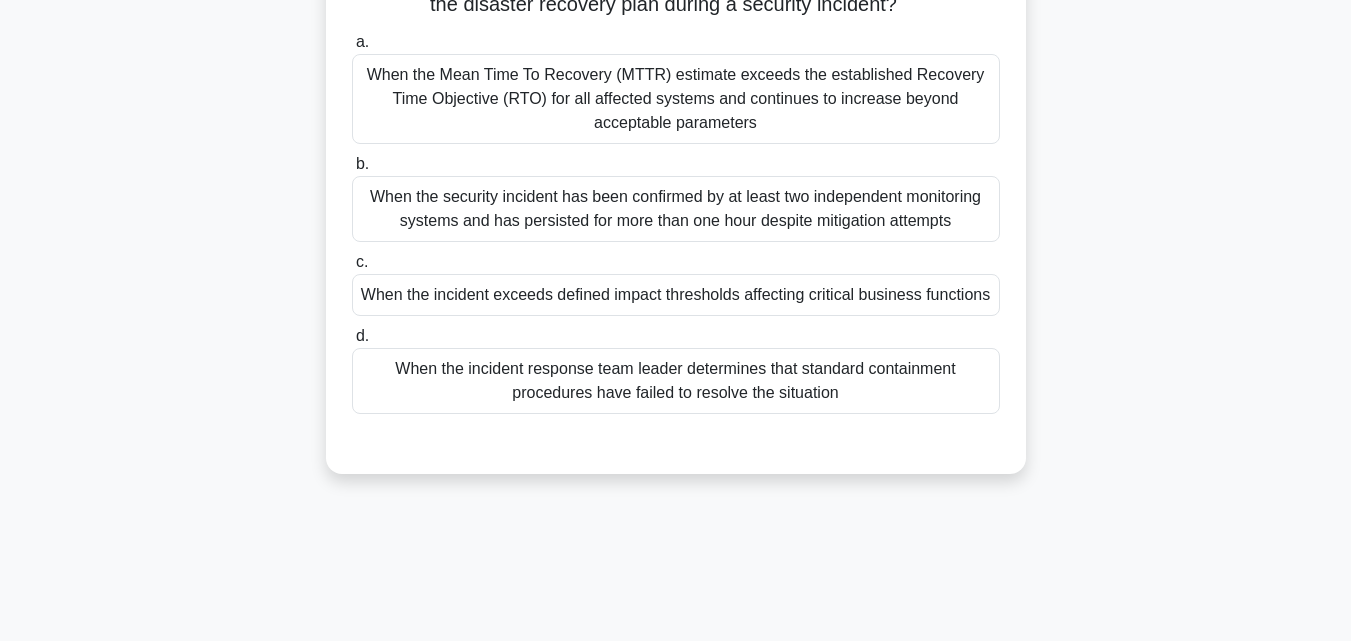 click on "When the incident exceeds defined impact thresholds affecting critical business functions" at bounding box center (676, 295) 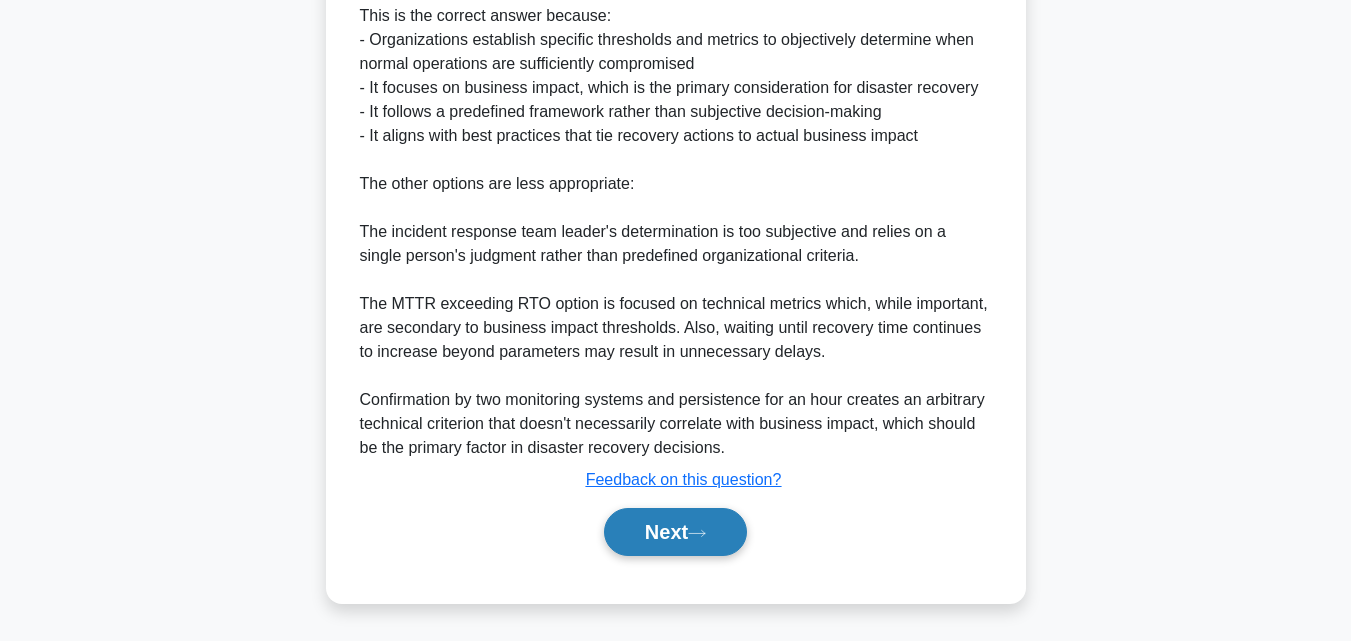 click on "Next" at bounding box center (675, 532) 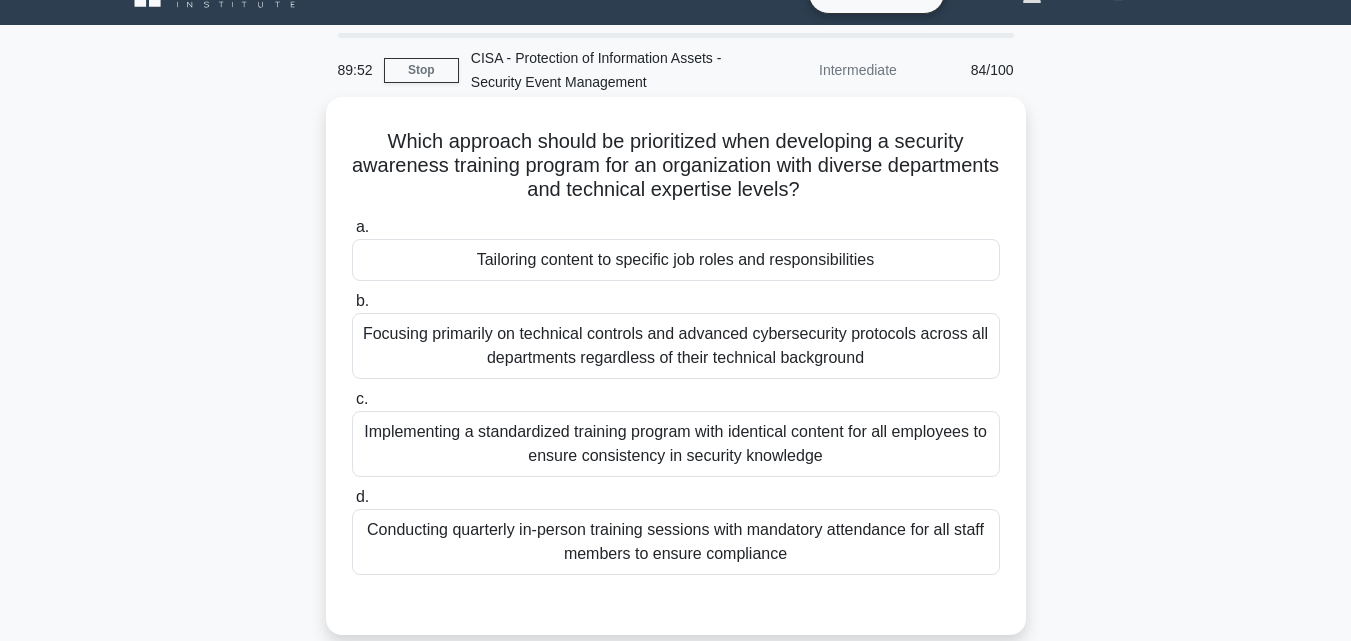 click on "Tailoring content to specific job roles and responsibilities" at bounding box center (676, 260) 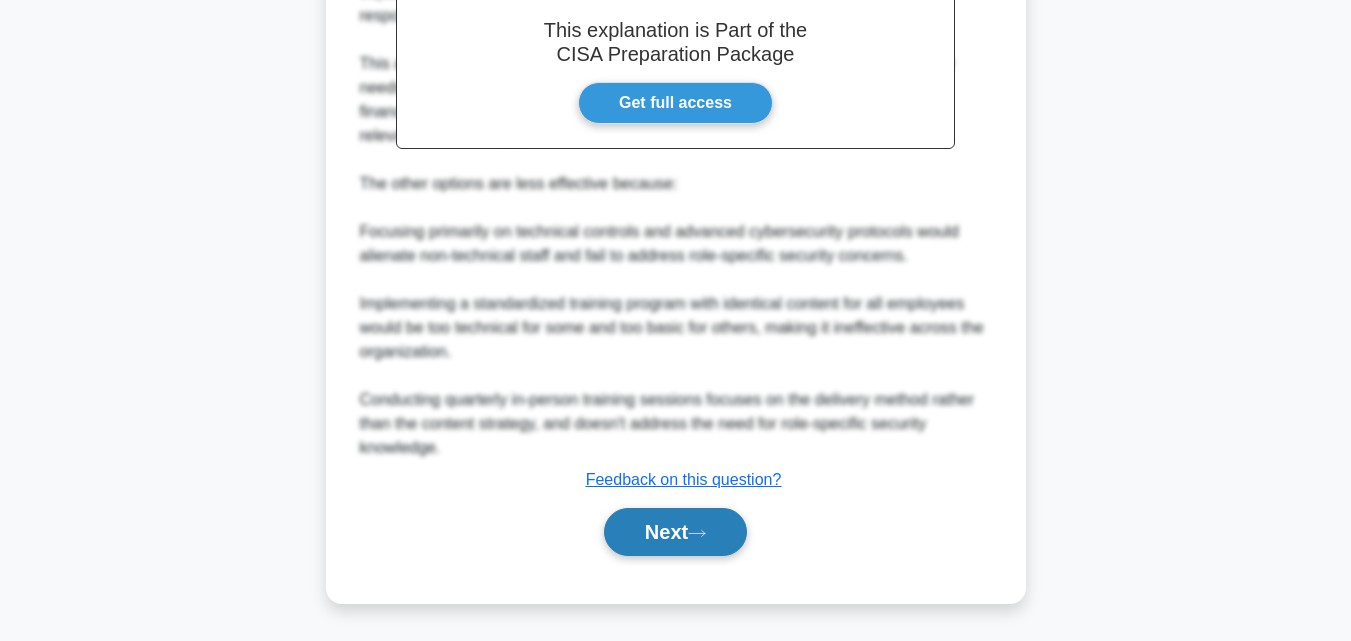 click on "Next" at bounding box center (675, 532) 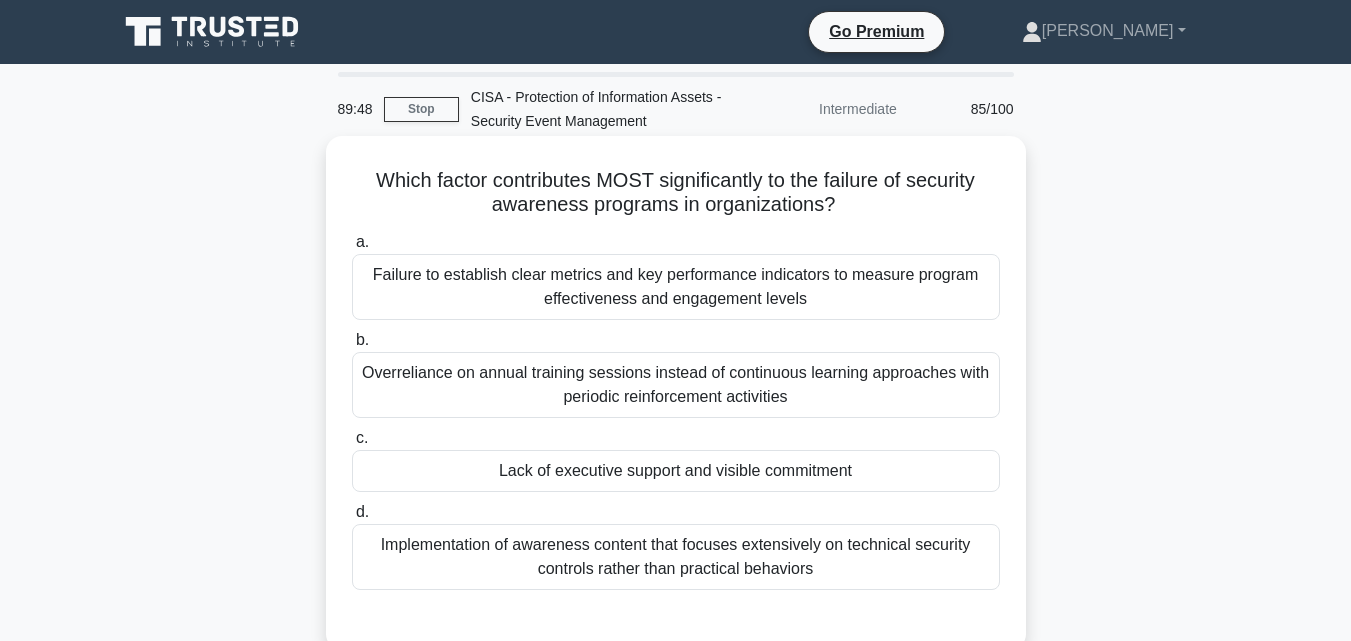 click on "Lack of executive support and visible commitment" at bounding box center [676, 471] 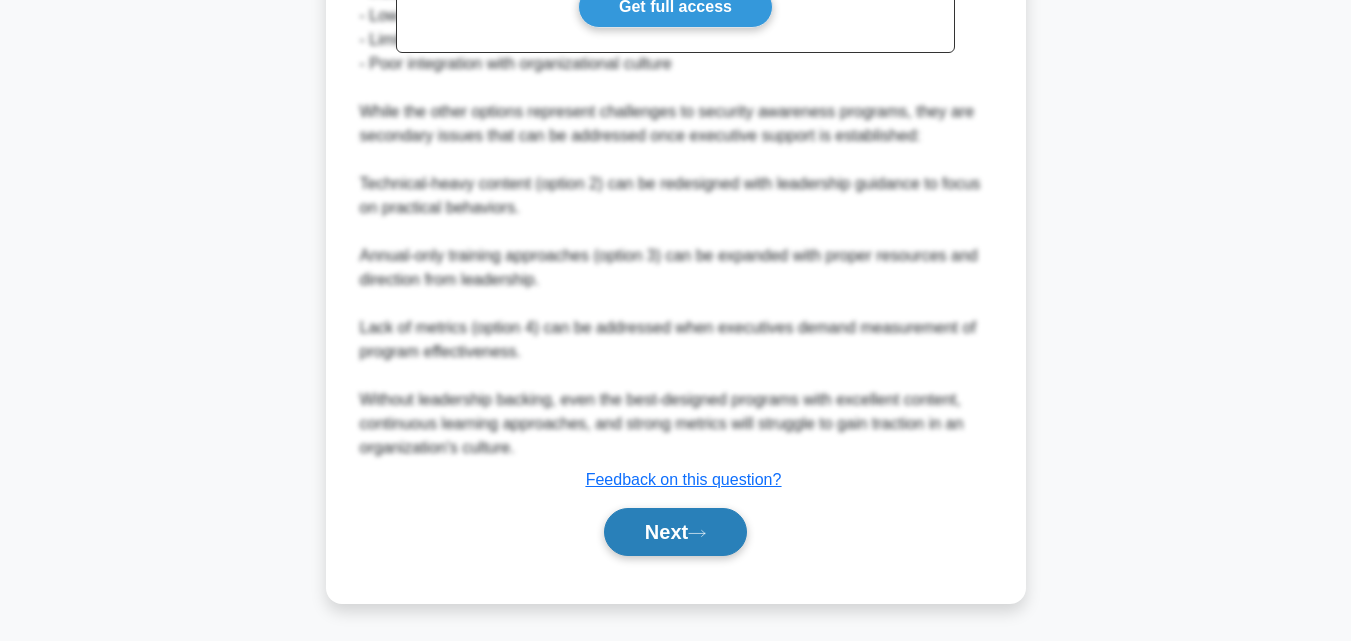 click on "Next" at bounding box center [675, 532] 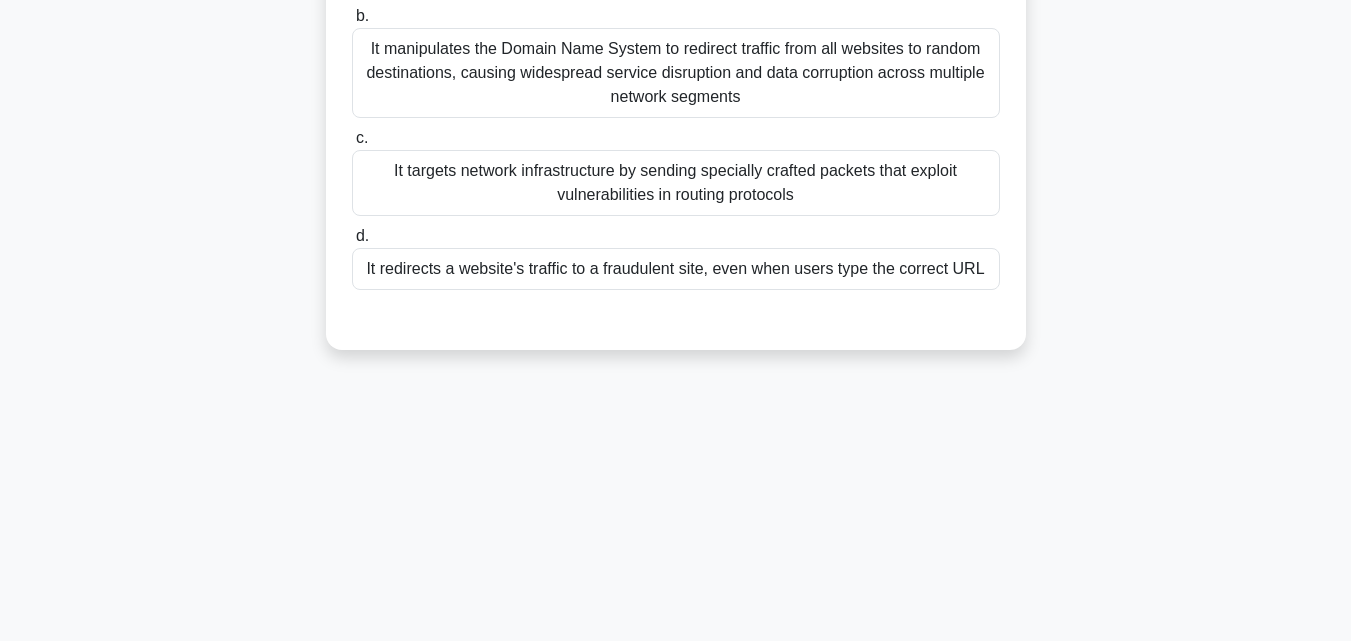 click on "It redirects a website's traffic to a fraudulent site, even when users type the correct URL" at bounding box center [676, 269] 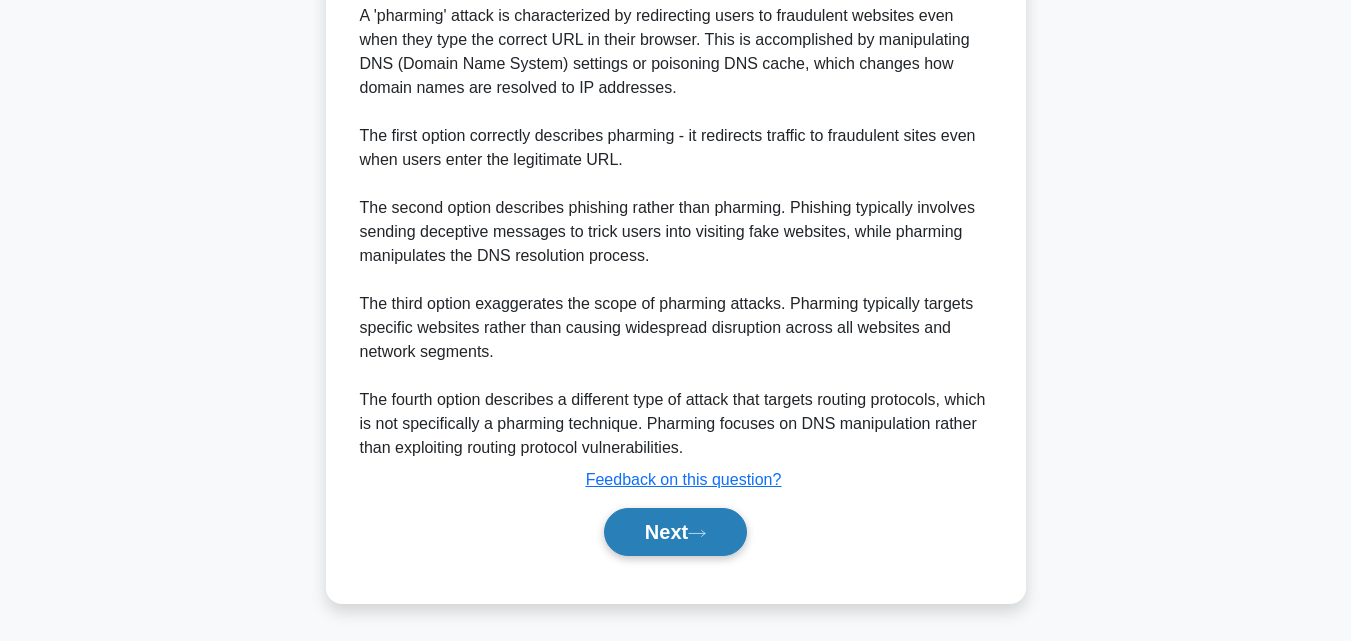 click on "Next" at bounding box center [675, 532] 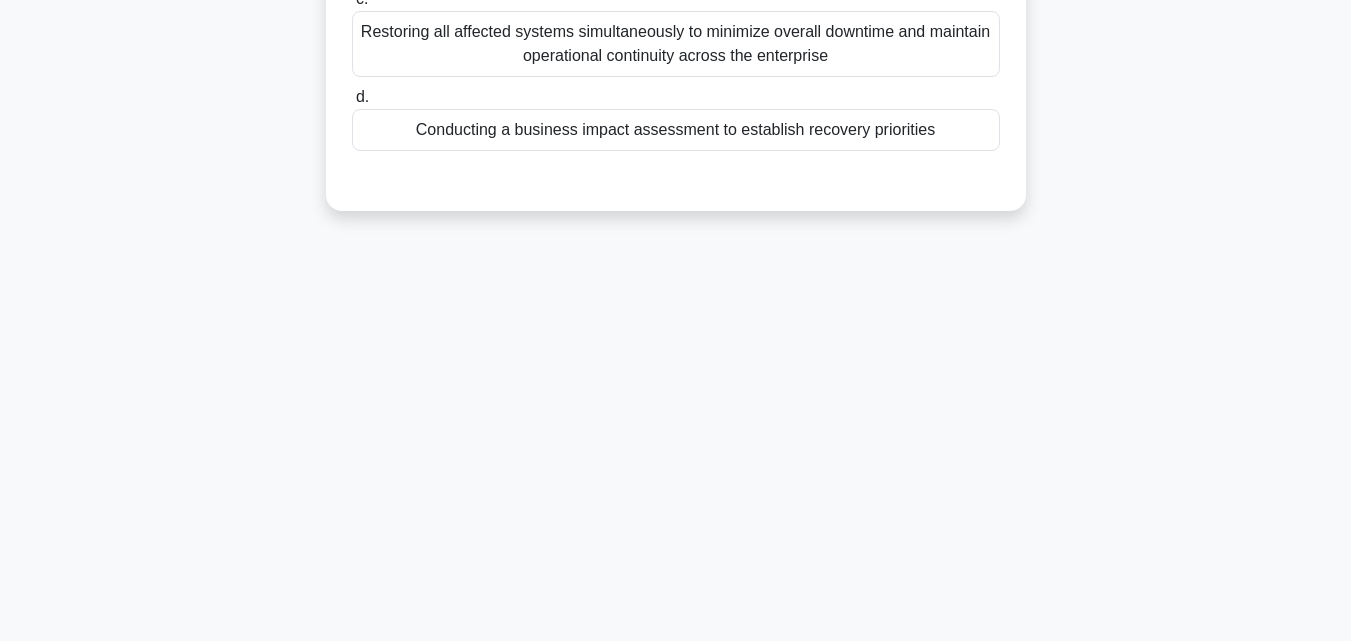 click on "Conducting a business impact assessment to establish recovery priorities" at bounding box center [676, 130] 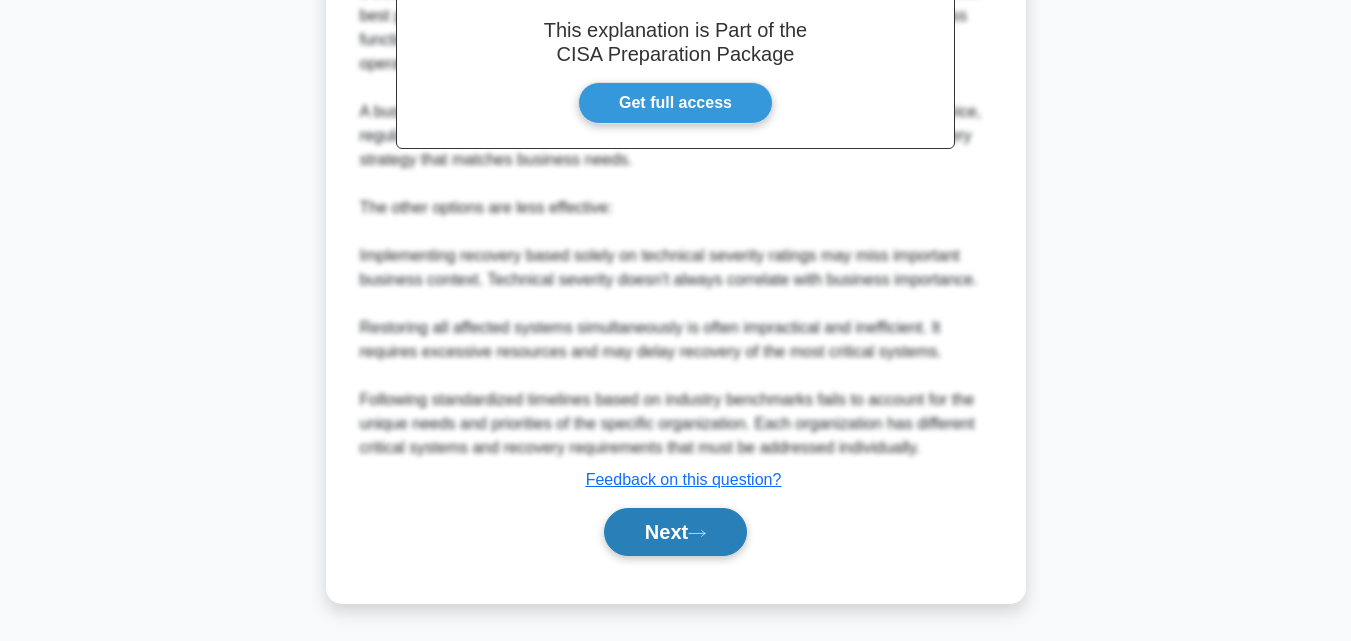 click on "Next" at bounding box center [675, 532] 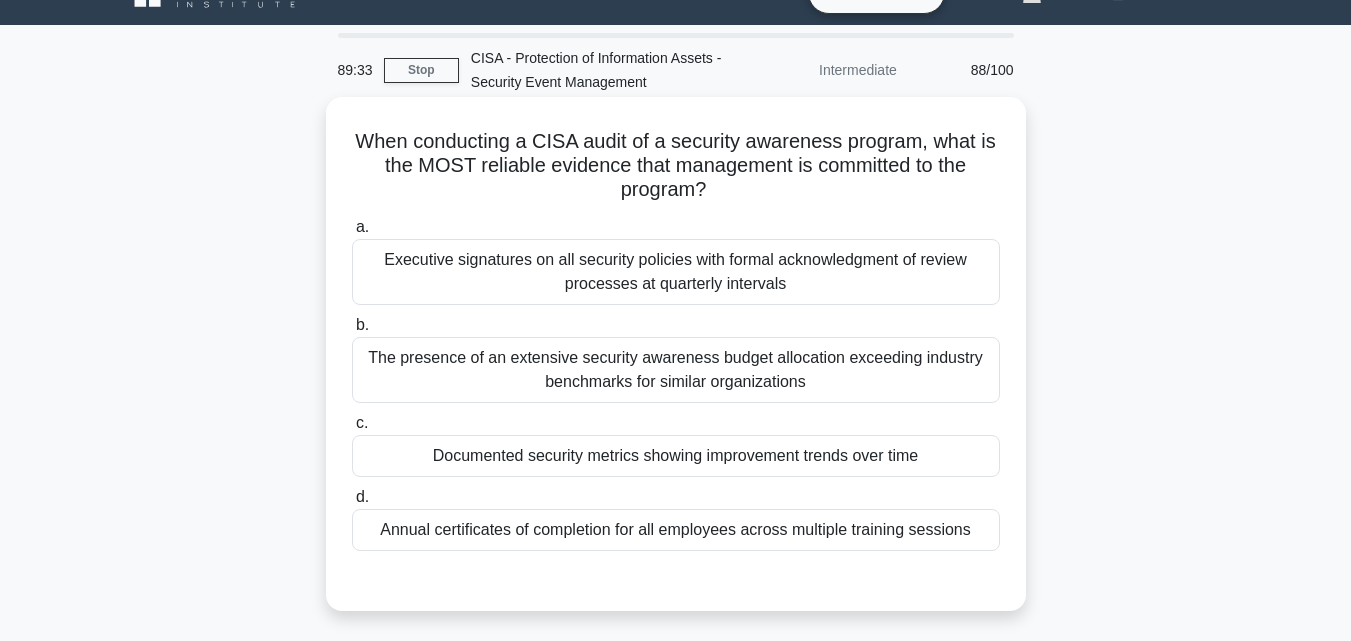 click on "Documented security metrics showing improvement trends over time" at bounding box center (676, 456) 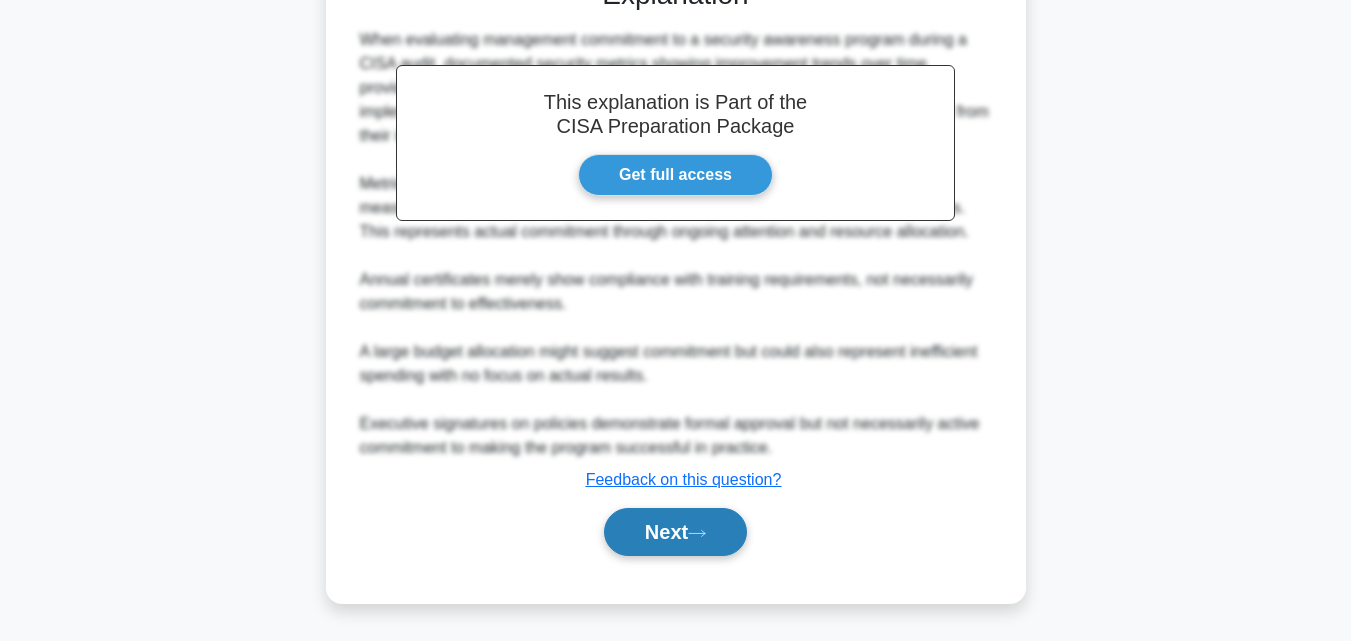 click on "Next" at bounding box center [675, 532] 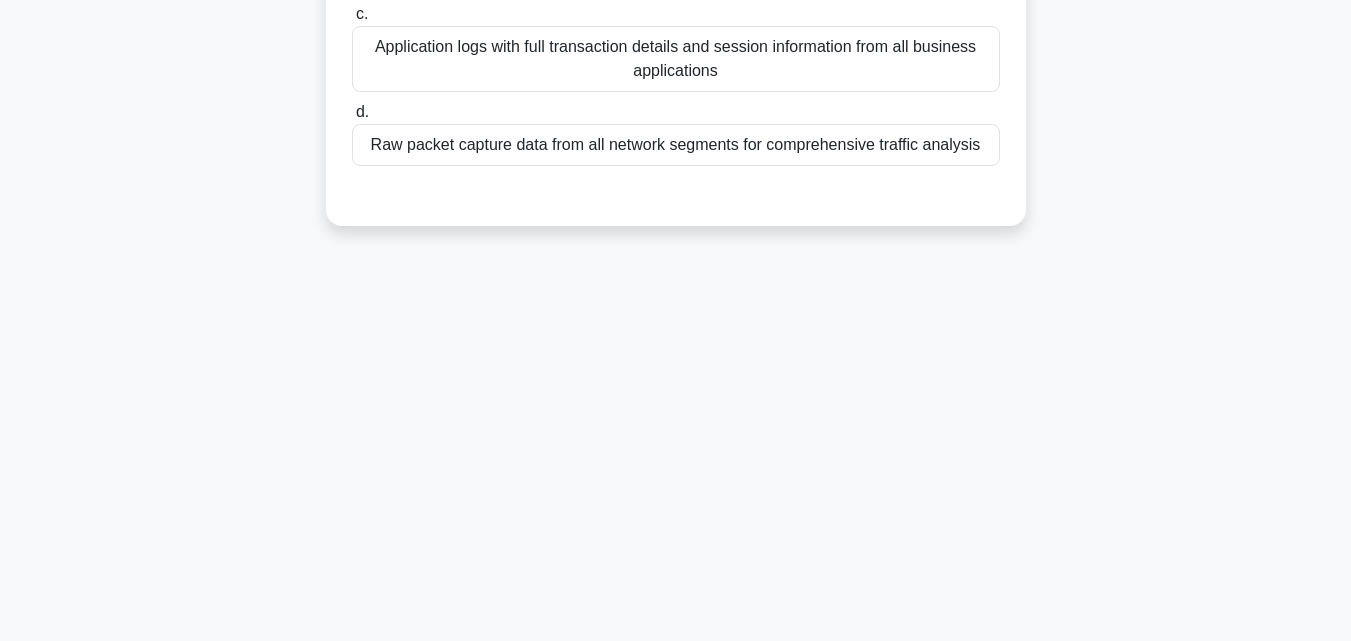 click on "Raw packet capture data from all network segments for comprehensive traffic analysis" at bounding box center (676, 145) 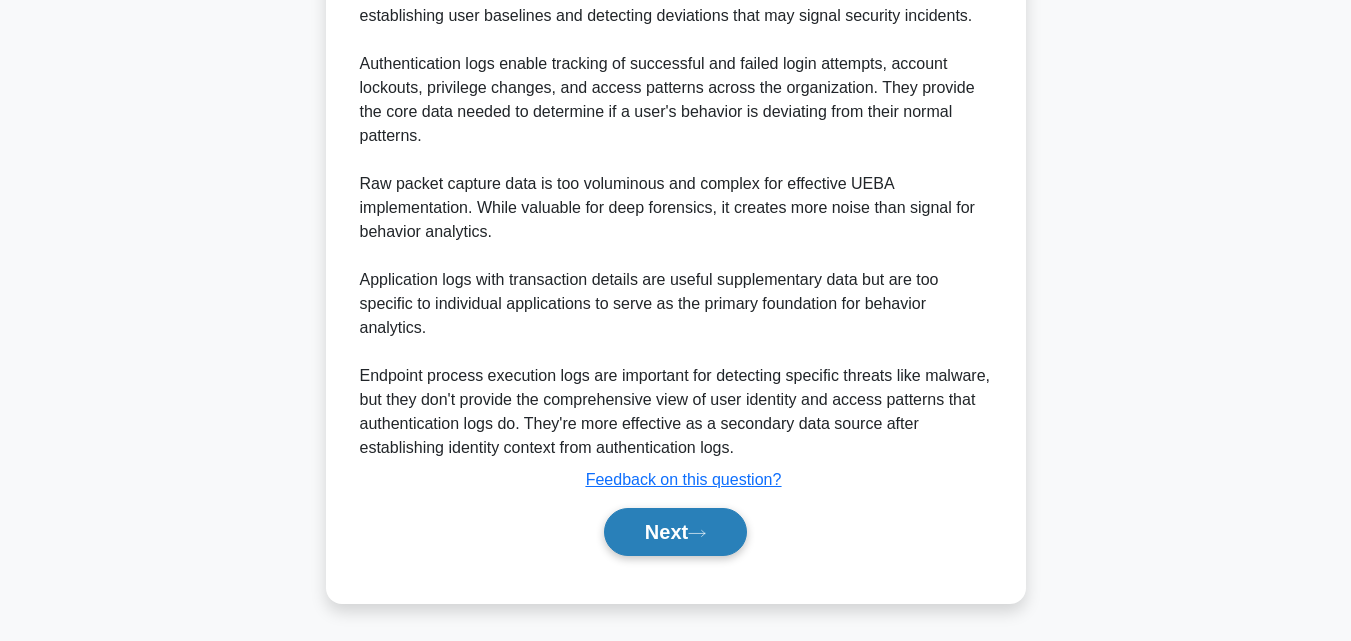 click on "Next" at bounding box center [675, 532] 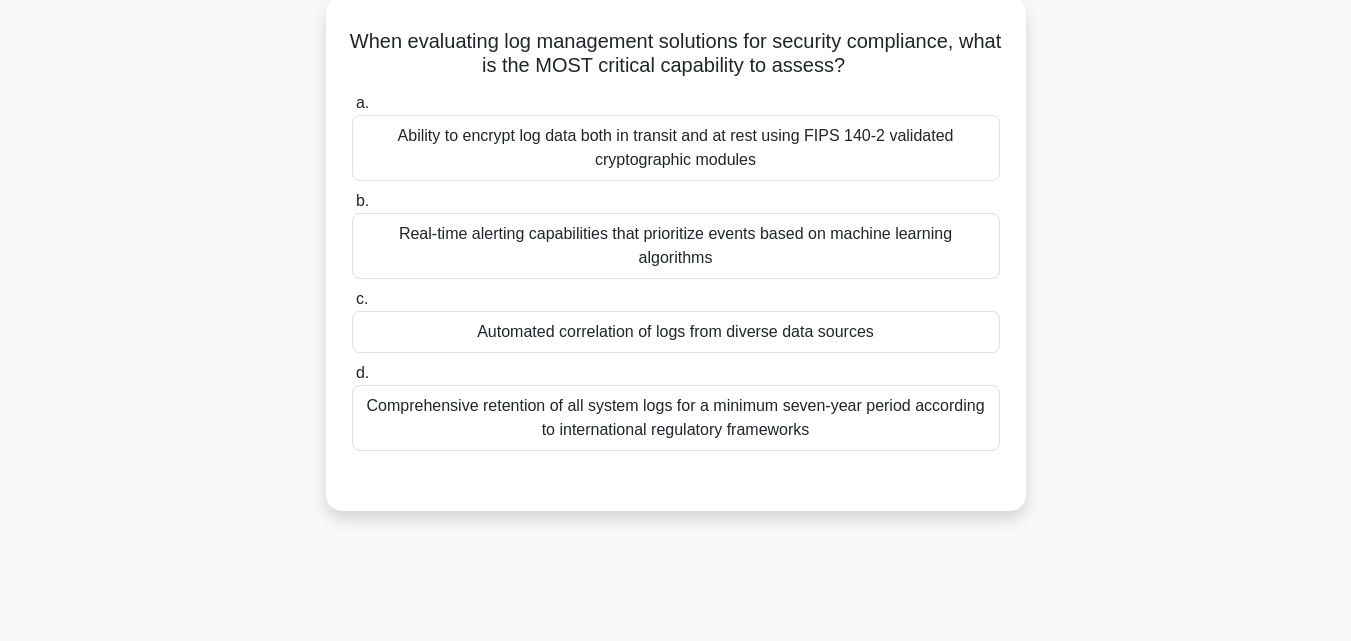 click on "Automated correlation of logs from diverse data sources" at bounding box center [676, 332] 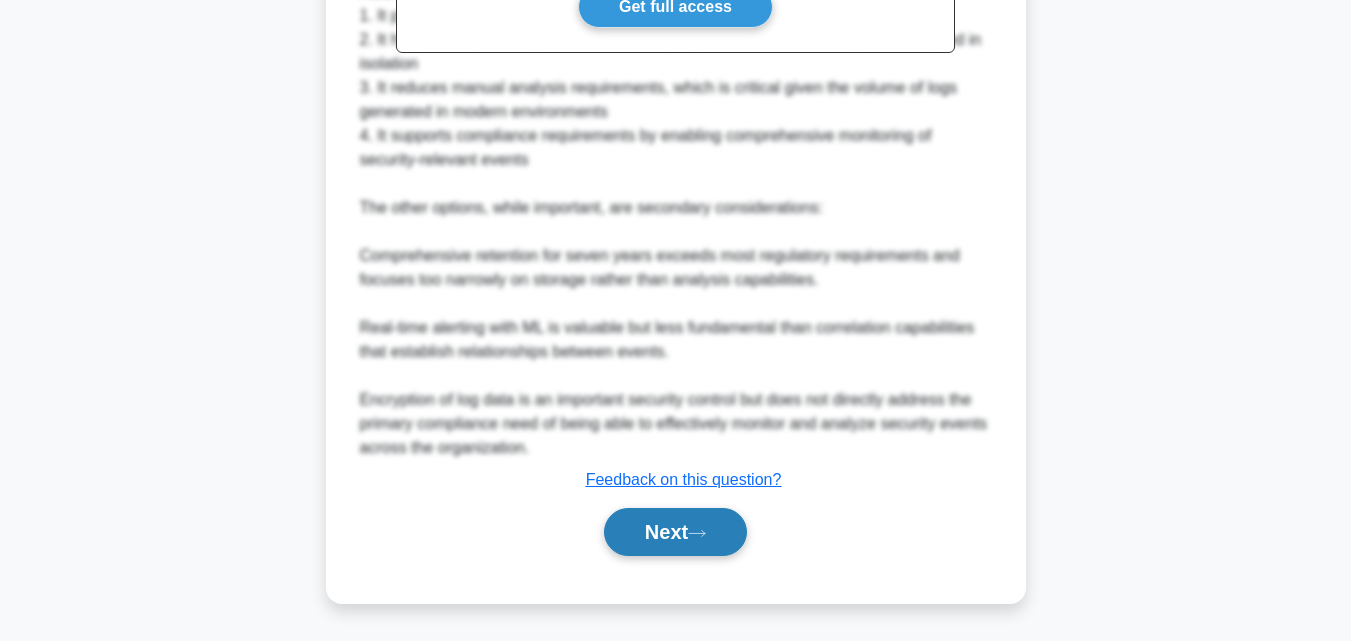 click on "Next" at bounding box center (675, 532) 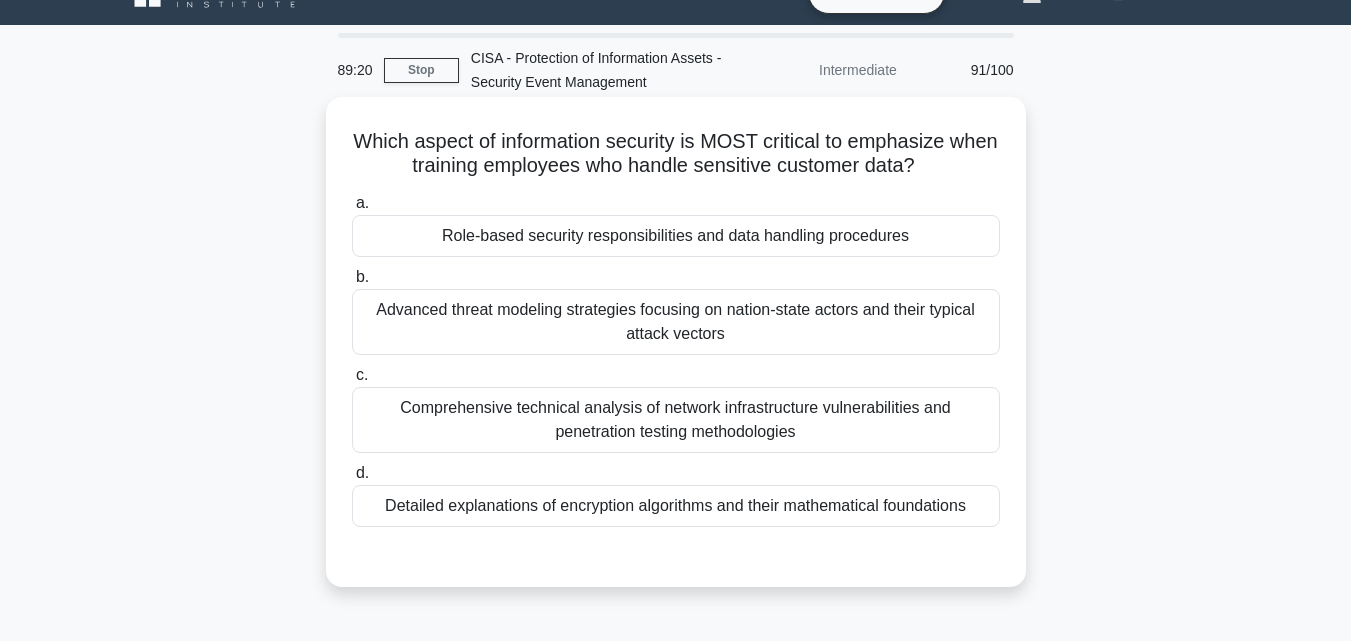 click on "Role-based security responsibilities and data handling procedures" at bounding box center (676, 236) 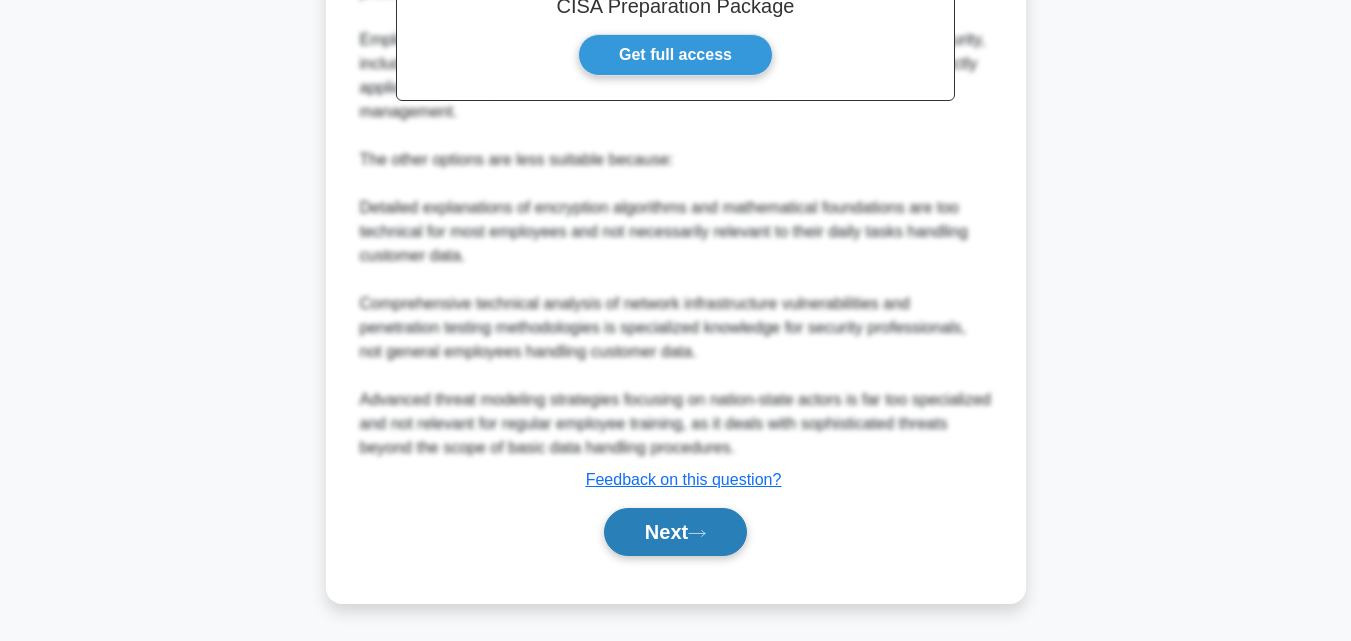 click on "Next" at bounding box center [675, 532] 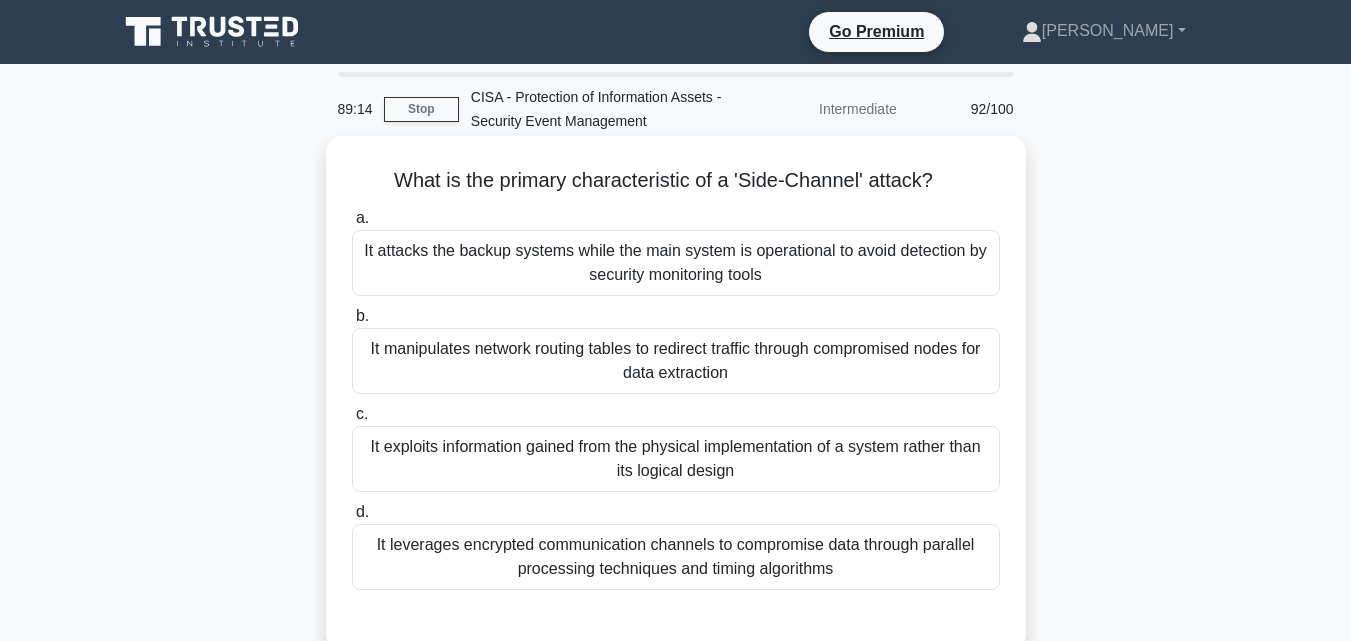 click on "It attacks the backup systems while the main system is operational to avoid detection by security monitoring tools" at bounding box center (676, 263) 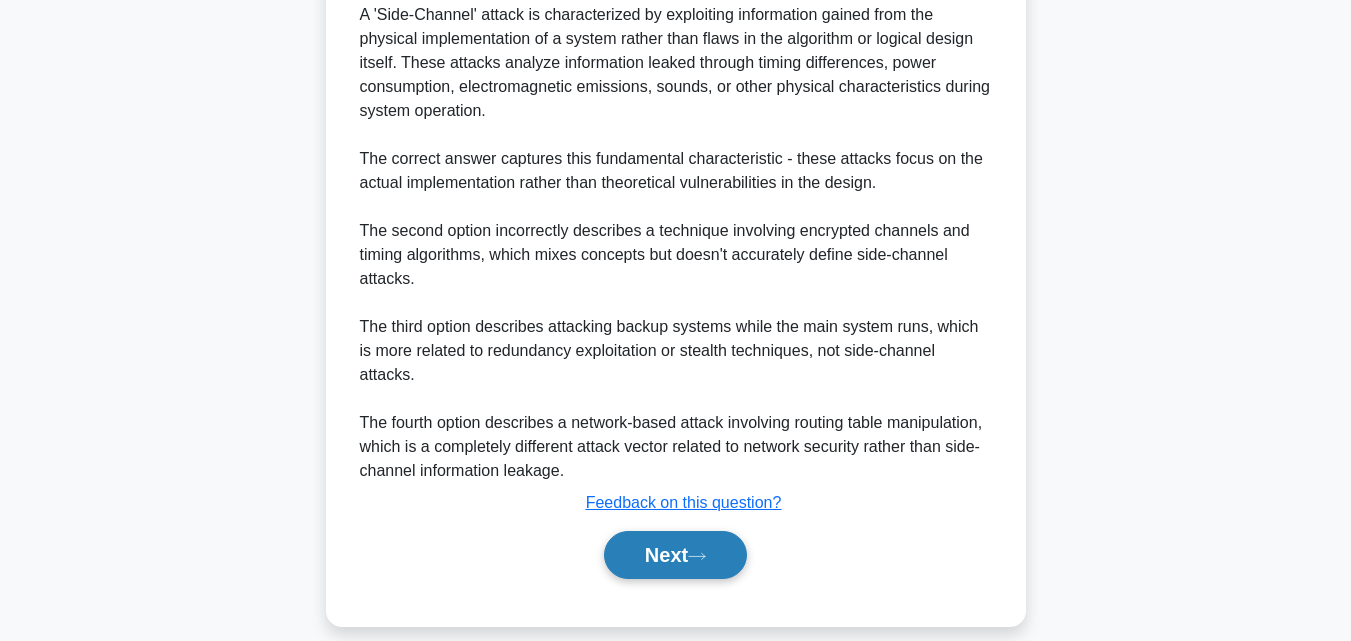 click on "Next" at bounding box center (675, 555) 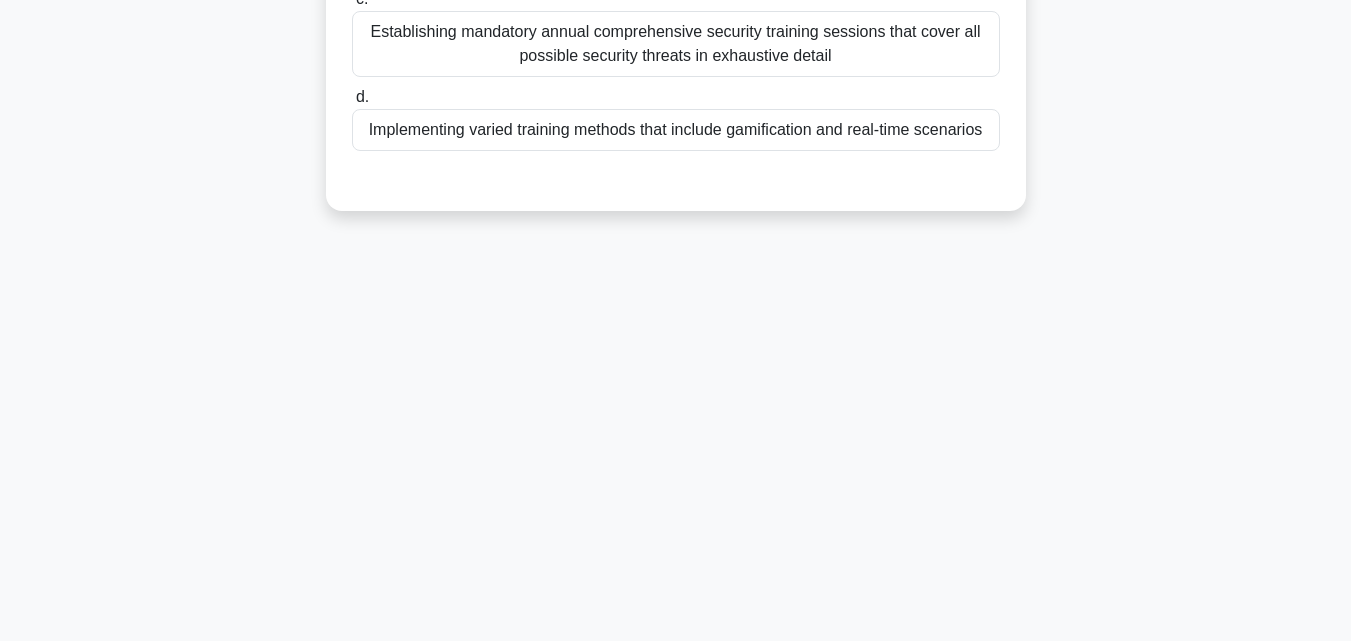 click on "Implementing varied training methods that include gamification and real-time scenarios" at bounding box center (676, 130) 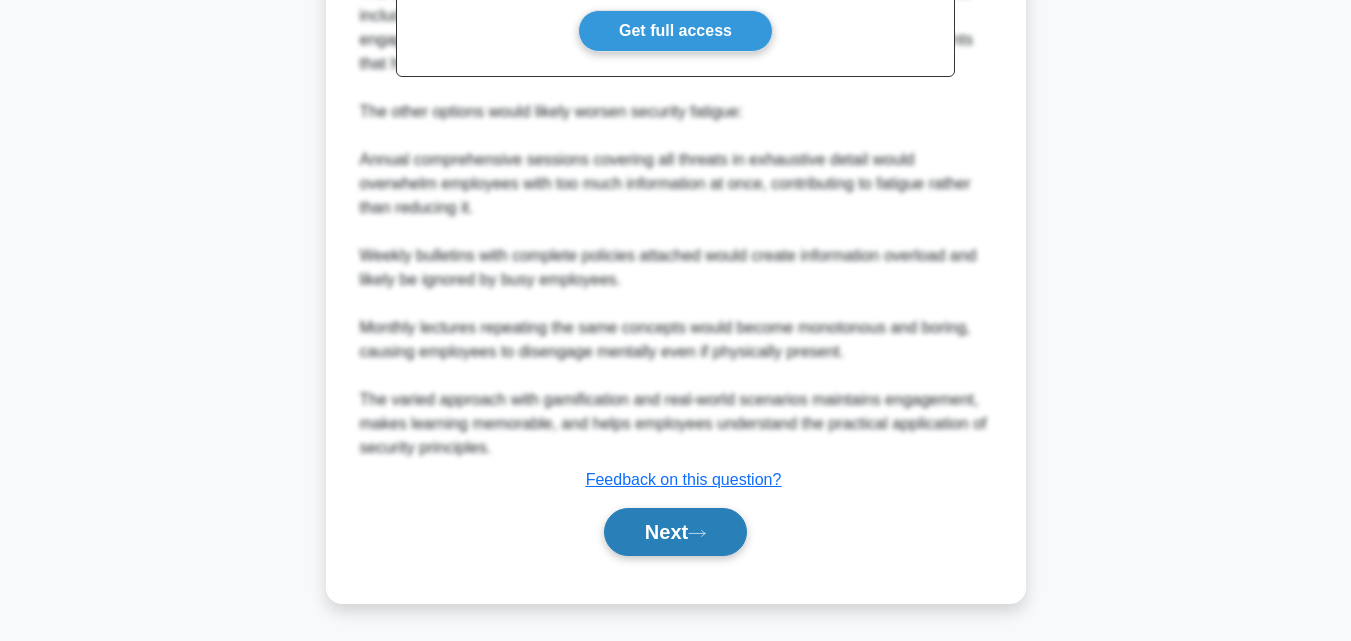 click on "Next" at bounding box center (675, 532) 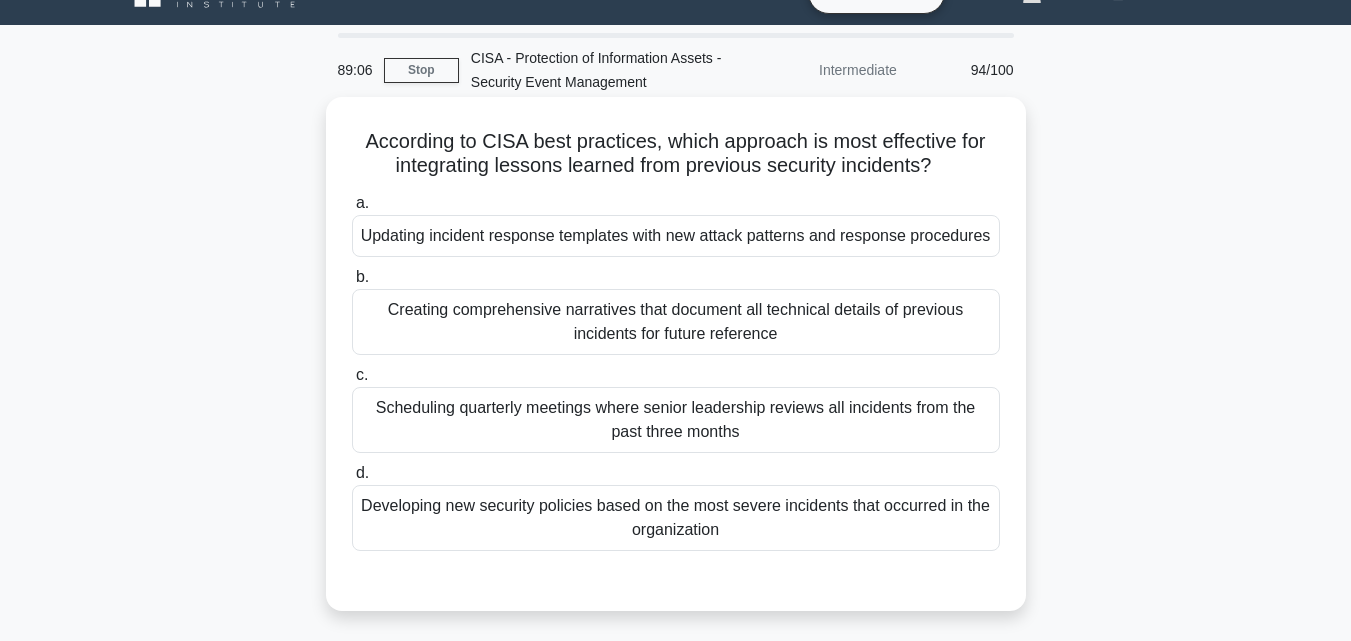 click on "Updating incident response templates with new attack patterns and response procedures" at bounding box center (676, 236) 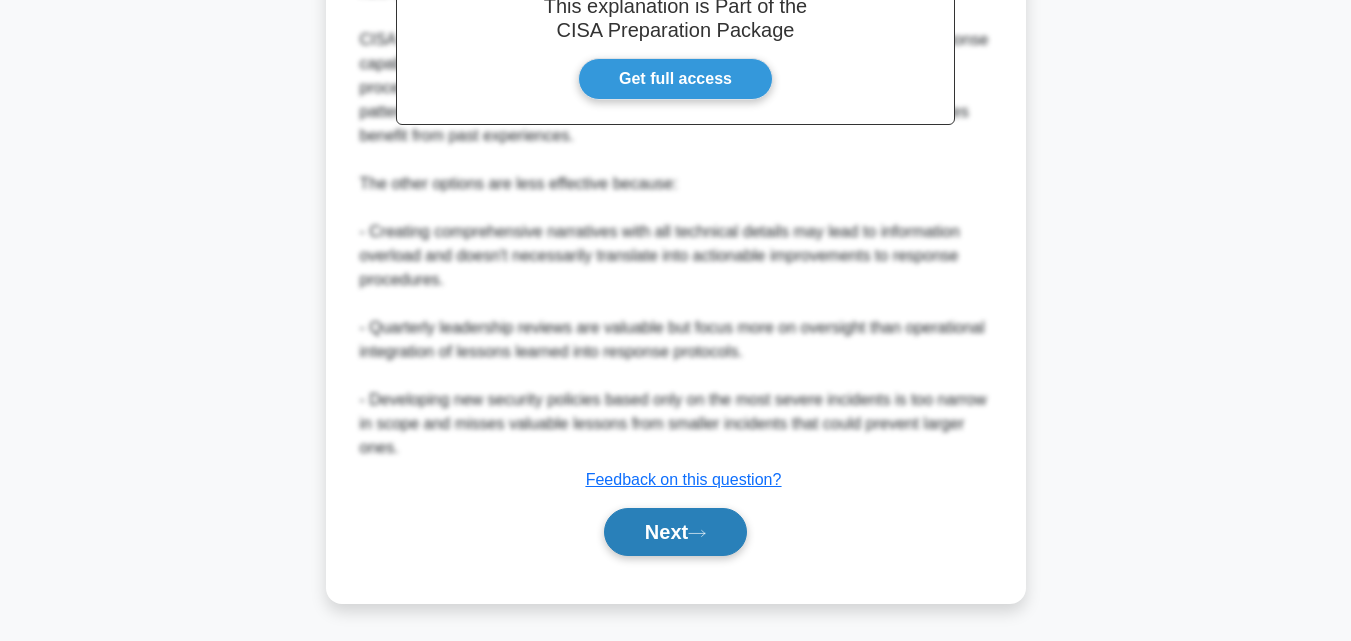 click on "Next" at bounding box center [675, 532] 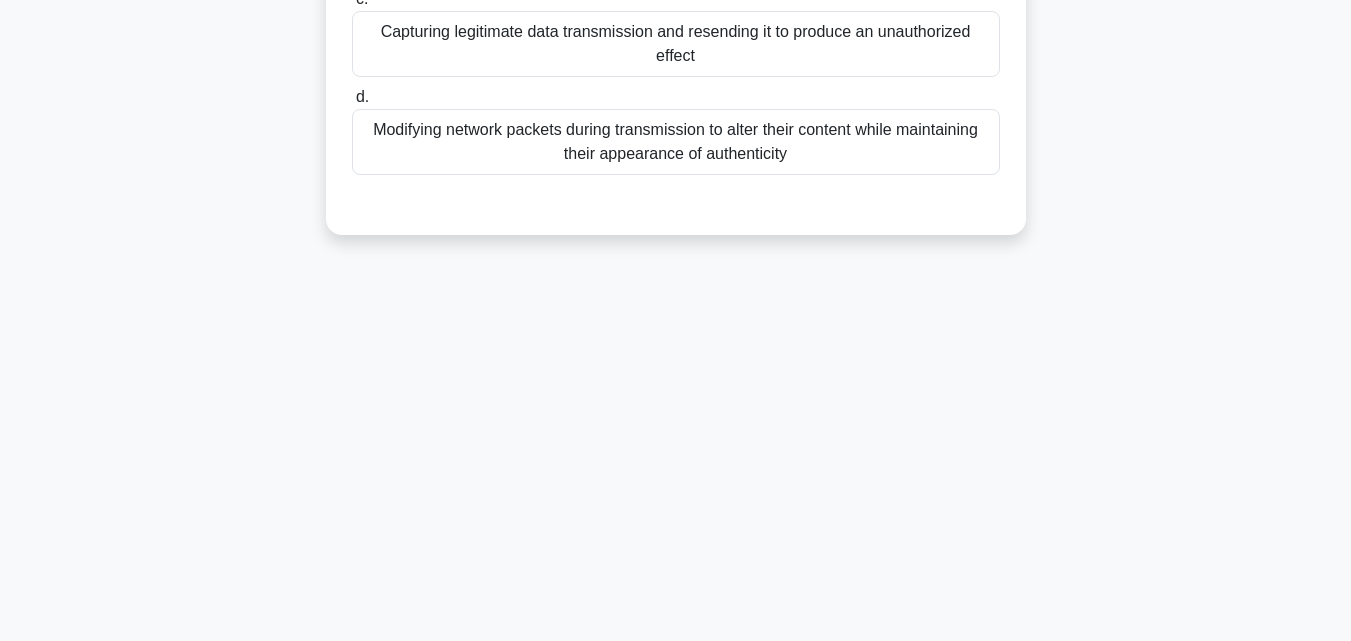 click on "Modifying network packets during transmission to alter their content while maintaining their appearance of authenticity" at bounding box center (676, 142) 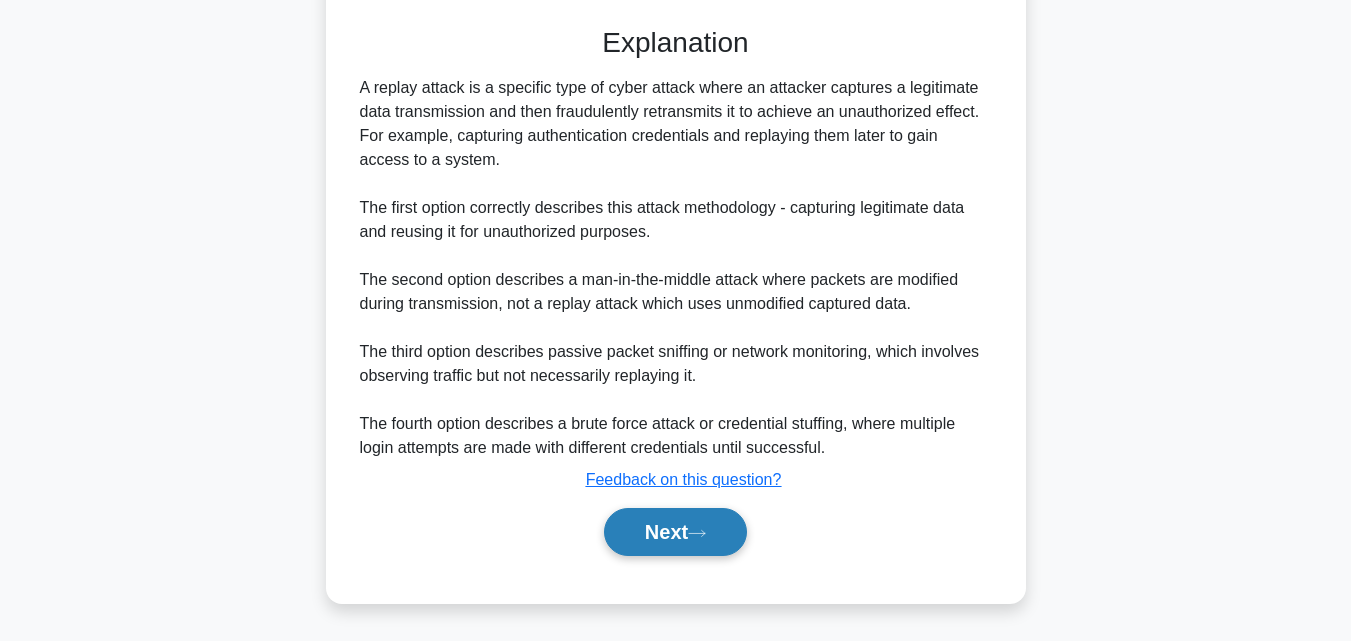 click on "Next" at bounding box center (675, 532) 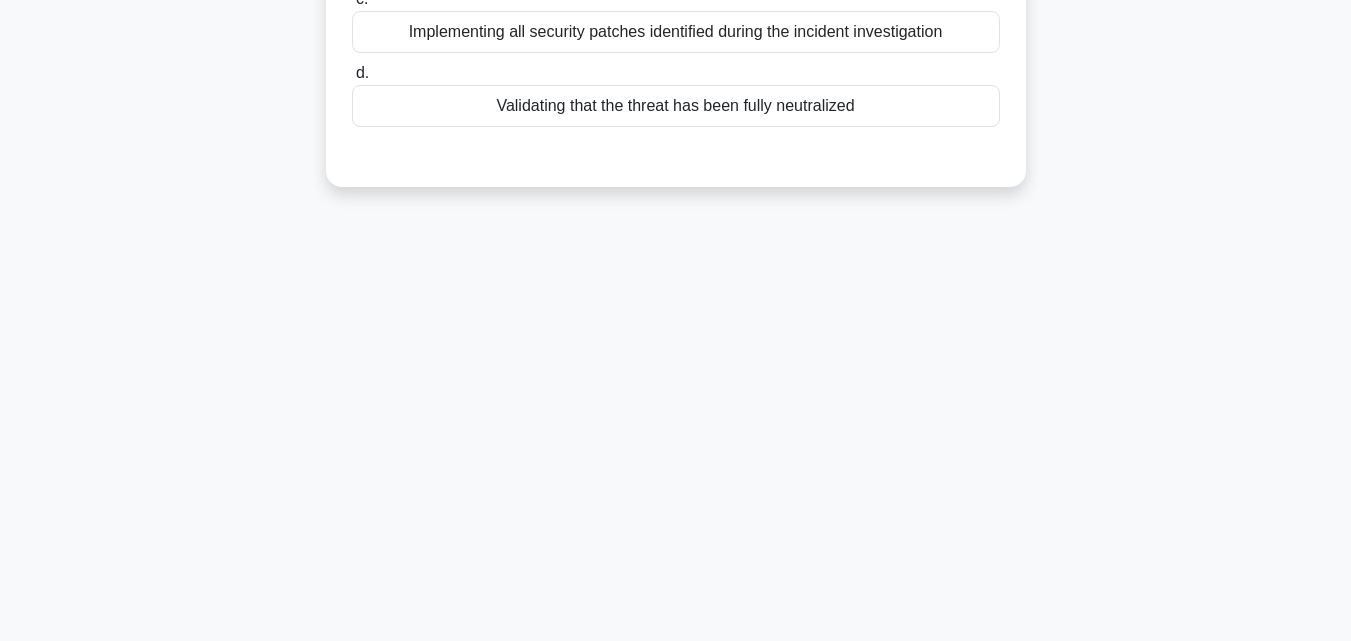 click on "Validating that the threat has been fully neutralized" at bounding box center (676, 106) 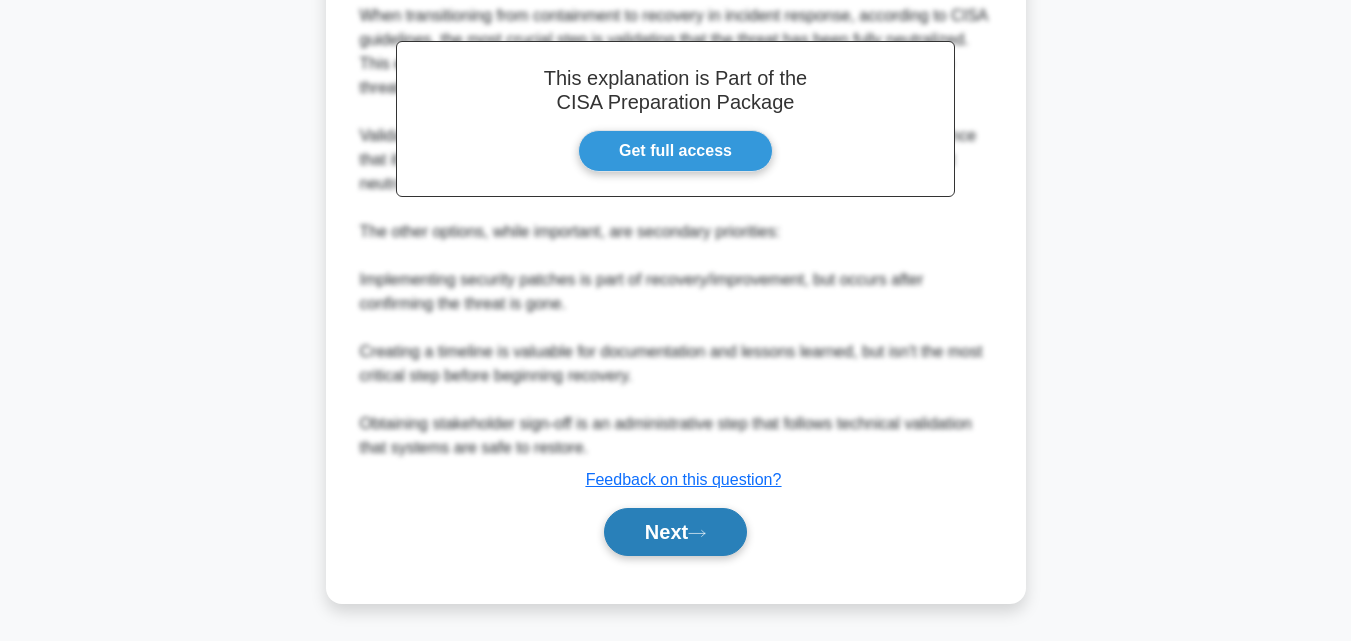 click on "Next" at bounding box center (675, 532) 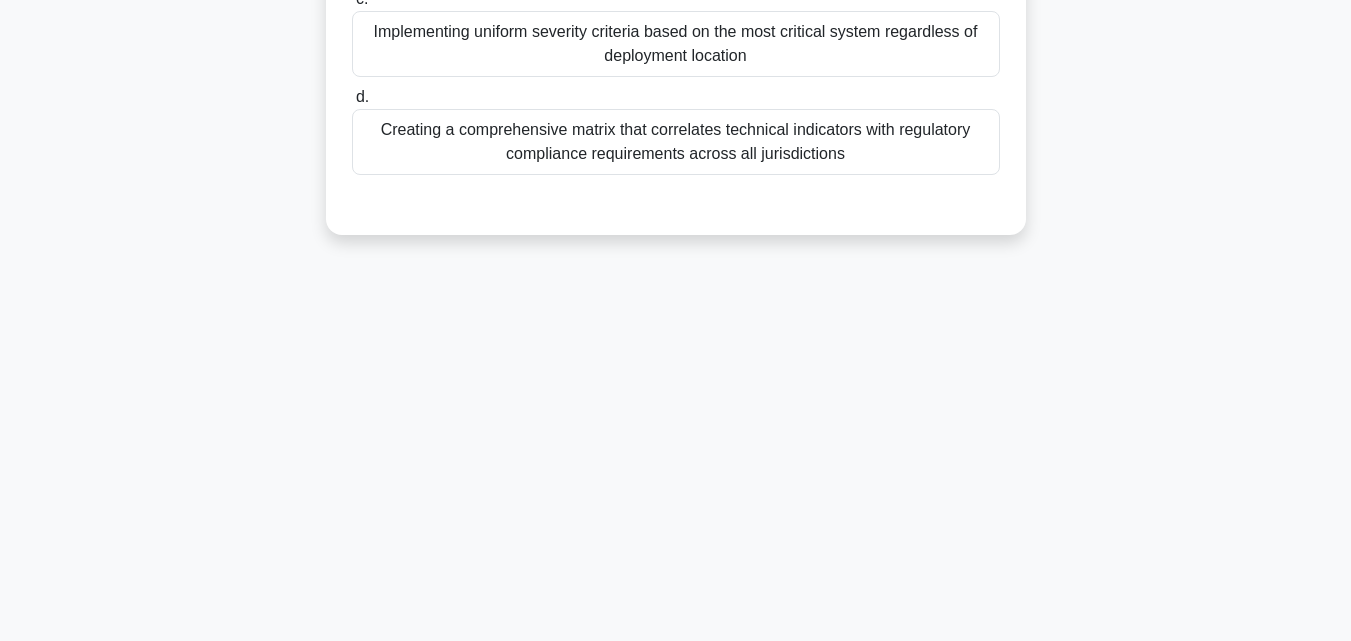 click on "Creating a comprehensive matrix that correlates technical indicators with regulatory compliance requirements across all jurisdictions" at bounding box center (676, 142) 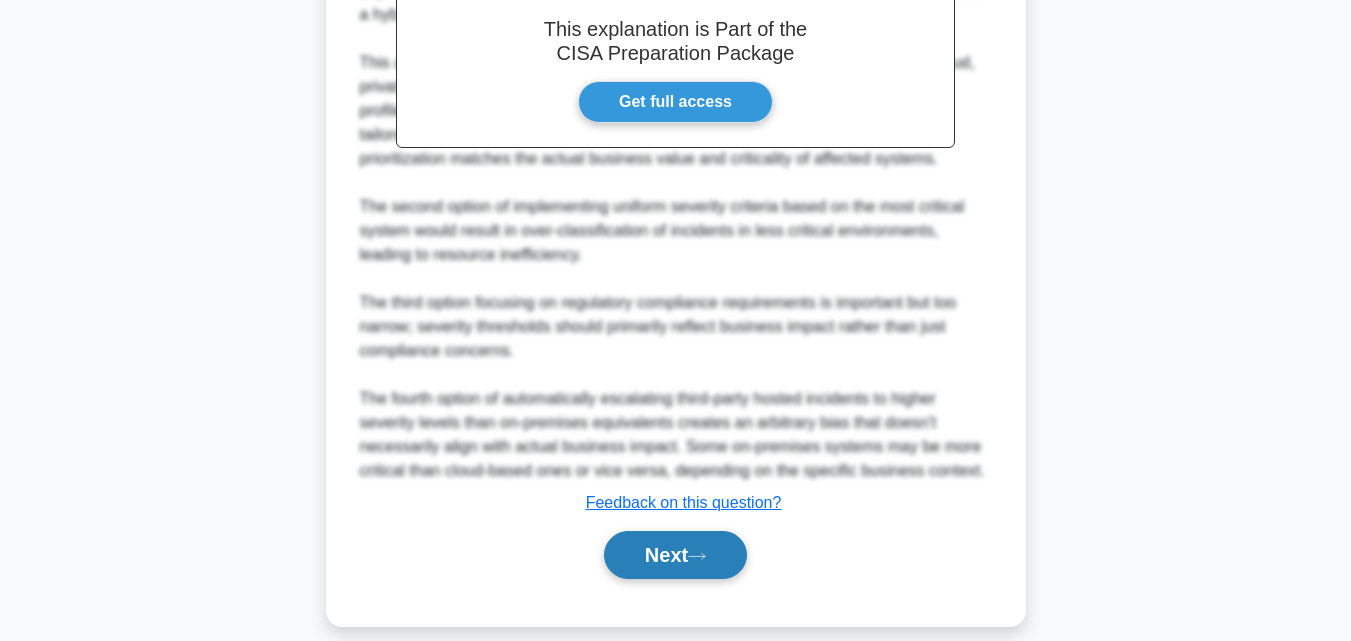 click on "Next" at bounding box center [675, 555] 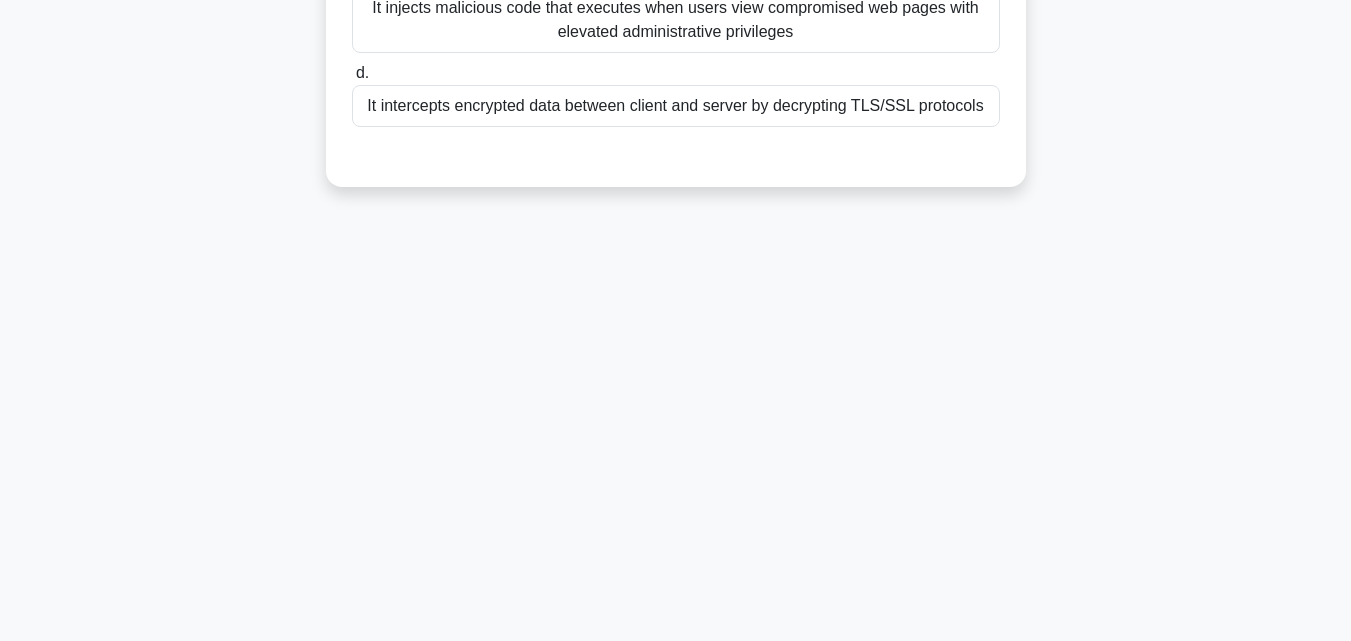 click on "It intercepts encrypted data between client and server by decrypting TLS/SSL protocols" at bounding box center (676, 106) 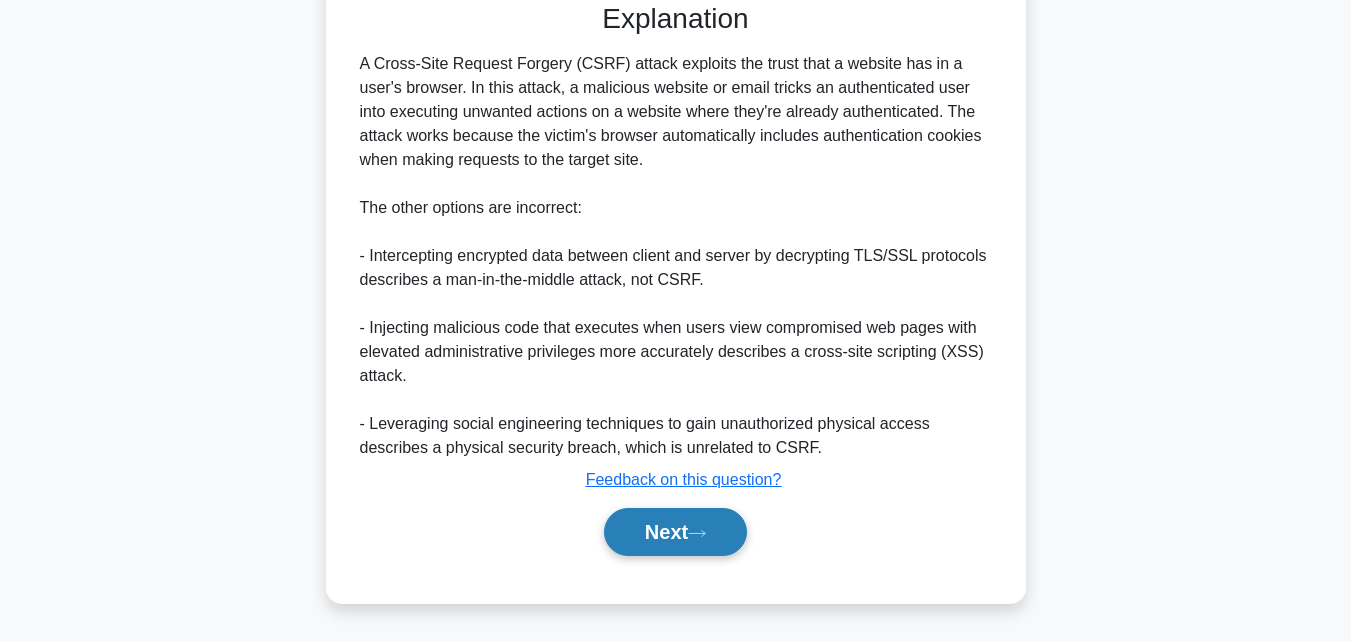 click on "Next" at bounding box center (675, 532) 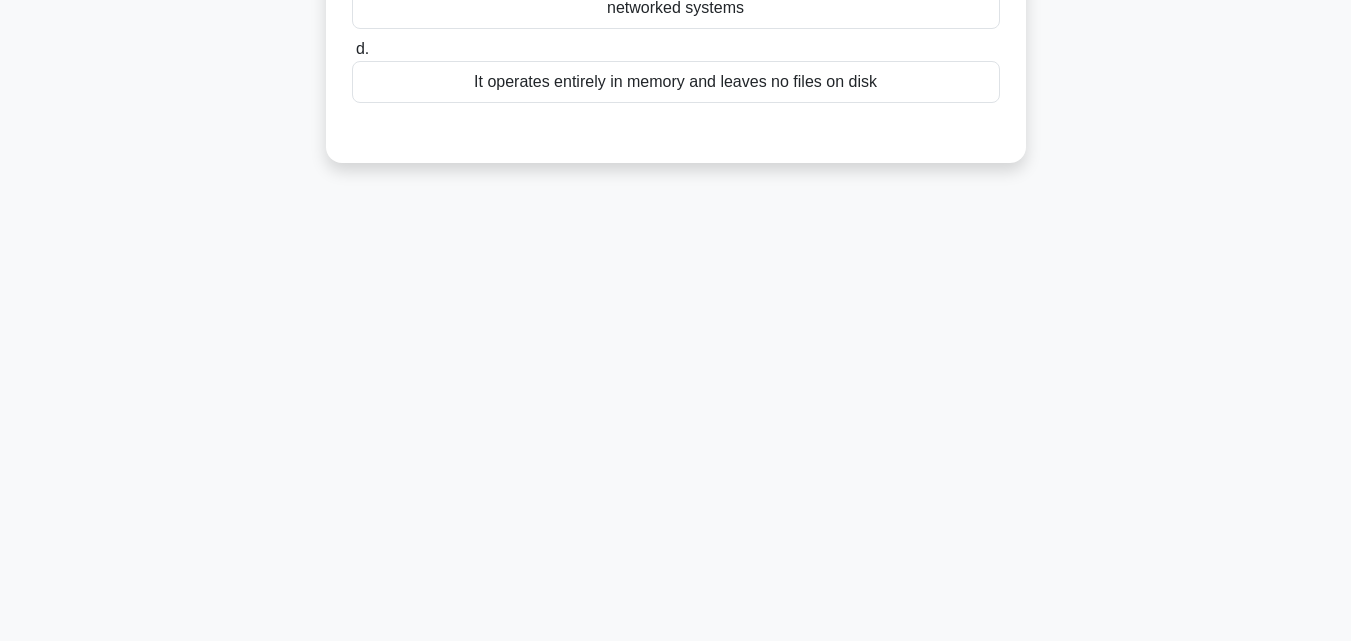 click on "It operates entirely in memory and leaves no files on disk" at bounding box center [676, 82] 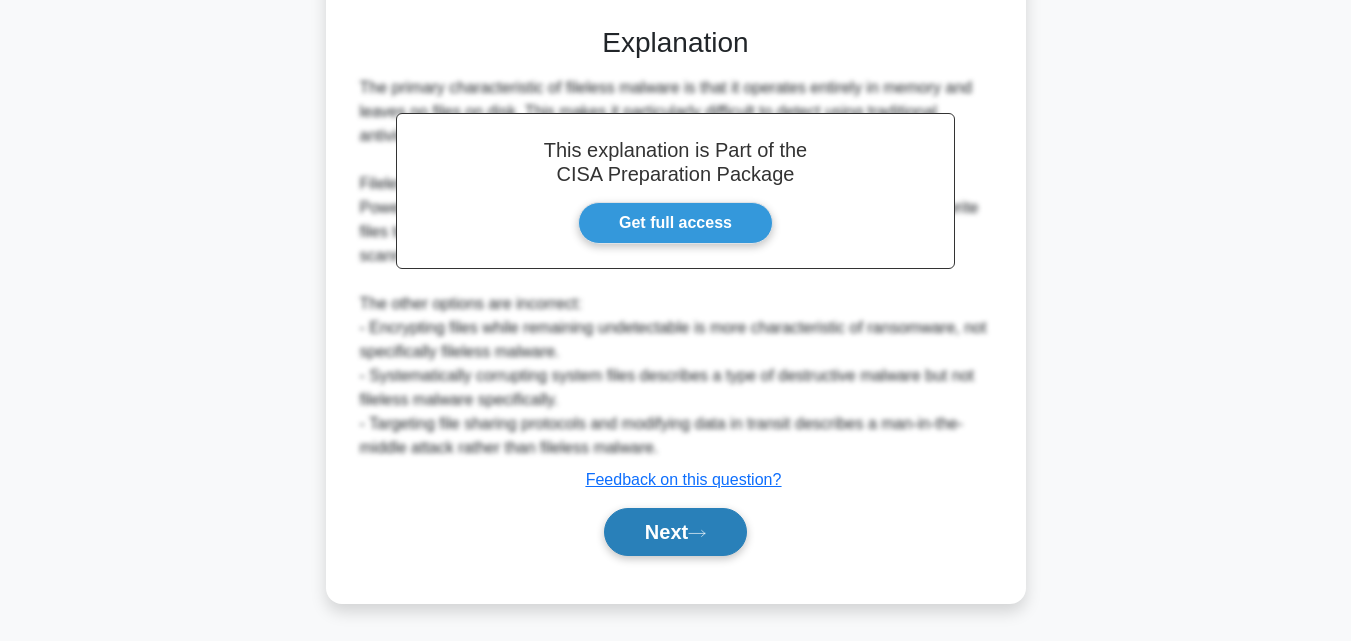 click on "Next" at bounding box center [675, 532] 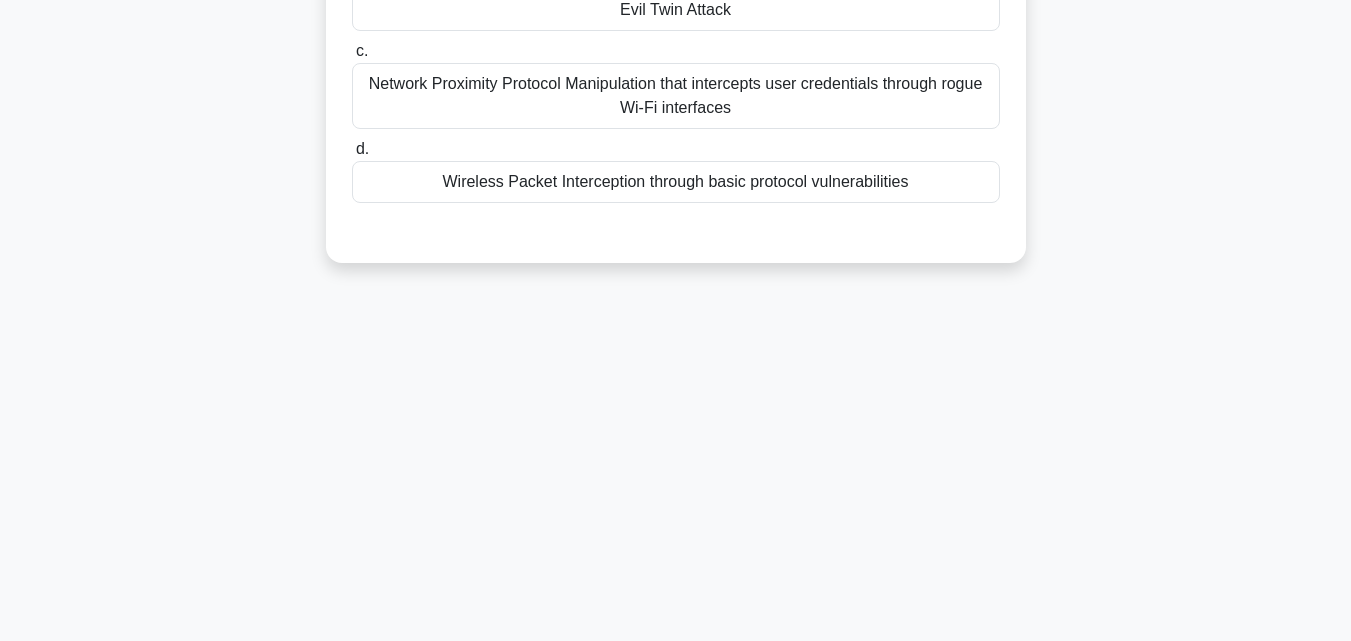 click on "Evil Twin Attack" at bounding box center (676, 10) 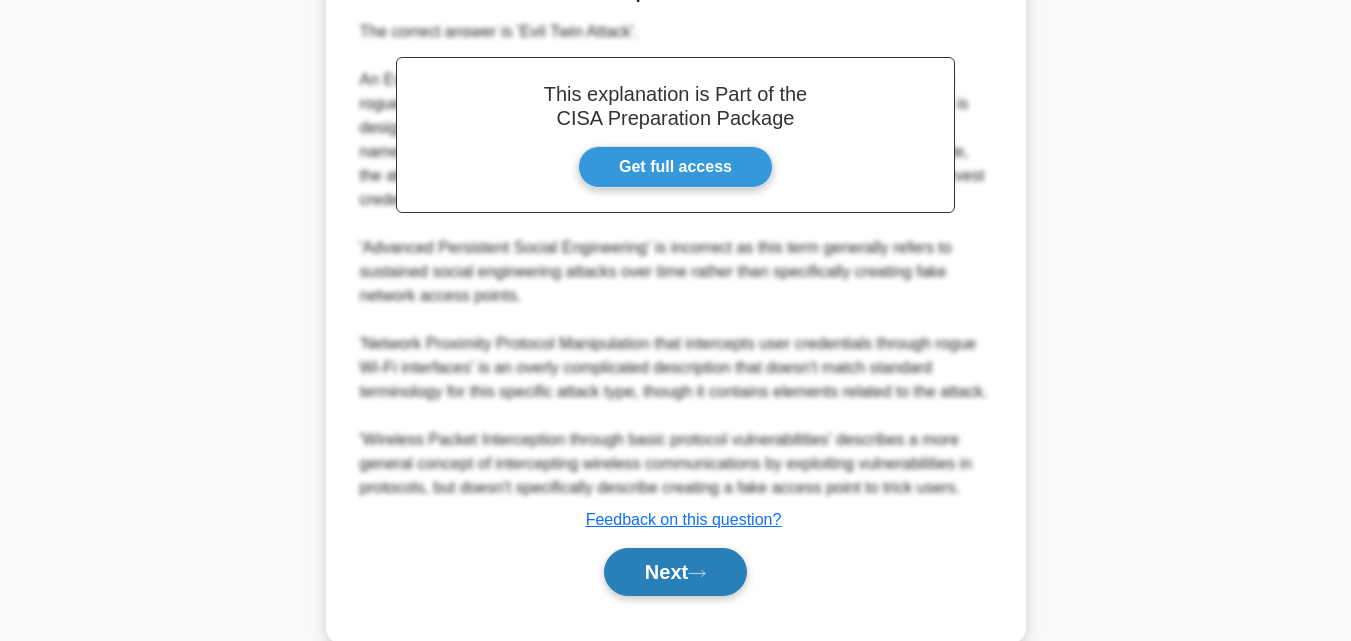 click on "Next" at bounding box center [675, 572] 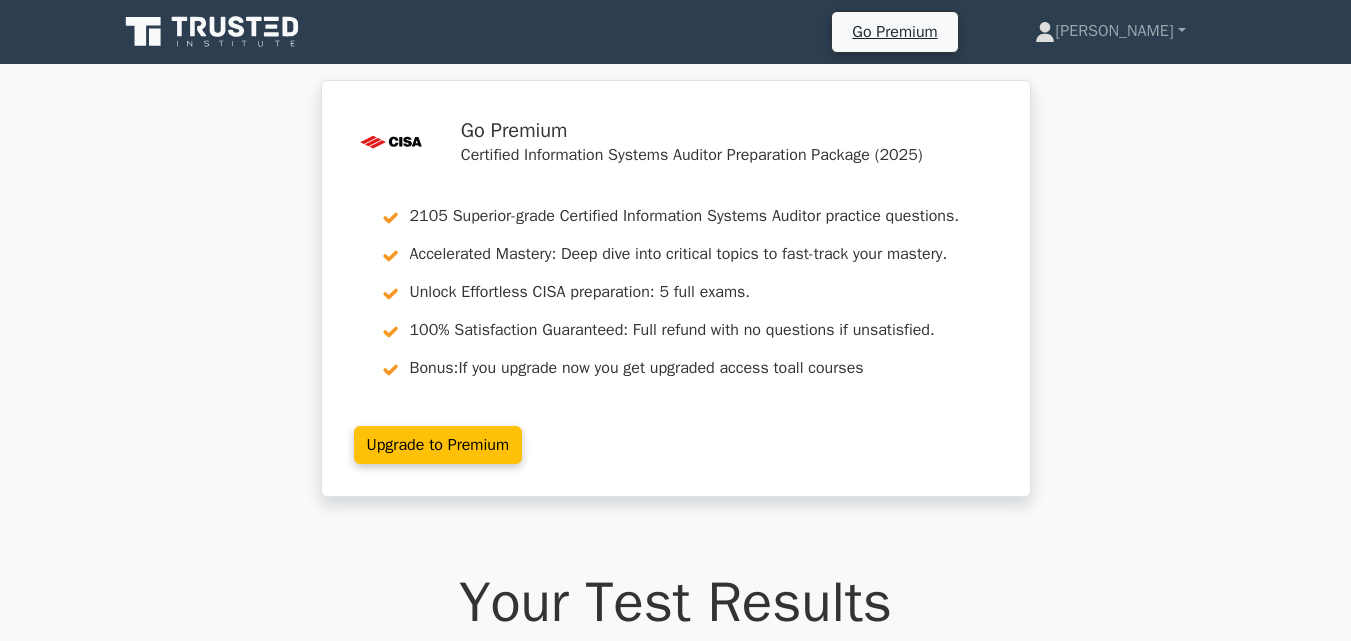 scroll, scrollTop: 0, scrollLeft: 0, axis: both 